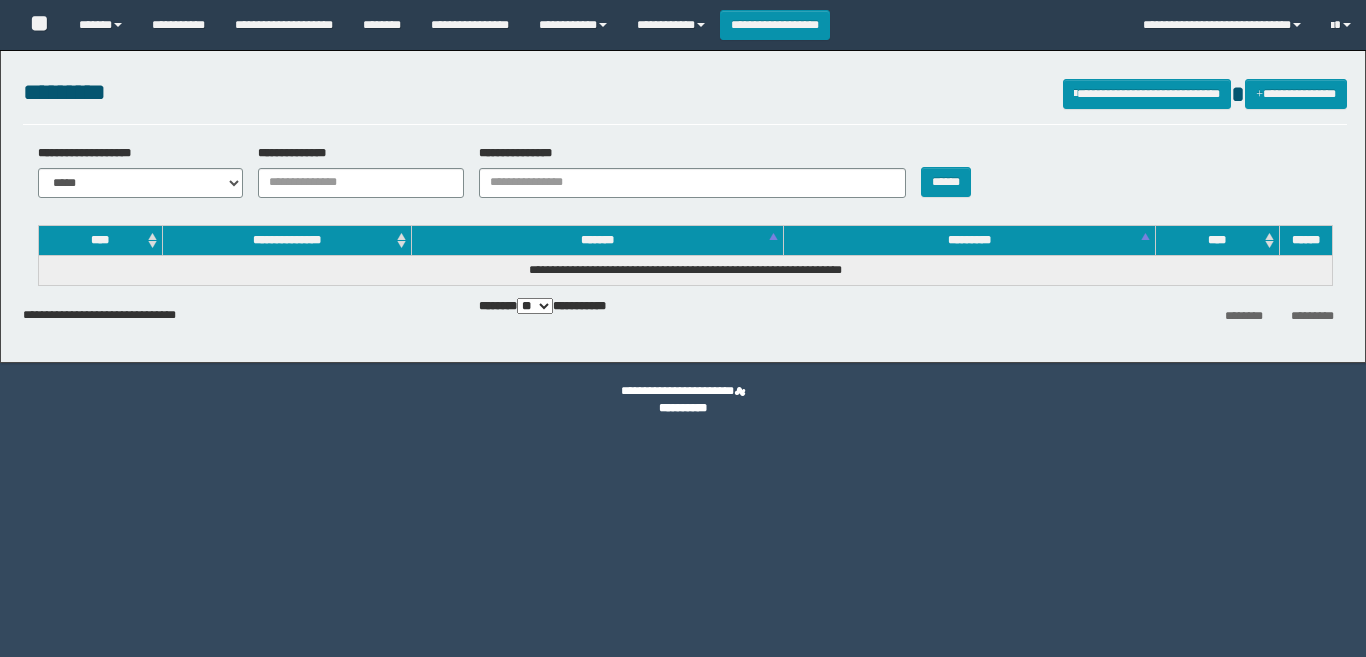 click on "**********" at bounding box center [775, 25] 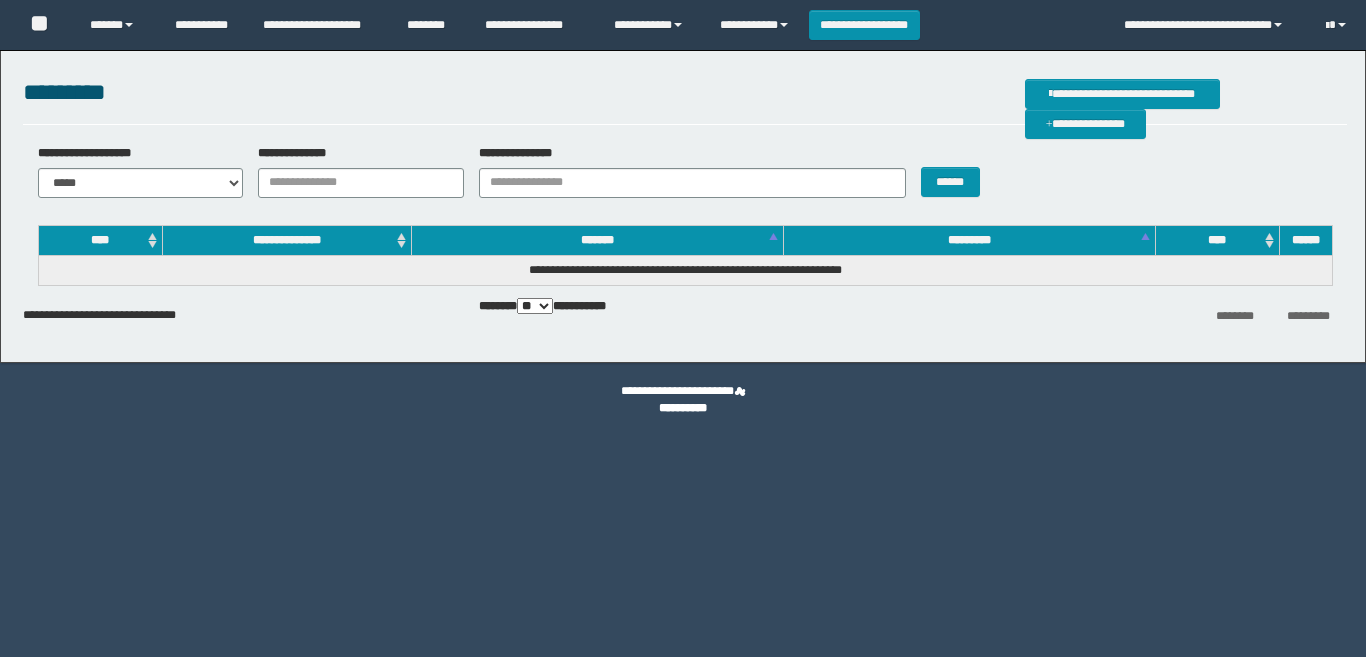 scroll, scrollTop: 0, scrollLeft: 0, axis: both 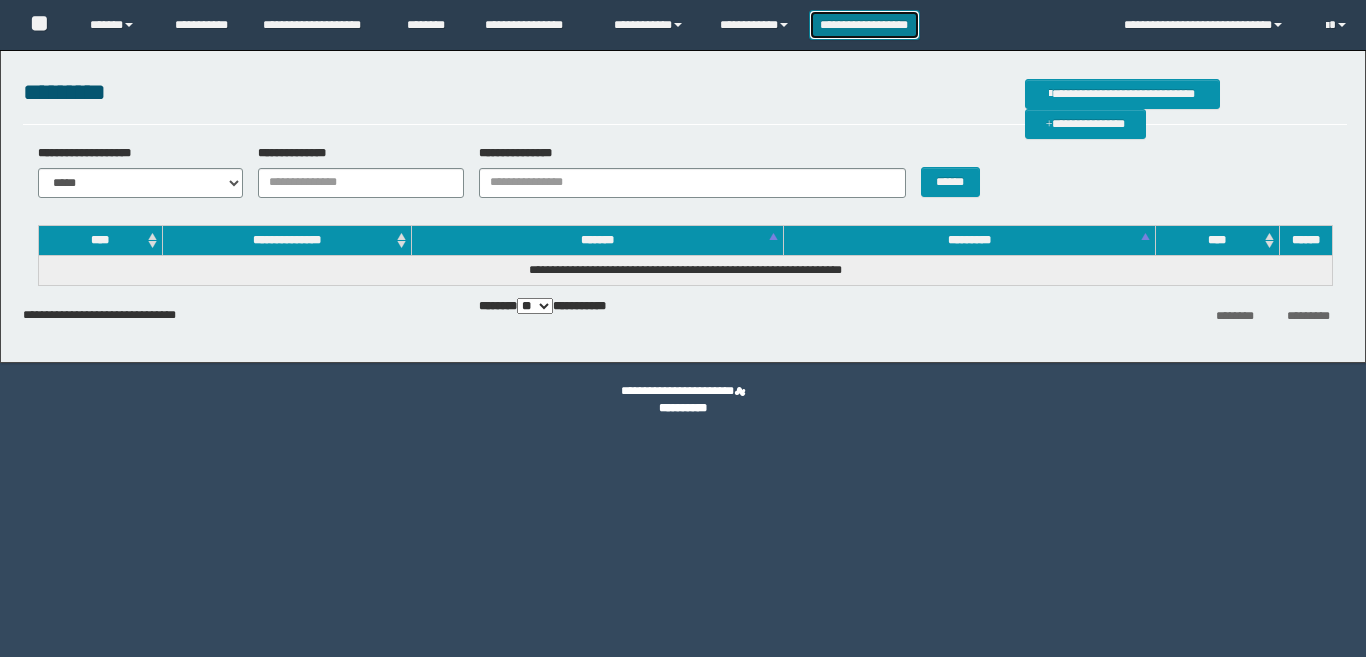 click on "**********" at bounding box center [864, 25] 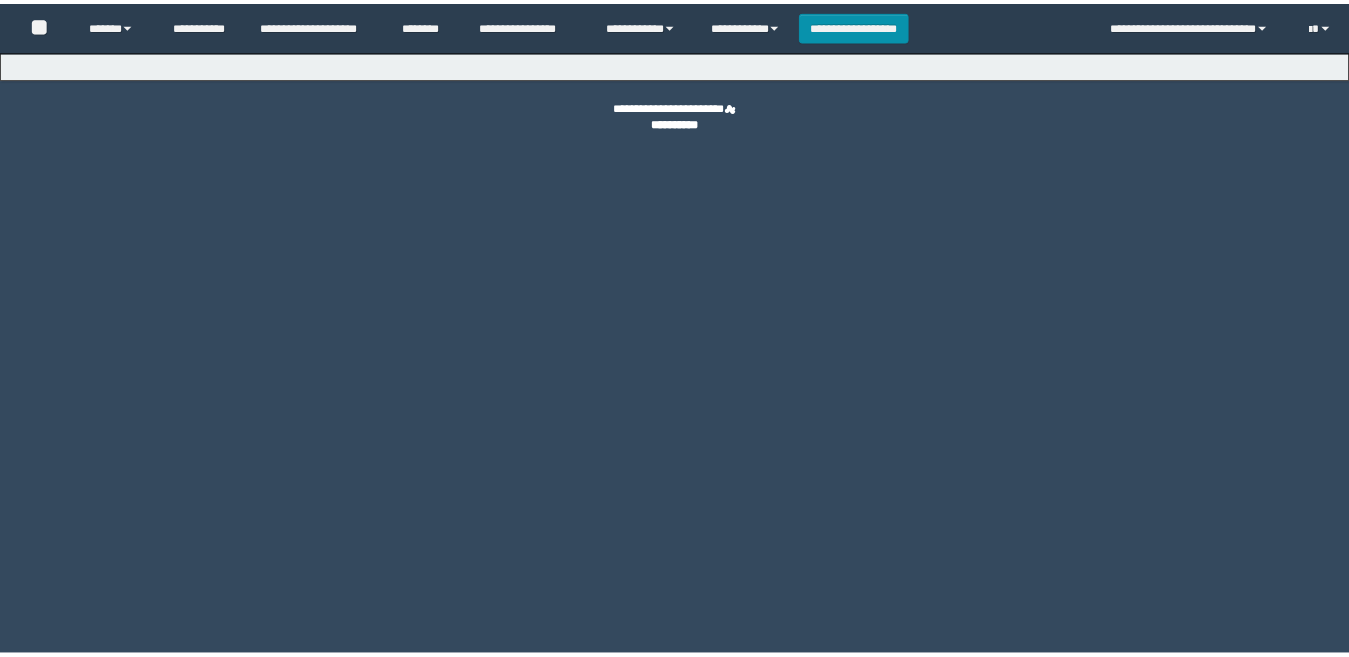 scroll, scrollTop: 0, scrollLeft: 0, axis: both 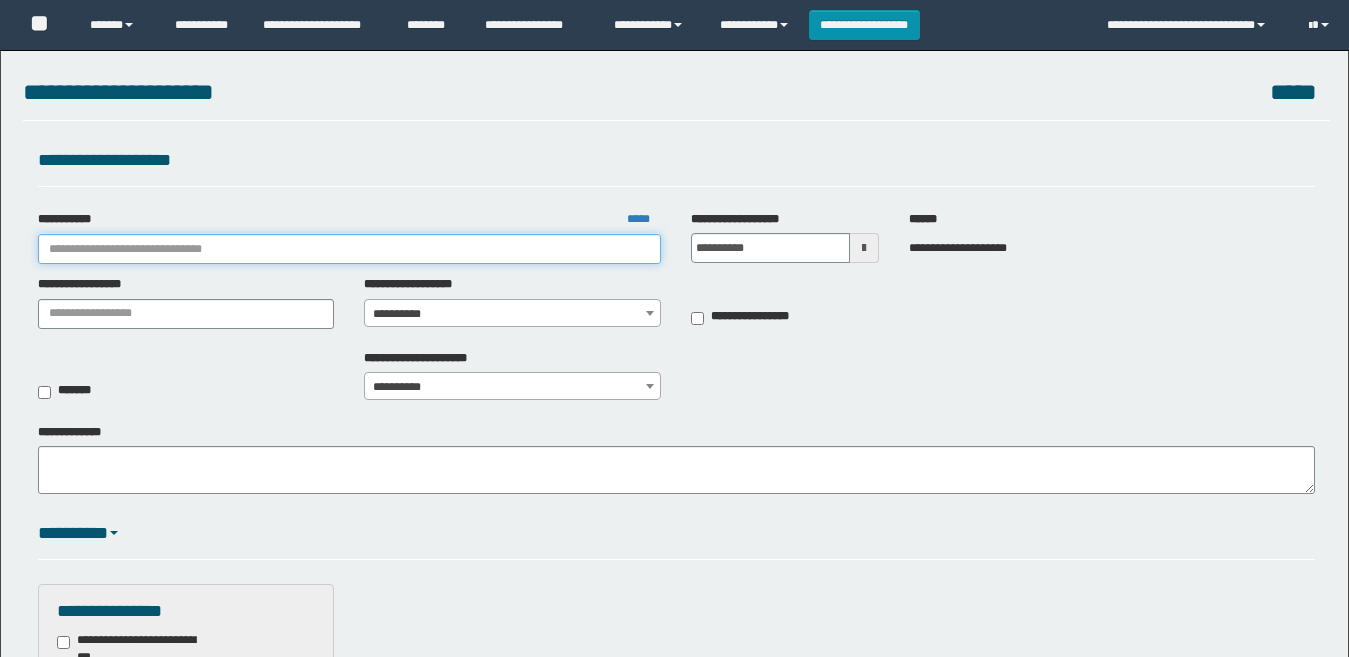 click on "**********" at bounding box center [350, 249] 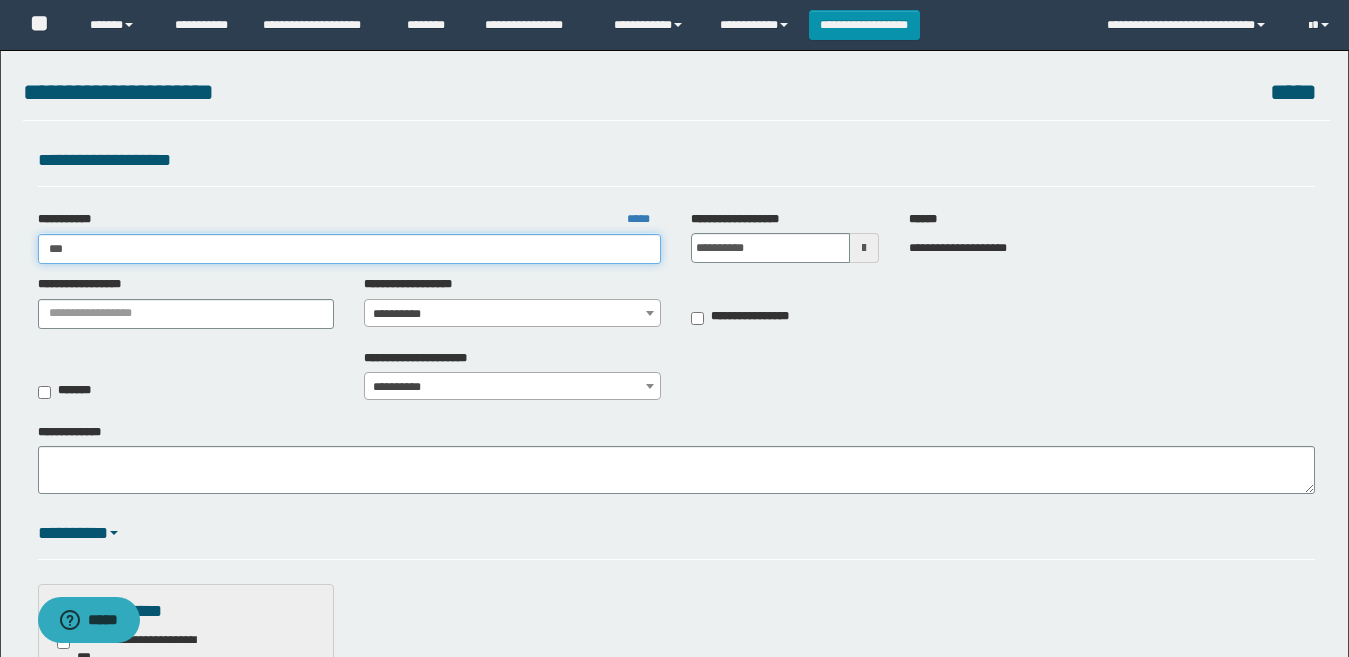 scroll, scrollTop: 0, scrollLeft: 0, axis: both 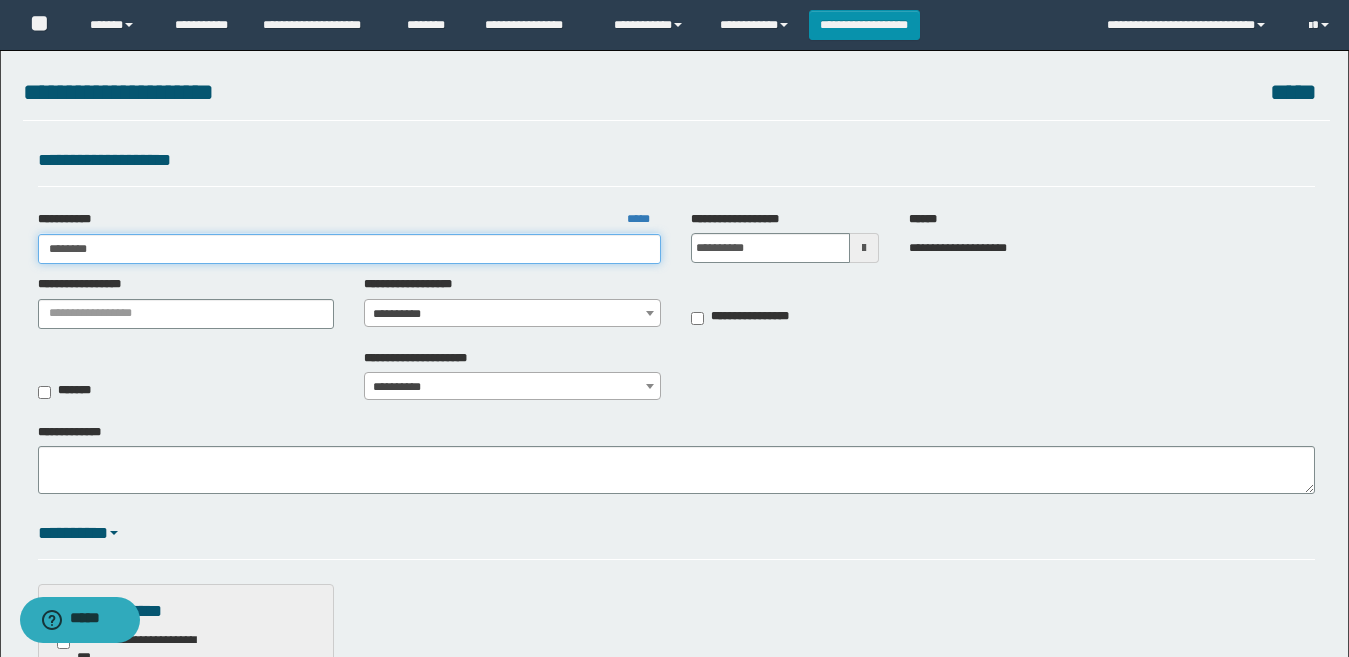 type on "*********" 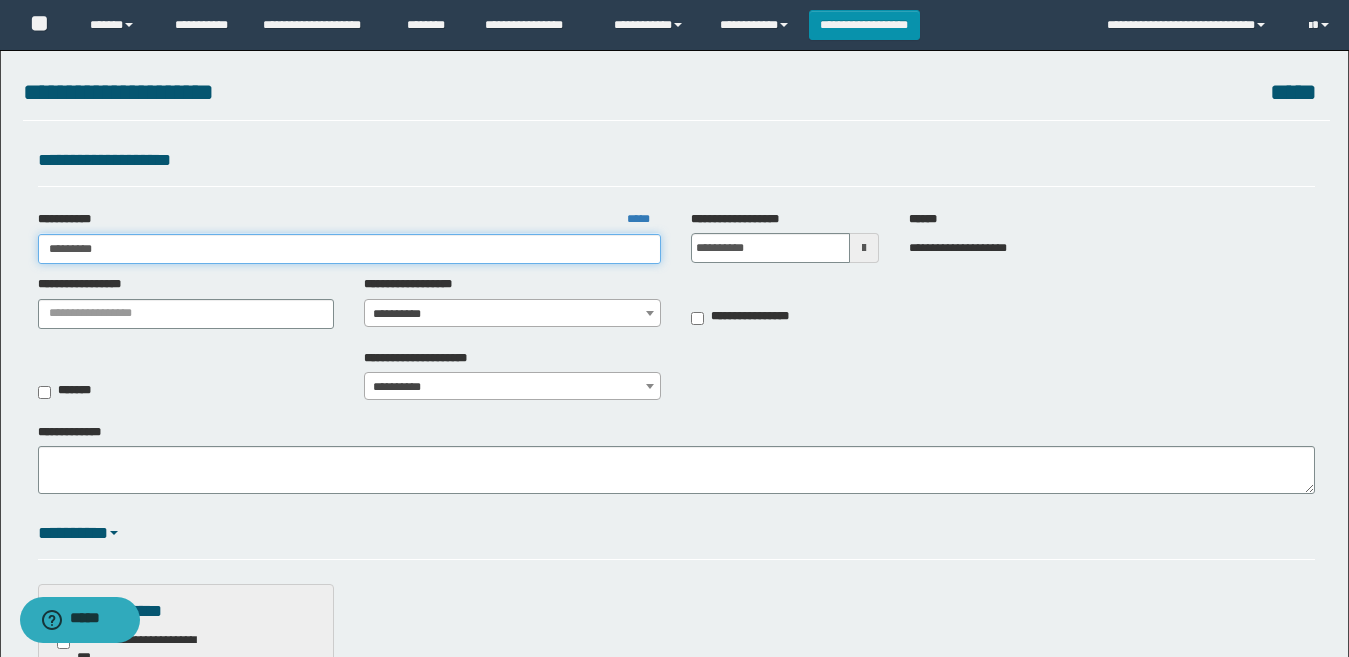 type on "*********" 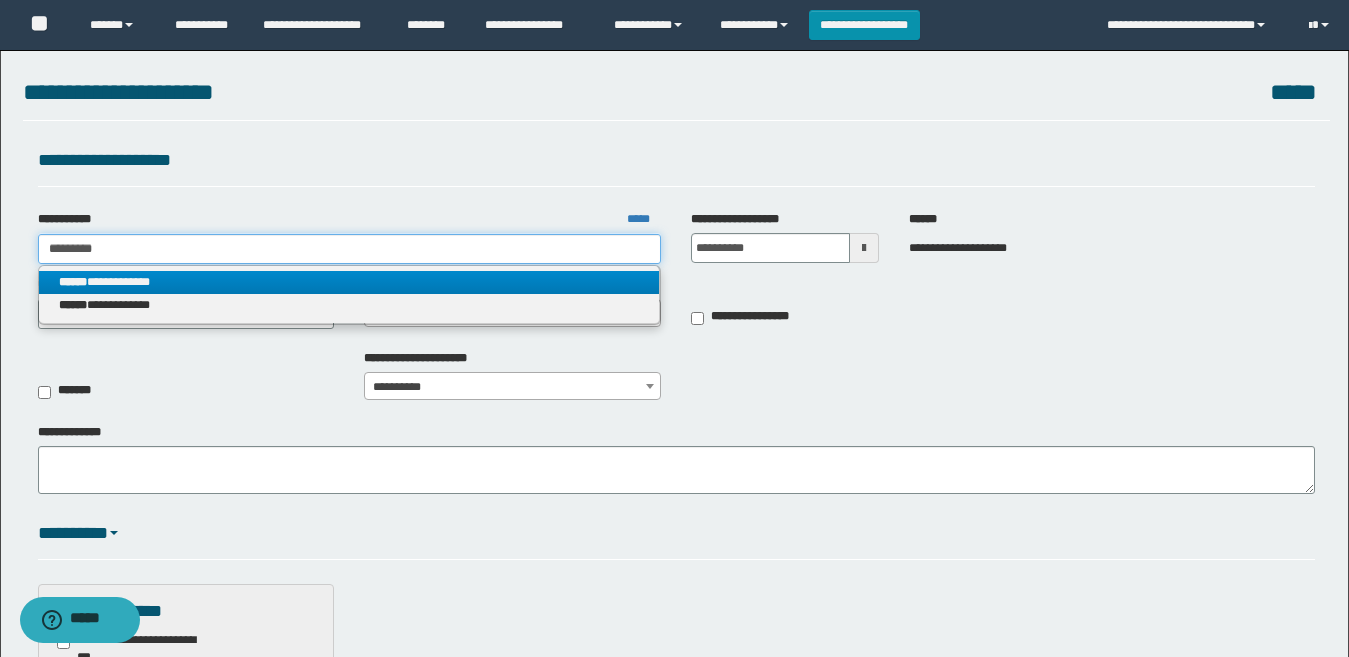 type on "*********" 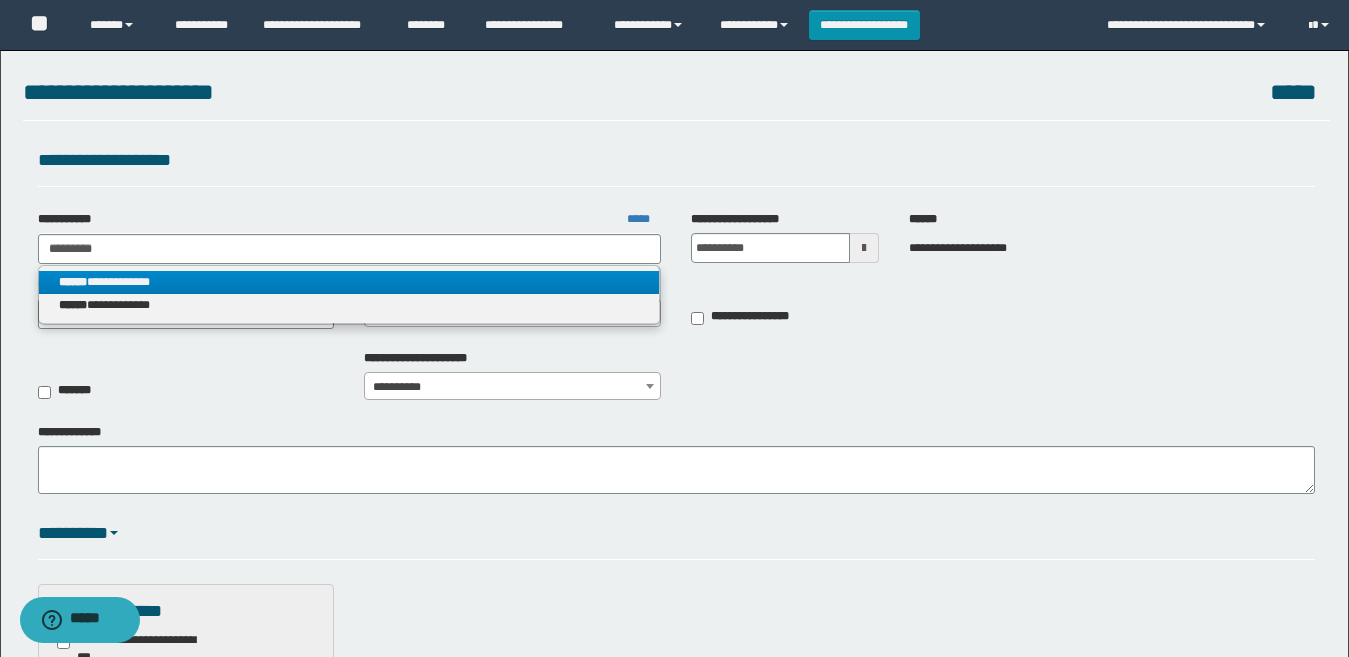 click on "**********" at bounding box center [349, 282] 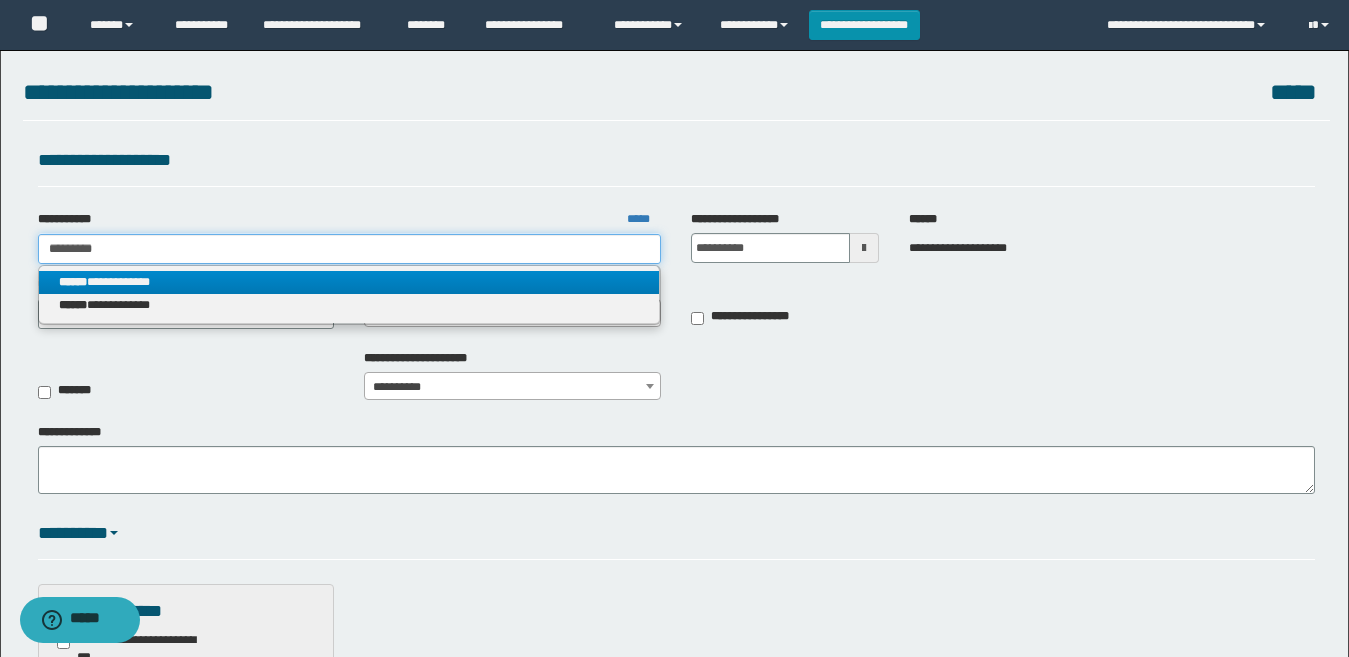 type 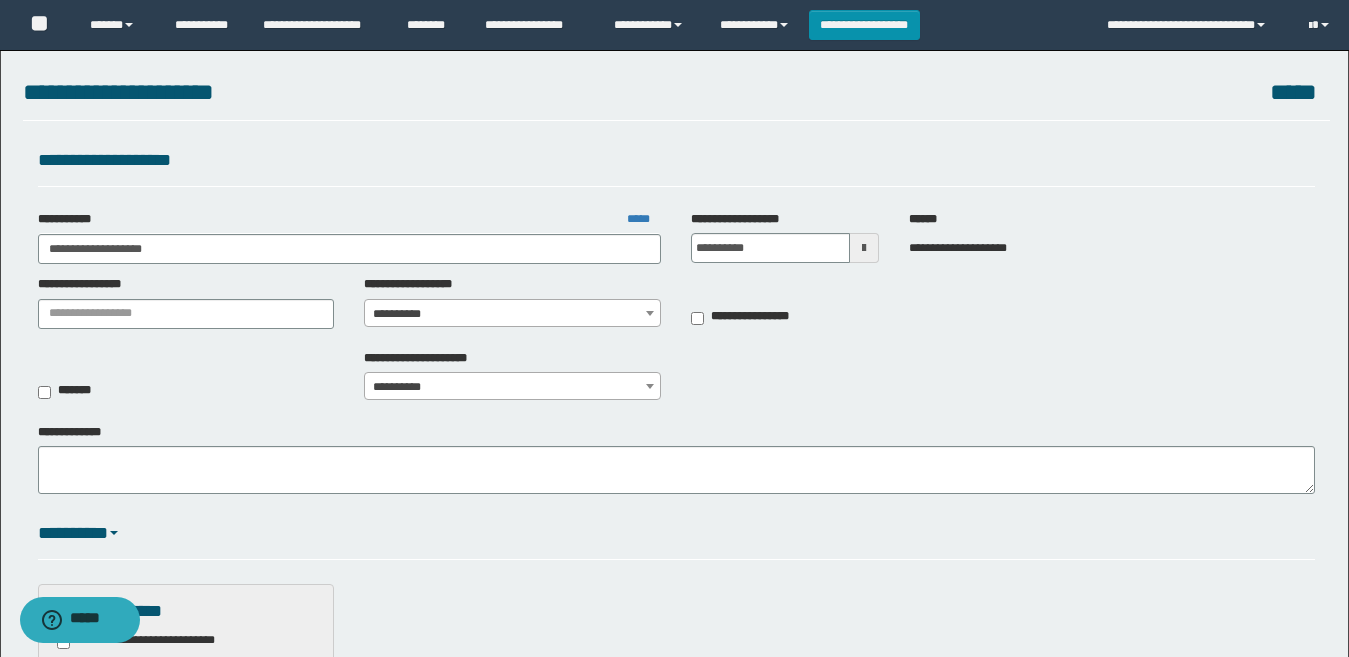 click on "**********" at bounding box center (512, 314) 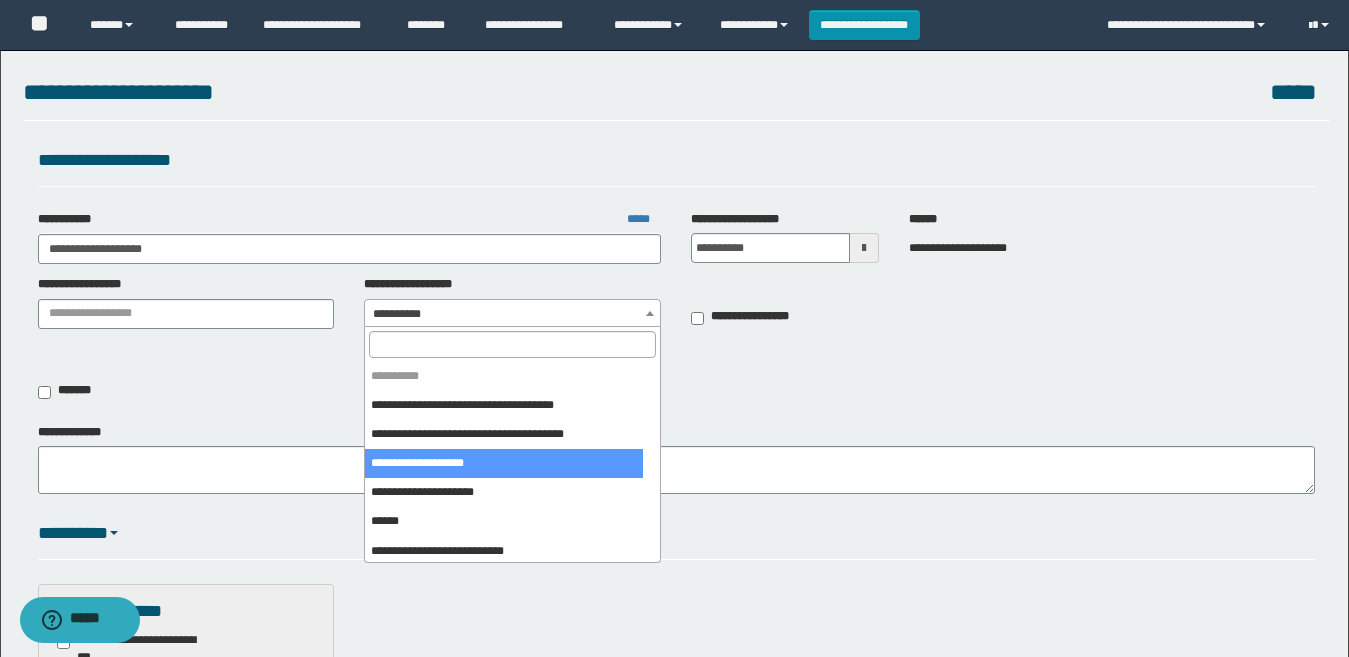 scroll, scrollTop: 100, scrollLeft: 0, axis: vertical 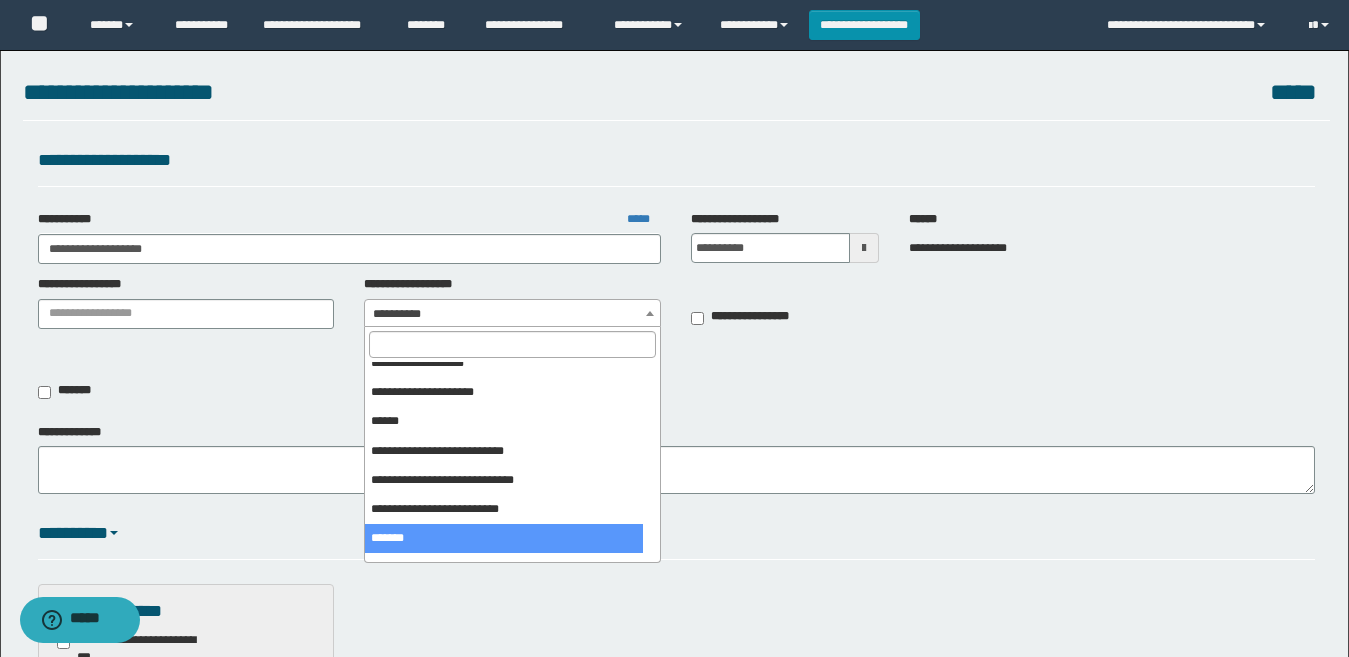 select on "***" 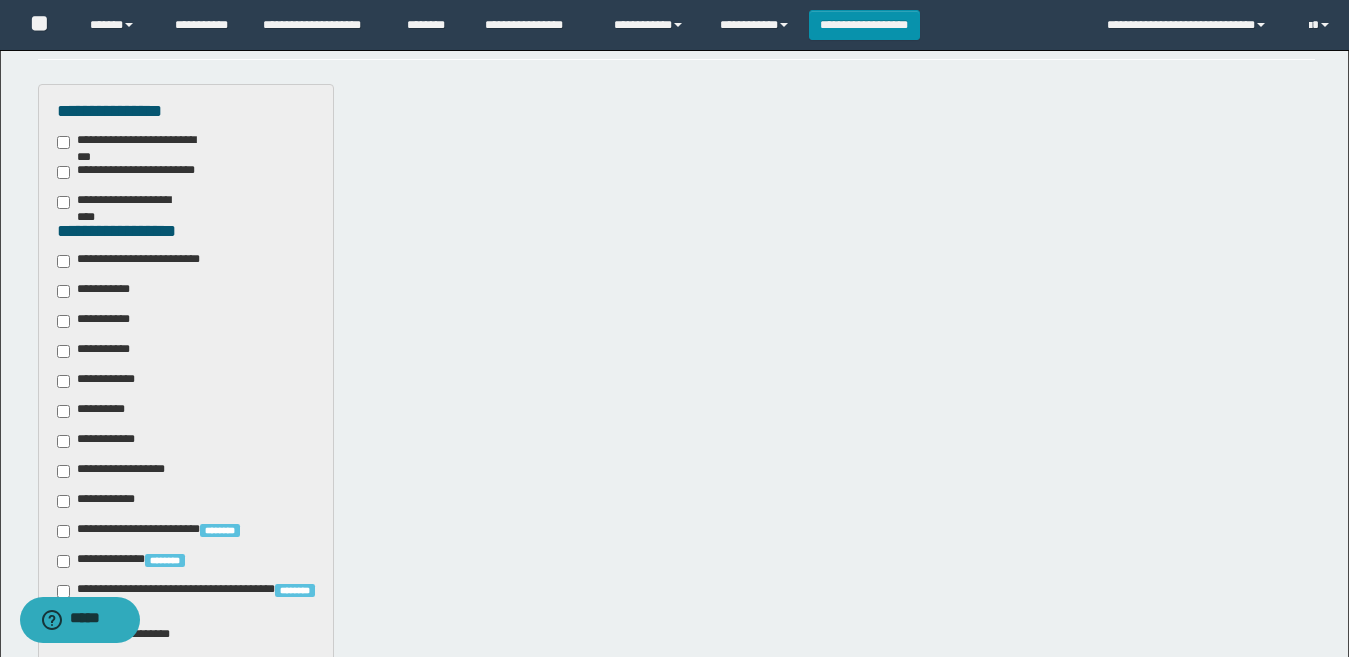 drag, startPoint x: 137, startPoint y: 258, endPoint x: 193, endPoint y: 265, distance: 56.435802 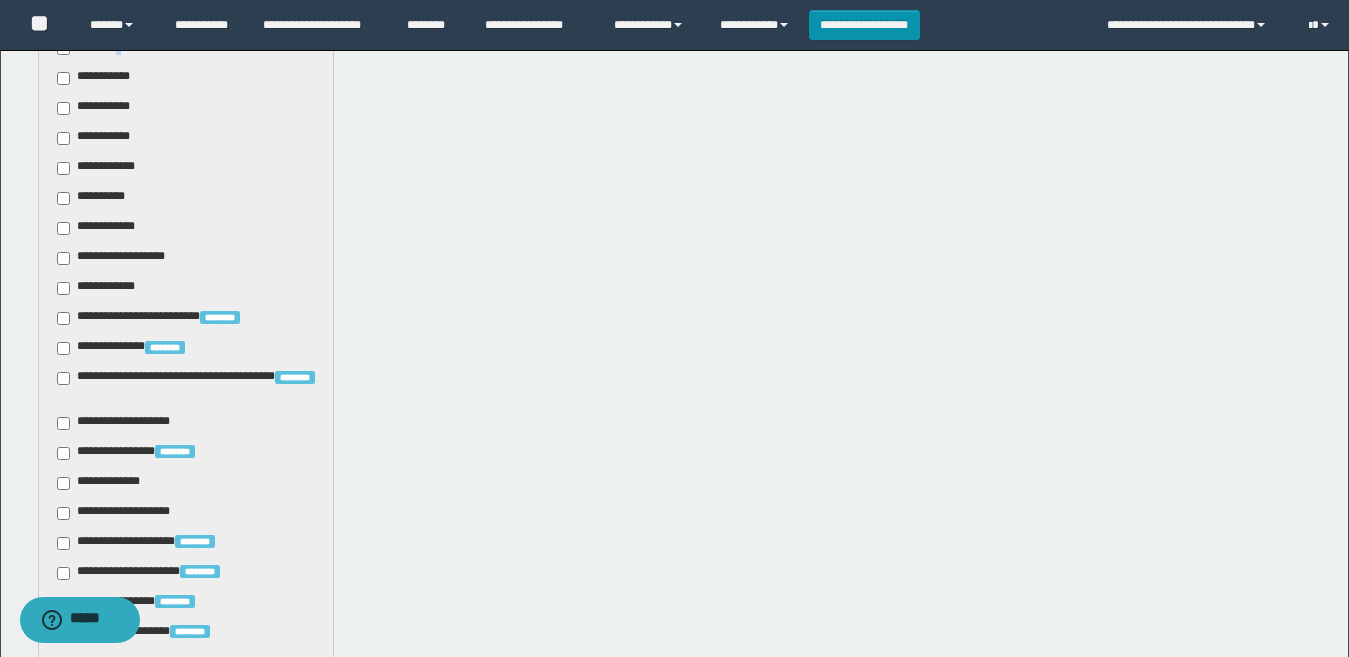 scroll, scrollTop: 641, scrollLeft: 0, axis: vertical 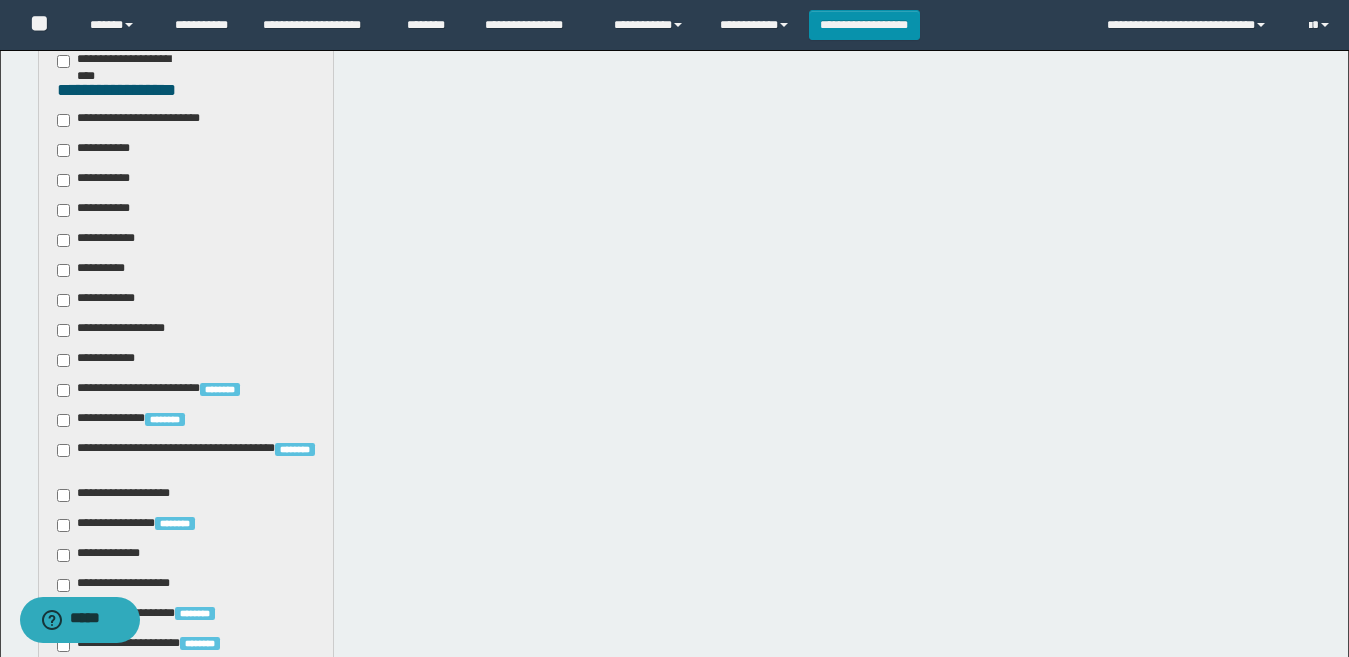 click on "**********" at bounding box center (143, 120) 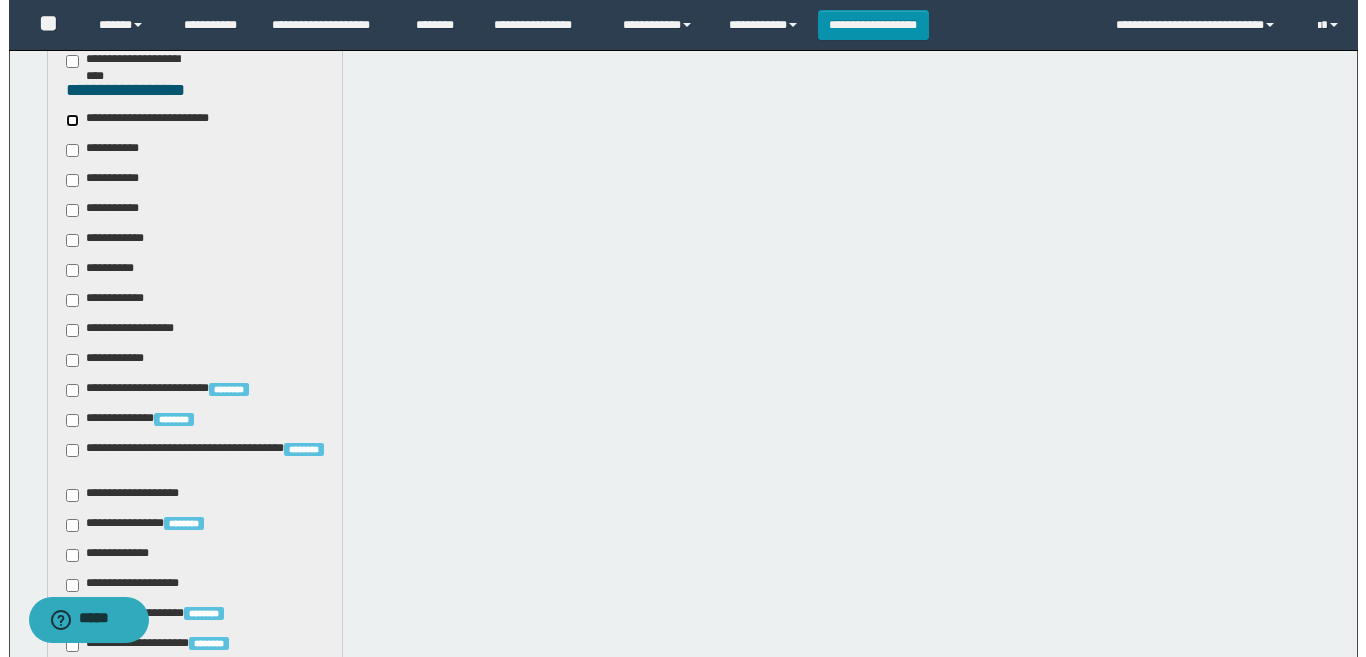 scroll, scrollTop: 1041, scrollLeft: 0, axis: vertical 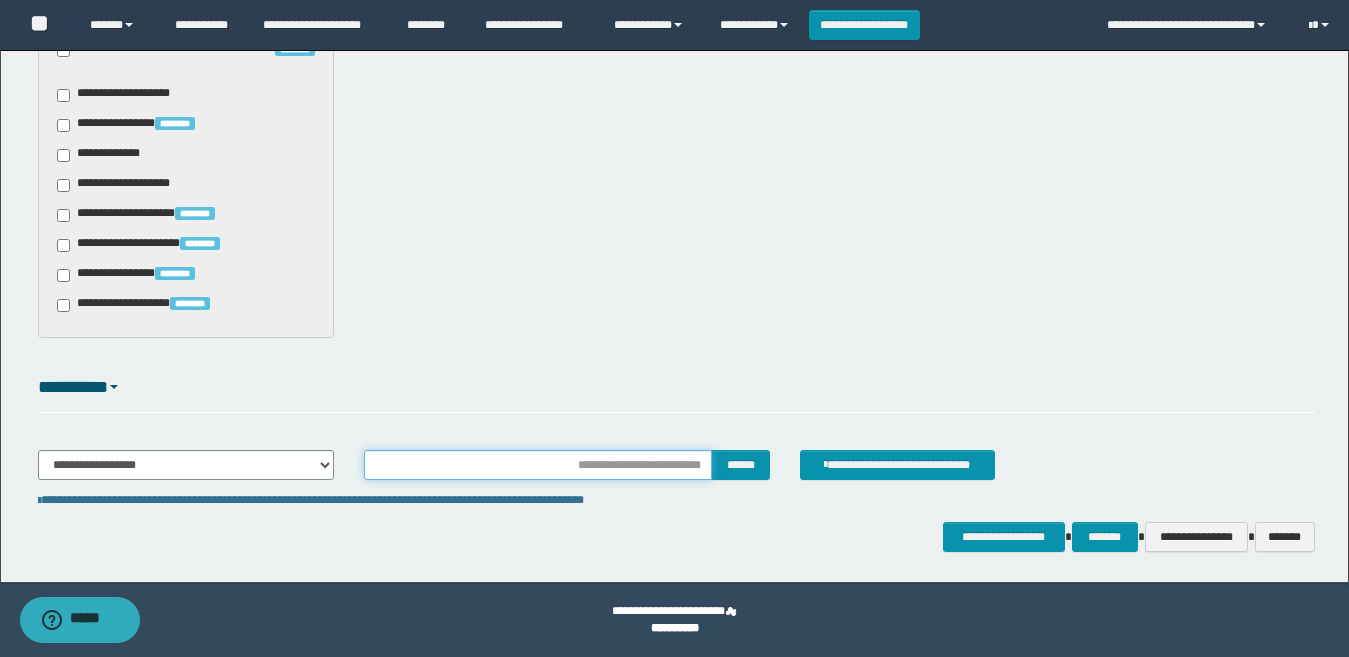 click at bounding box center [537, 465] 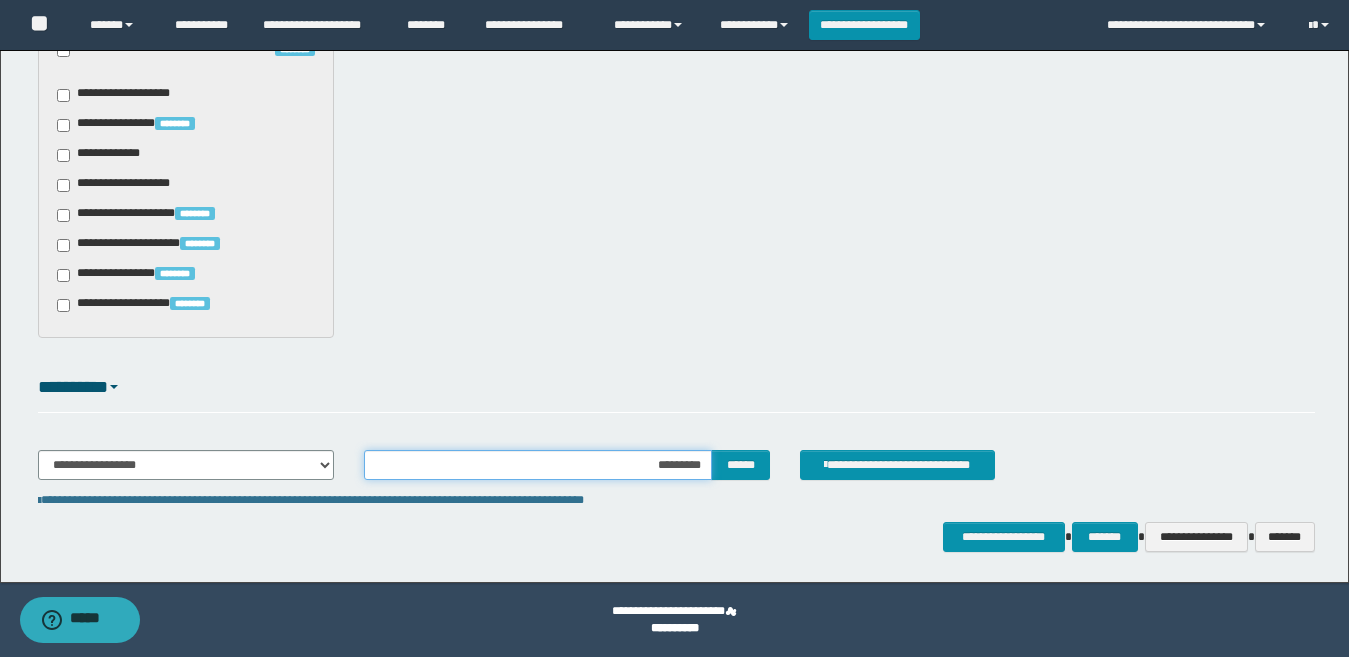 type on "**********" 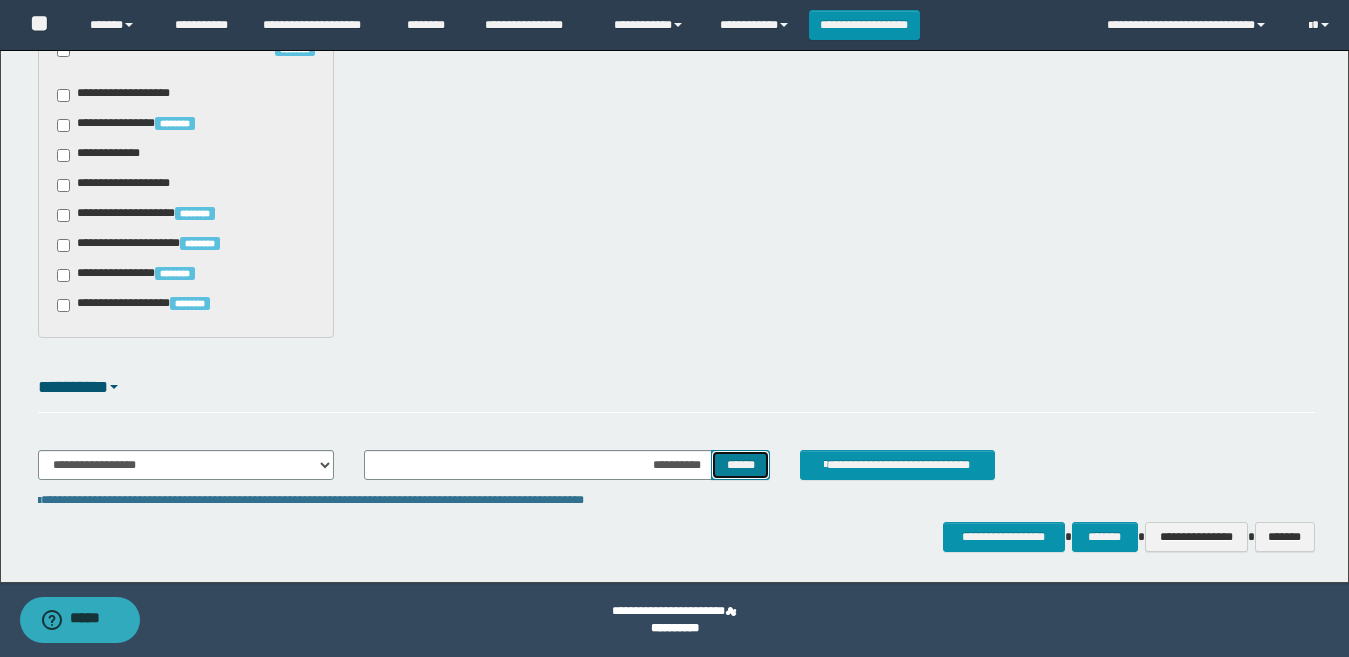 click on "******" at bounding box center [740, 465] 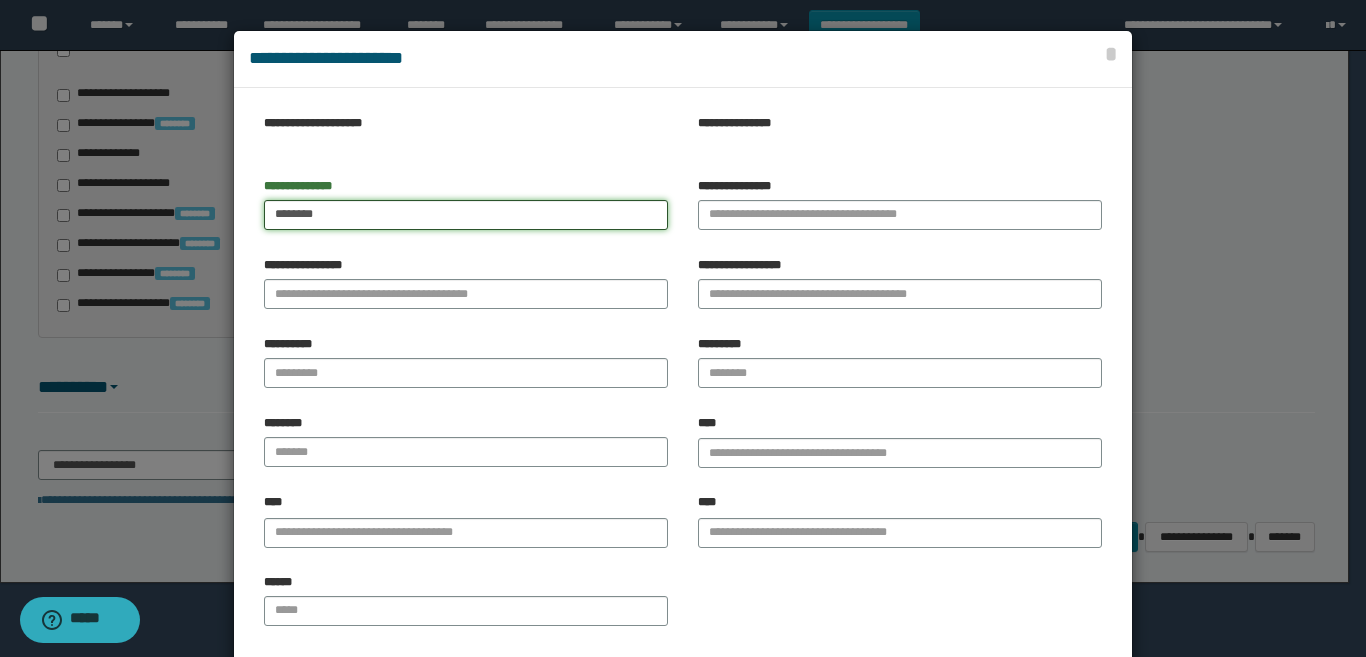 type on "*******" 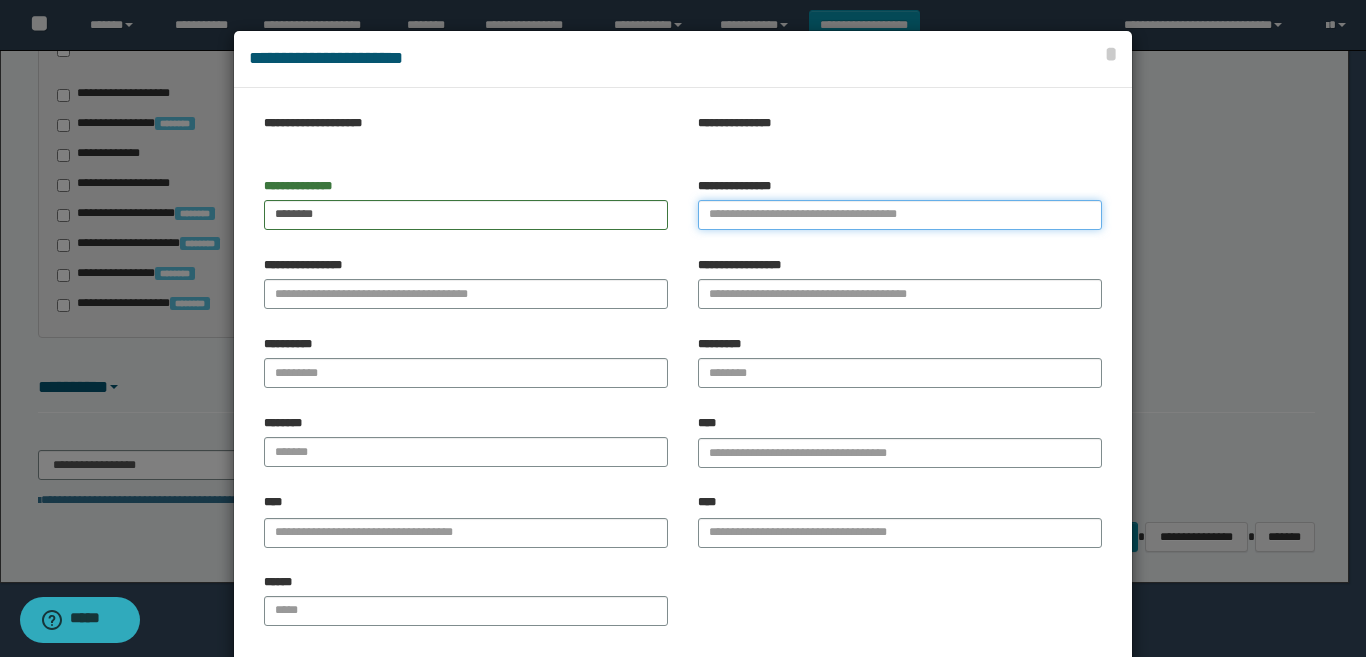 click on "**********" at bounding box center (900, 215) 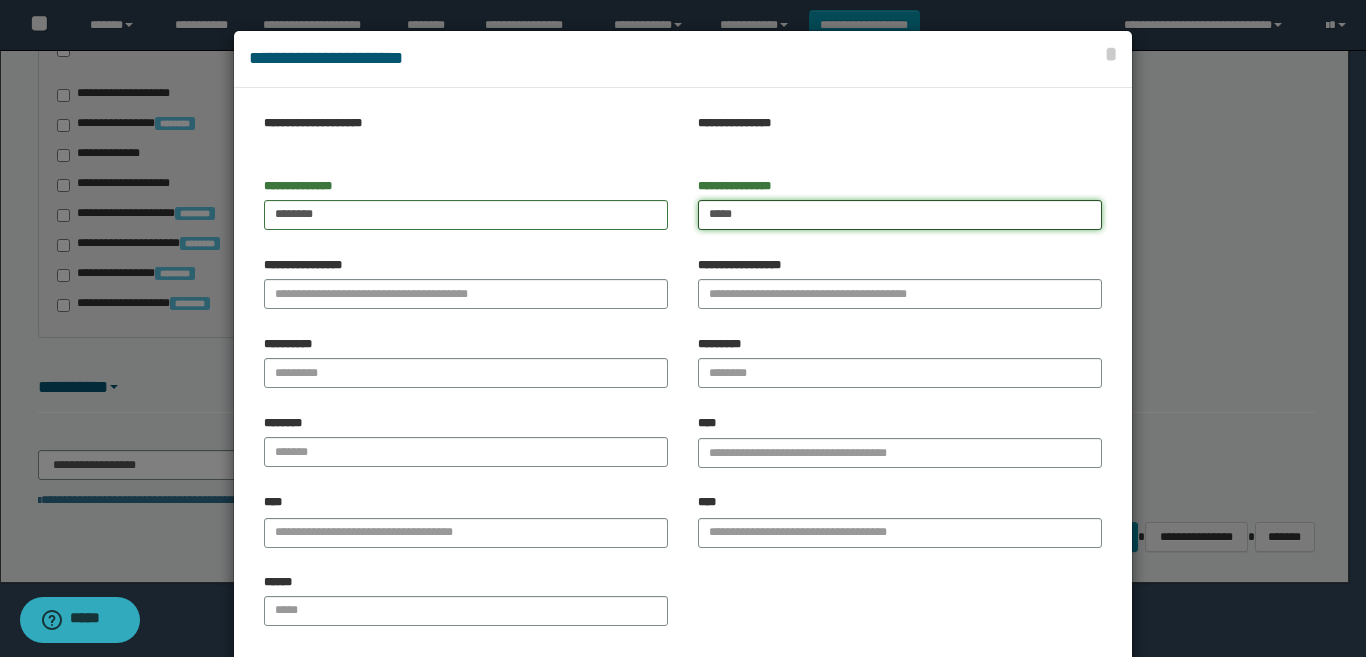 type on "*****" 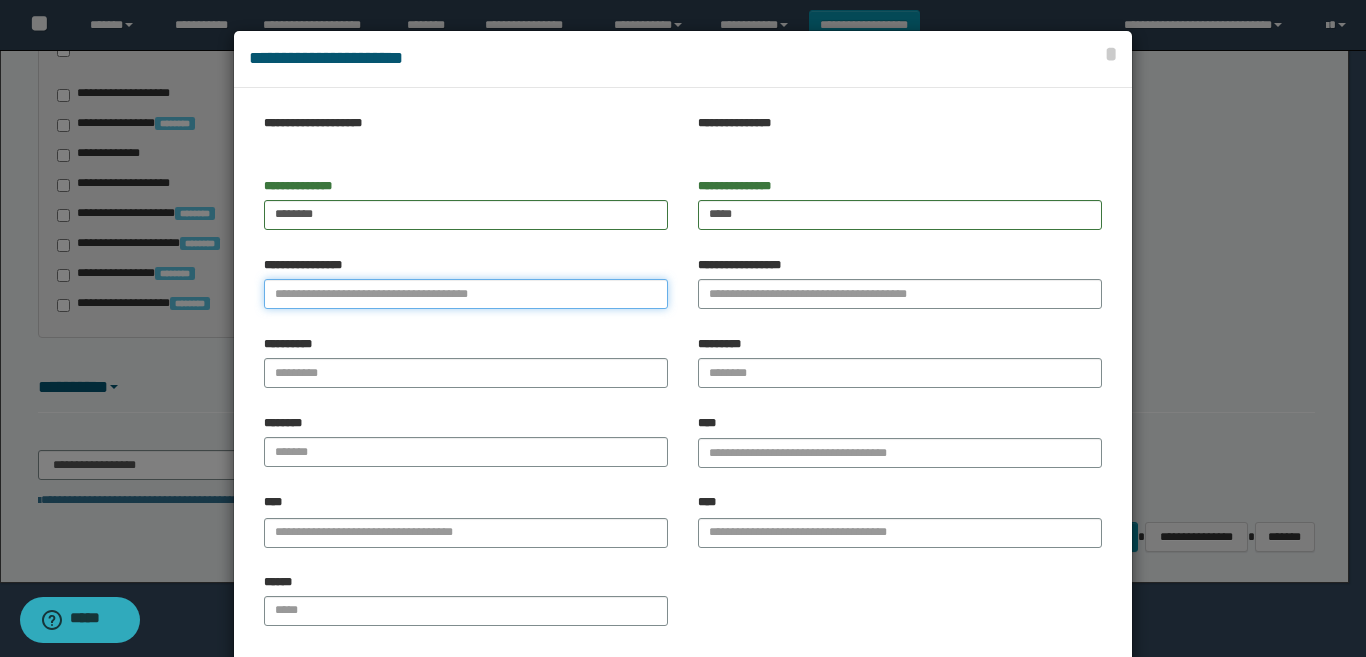 click on "**********" at bounding box center [466, 294] 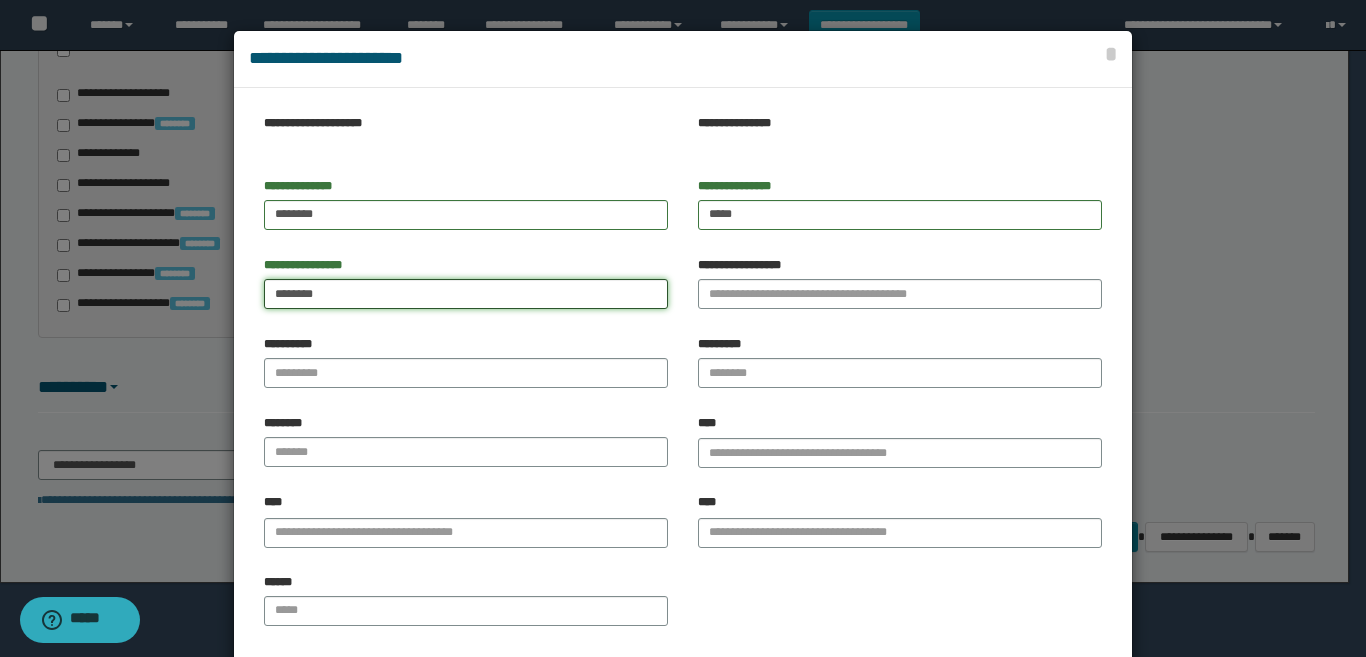 type on "*******" 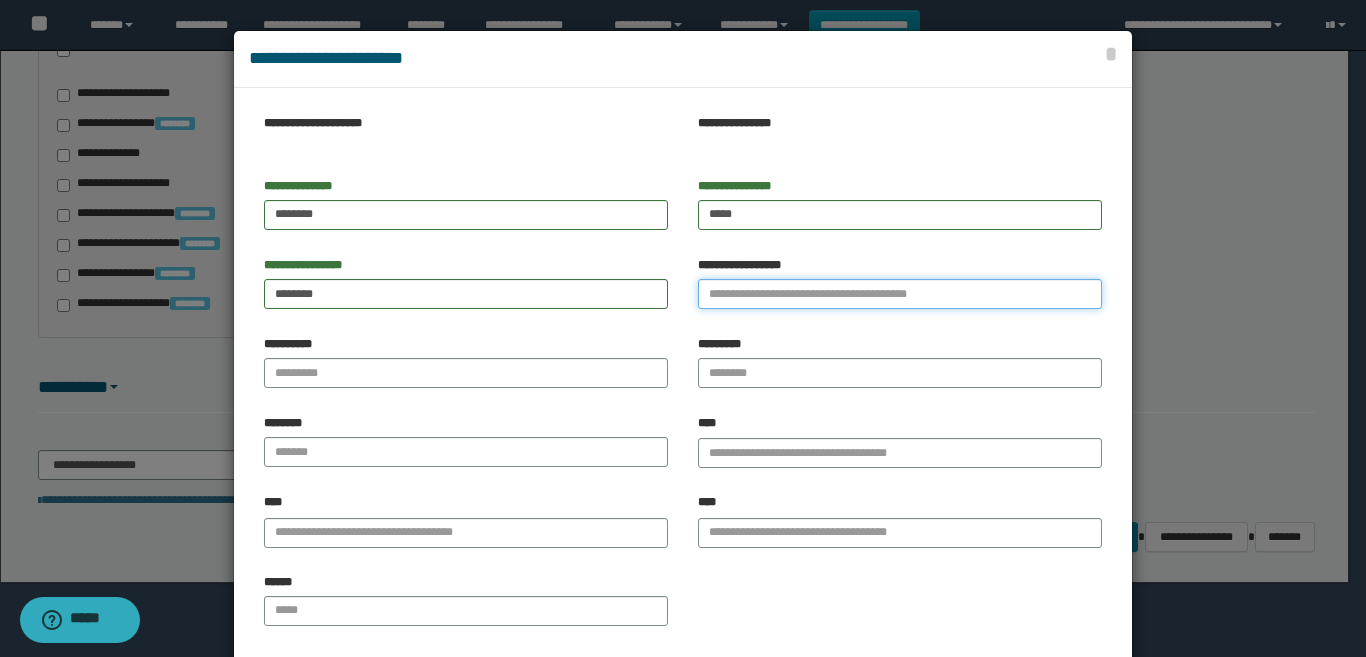 click on "**********" at bounding box center (900, 294) 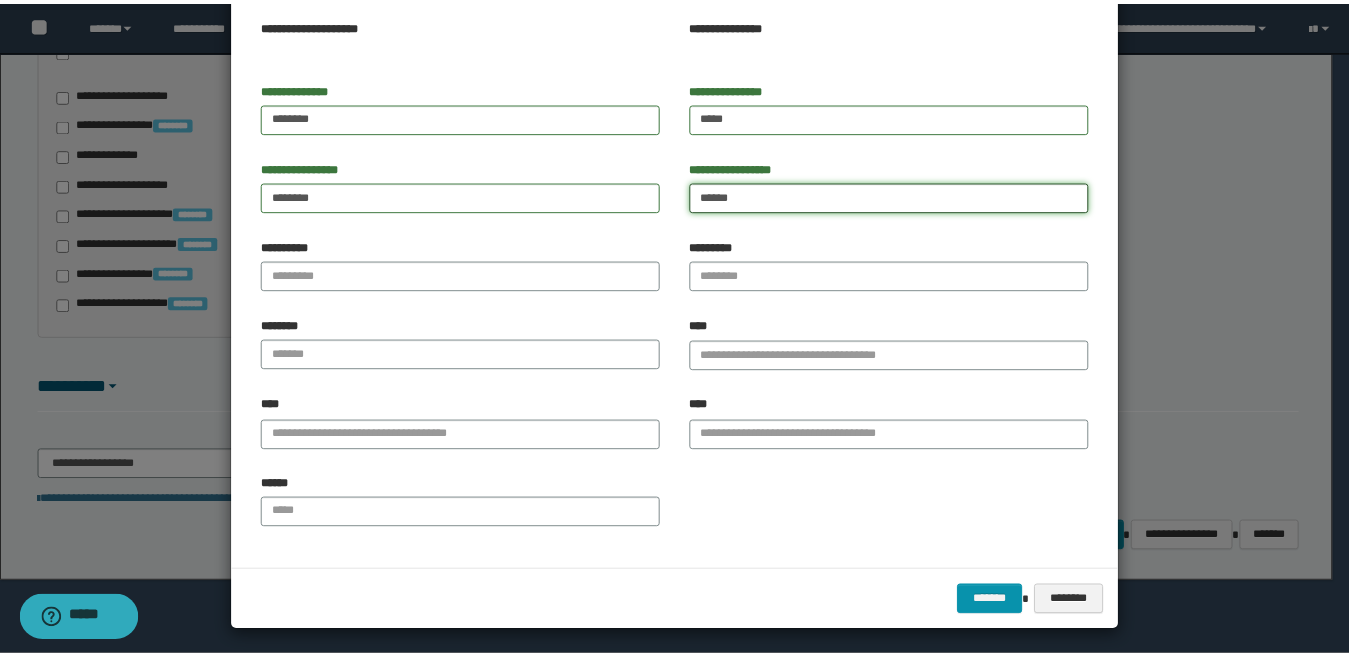 scroll, scrollTop: 103, scrollLeft: 0, axis: vertical 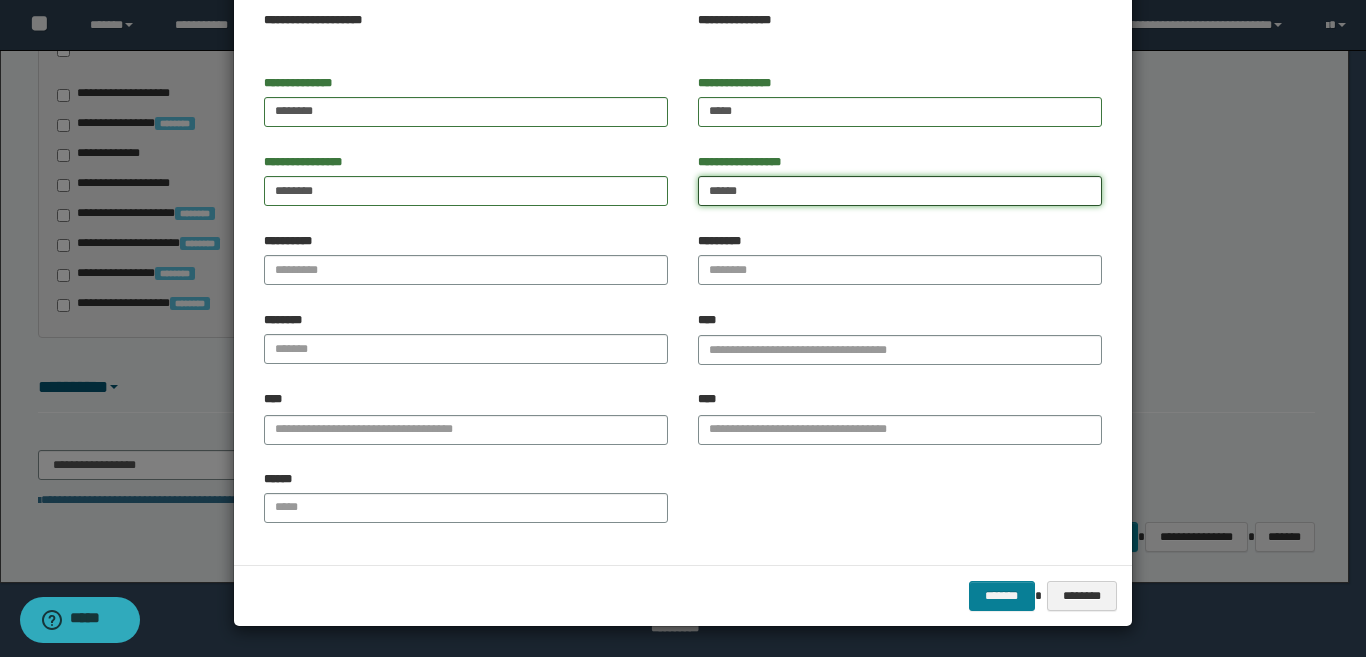 type on "******" 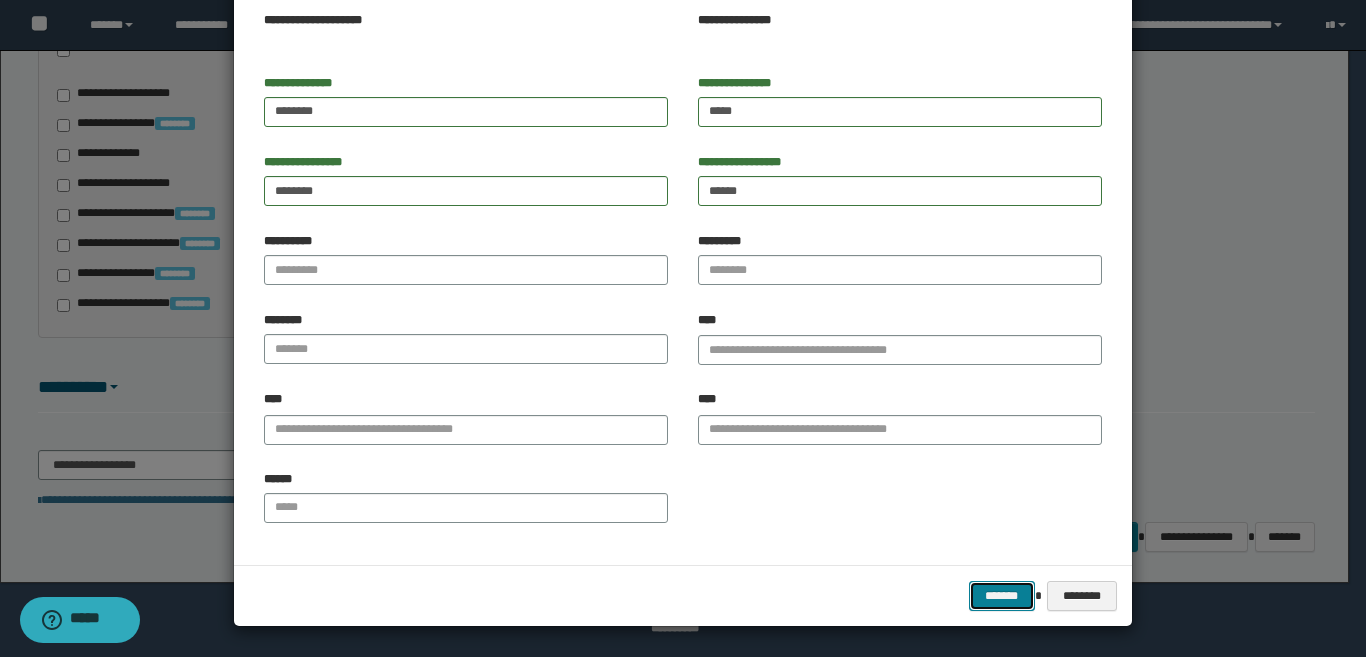 click on "*******" at bounding box center [1002, 596] 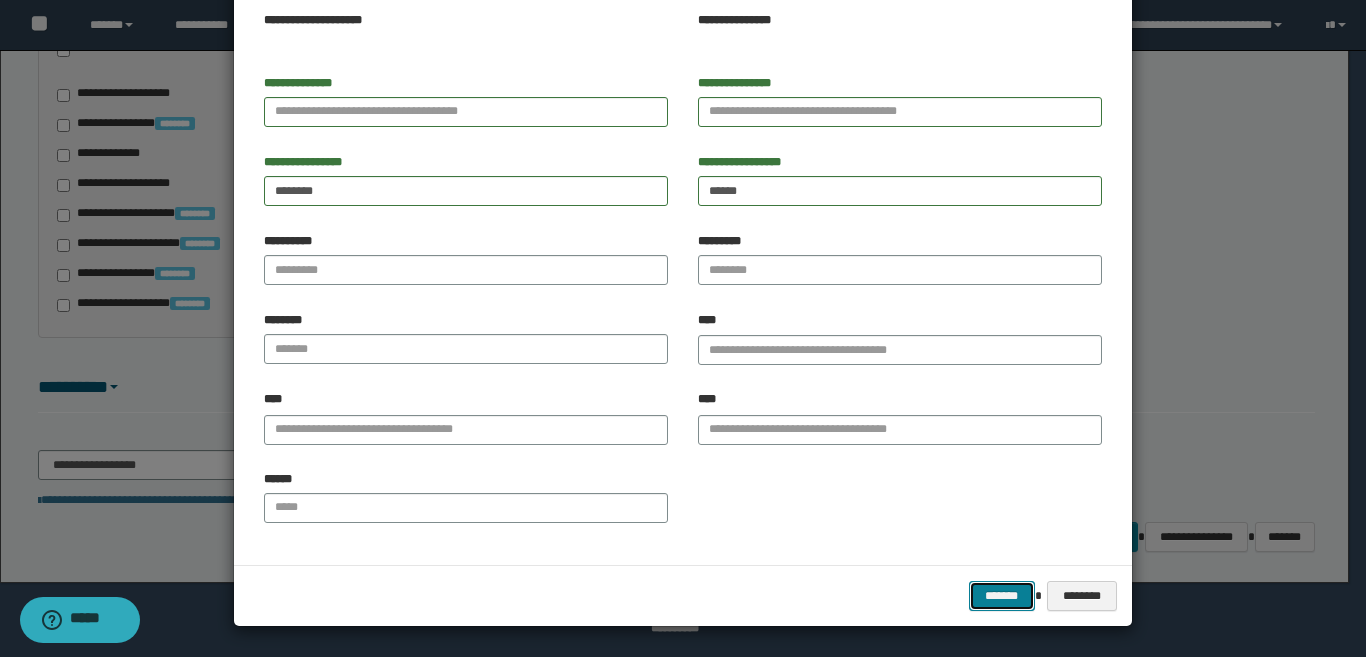 type 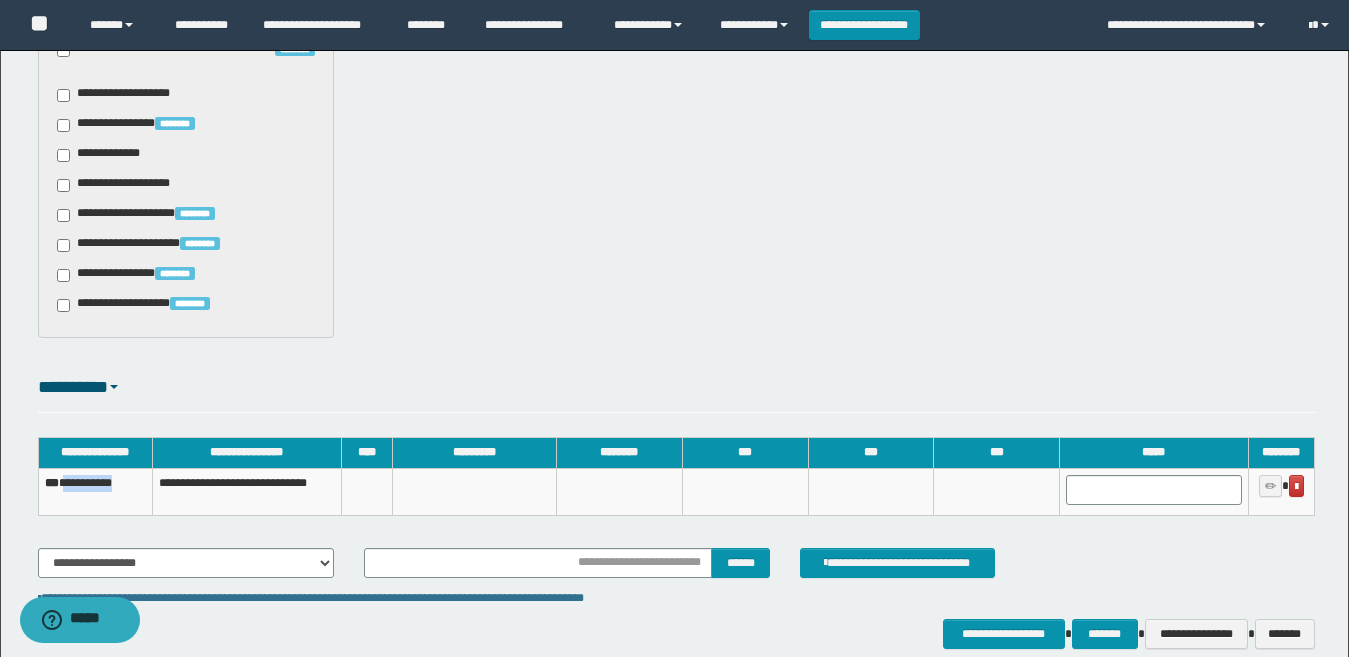 drag, startPoint x: 140, startPoint y: 484, endPoint x: 74, endPoint y: 487, distance: 66.068146 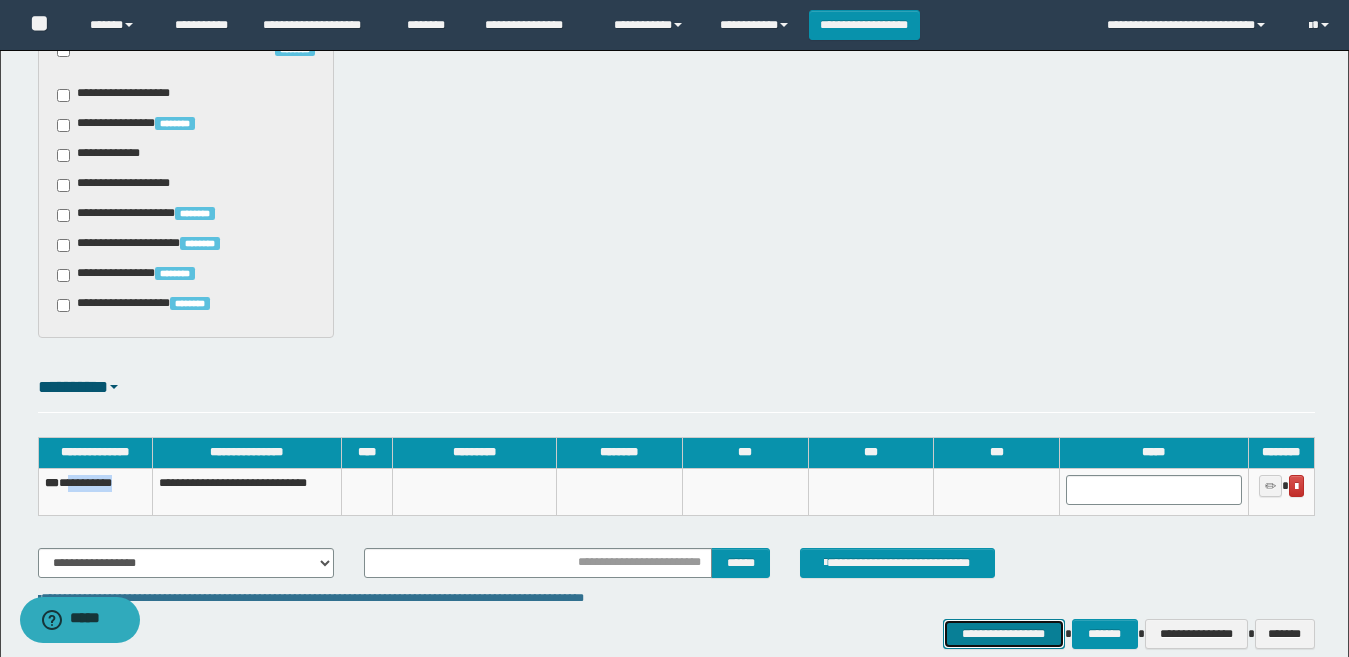 drag, startPoint x: 1012, startPoint y: 636, endPoint x: 696, endPoint y: 505, distance: 342.07748 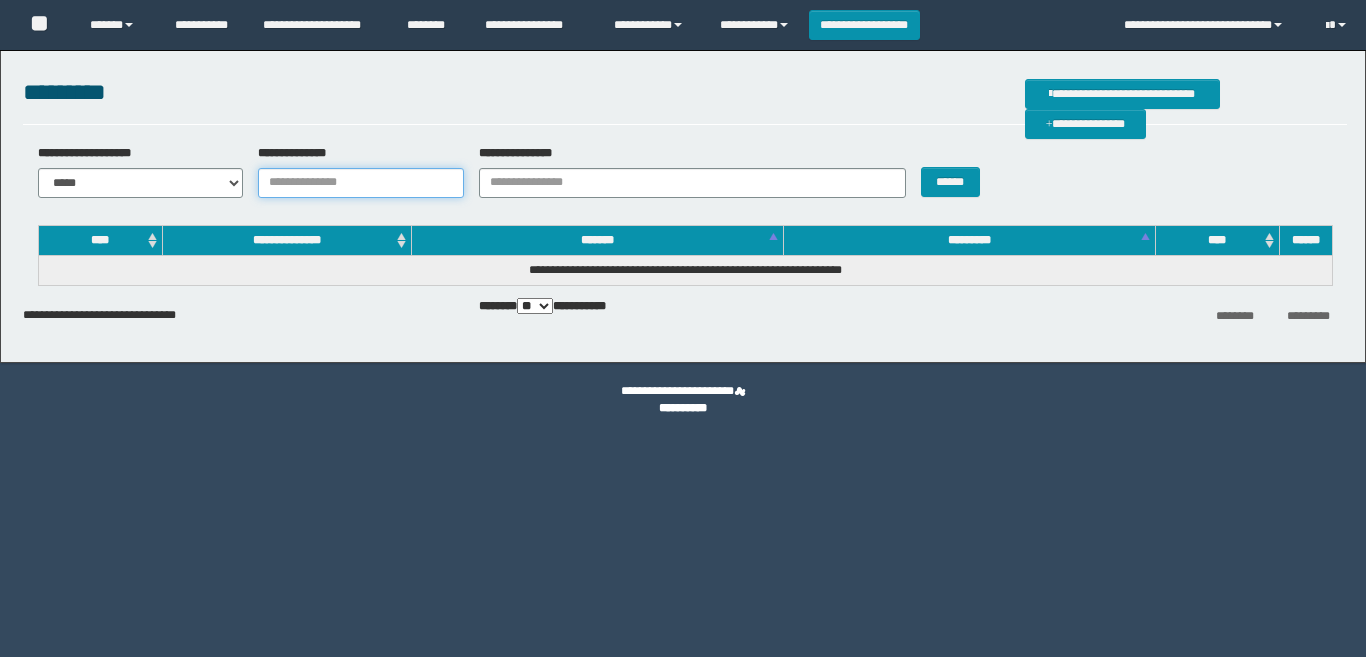 click on "**********" at bounding box center (361, 183) 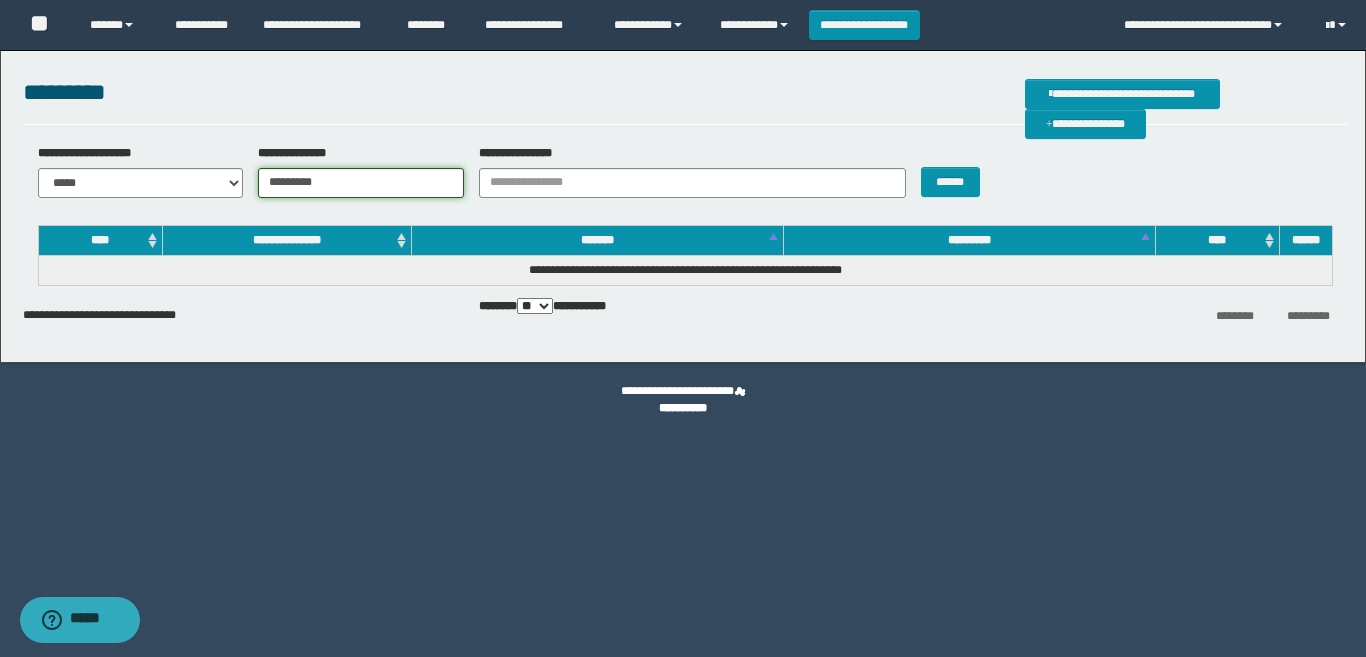 scroll, scrollTop: 0, scrollLeft: 0, axis: both 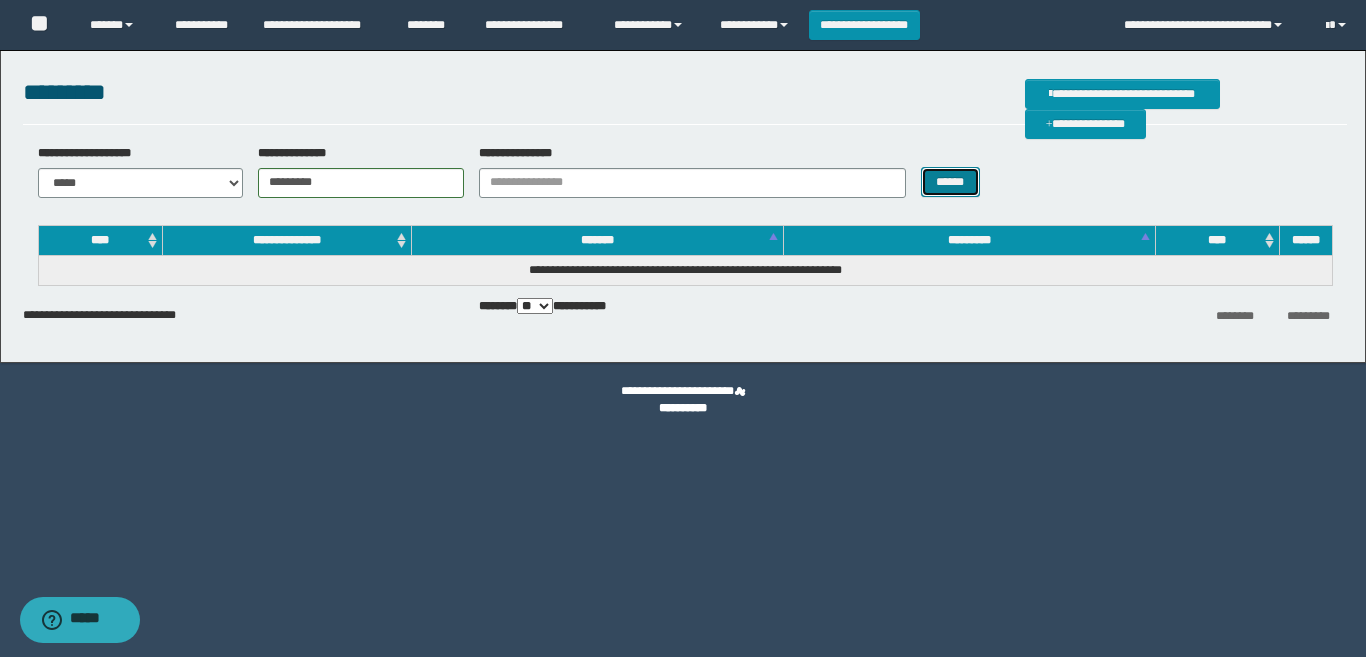 click on "******" at bounding box center [950, 182] 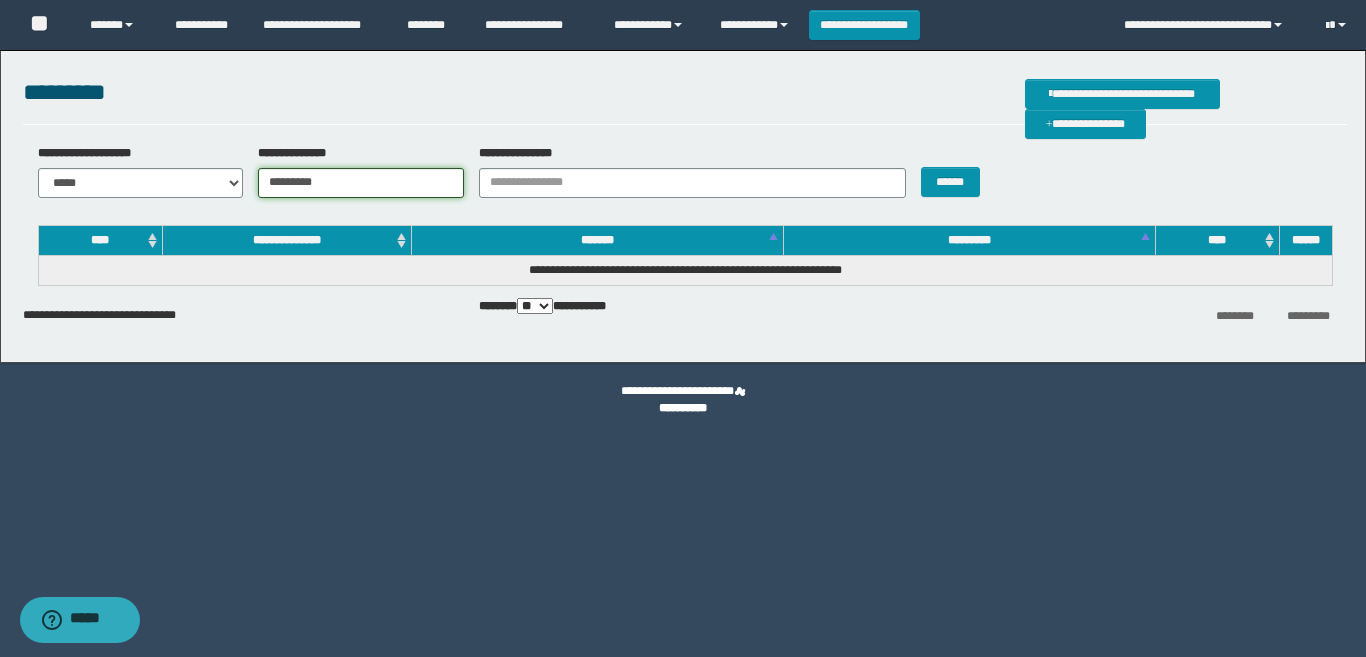 click on "*********" at bounding box center (361, 183) 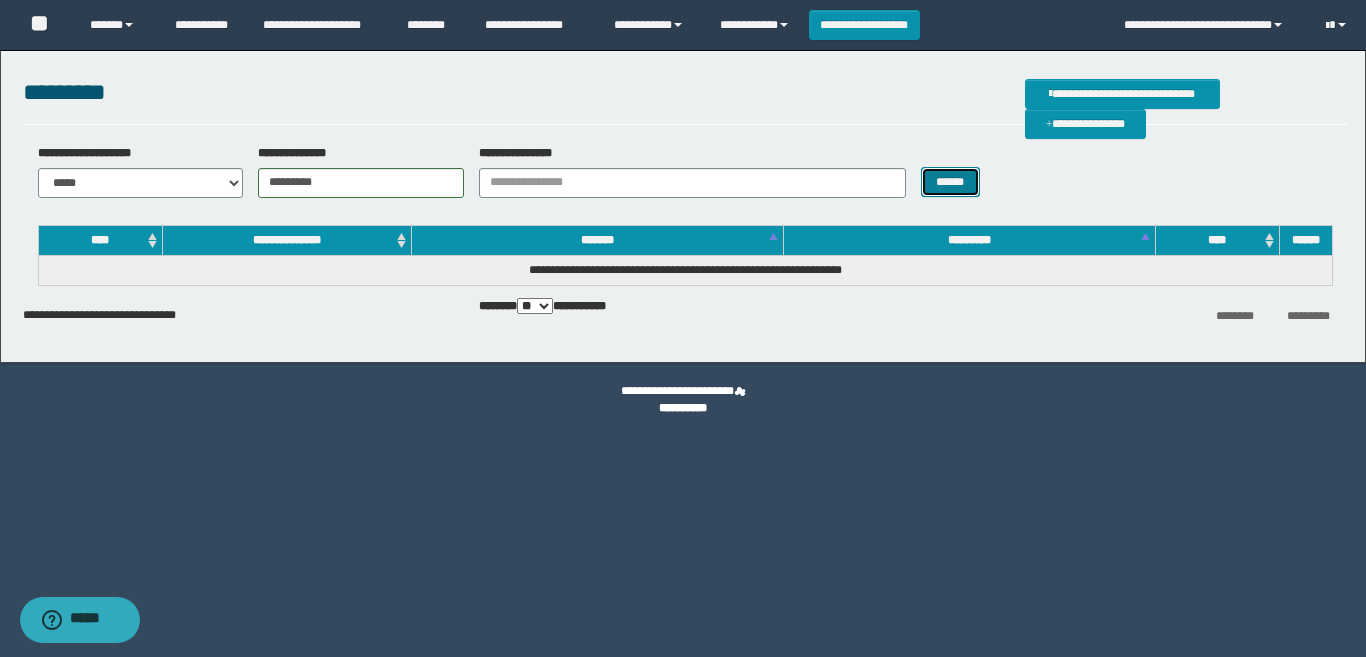 click on "******" at bounding box center (950, 182) 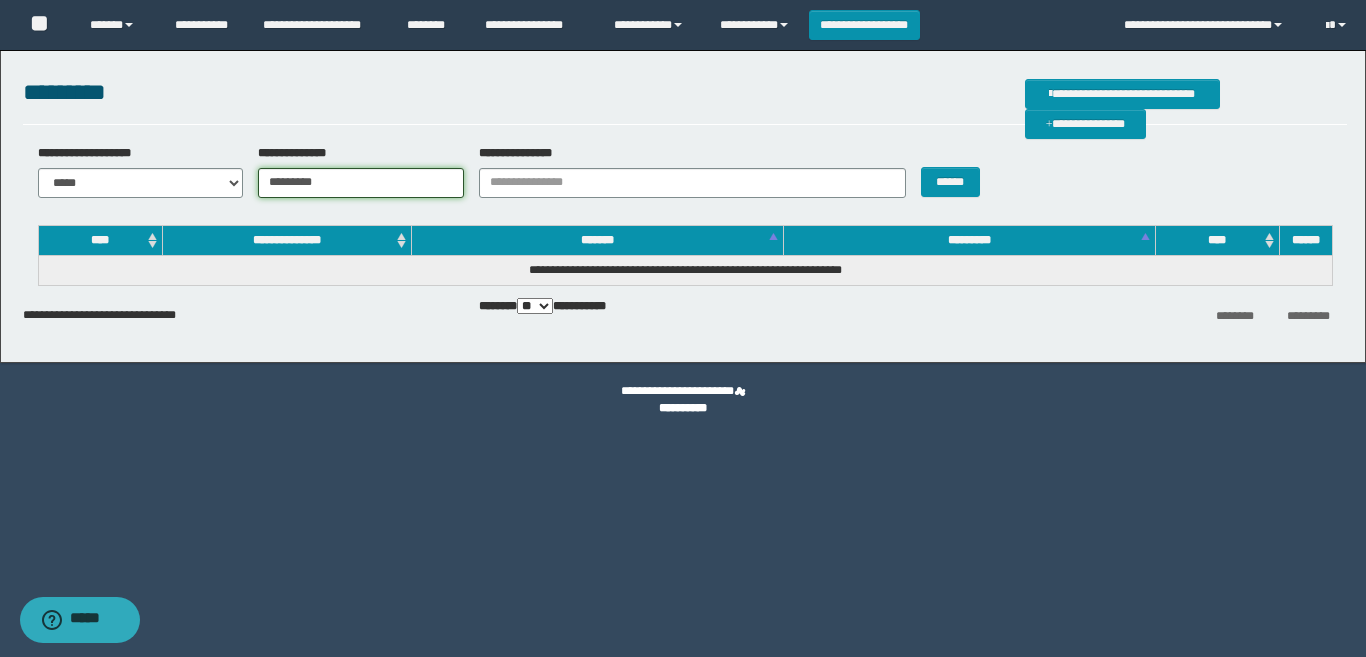 click on "*********" at bounding box center (361, 183) 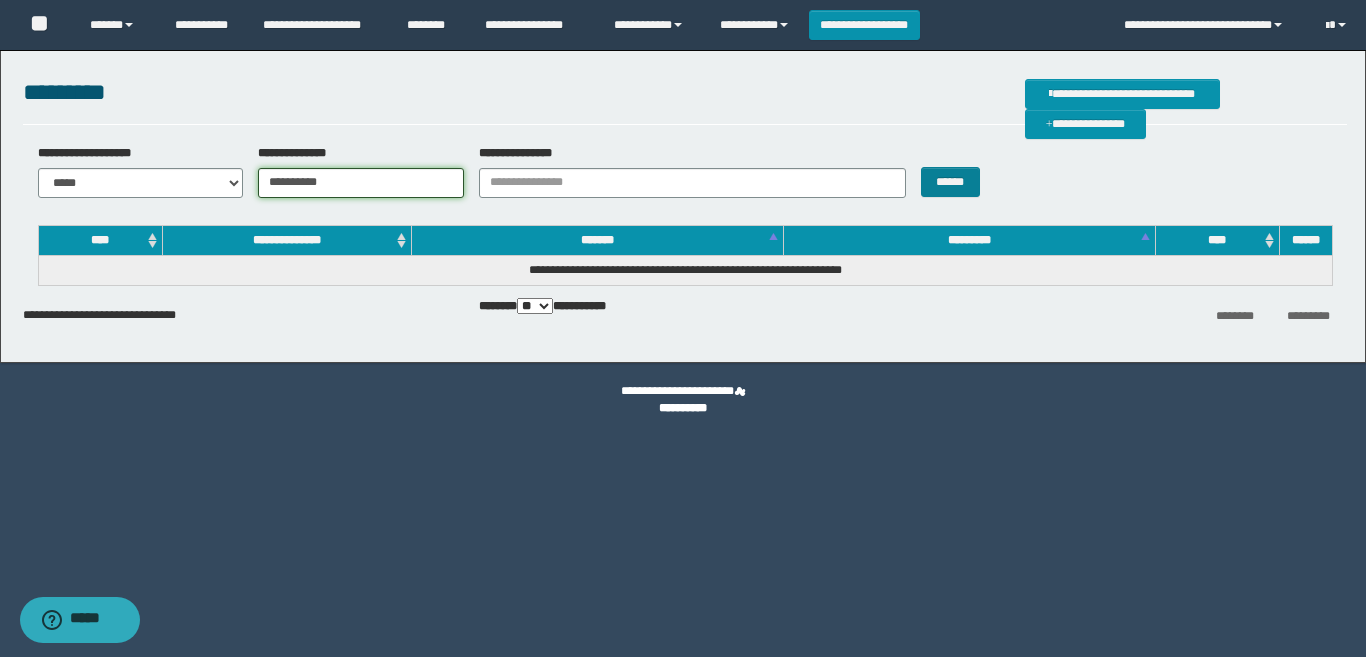 type on "**********" 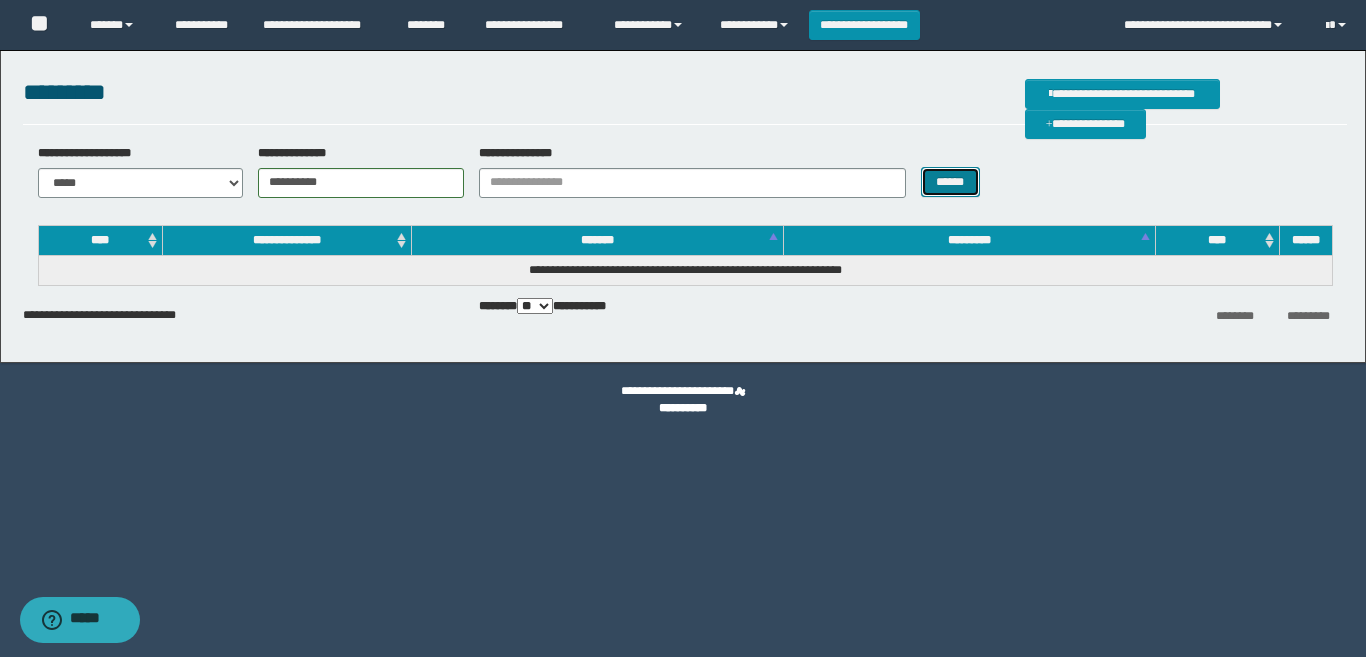 drag, startPoint x: 936, startPoint y: 194, endPoint x: 1178, endPoint y: 282, distance: 257.5034 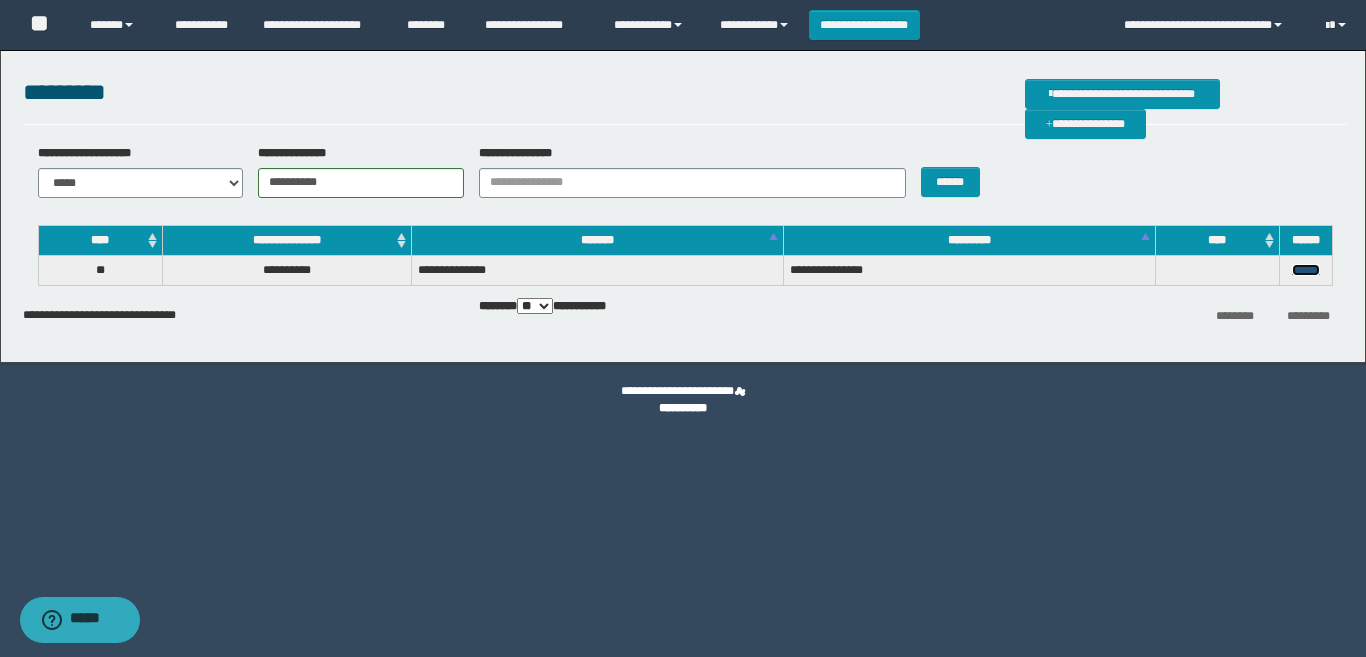 click on "******" at bounding box center (1306, 270) 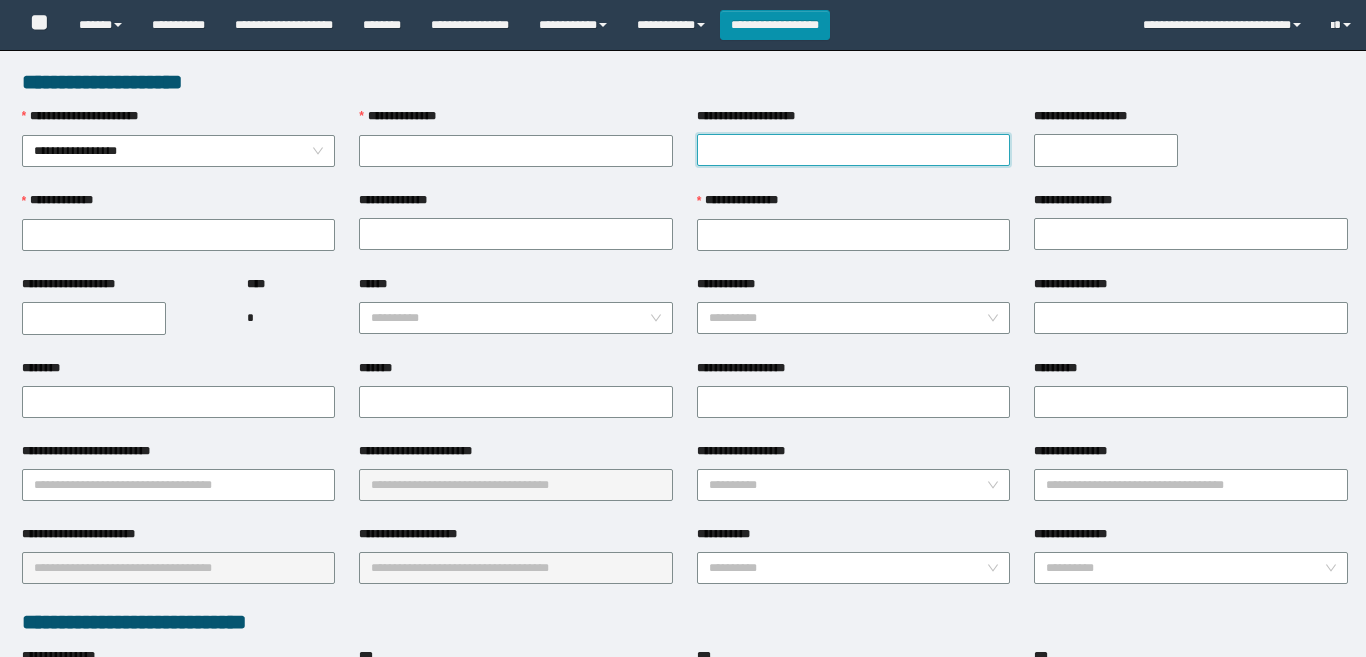 click on "**********" at bounding box center (854, 150) 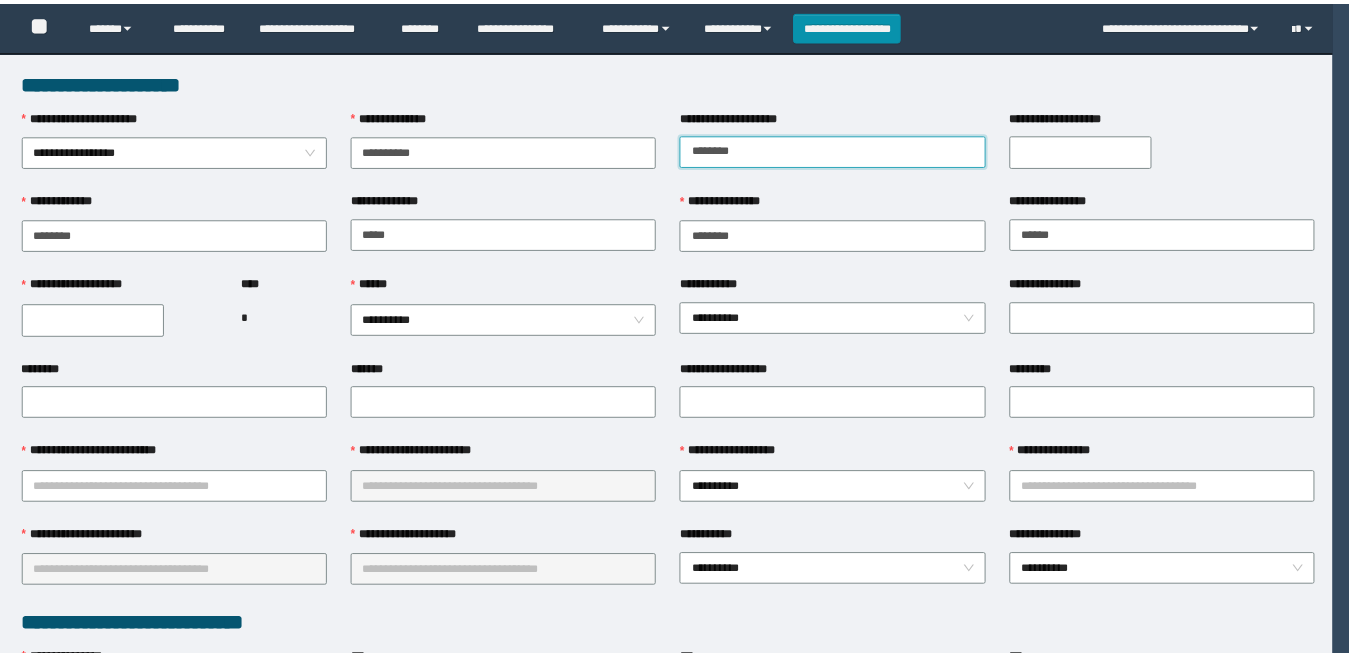 scroll, scrollTop: 0, scrollLeft: 0, axis: both 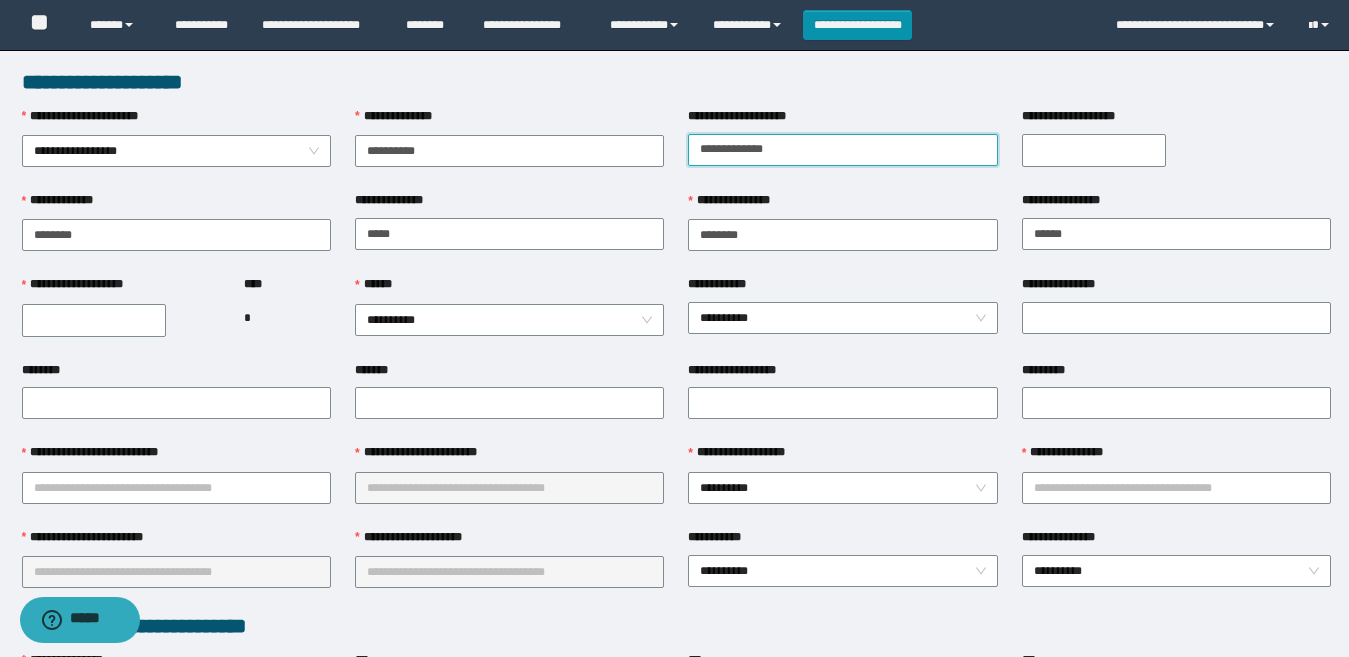 type on "**********" 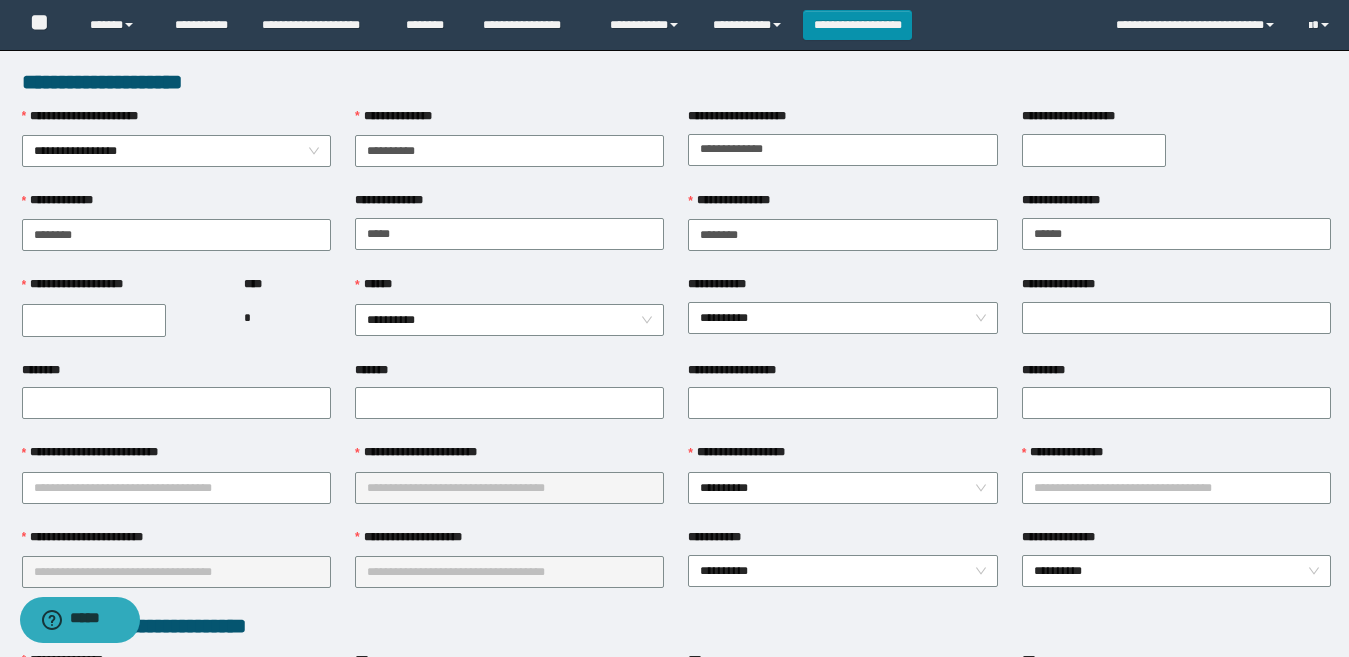 click on "**********" at bounding box center (1094, 150) 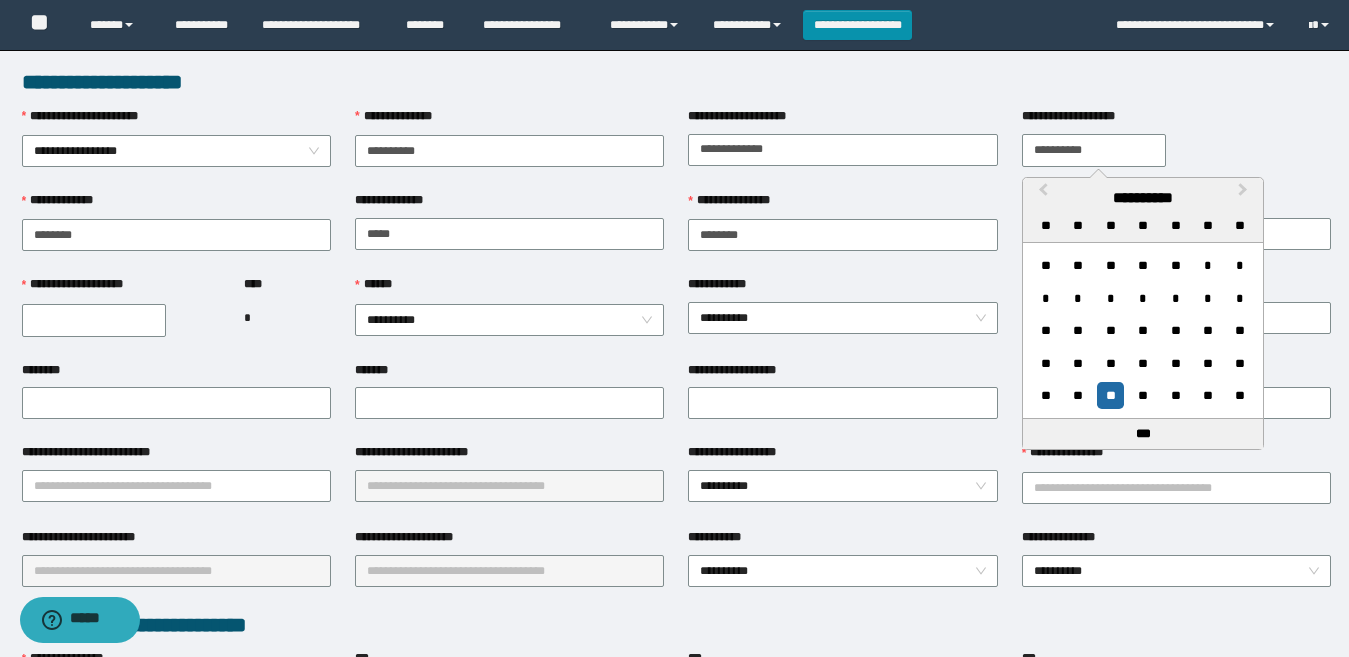 type on "**********" 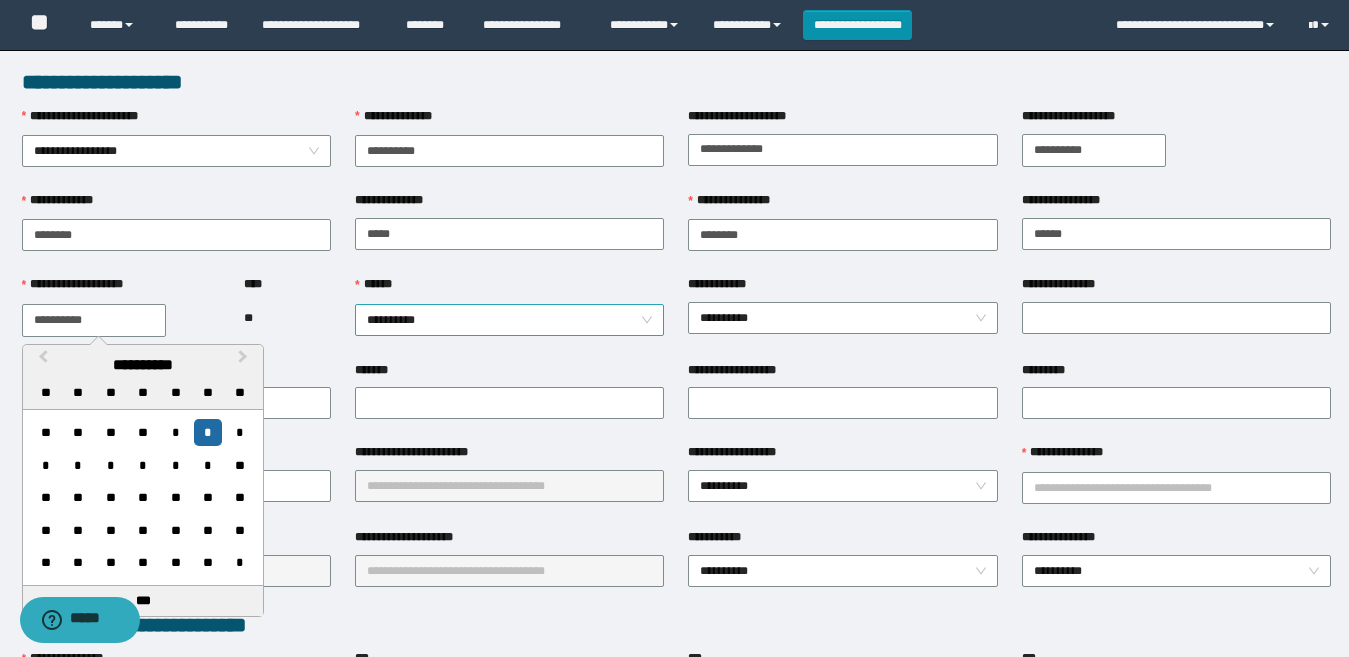 type on "**********" 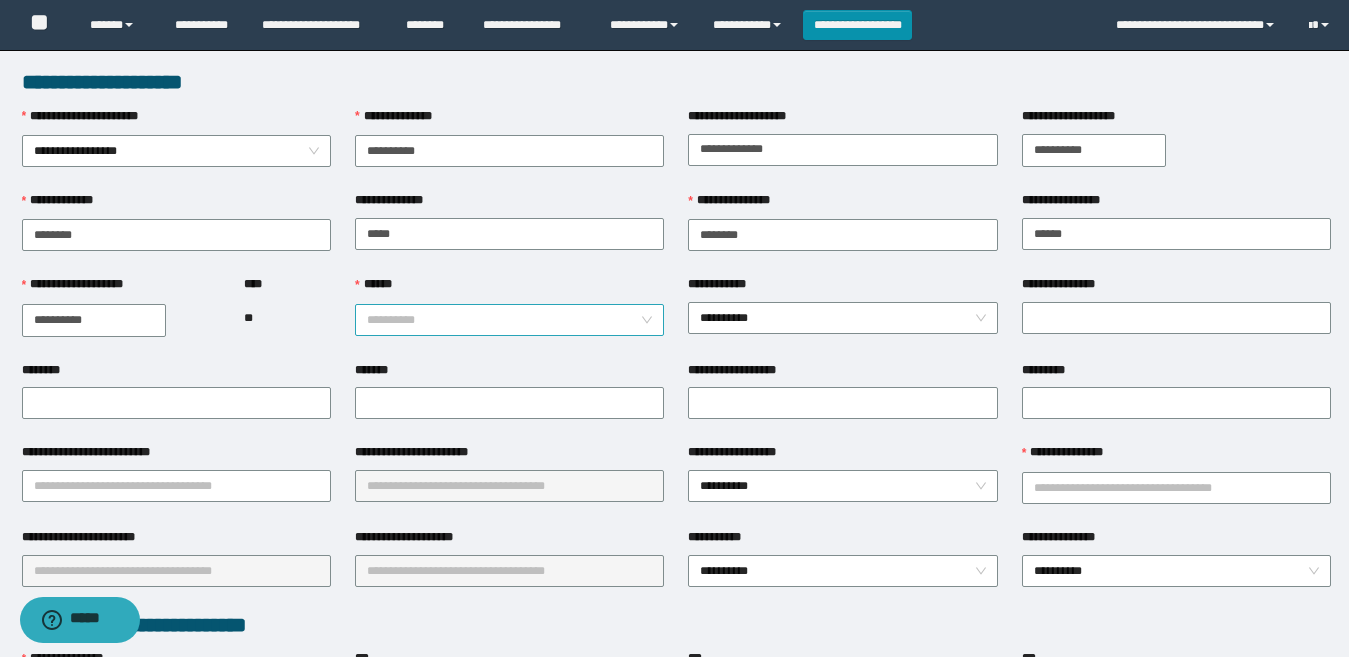 click on "**********" at bounding box center (509, 320) 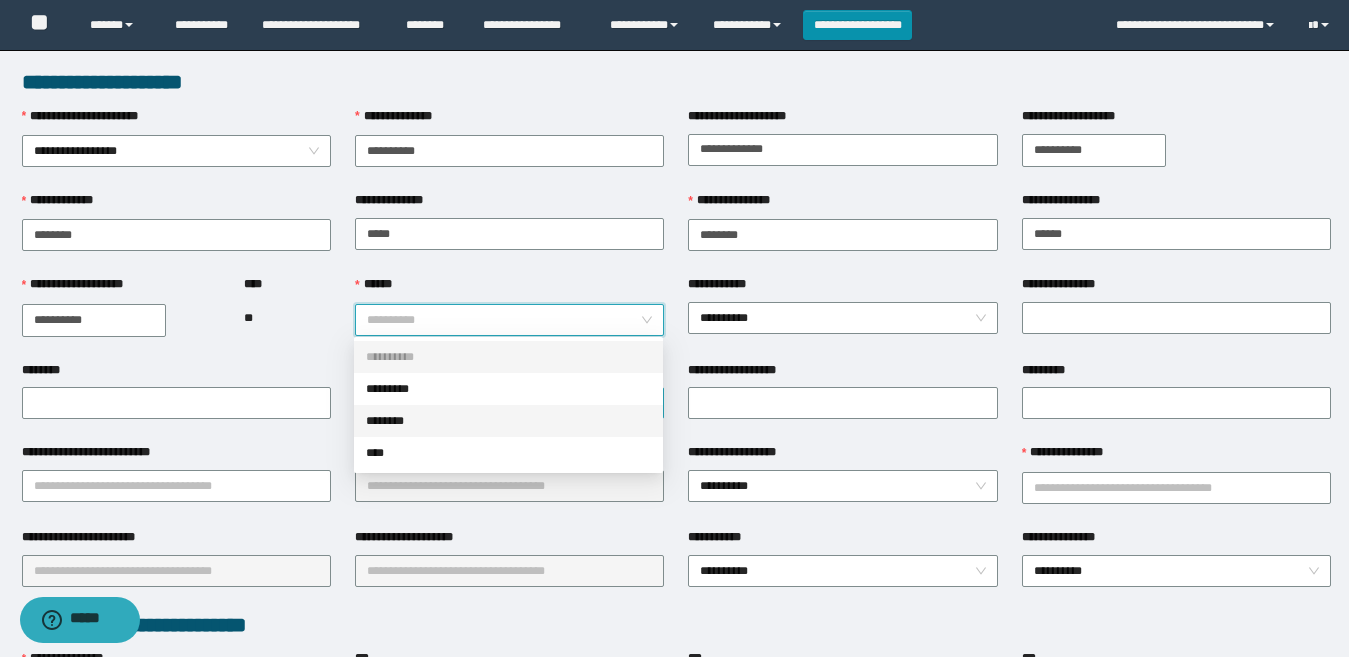 drag, startPoint x: 424, startPoint y: 424, endPoint x: 505, endPoint y: 391, distance: 87.46428 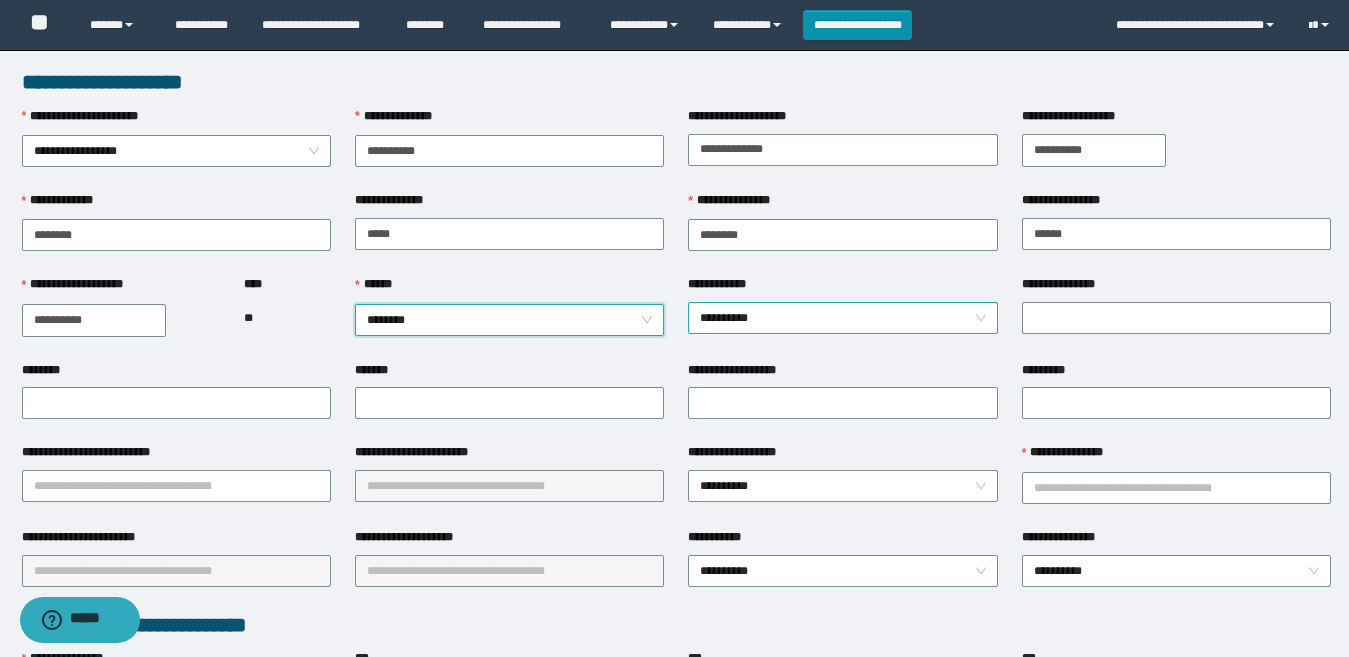 click on "**********" at bounding box center (842, 318) 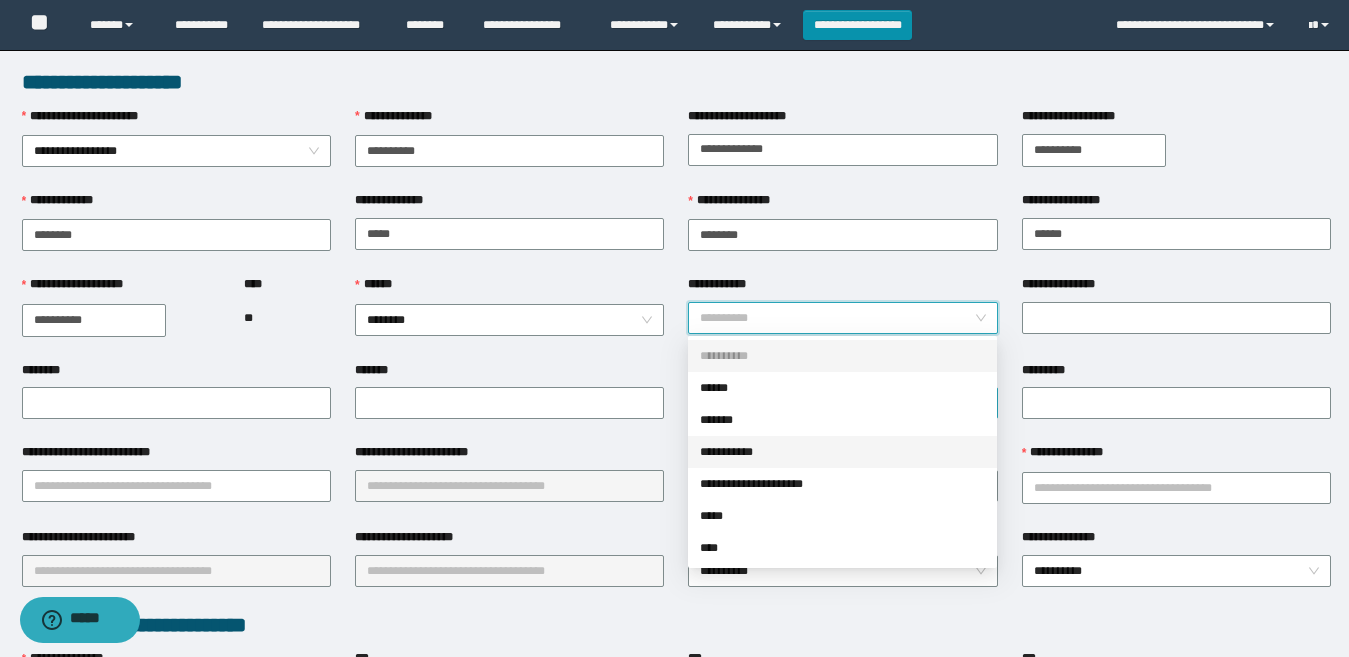 drag, startPoint x: 749, startPoint y: 452, endPoint x: 828, endPoint y: 403, distance: 92.96236 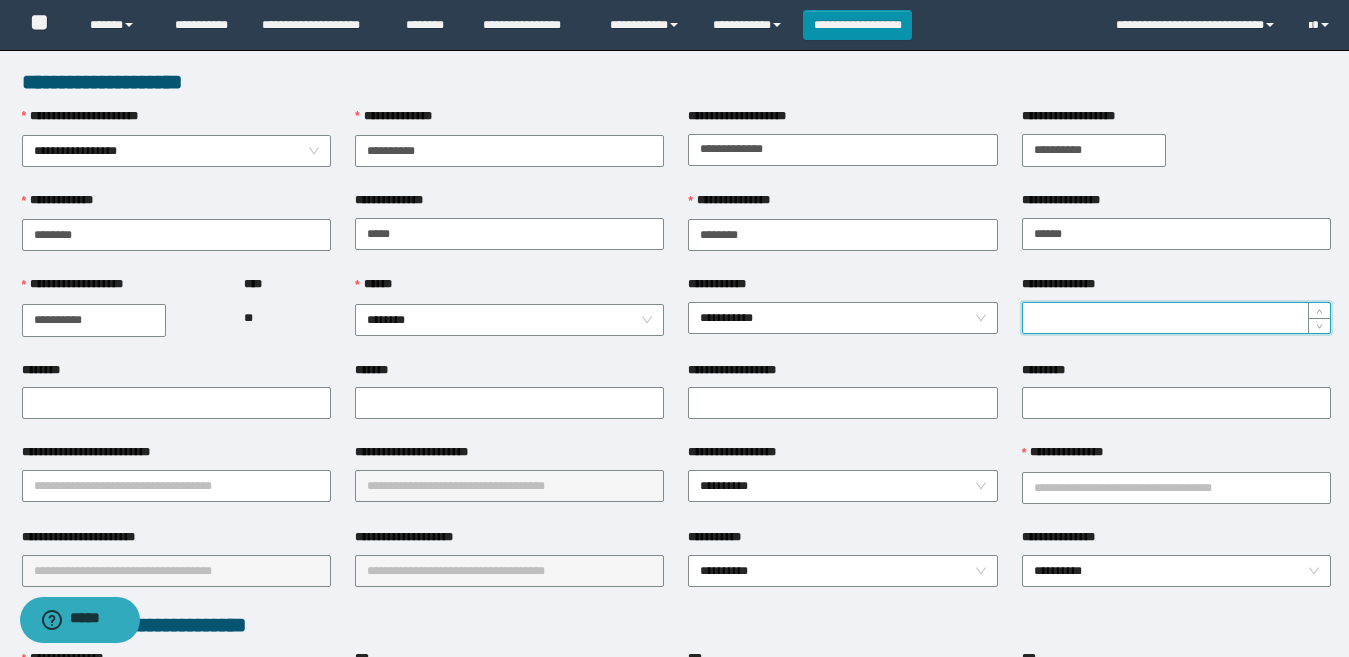 click on "**********" at bounding box center [1176, 318] 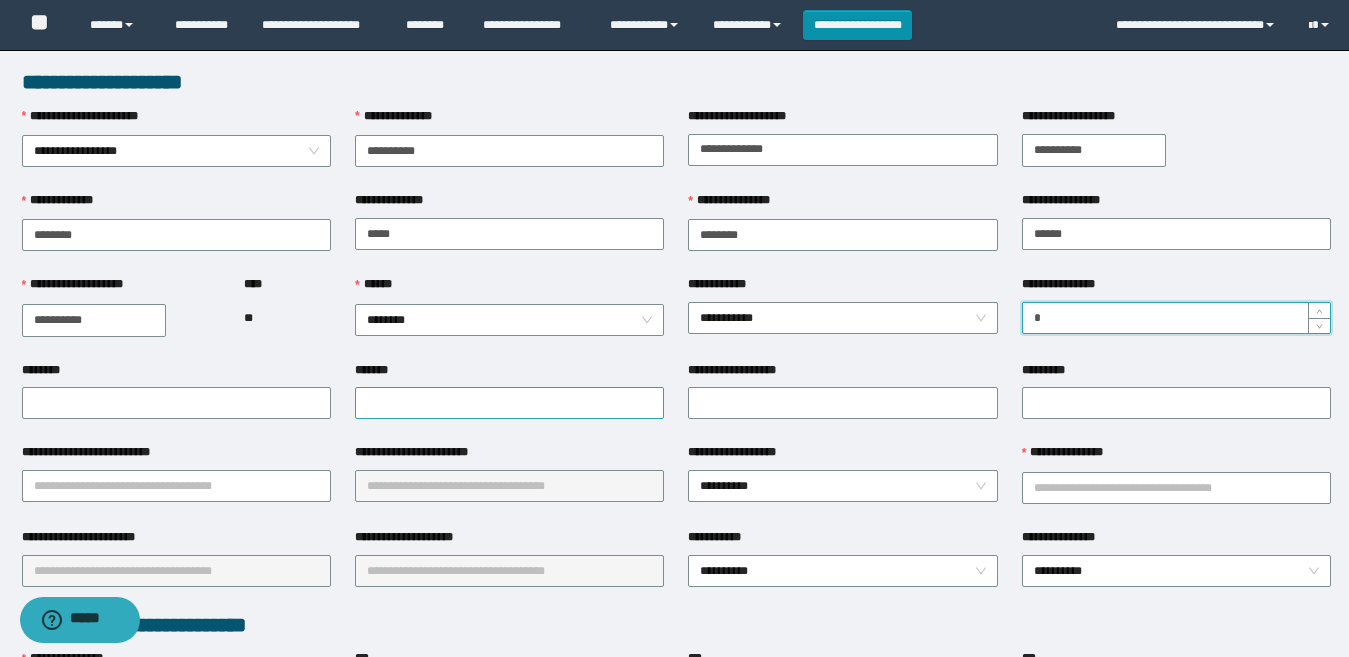 type on "*" 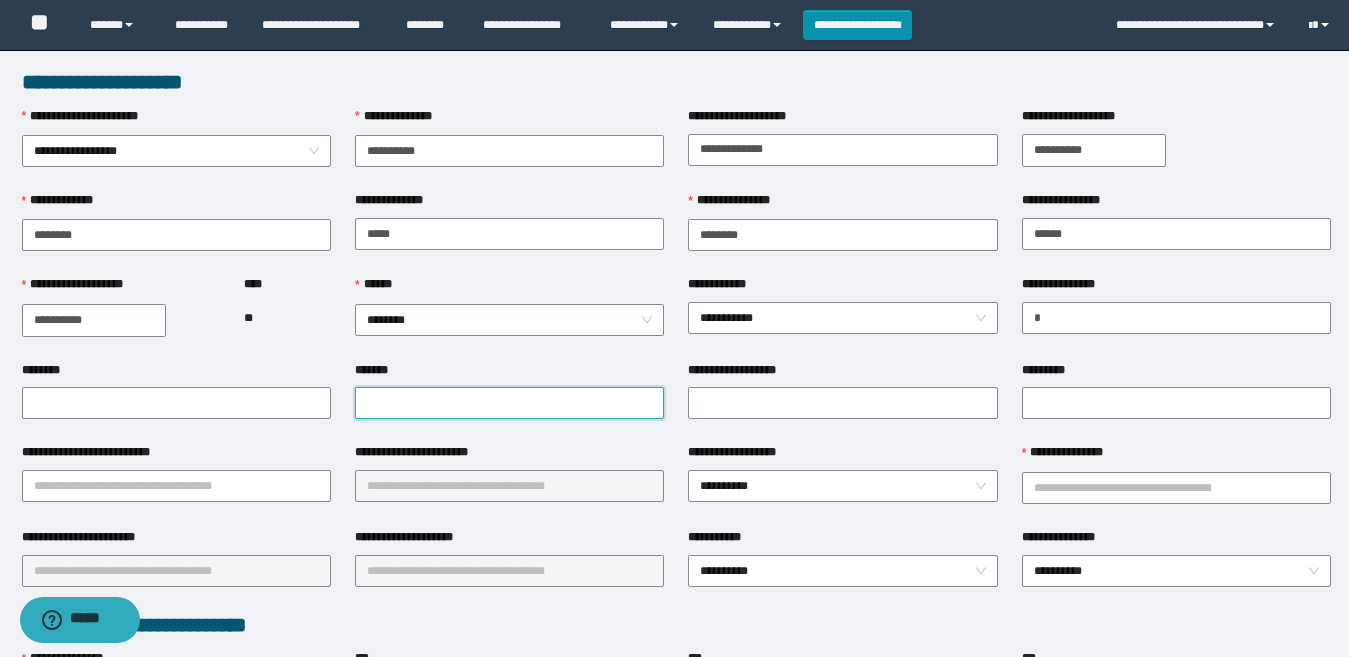 click on "*******" at bounding box center [509, 403] 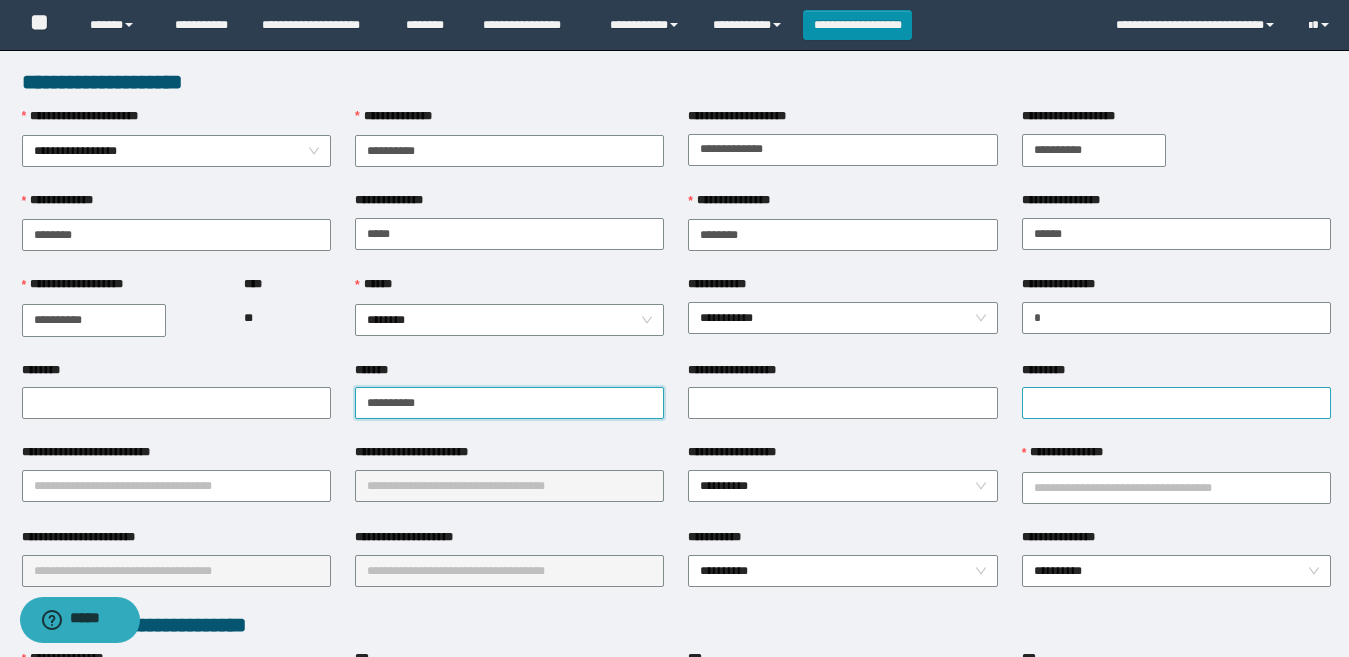 type on "**********" 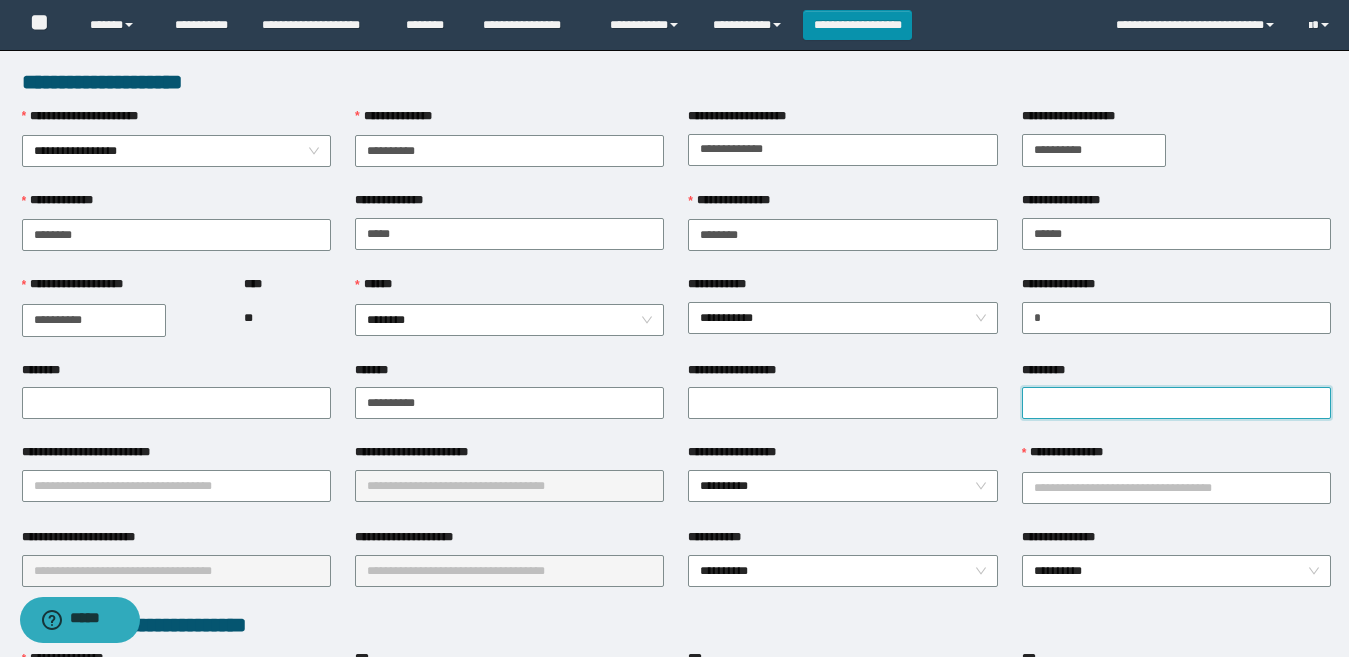click on "*********" at bounding box center [1176, 403] 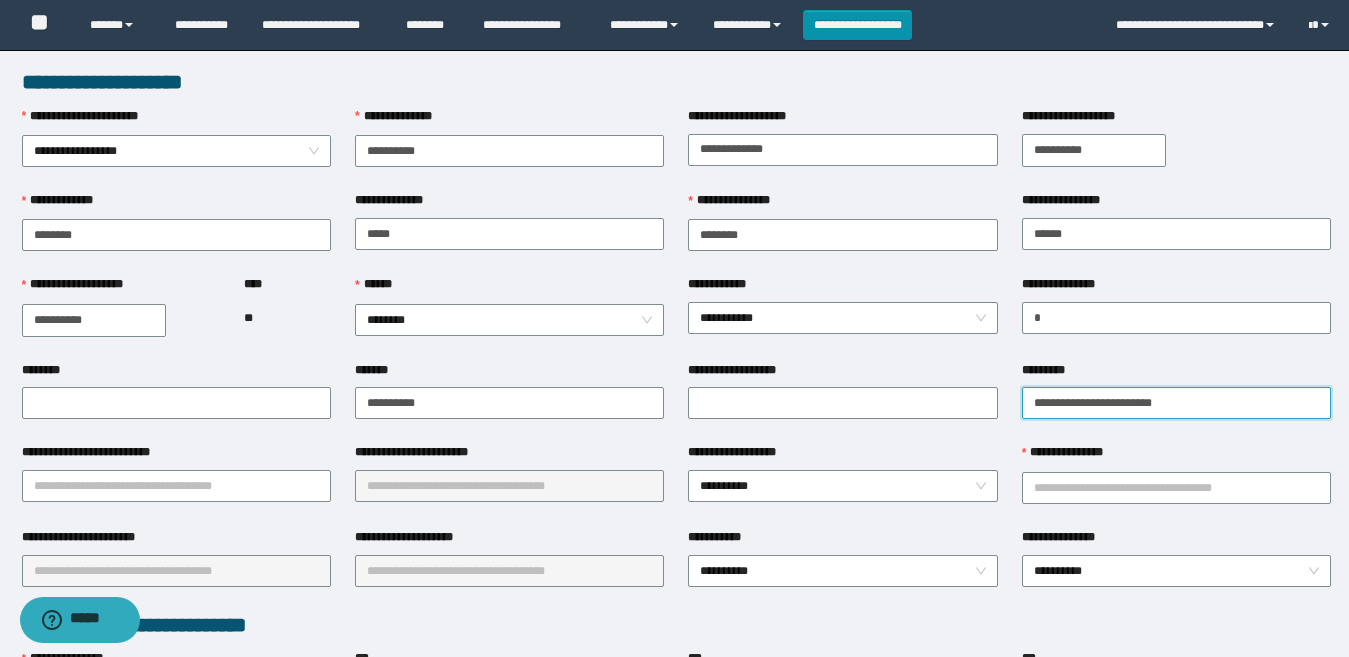 click on "**********" at bounding box center (1176, 403) 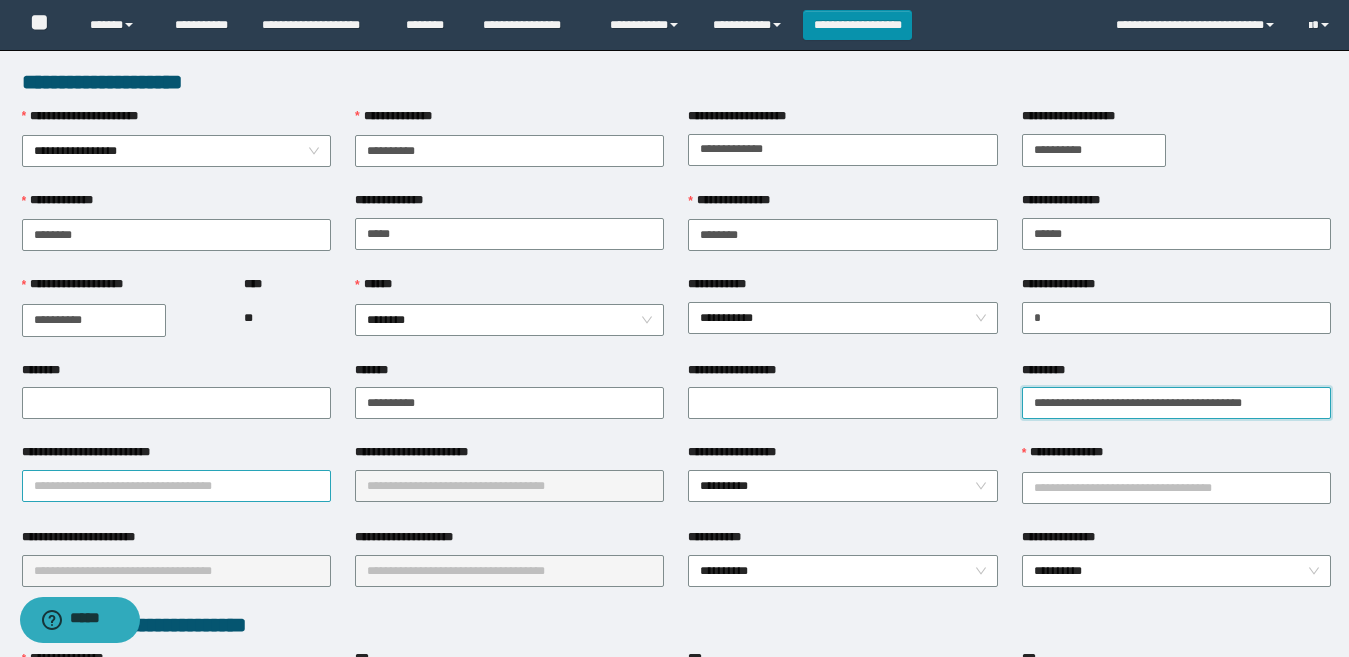 type on "**********" 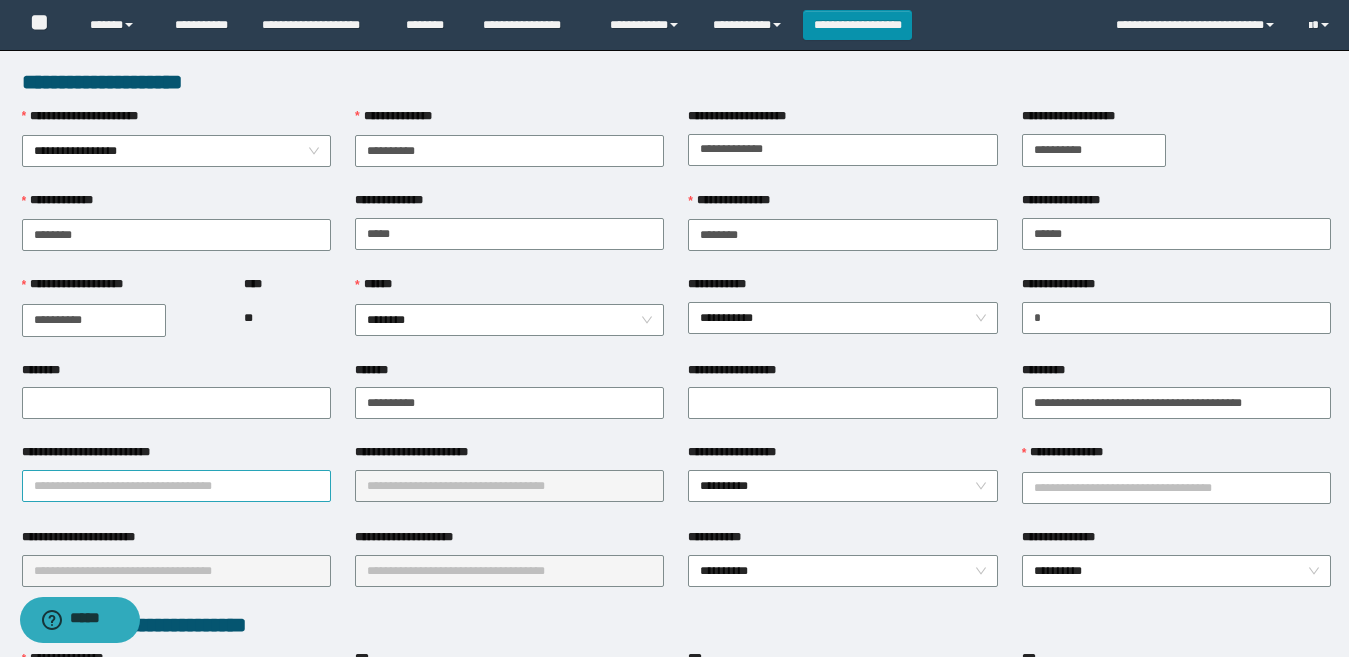 click on "**********" at bounding box center [176, 486] 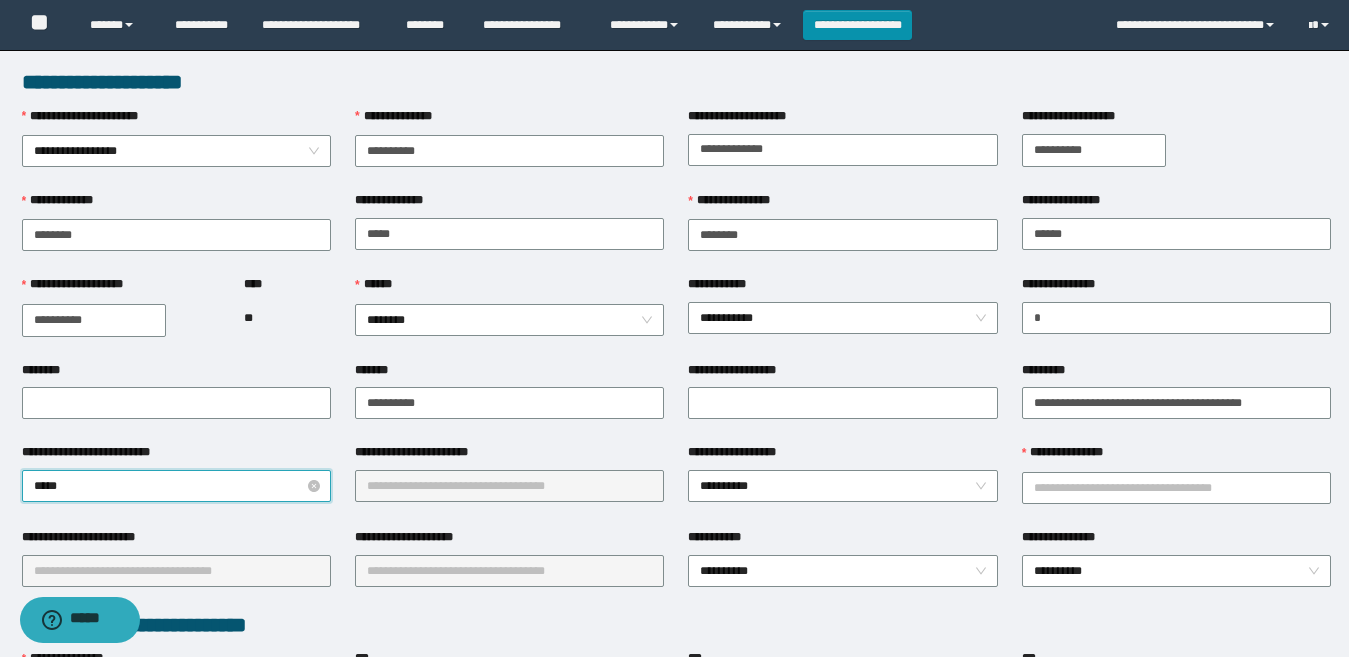 type on "******" 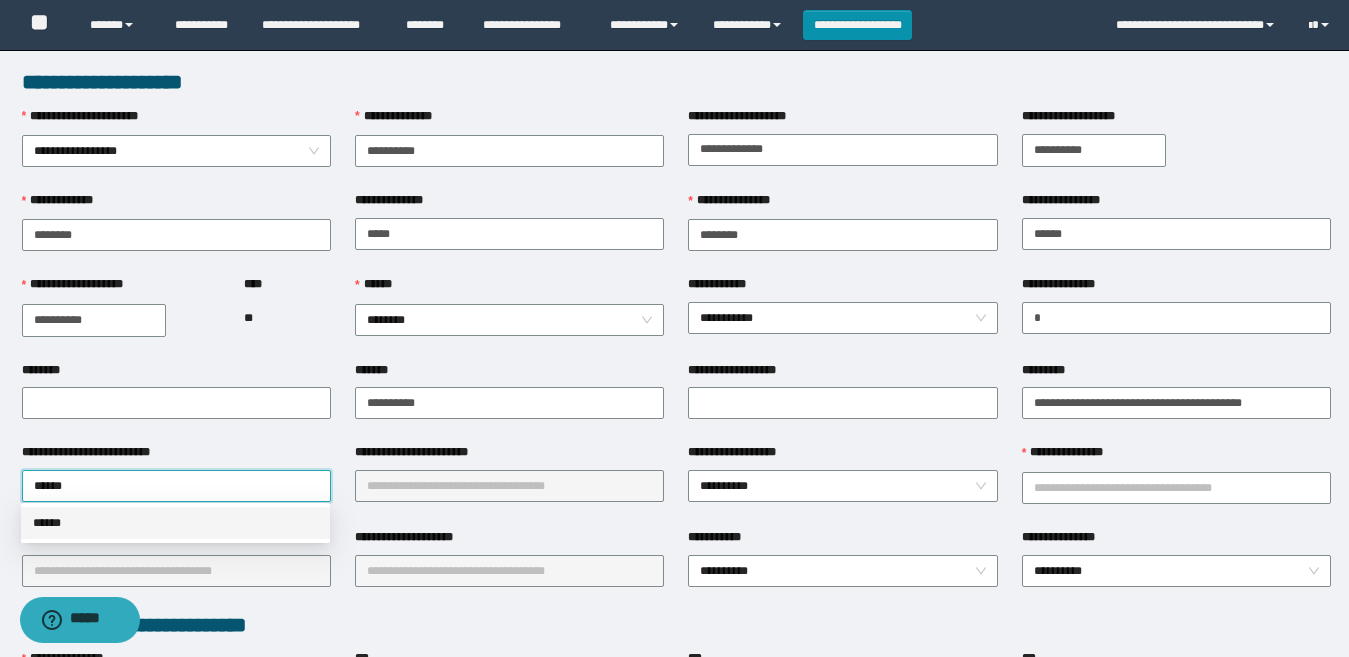 drag, startPoint x: 141, startPoint y: 512, endPoint x: 406, endPoint y: 488, distance: 266.08456 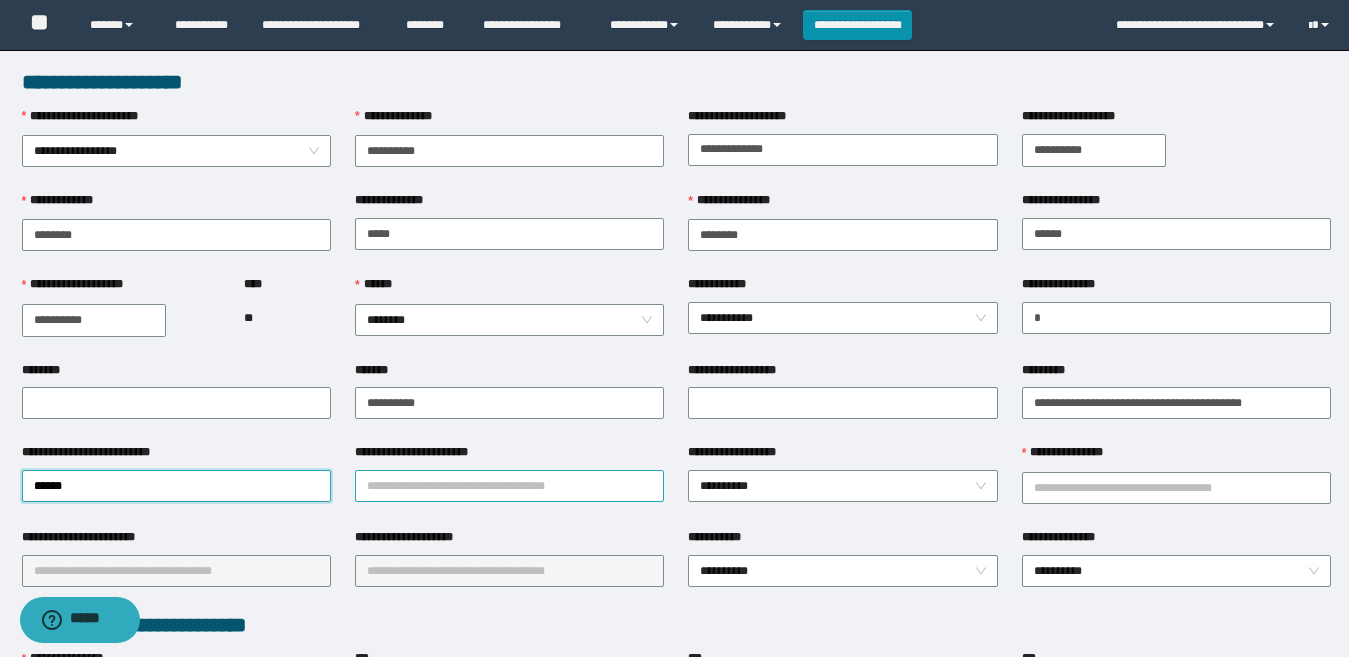 click on "**********" at bounding box center (509, 486) 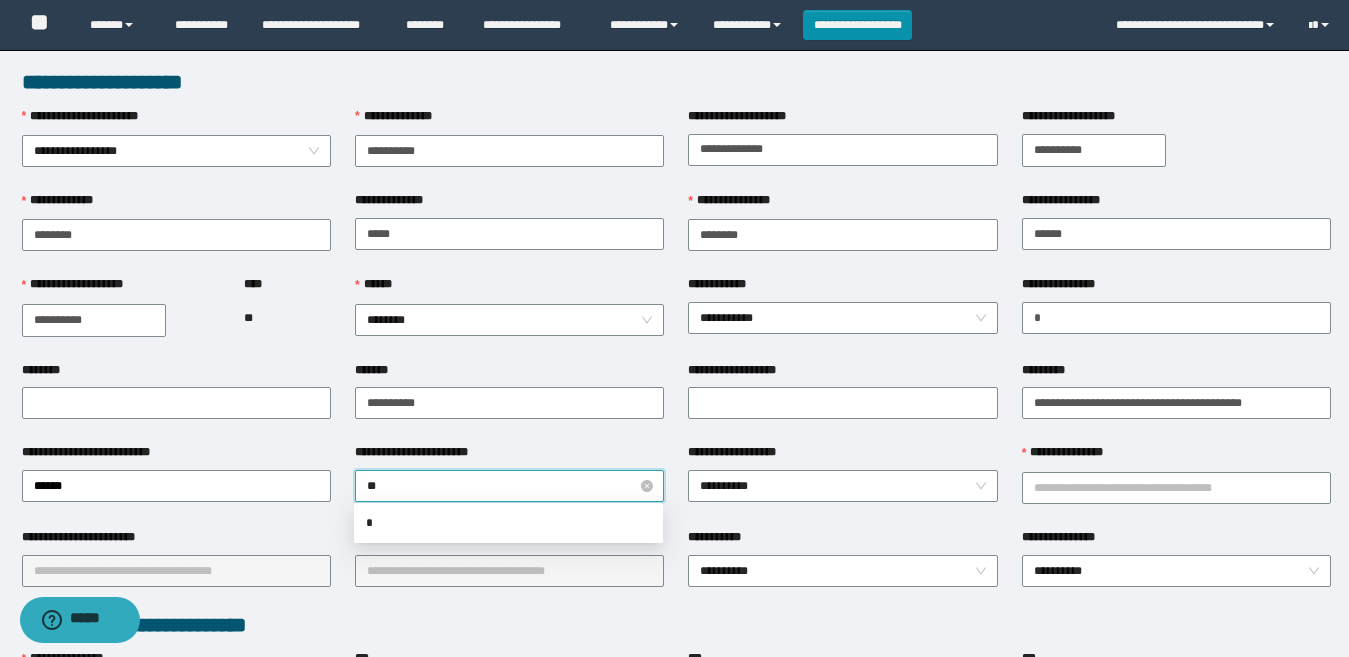 type on "***" 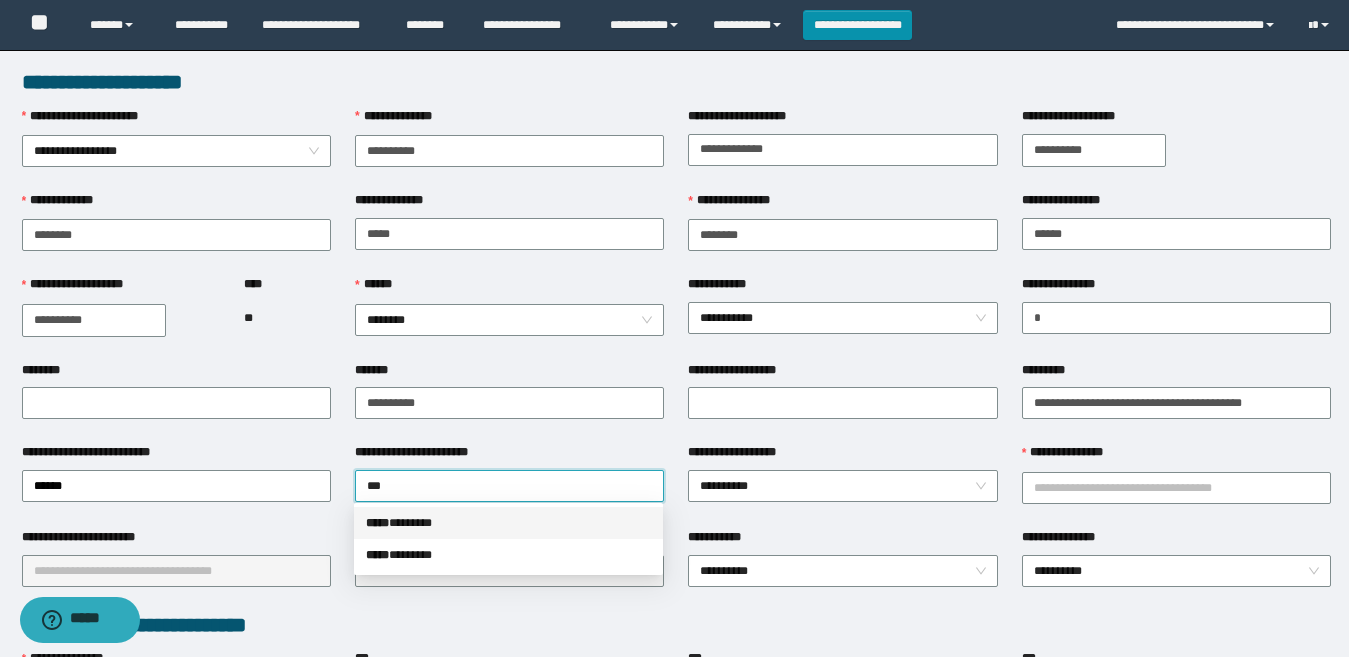 click on "***** * ******" at bounding box center [508, 523] 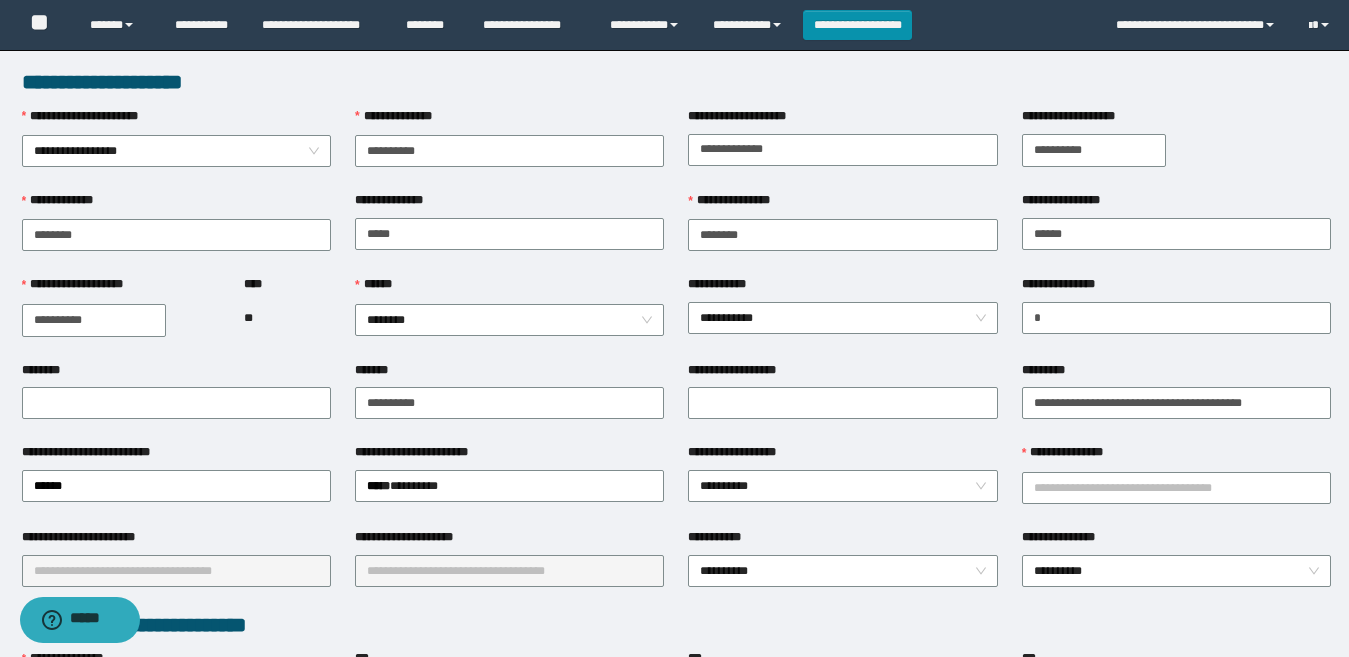 click on "**********" at bounding box center (842, 456) 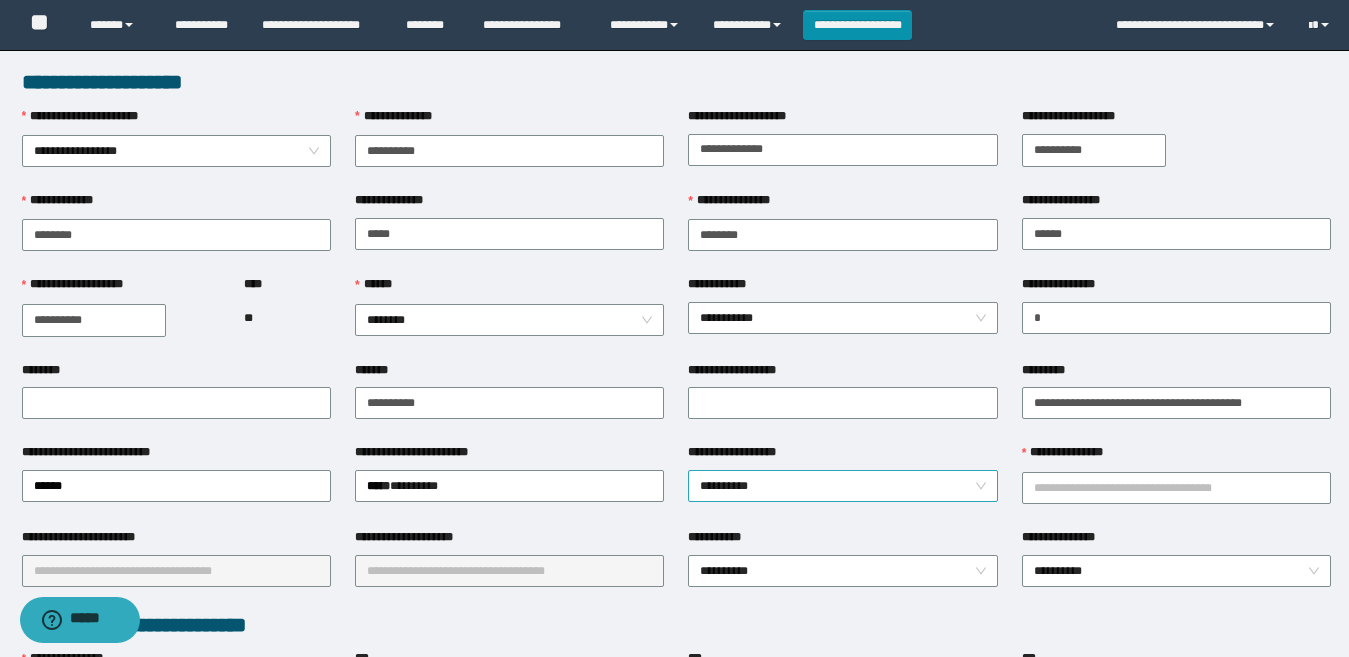click on "**********" at bounding box center [842, 486] 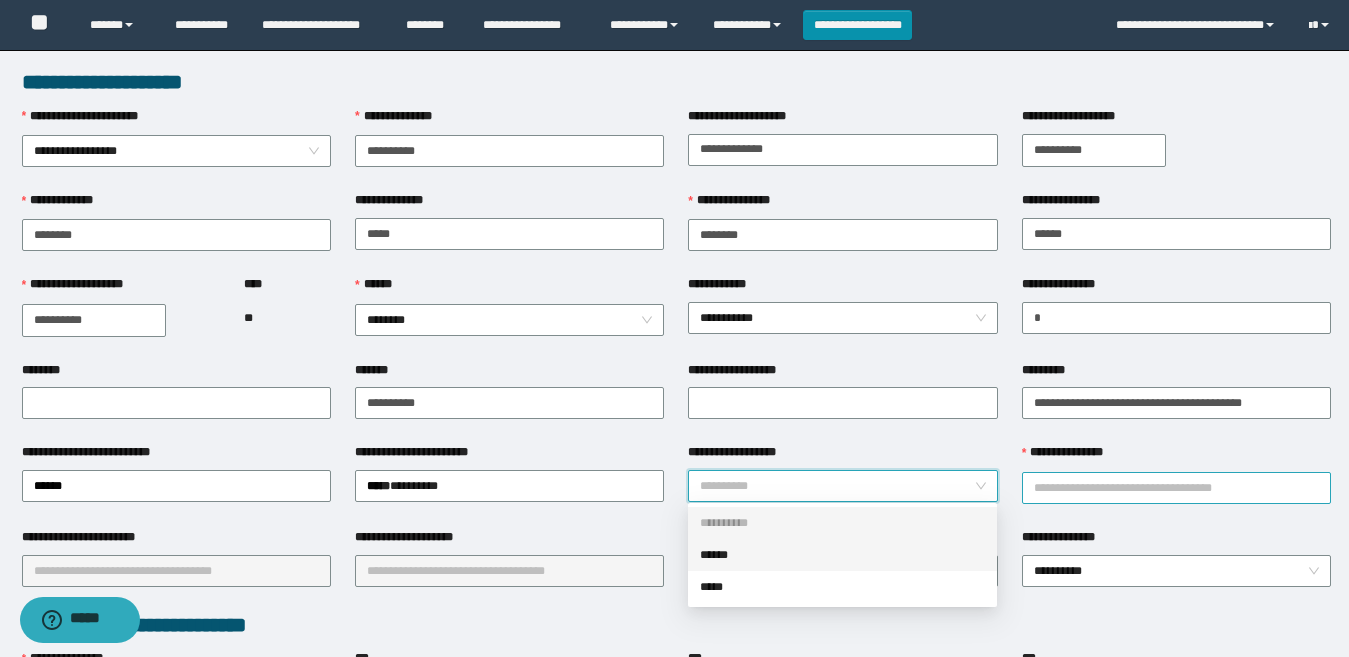 drag, startPoint x: 790, startPoint y: 554, endPoint x: 1033, endPoint y: 499, distance: 249.14655 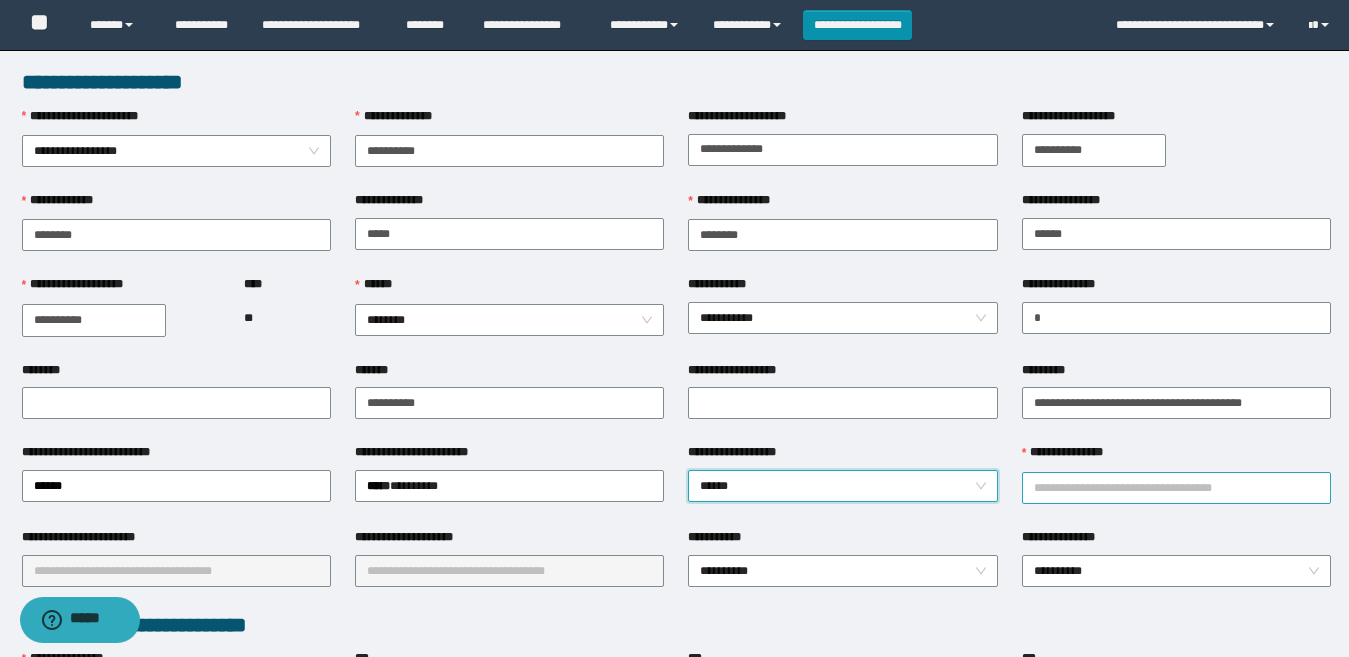 click on "**********" at bounding box center [1176, 488] 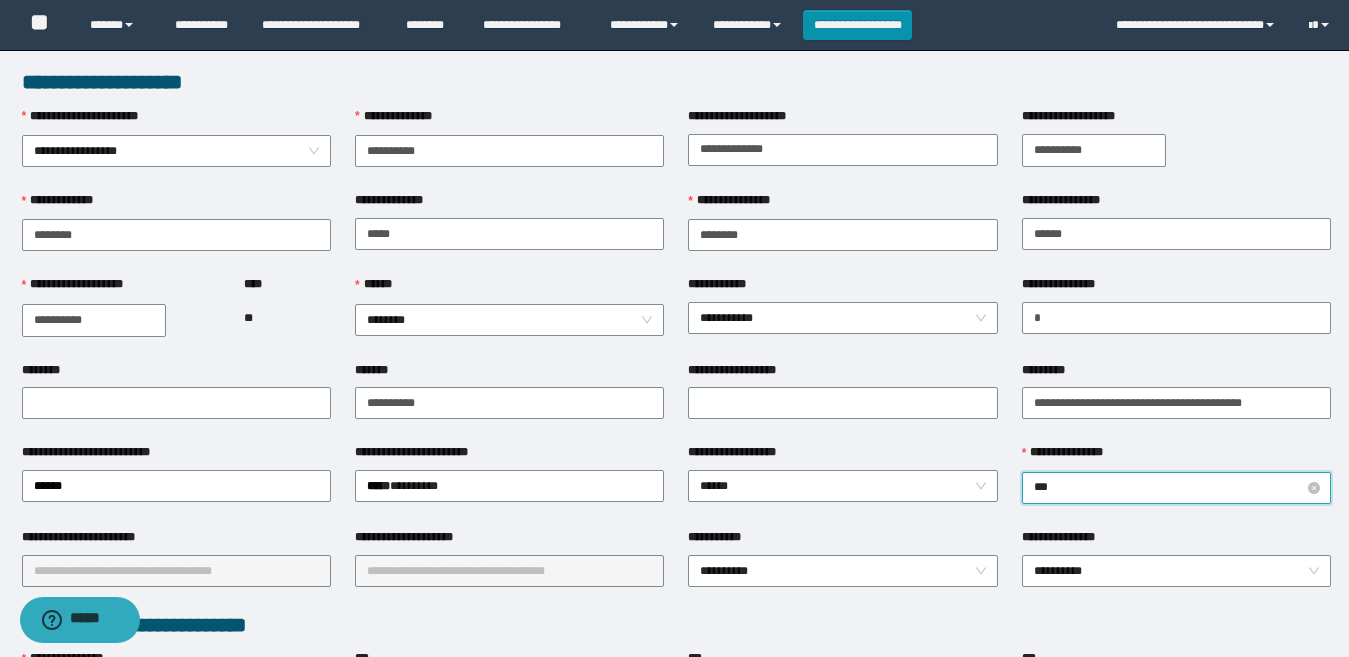 type on "****" 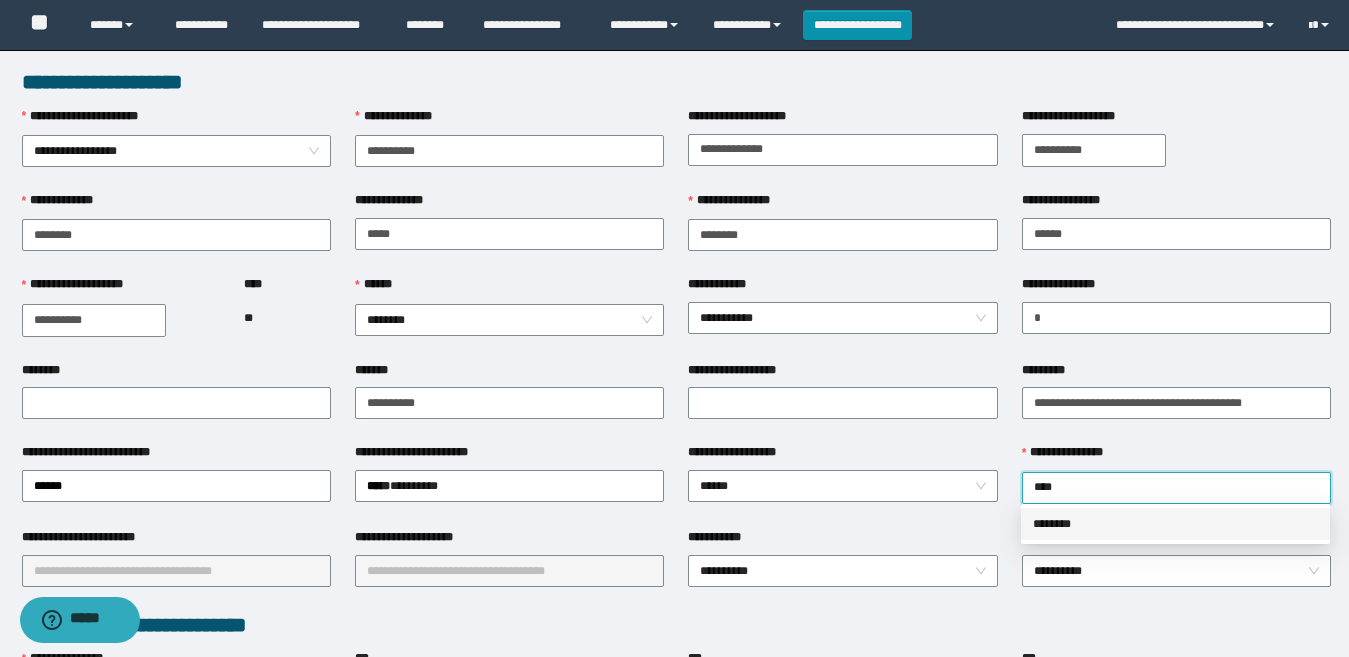 click on "********" at bounding box center (1175, 524) 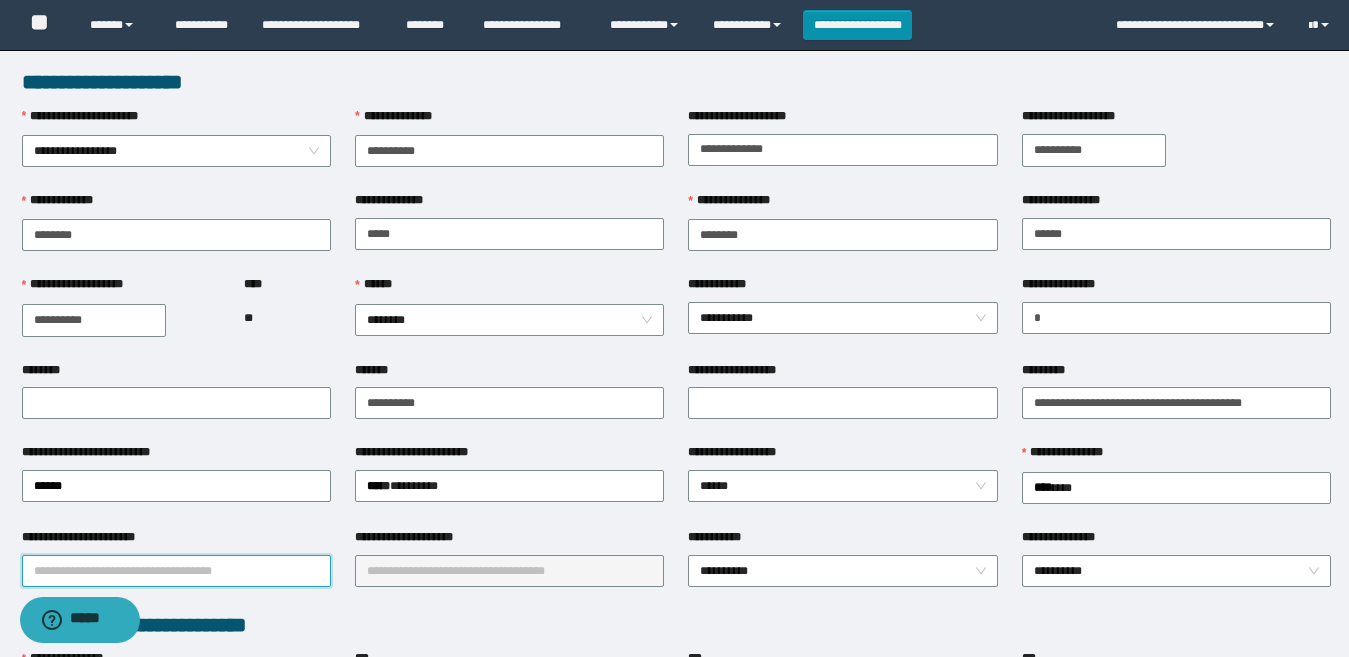 click on "**********" at bounding box center [176, 571] 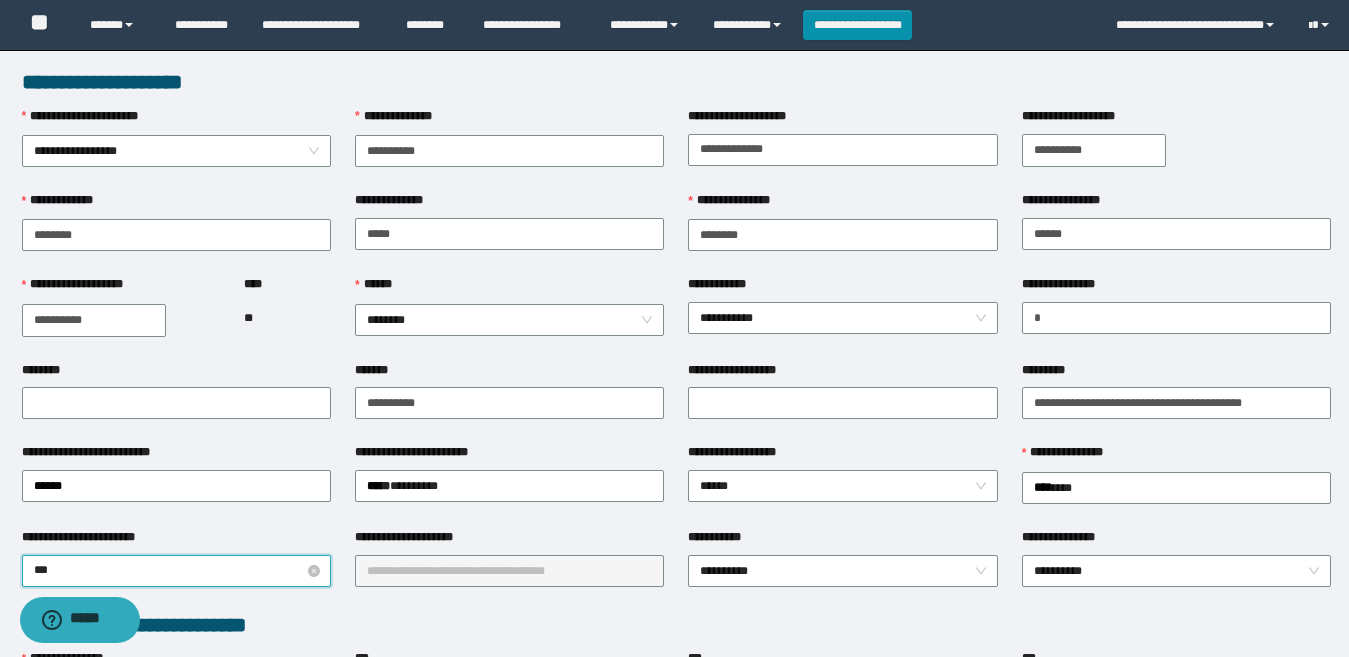 type on "****" 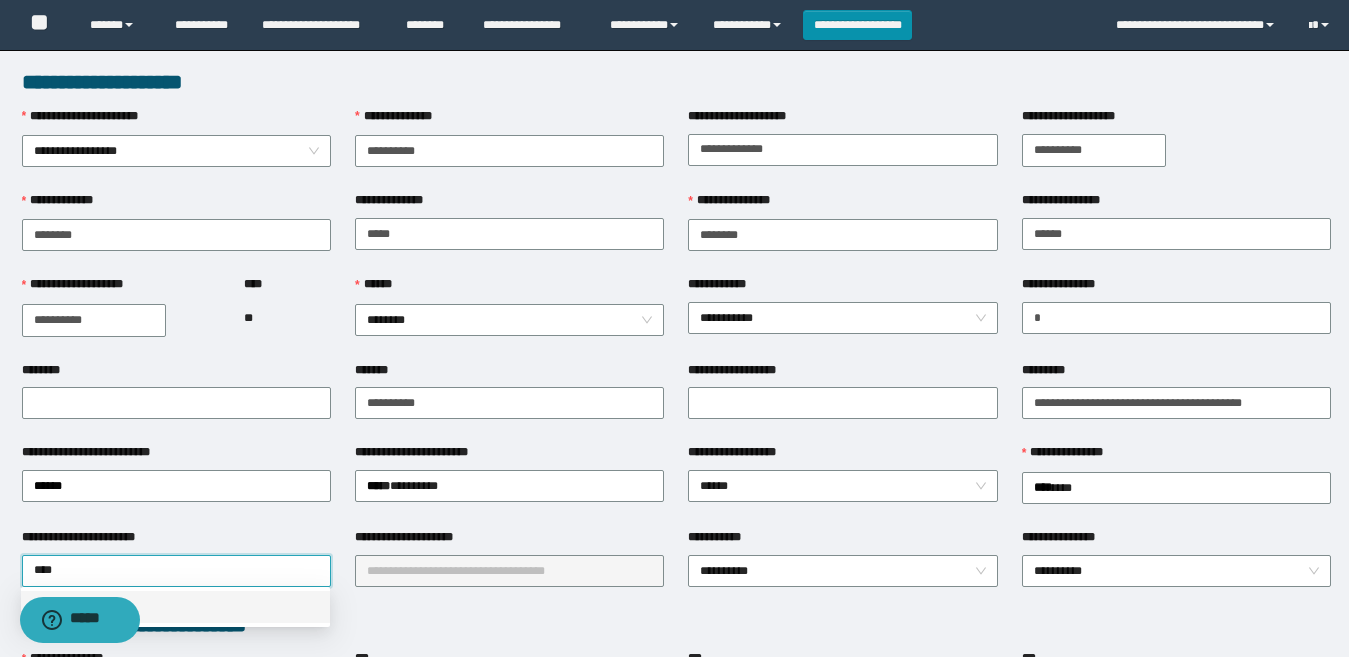 click on "*********" at bounding box center [175, 607] 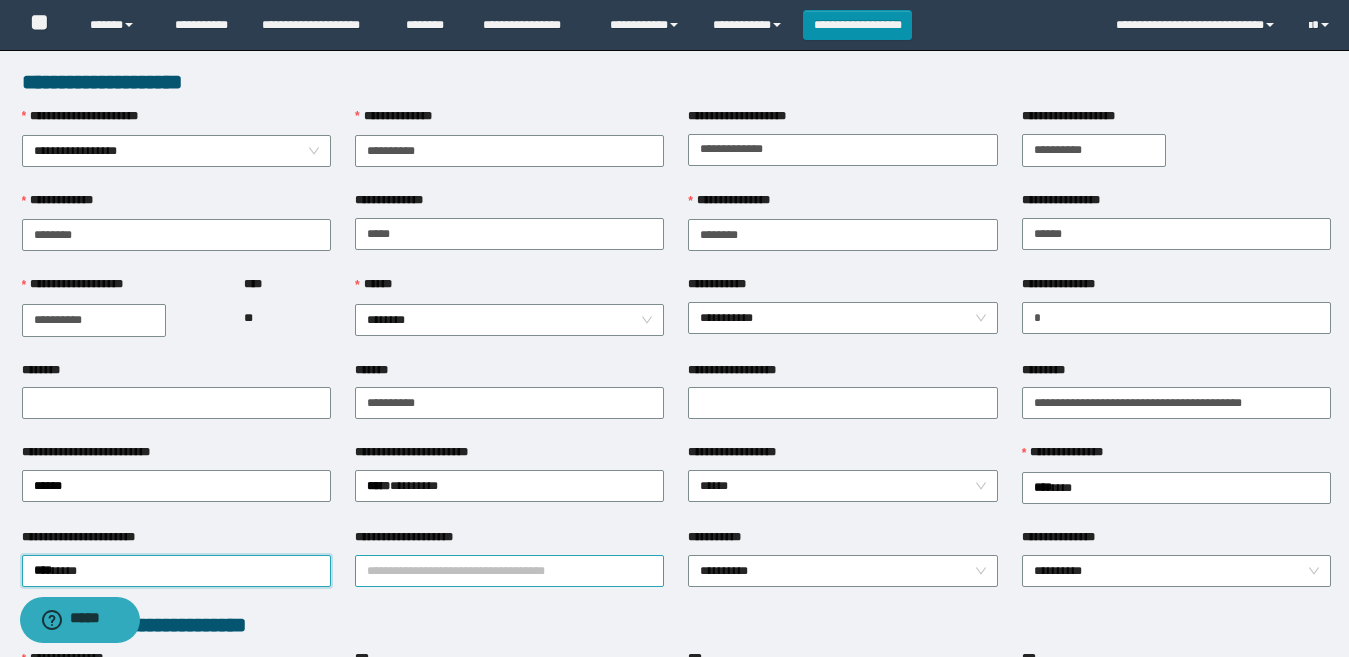 click on "**********" at bounding box center (509, 571) 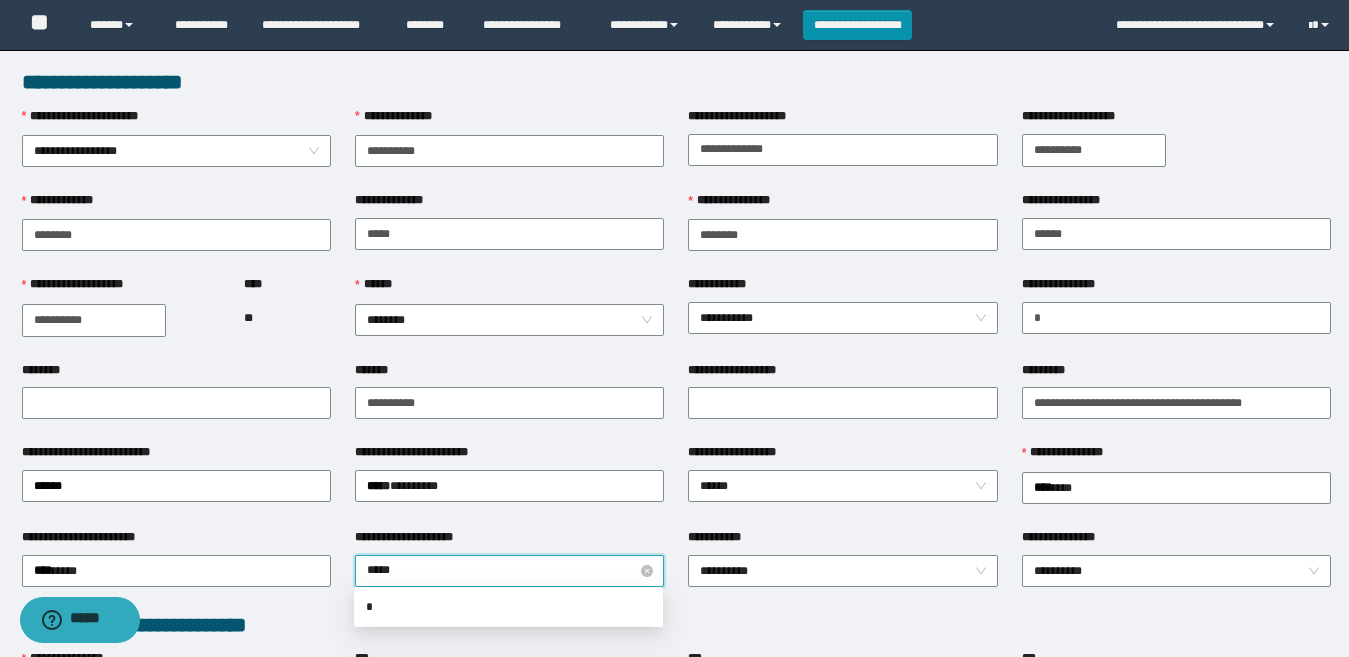 type on "******" 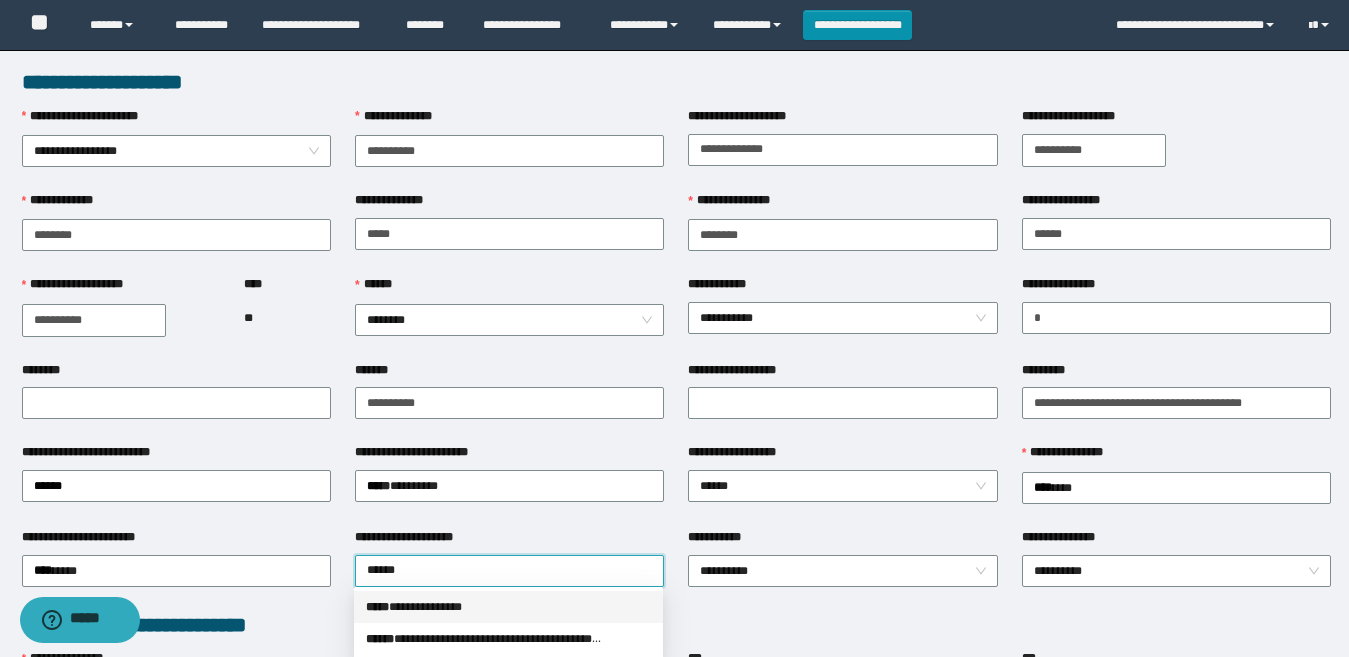 drag, startPoint x: 476, startPoint y: 607, endPoint x: 799, endPoint y: 600, distance: 323.07584 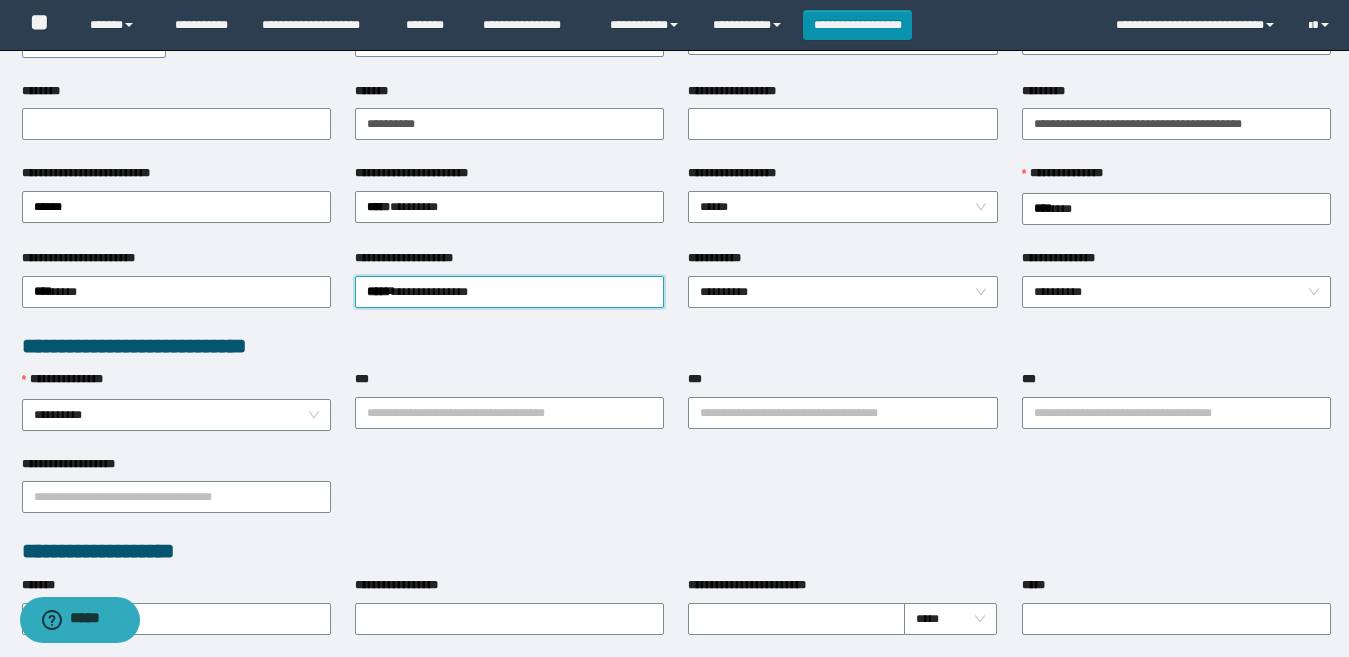 scroll, scrollTop: 300, scrollLeft: 0, axis: vertical 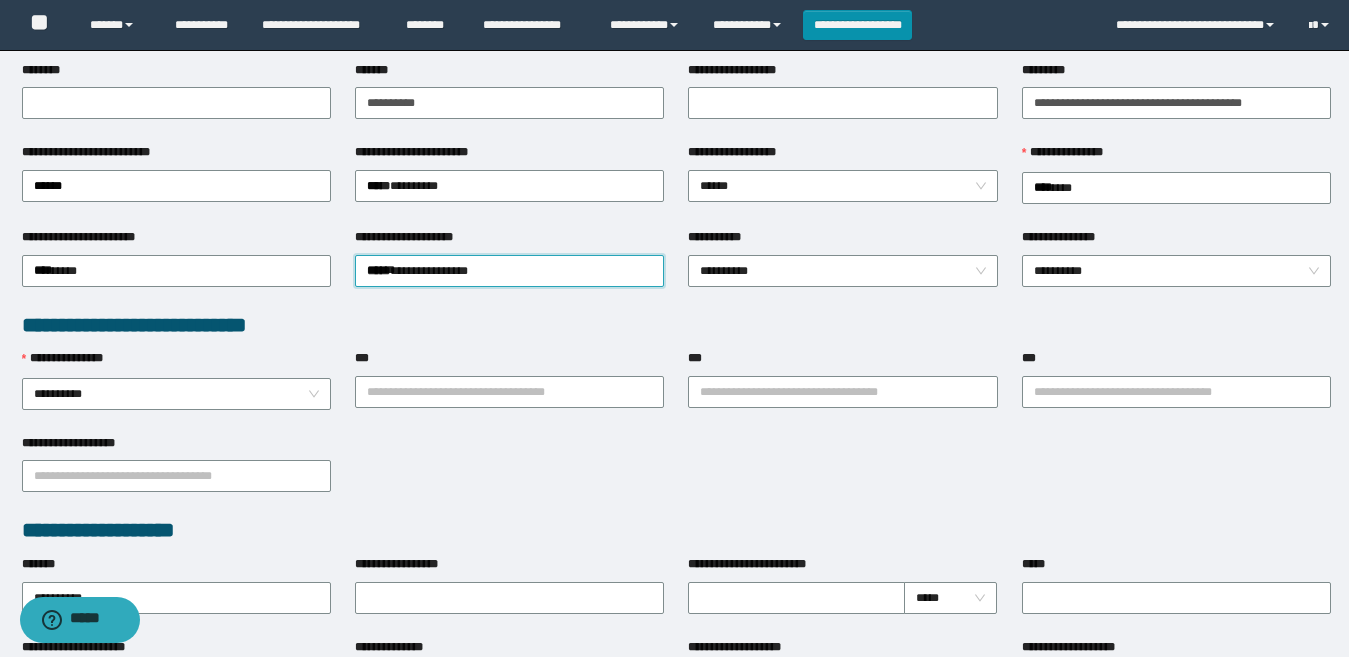 click on "**********" at bounding box center (676, 325) 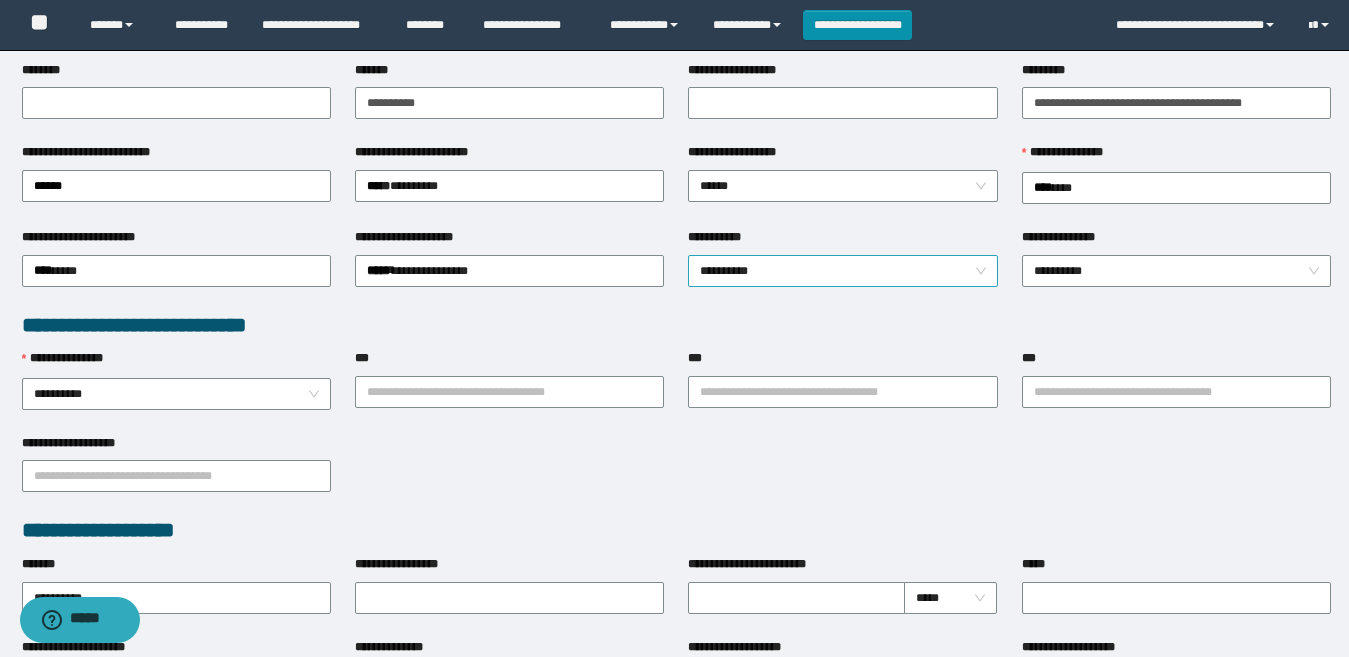 click on "**********" at bounding box center [842, 271] 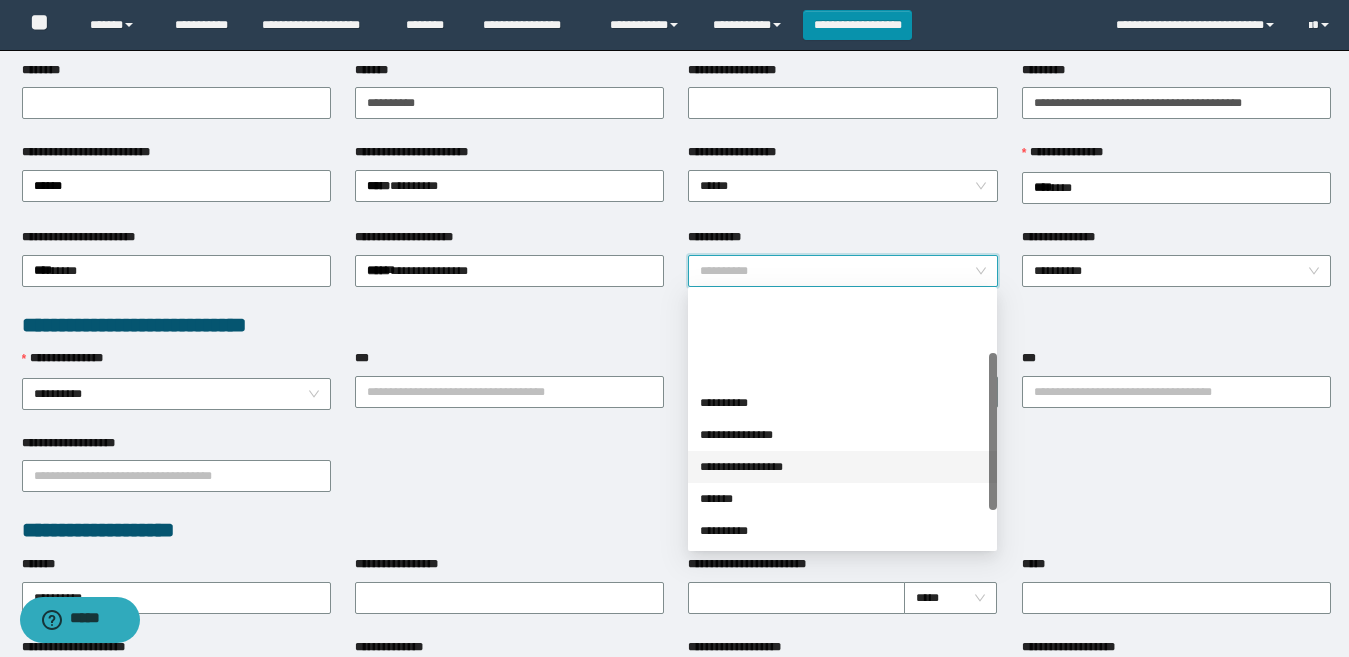 scroll, scrollTop: 160, scrollLeft: 0, axis: vertical 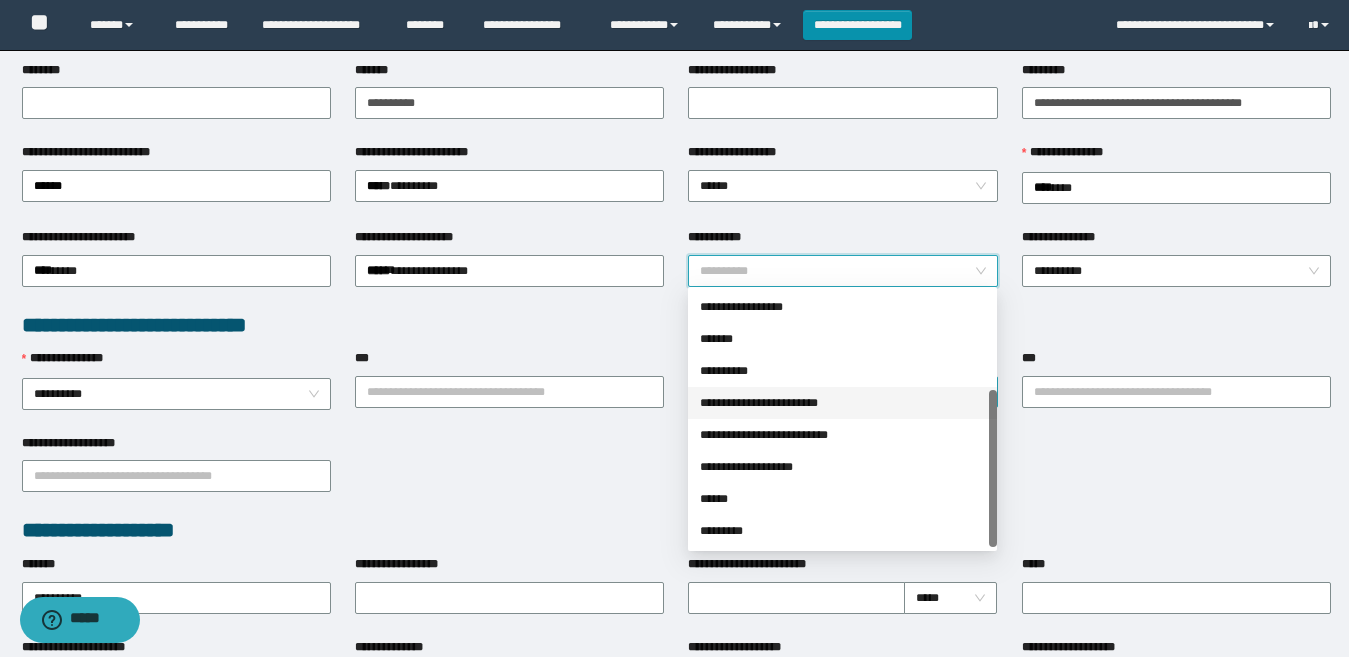 drag, startPoint x: 809, startPoint y: 402, endPoint x: 893, endPoint y: 387, distance: 85.32877 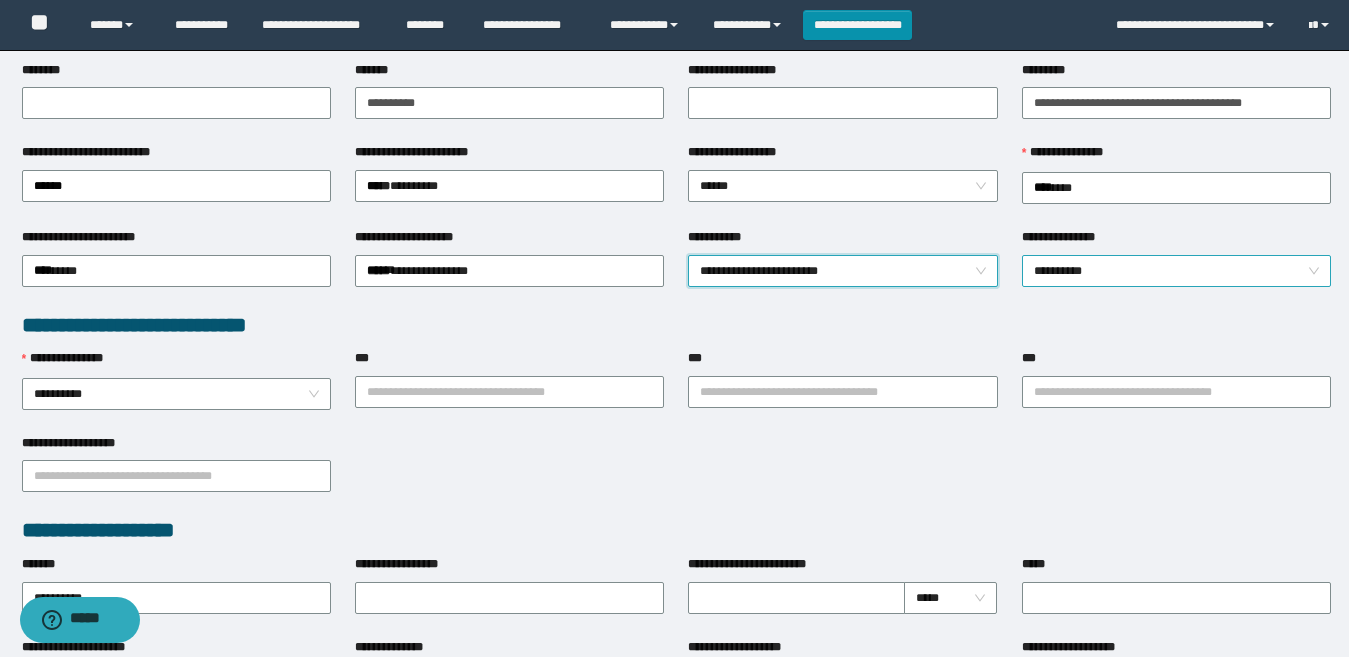 drag, startPoint x: 1201, startPoint y: 286, endPoint x: 1201, endPoint y: 274, distance: 12 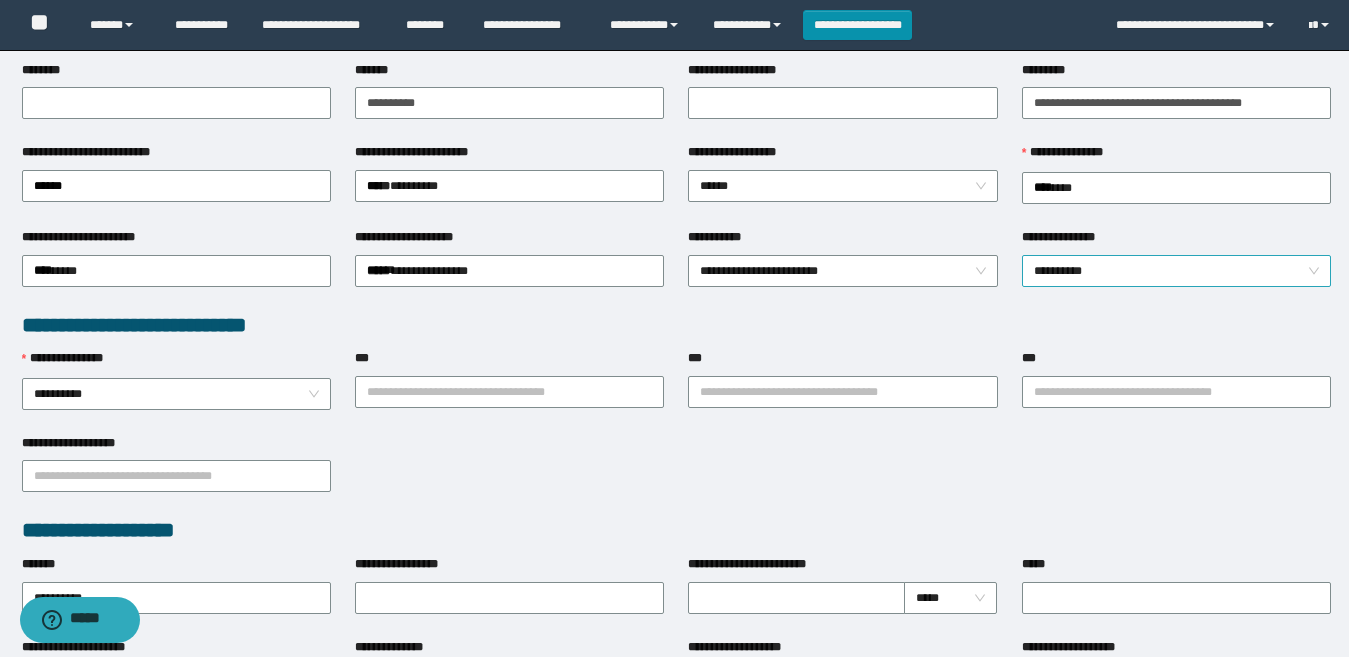 click on "**********" at bounding box center (1176, 271) 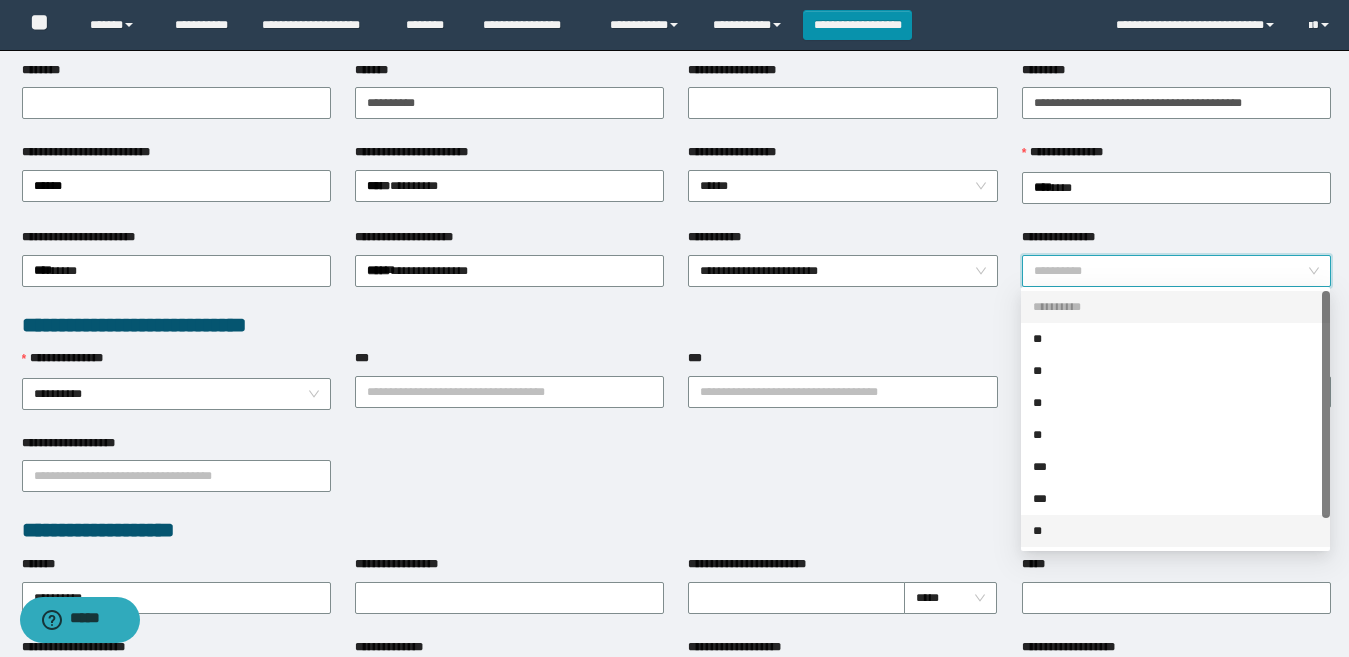 click on "**" at bounding box center (1175, 531) 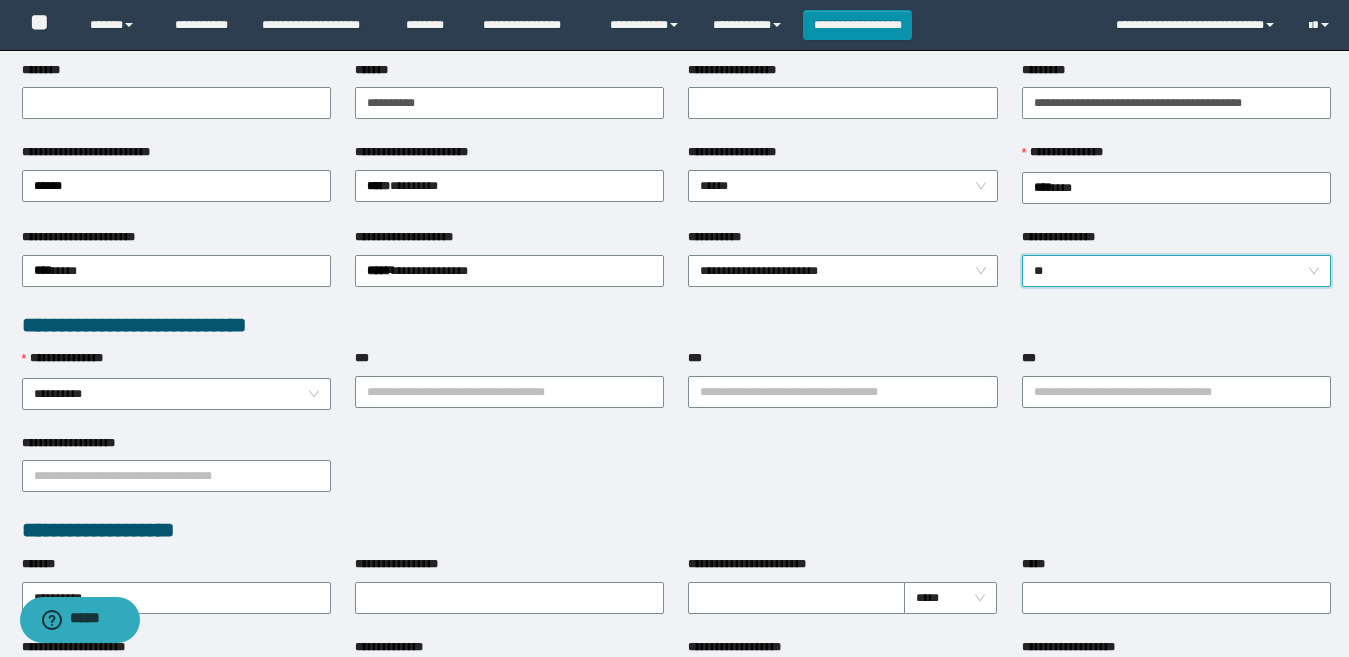 drag, startPoint x: 829, startPoint y: 507, endPoint x: 450, endPoint y: 453, distance: 382.82764 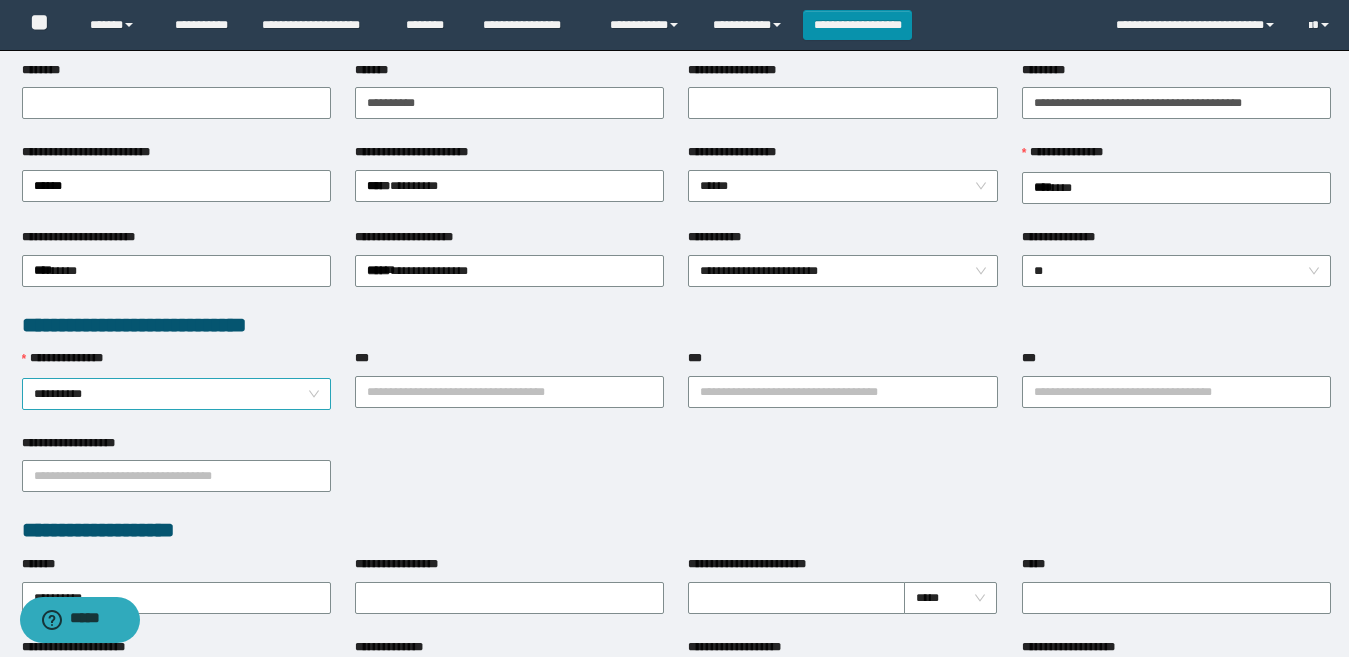 click on "**********" at bounding box center [176, 394] 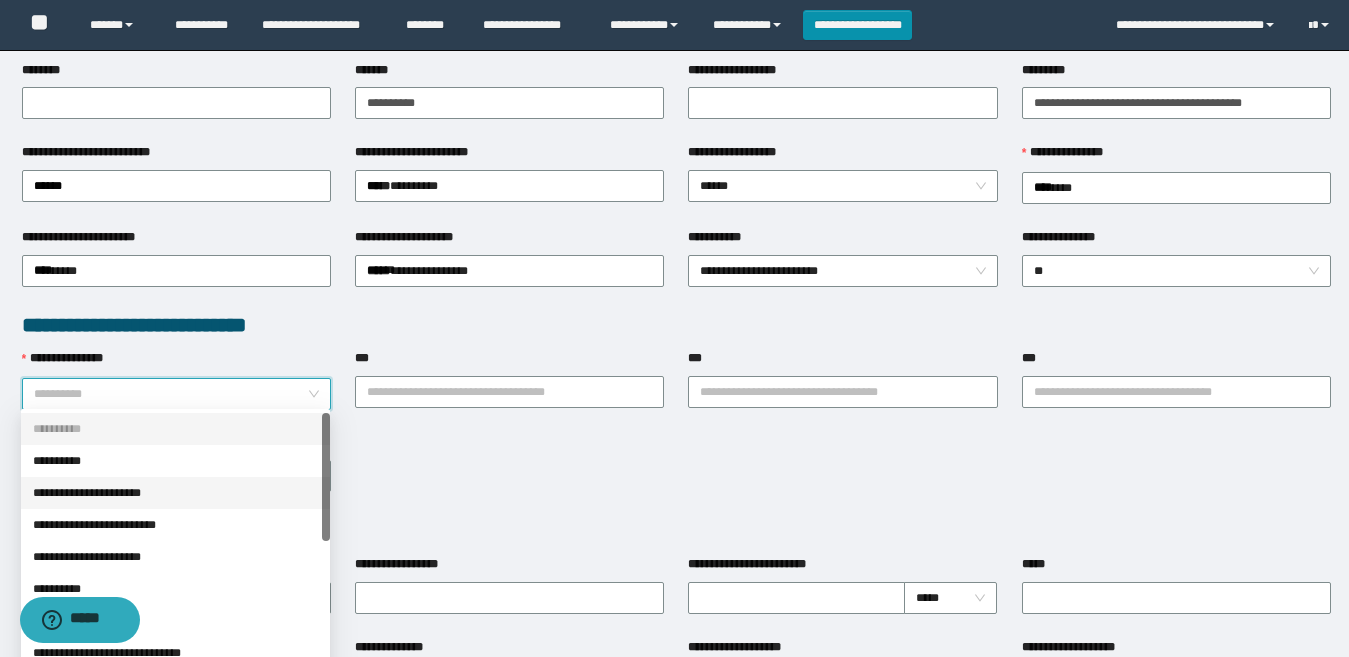 drag, startPoint x: 142, startPoint y: 493, endPoint x: 189, endPoint y: 493, distance: 47 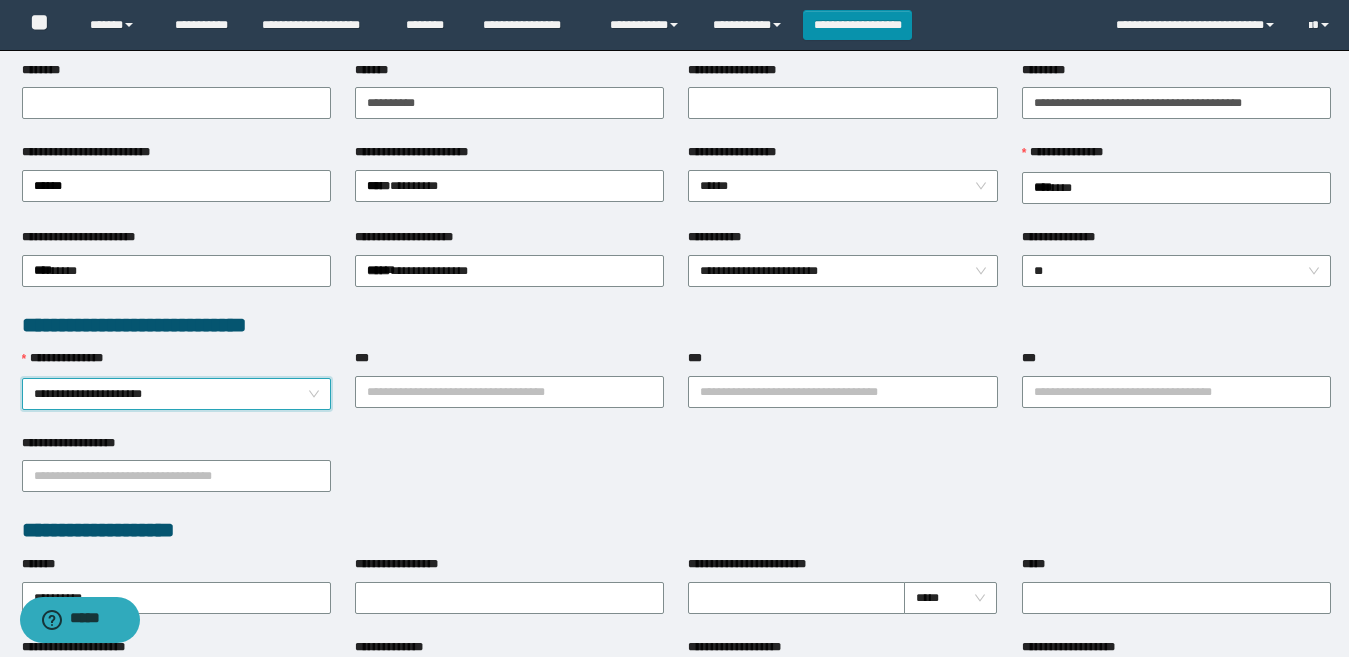 click on "**********" at bounding box center [676, 475] 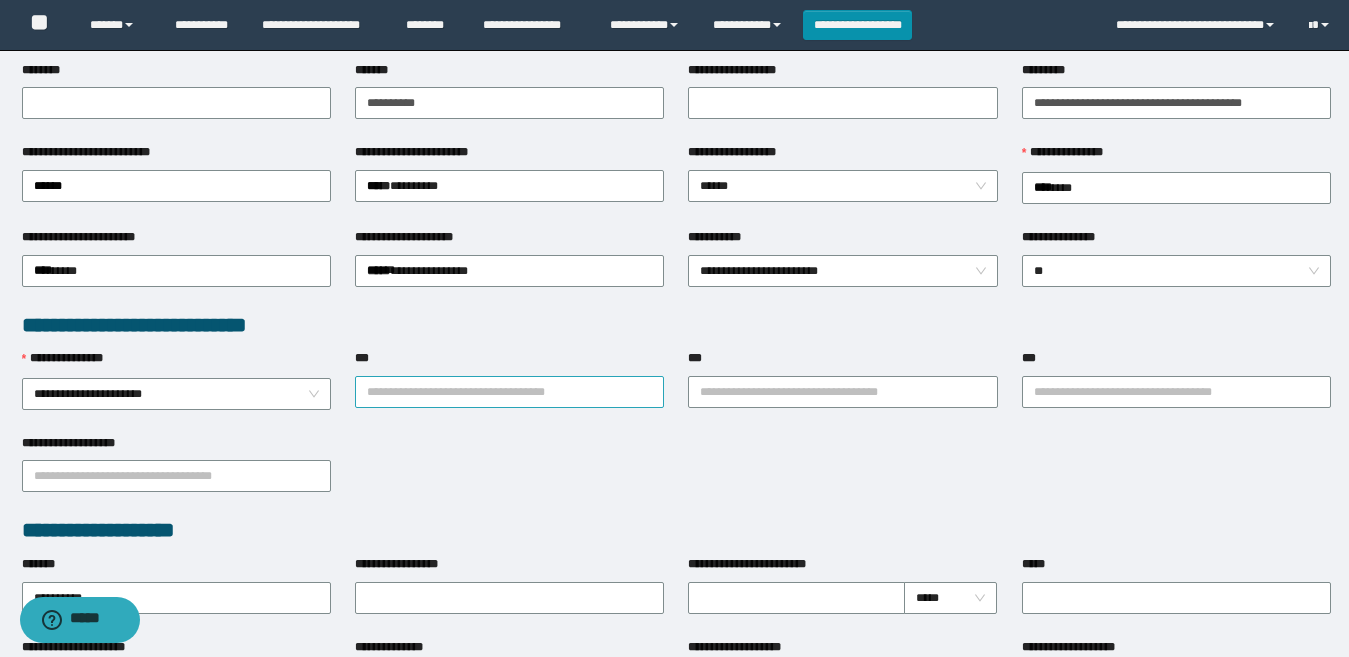 click on "***" at bounding box center [509, 392] 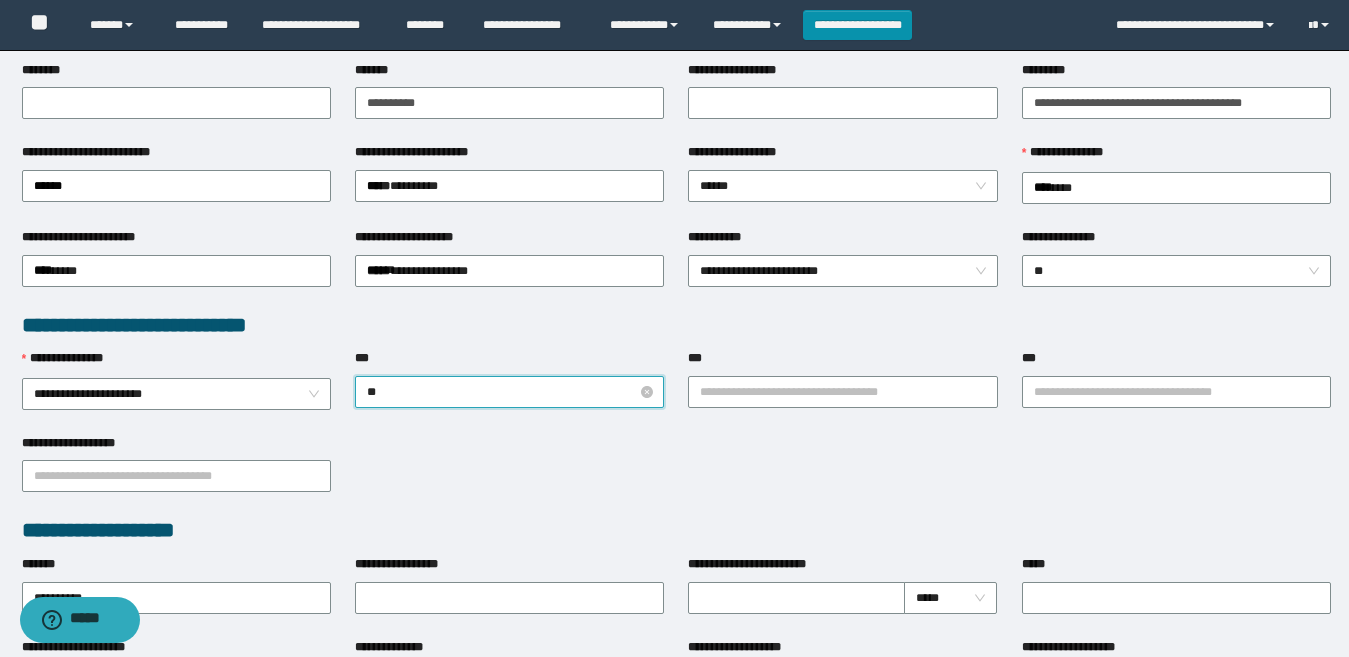 type on "***" 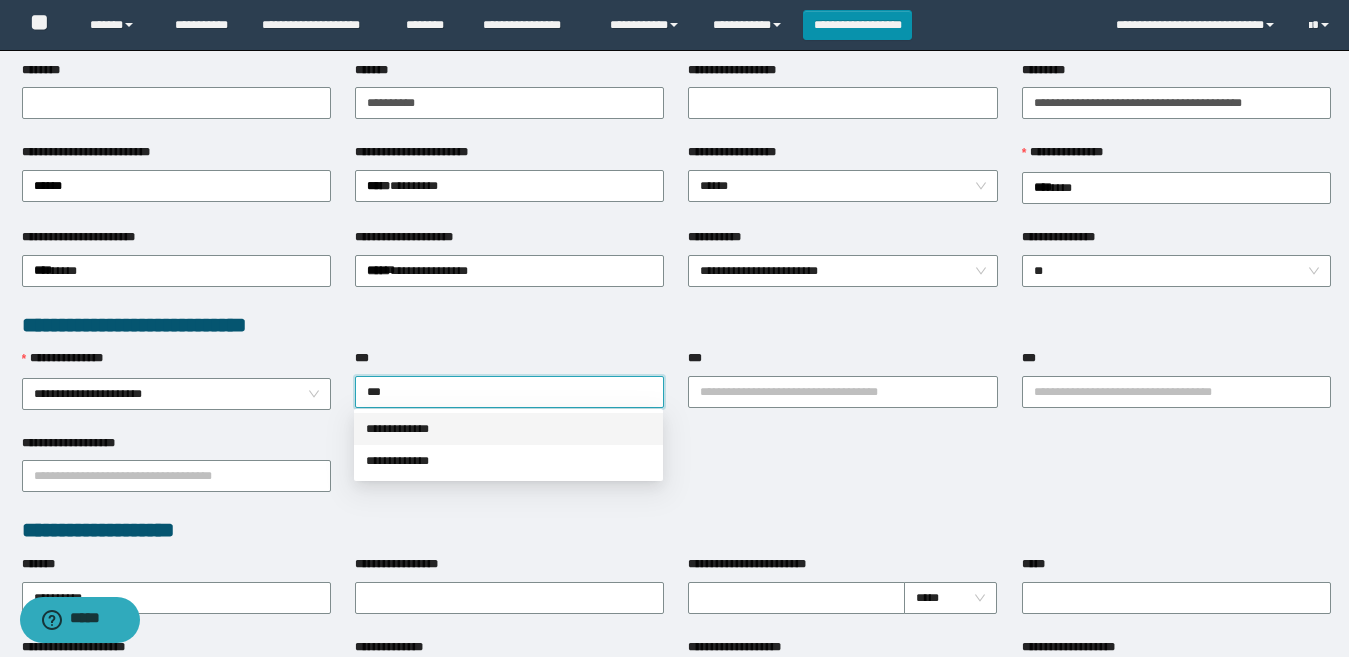 drag, startPoint x: 469, startPoint y: 437, endPoint x: 683, endPoint y: 401, distance: 217.00691 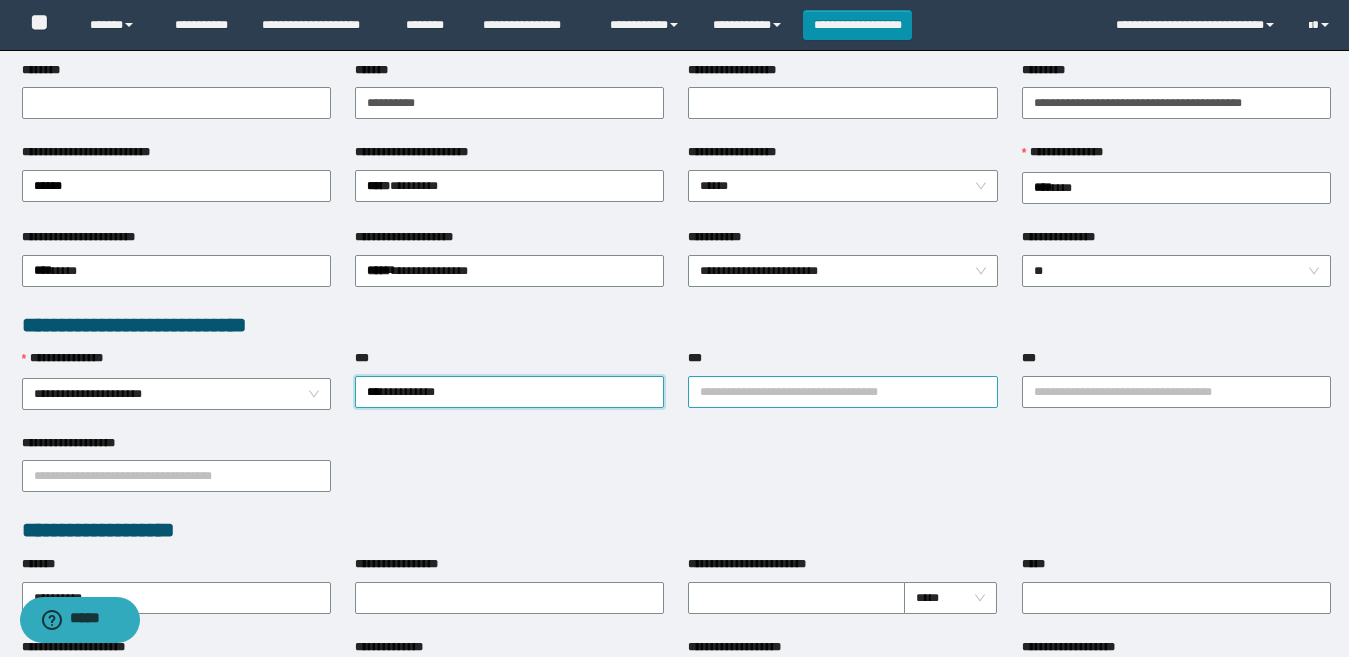 drag, startPoint x: 873, startPoint y: 435, endPoint x: 865, endPoint y: 396, distance: 39.812057 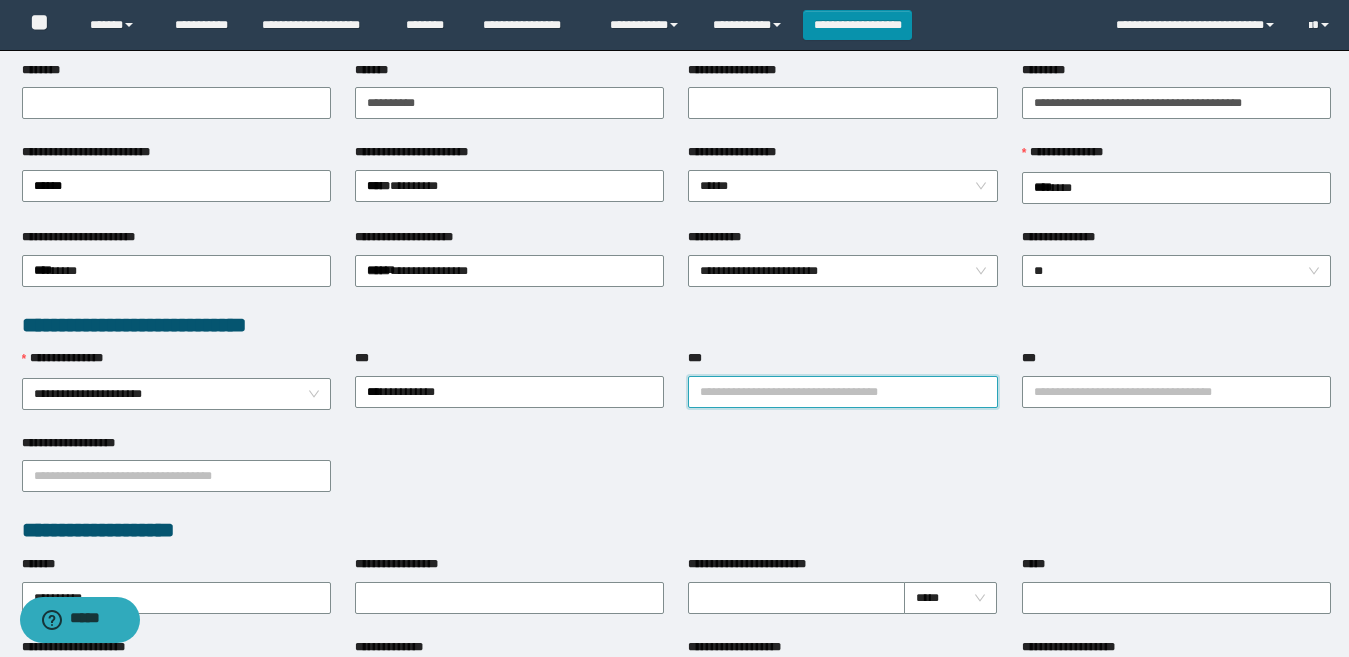 click on "***" at bounding box center (842, 392) 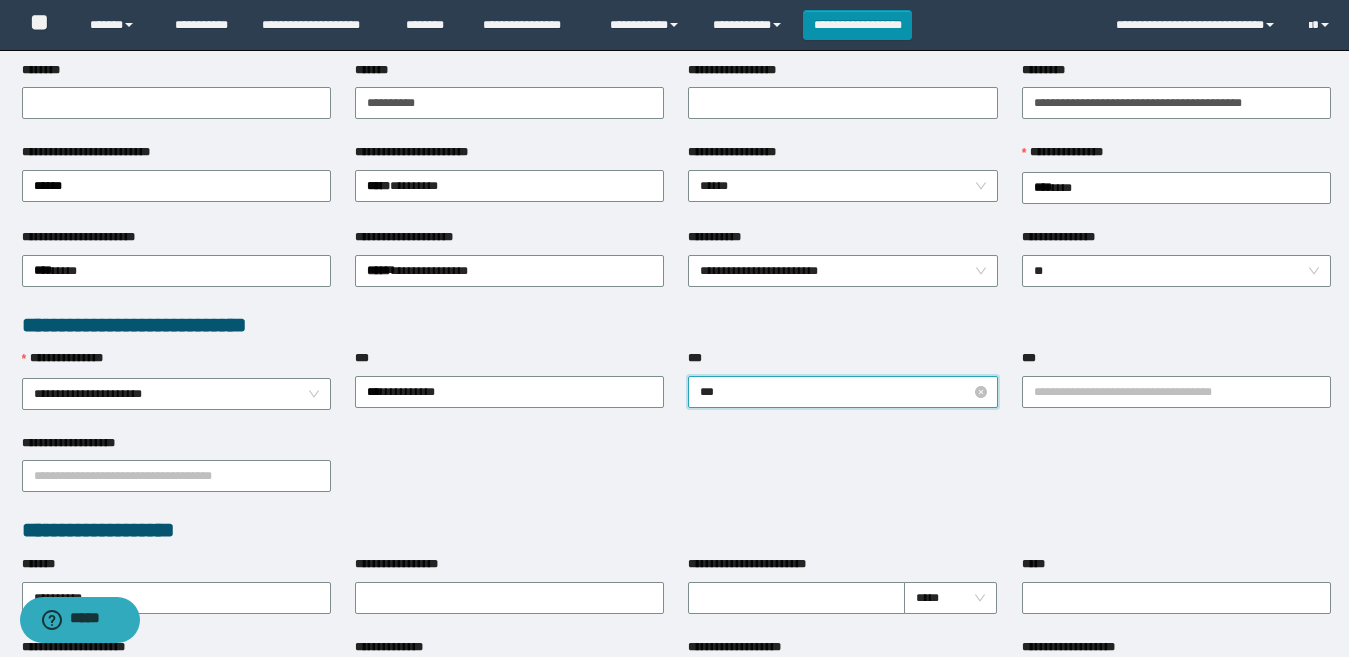 type on "****" 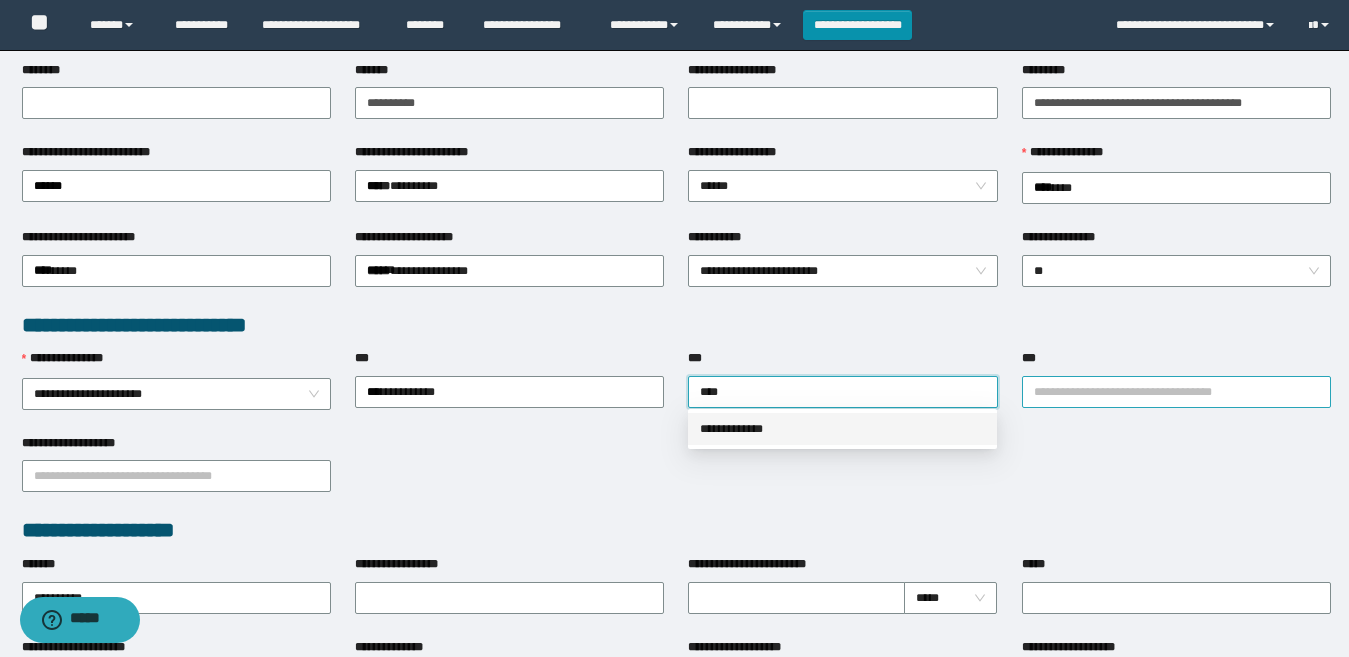 drag, startPoint x: 831, startPoint y: 436, endPoint x: 1033, endPoint y: 401, distance: 205.00975 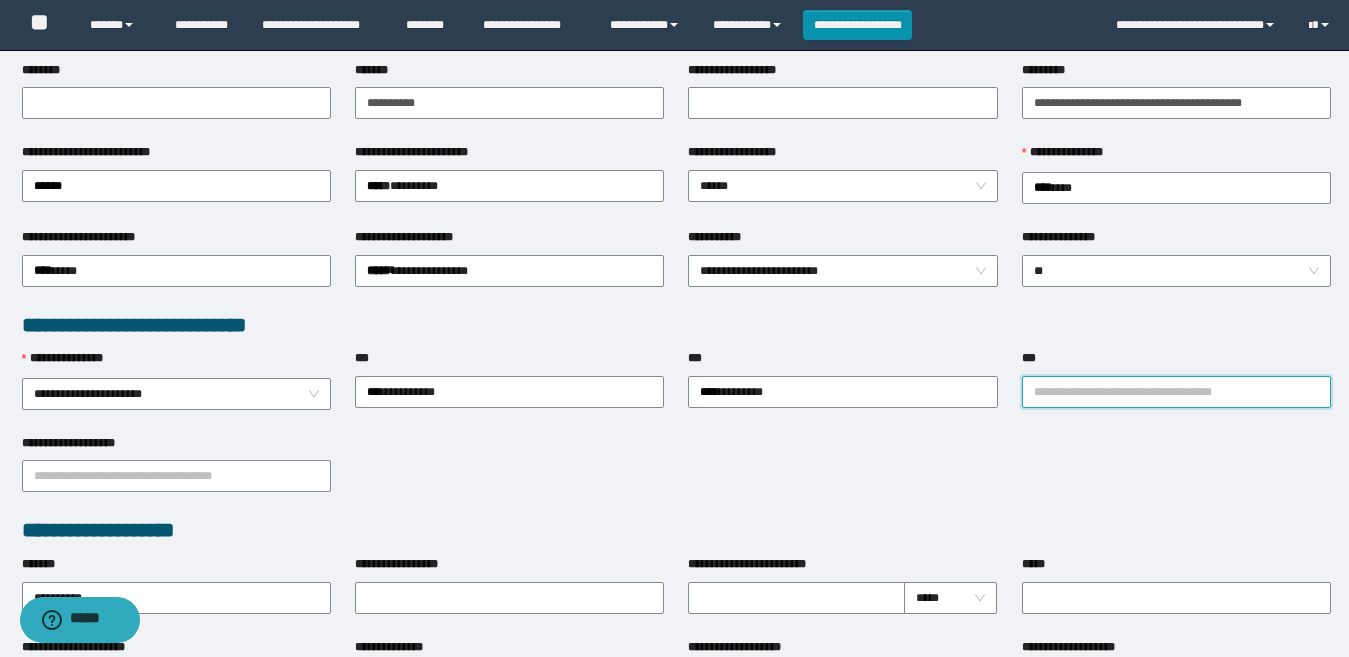 click on "***" at bounding box center [1176, 392] 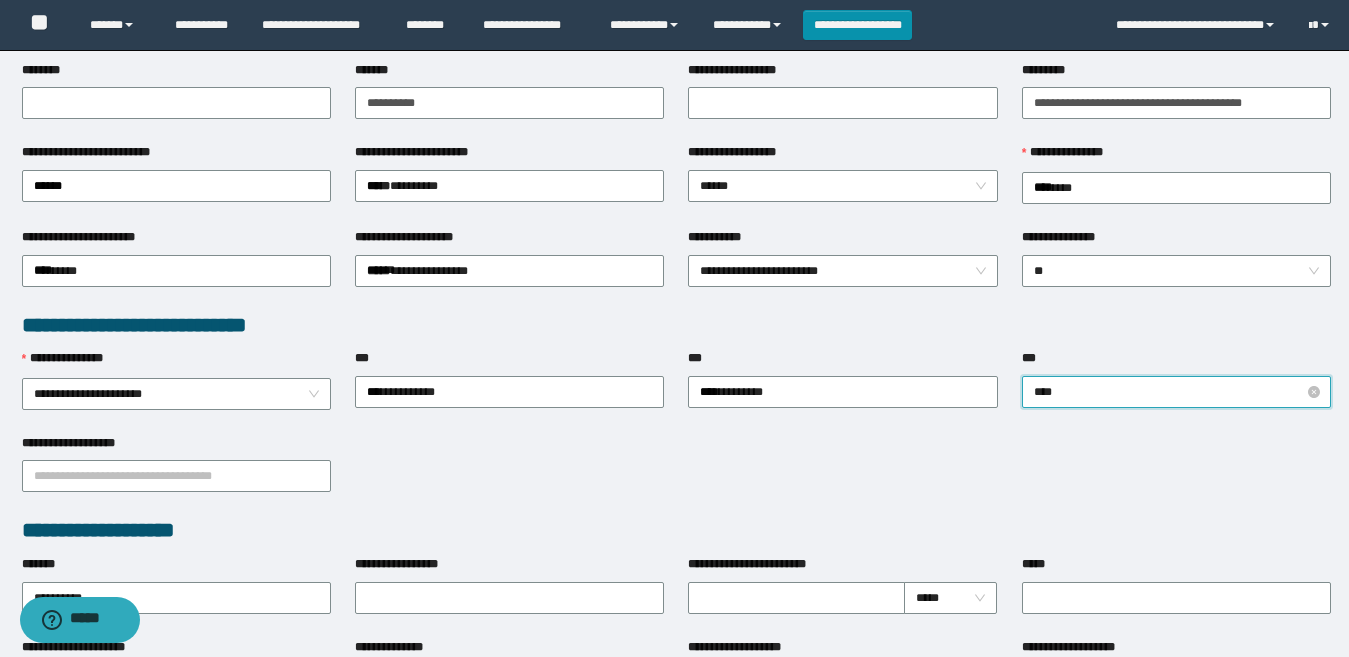 type on "*****" 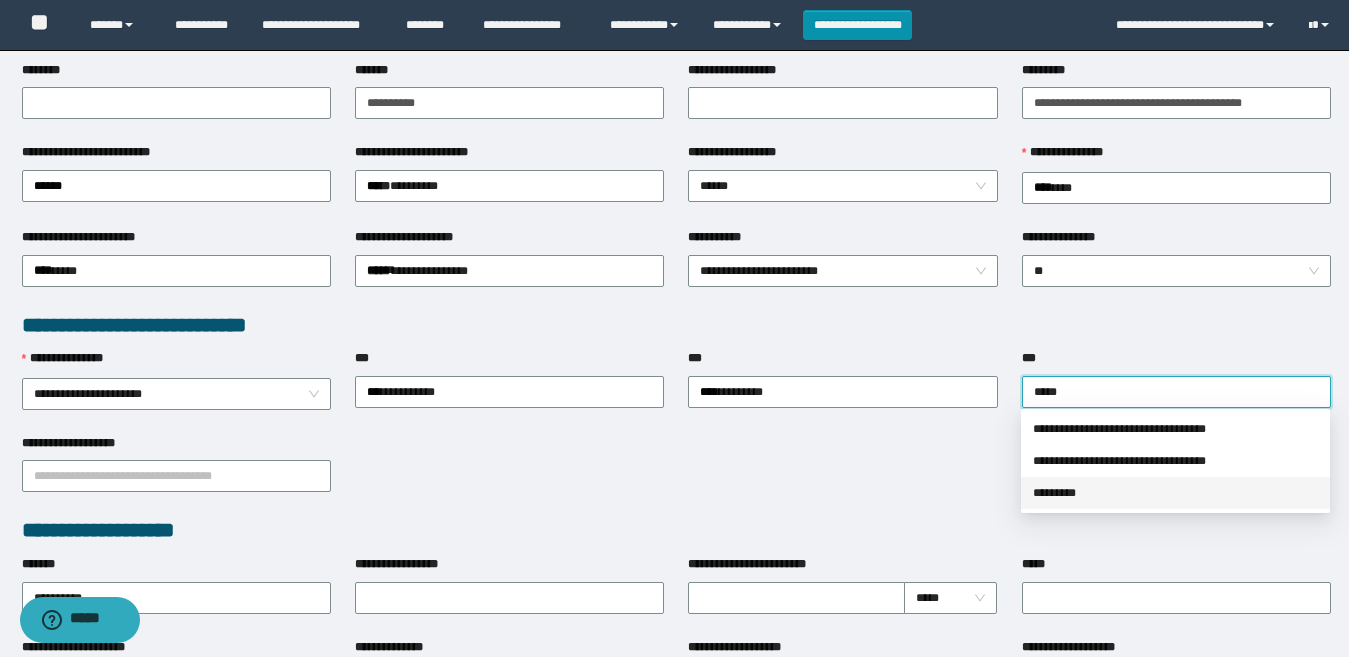 drag, startPoint x: 1071, startPoint y: 497, endPoint x: 1058, endPoint y: 497, distance: 13 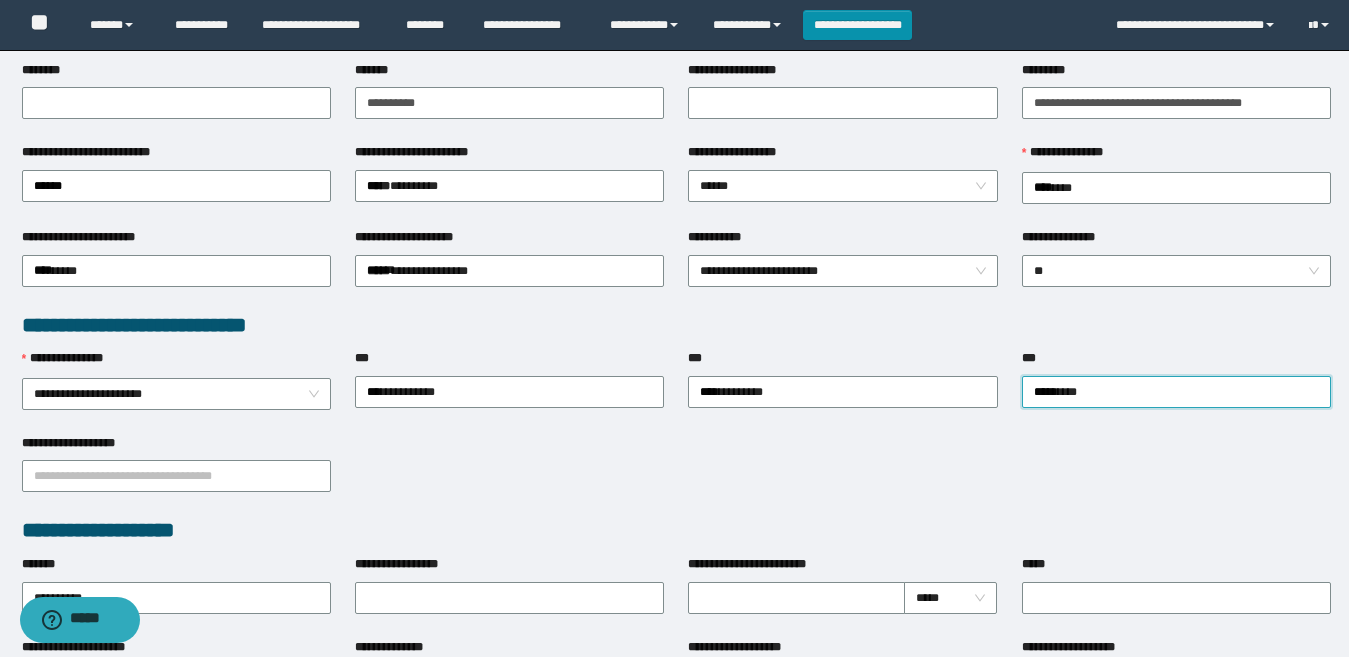 scroll, scrollTop: 600, scrollLeft: 0, axis: vertical 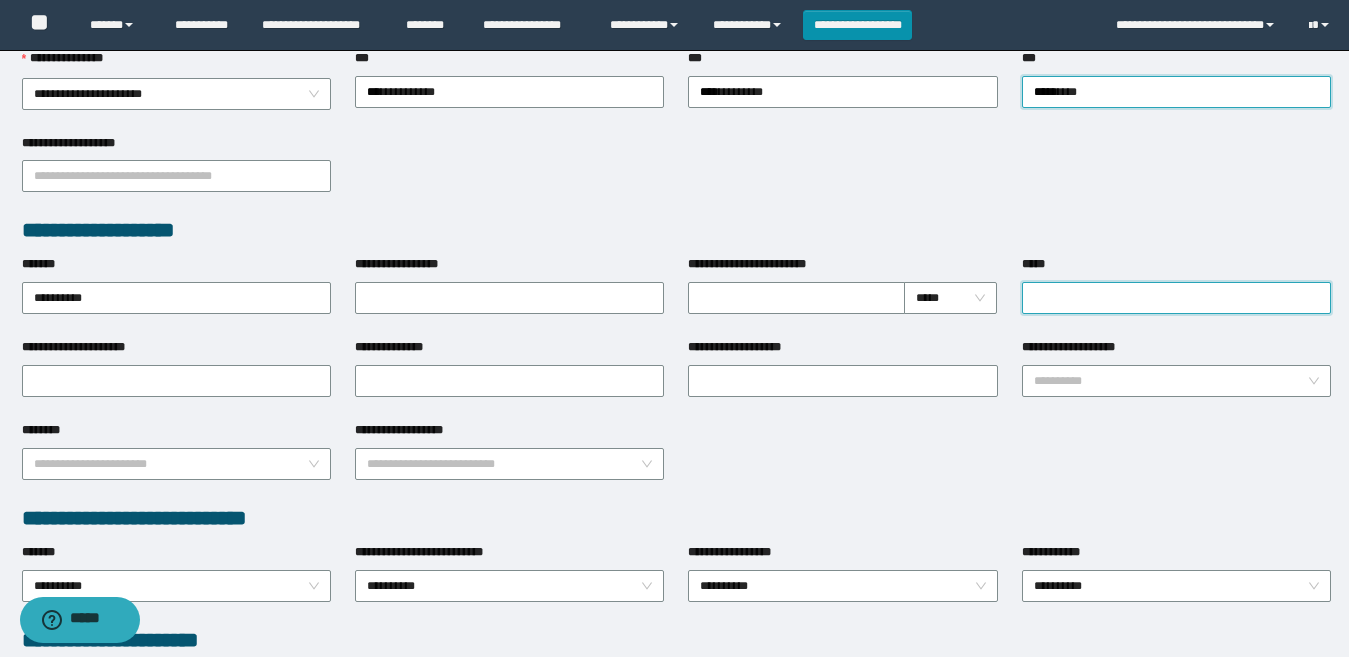 click on "*****" at bounding box center (1176, 298) 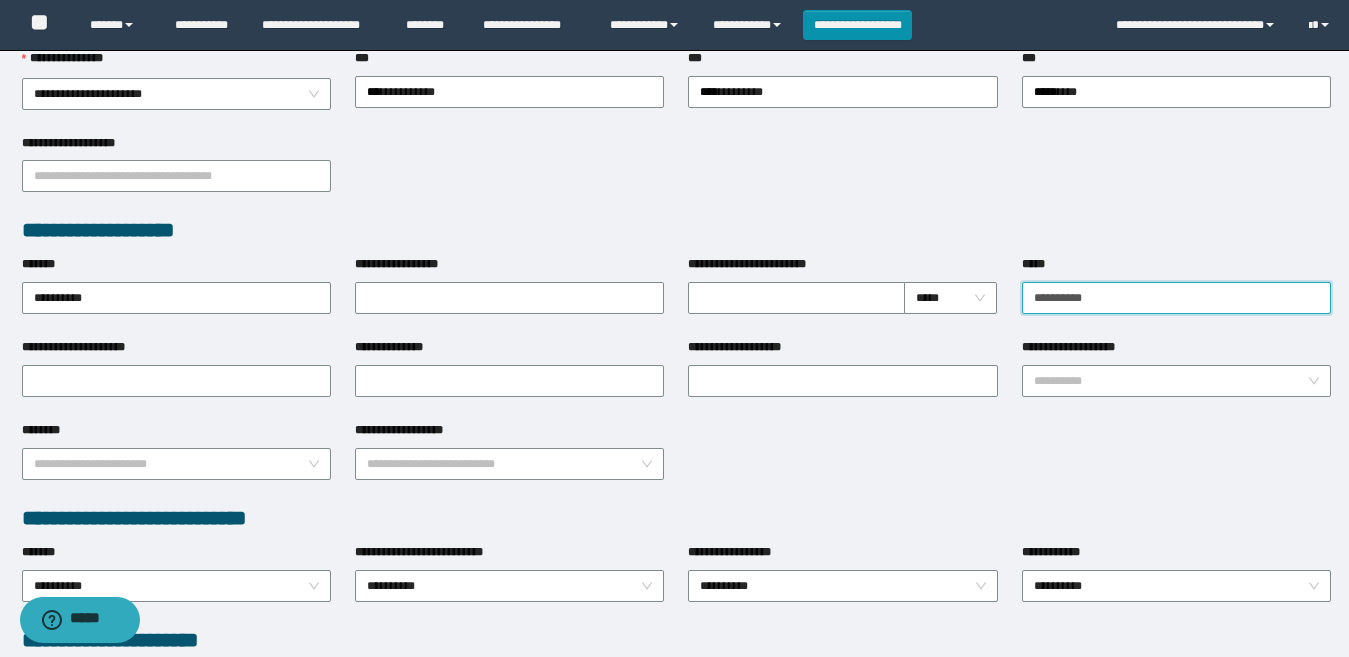 type on "*********" 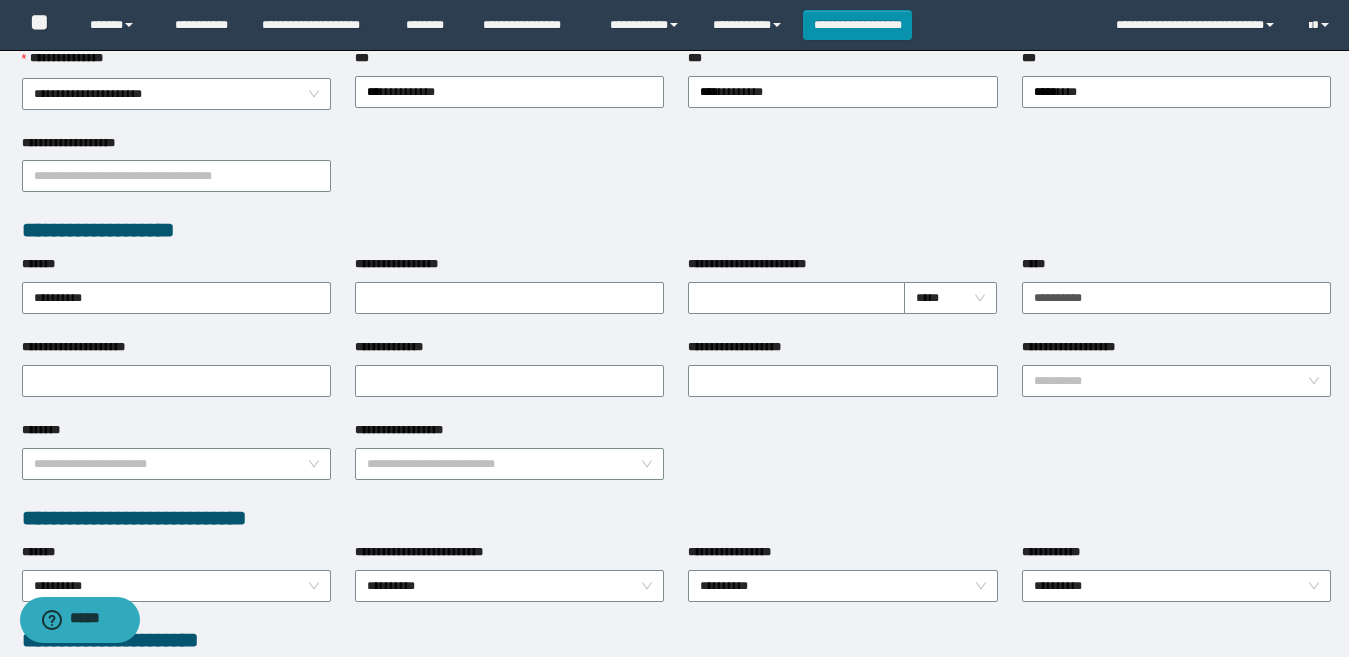 click on "**********" at bounding box center [676, 462] 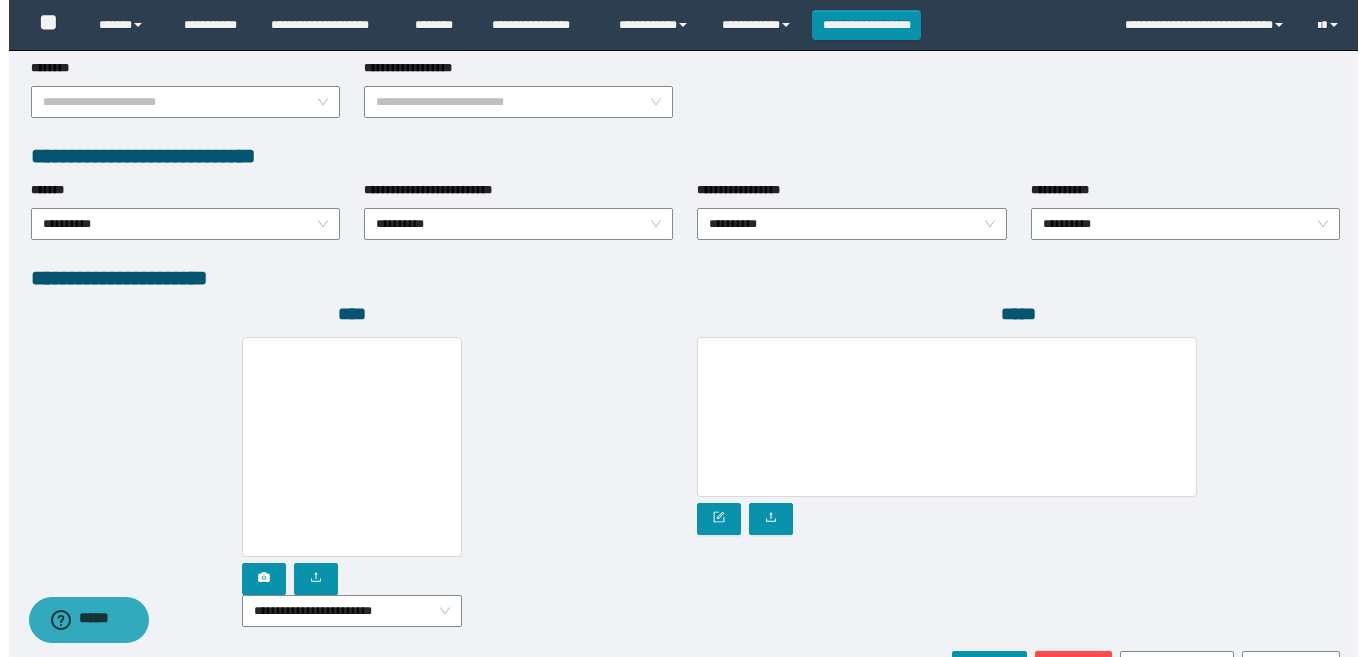 scroll, scrollTop: 1080, scrollLeft: 0, axis: vertical 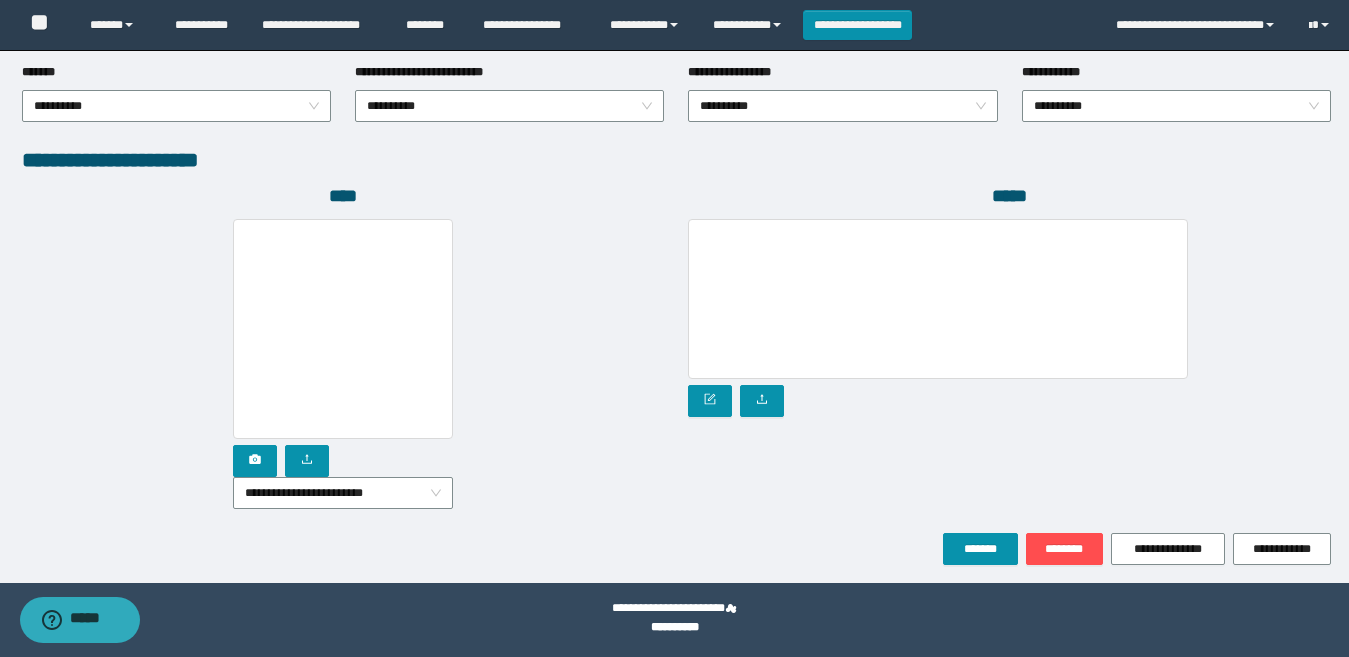 drag, startPoint x: 353, startPoint y: 491, endPoint x: 351, endPoint y: 505, distance: 14.142136 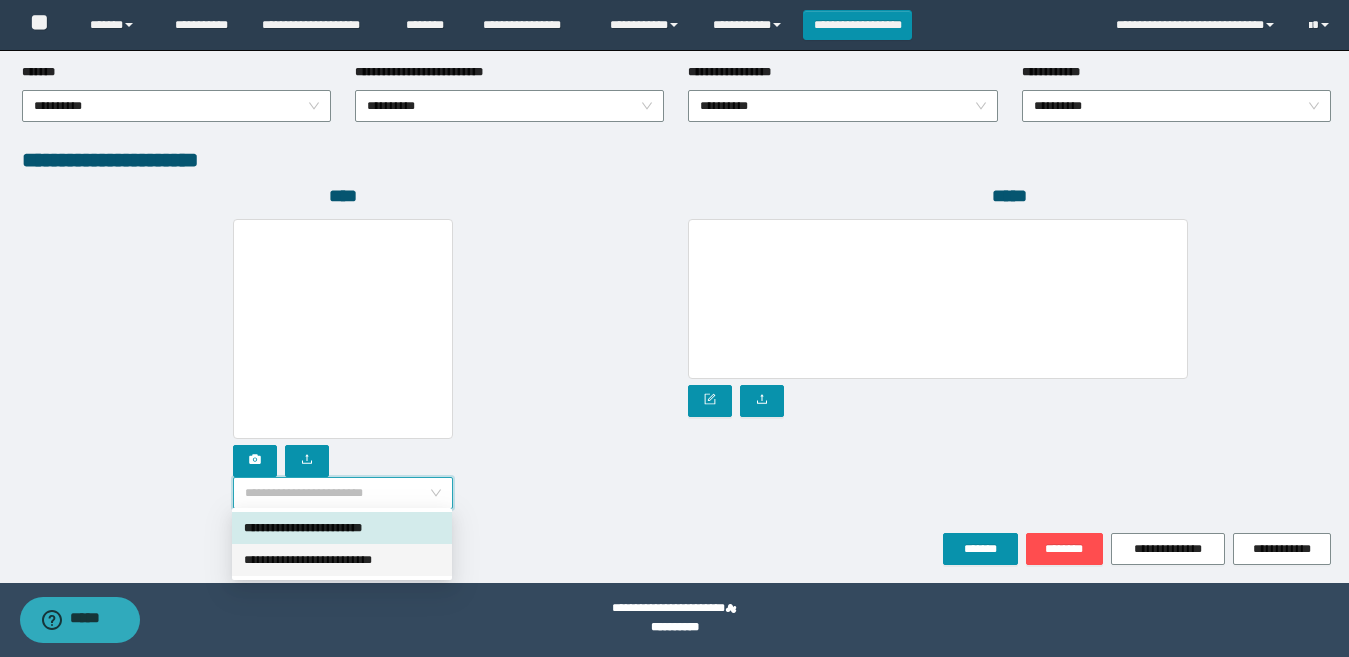 drag, startPoint x: 351, startPoint y: 556, endPoint x: 329, endPoint y: 542, distance: 26.076809 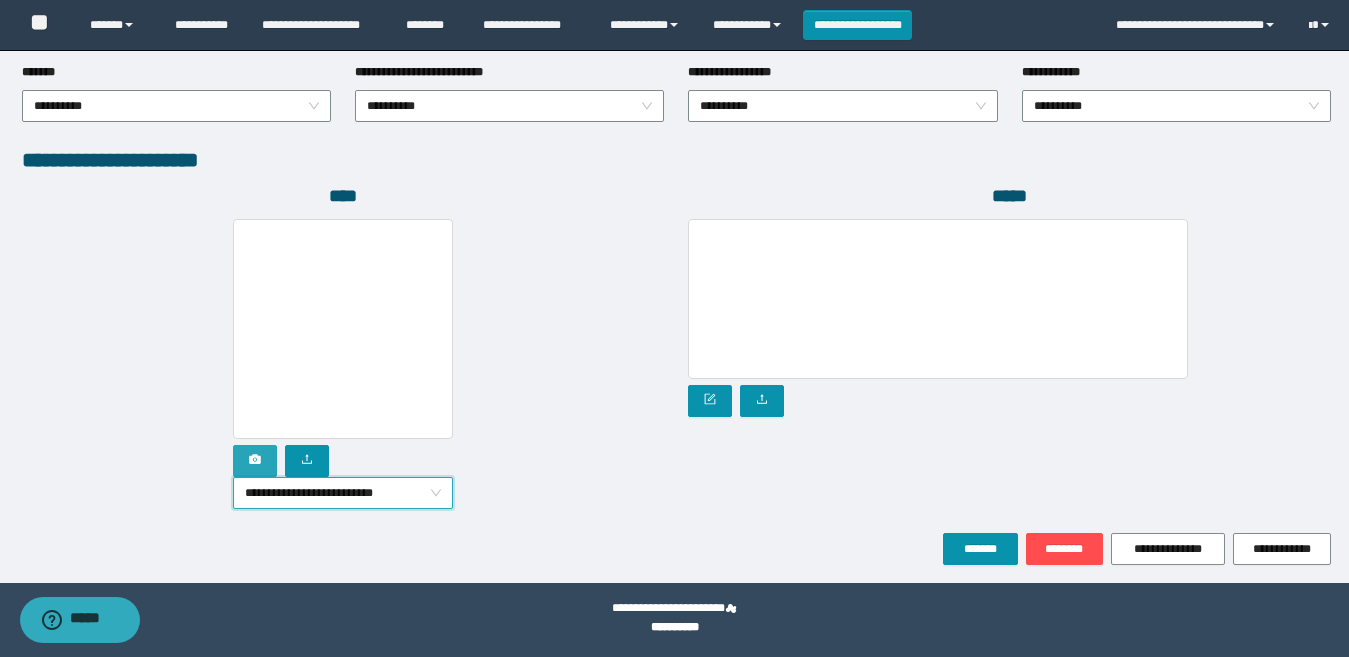 click 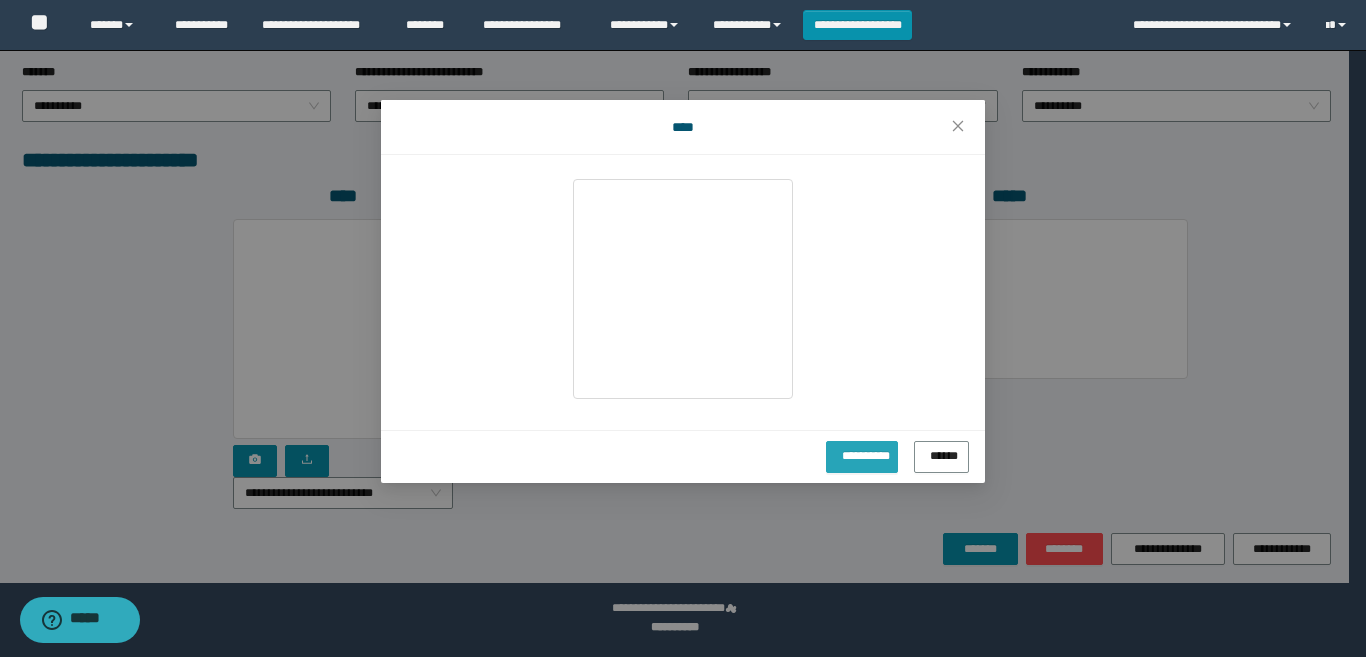 click on "**********" at bounding box center [862, 457] 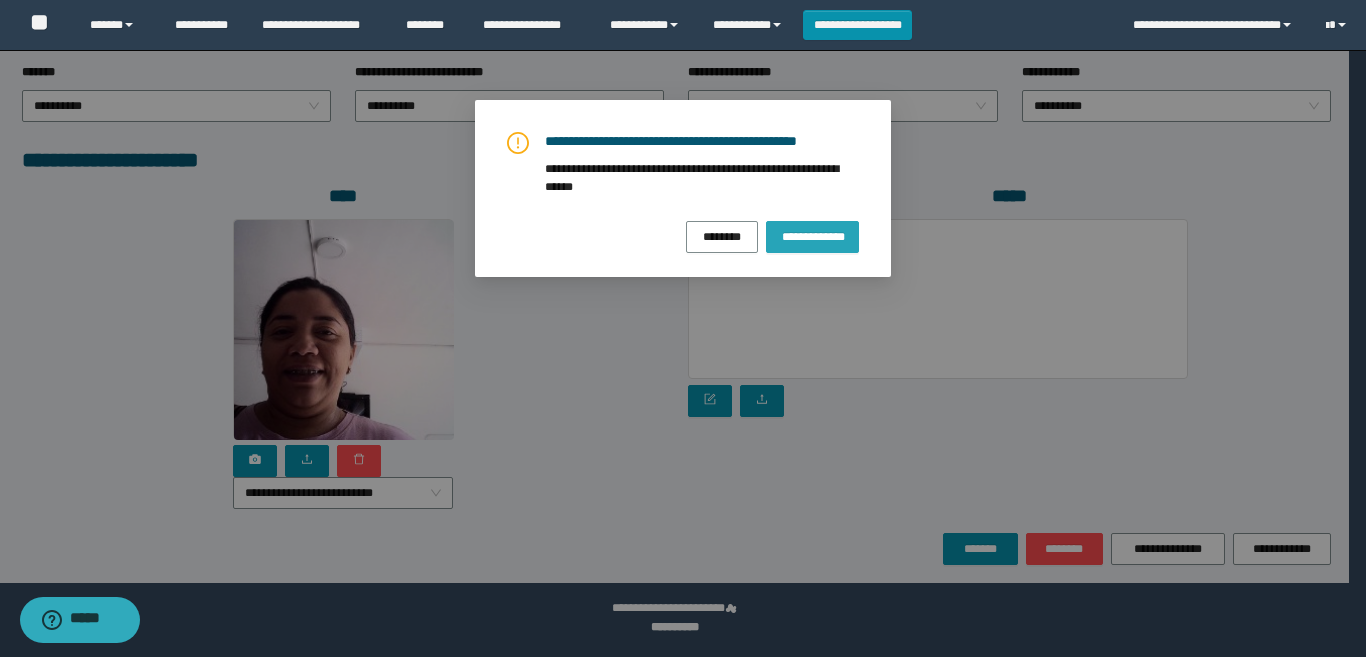 click on "**********" at bounding box center (812, 236) 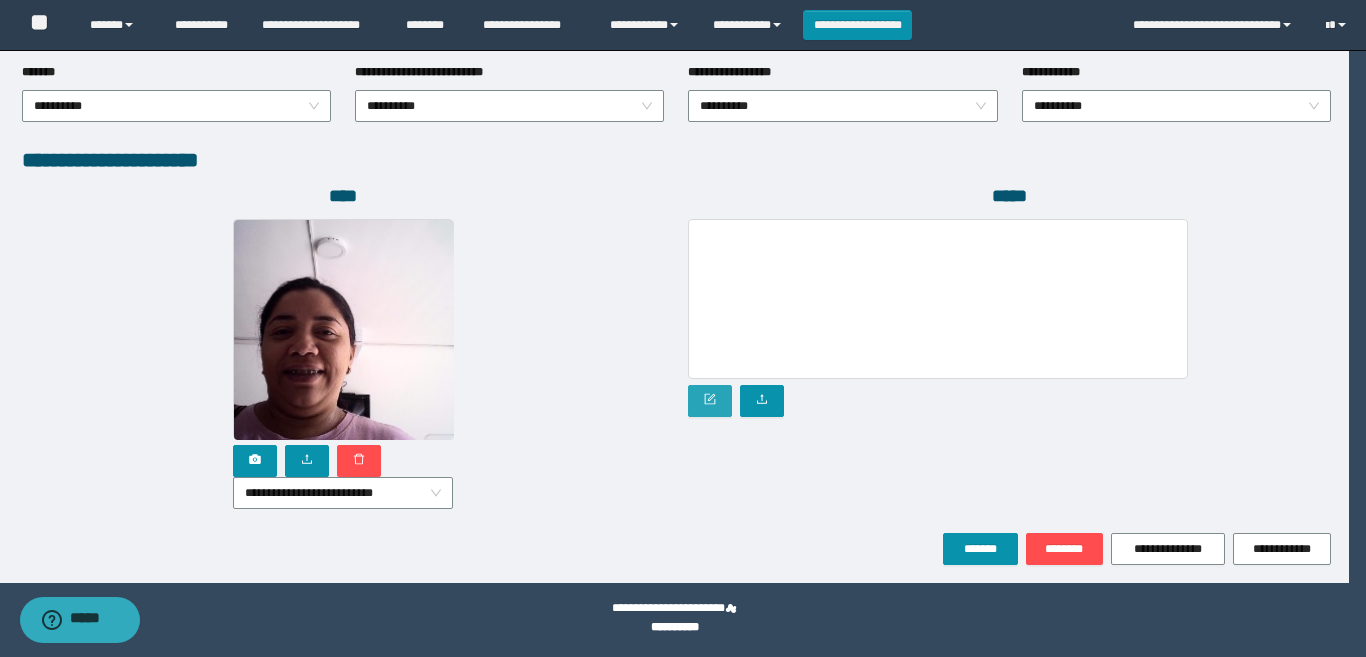 click at bounding box center [710, 401] 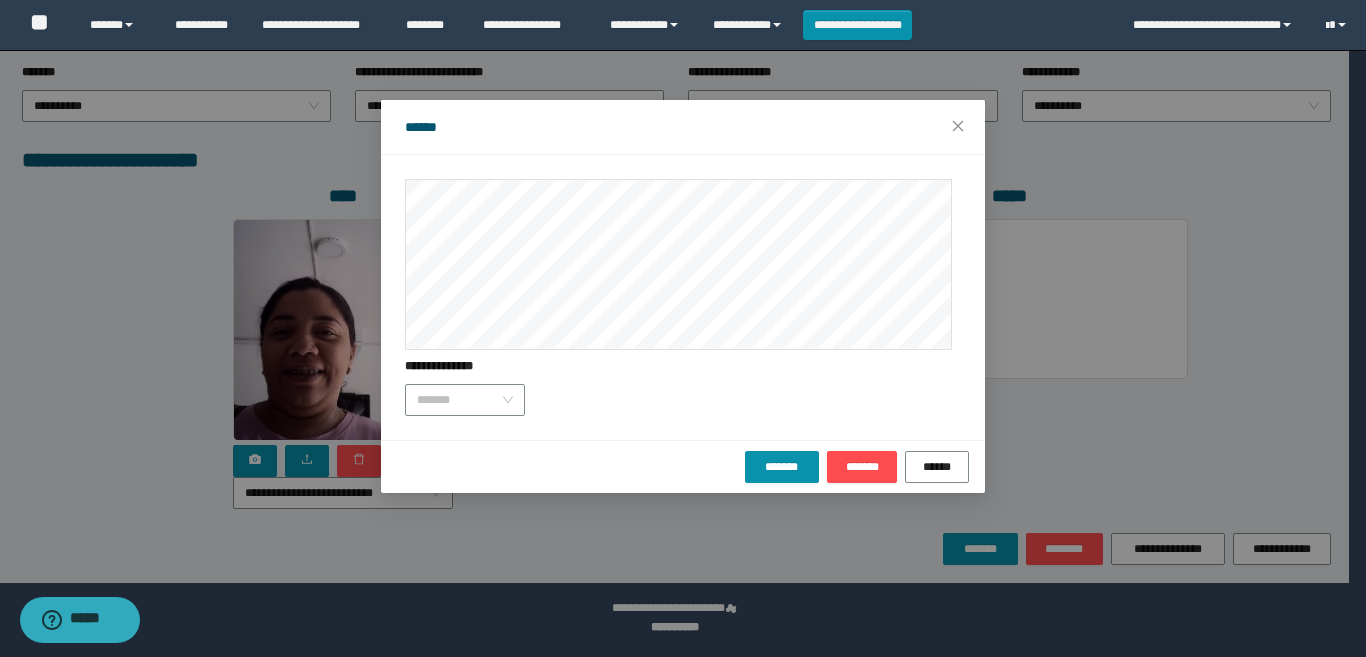 drag, startPoint x: 500, startPoint y: 402, endPoint x: 508, endPoint y: 429, distance: 28.160255 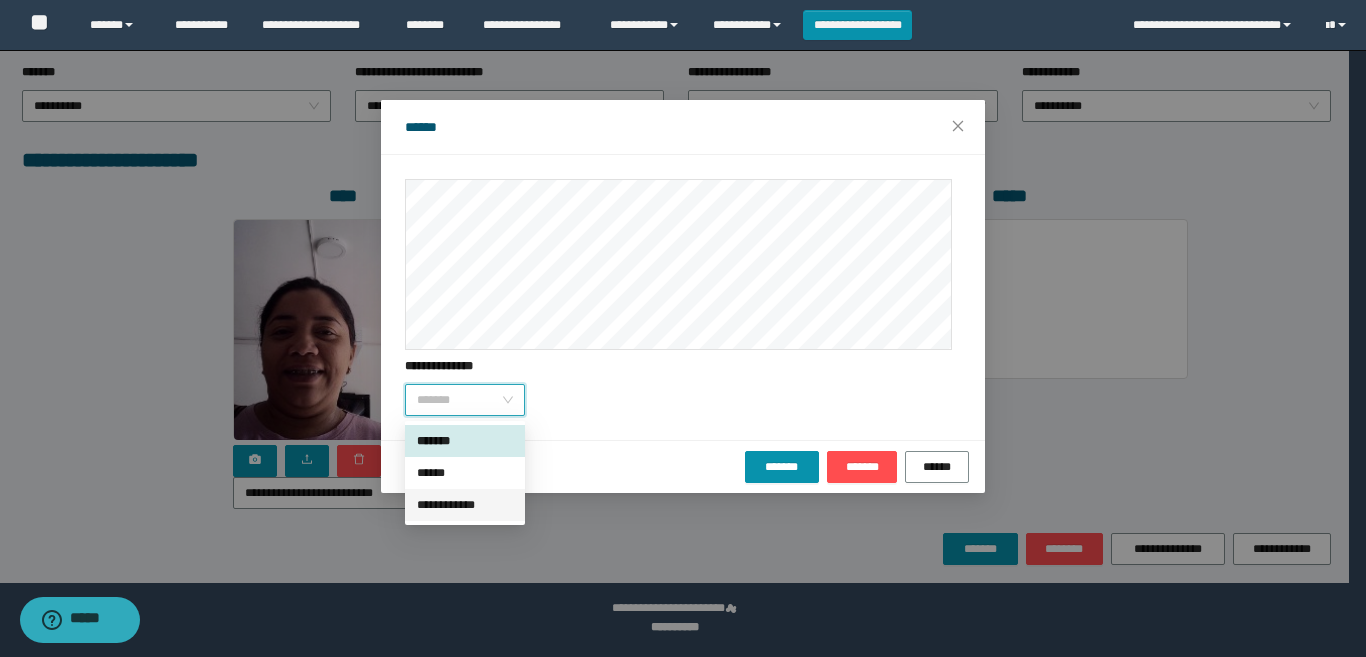 click on "**********" at bounding box center [465, 505] 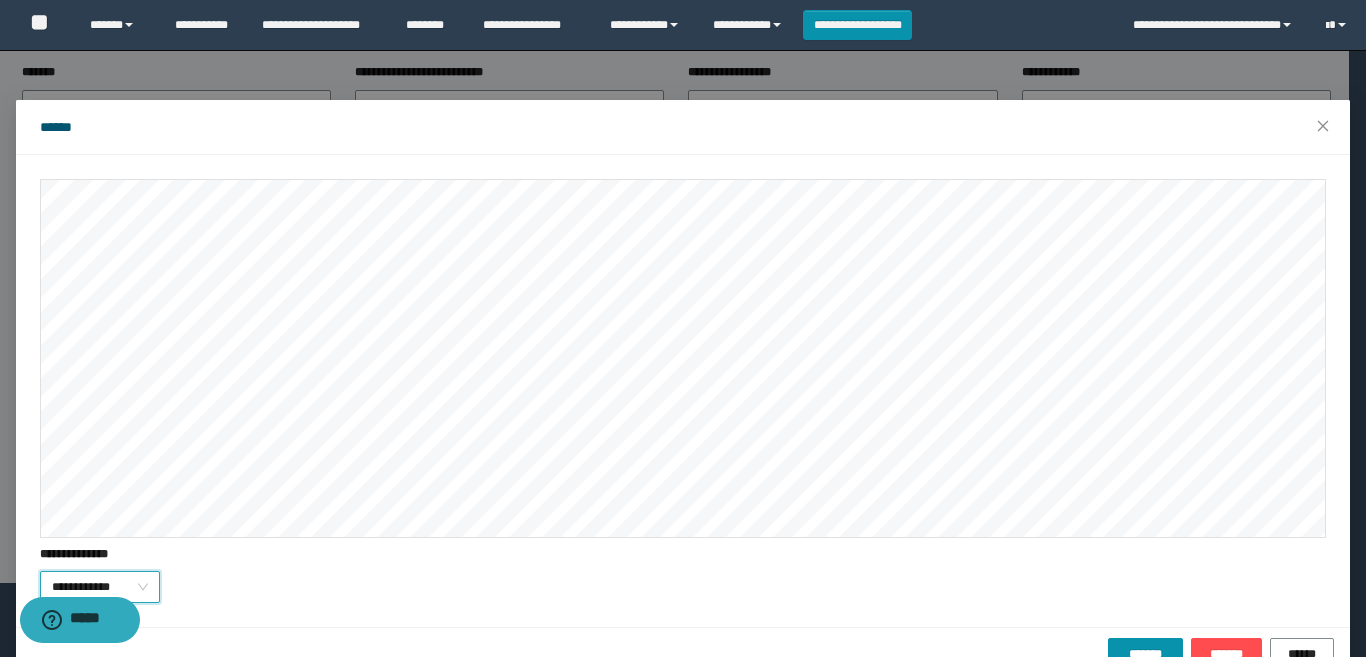 scroll, scrollTop: 45, scrollLeft: 0, axis: vertical 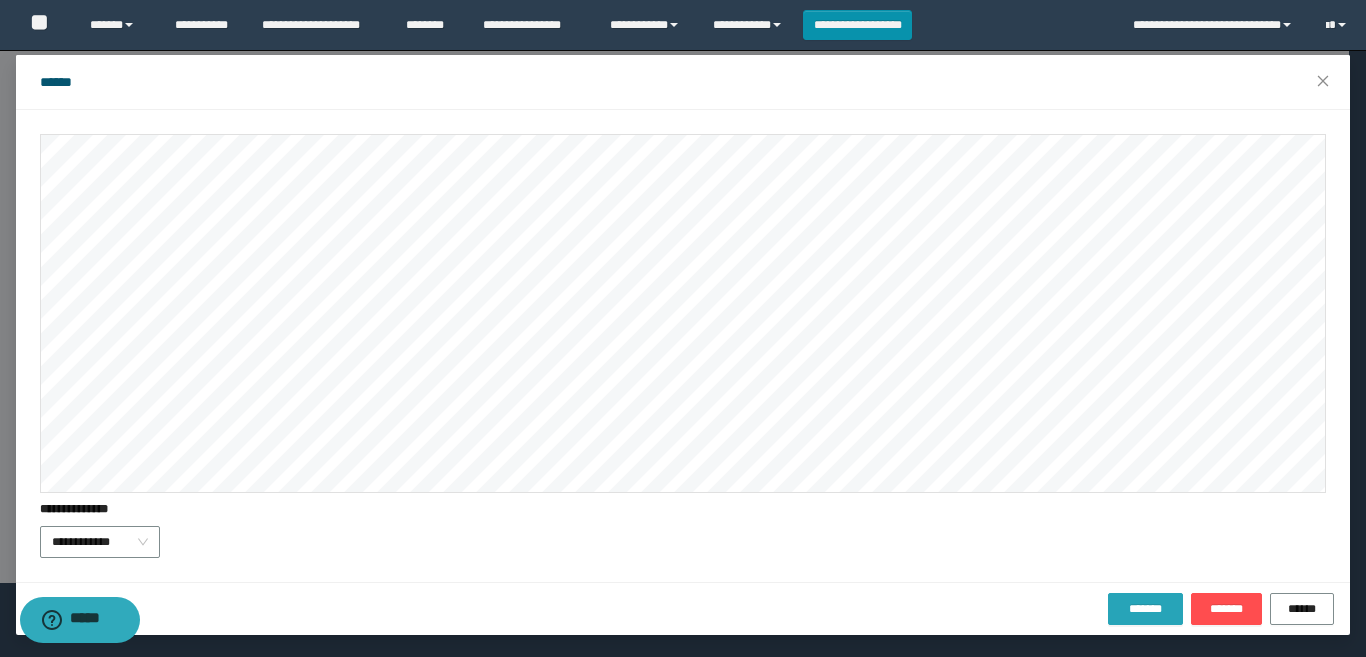 click on "*******" at bounding box center [1145, 609] 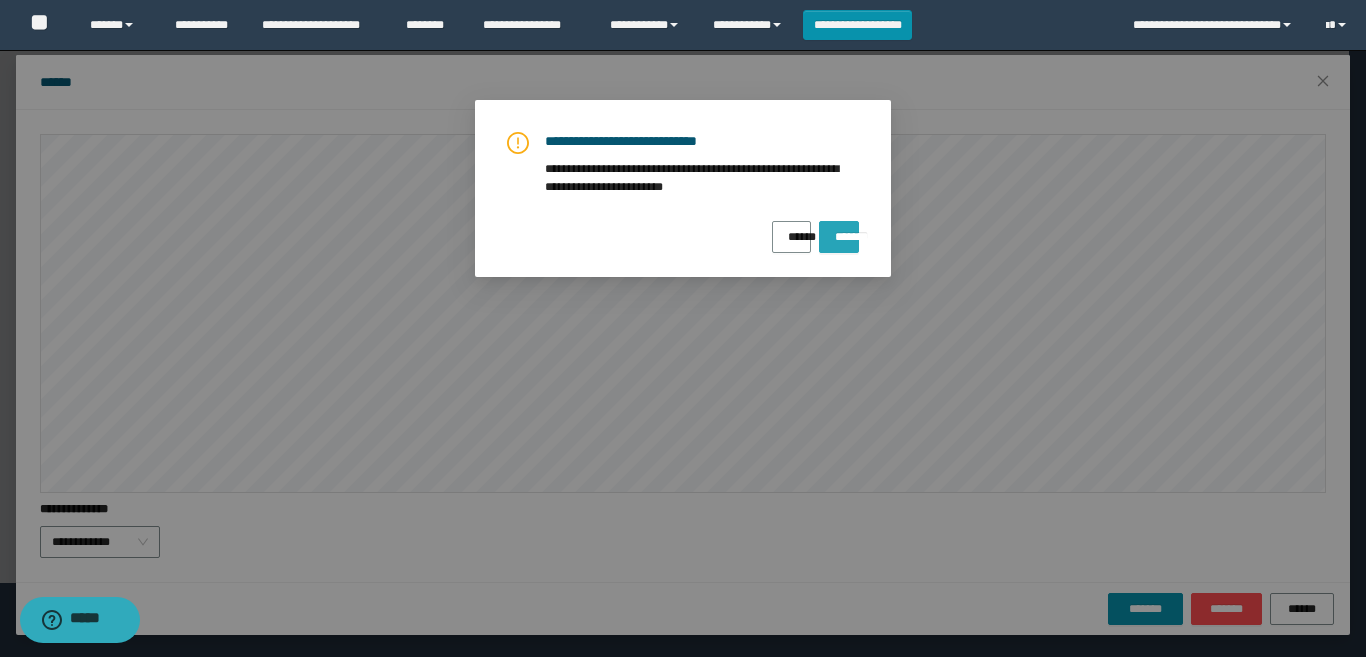 click on "*******" at bounding box center (839, 237) 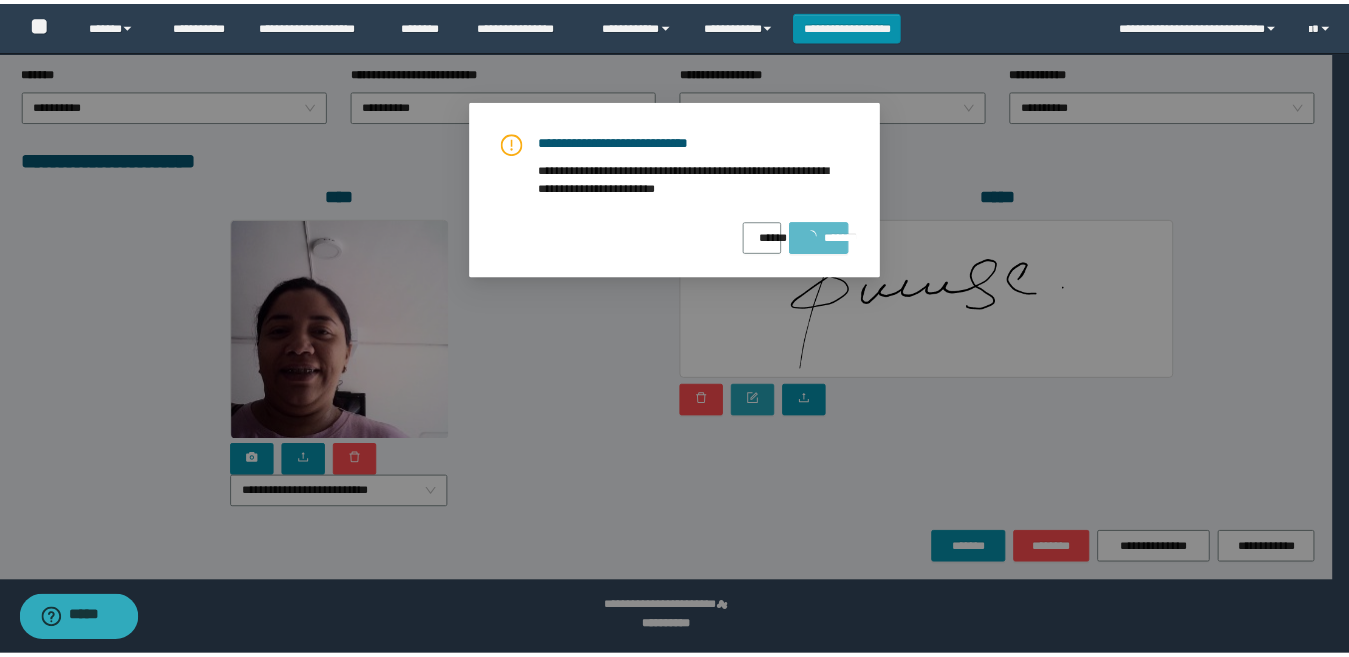 scroll, scrollTop: 0, scrollLeft: 0, axis: both 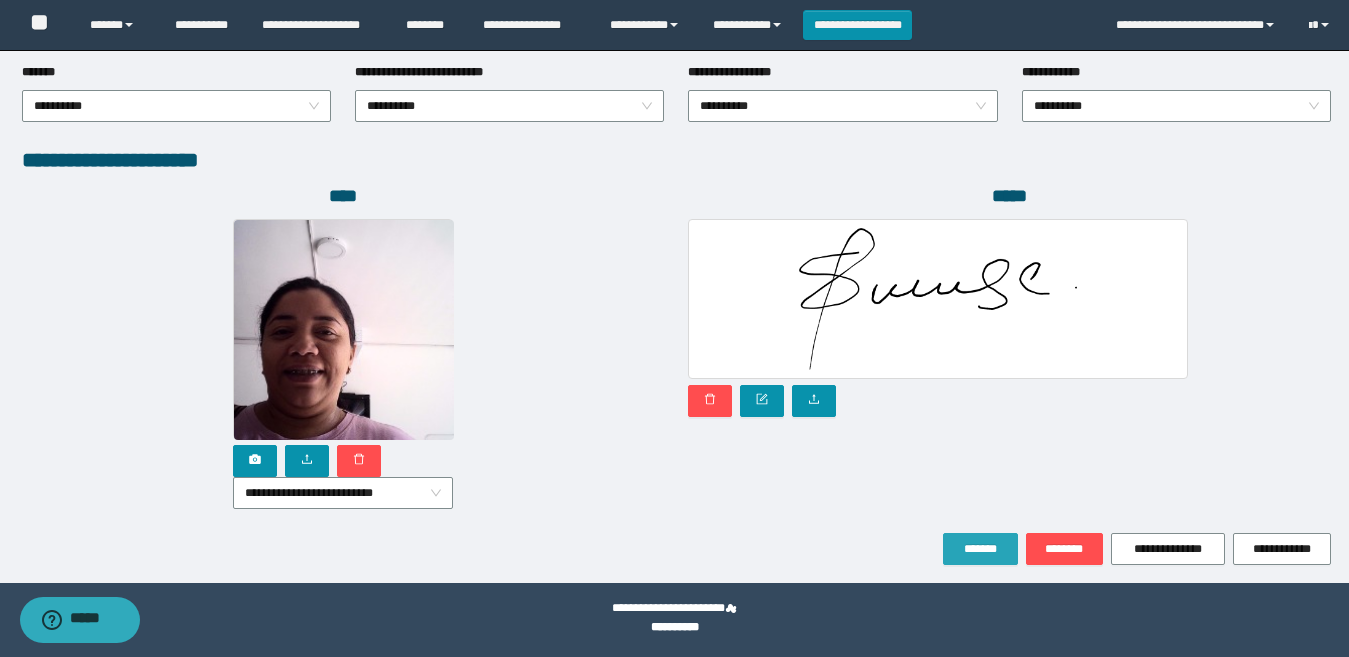drag, startPoint x: 971, startPoint y: 538, endPoint x: 341, endPoint y: 80, distance: 778.8864 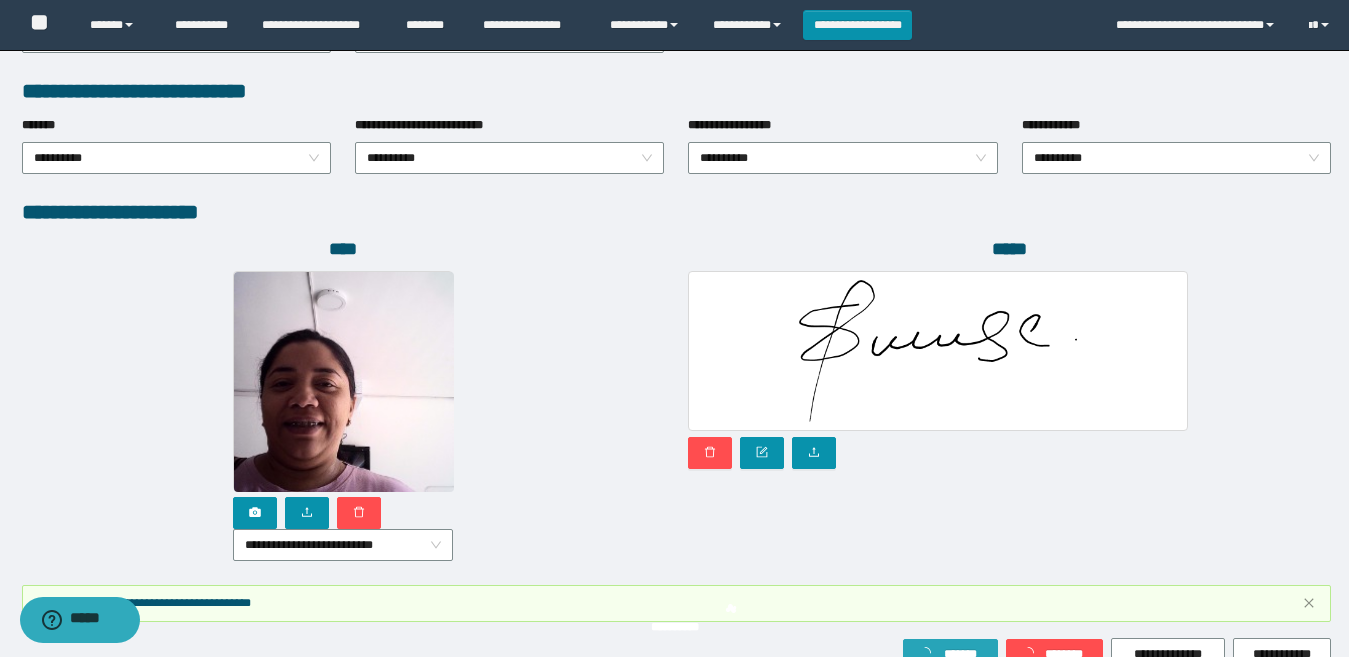 scroll, scrollTop: 53, scrollLeft: 0, axis: vertical 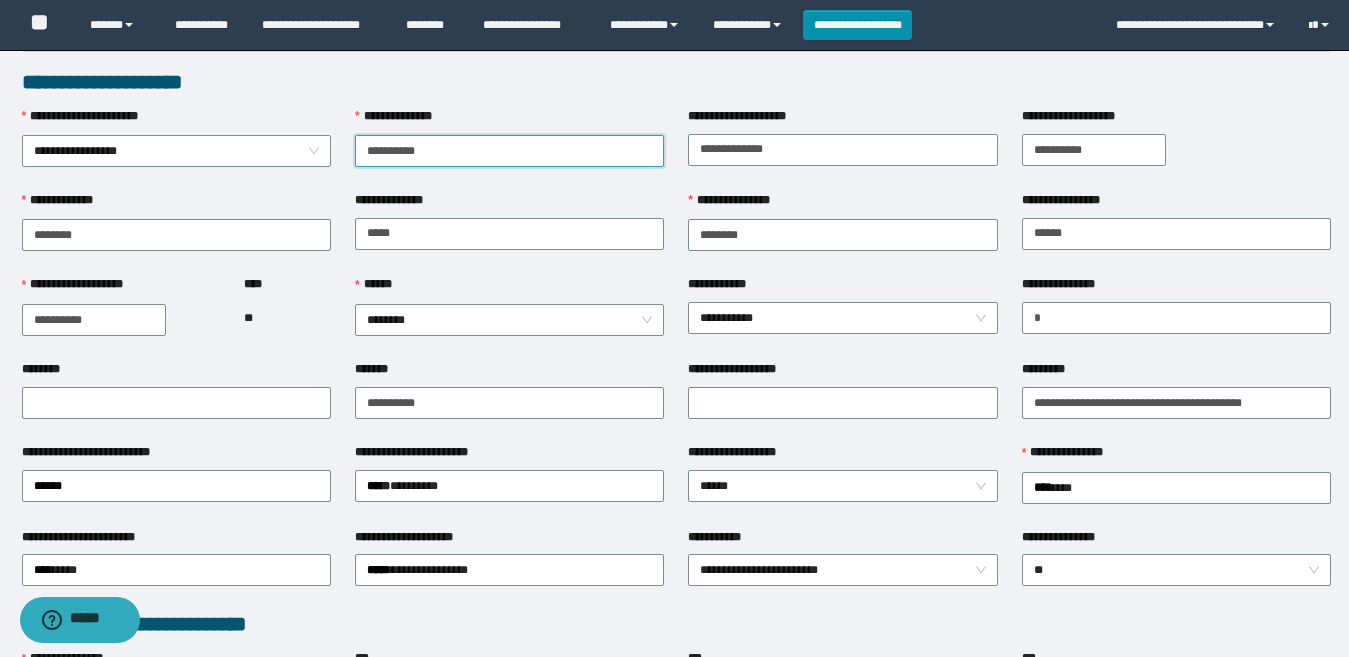 drag, startPoint x: 463, startPoint y: 148, endPoint x: 356, endPoint y: 156, distance: 107.298645 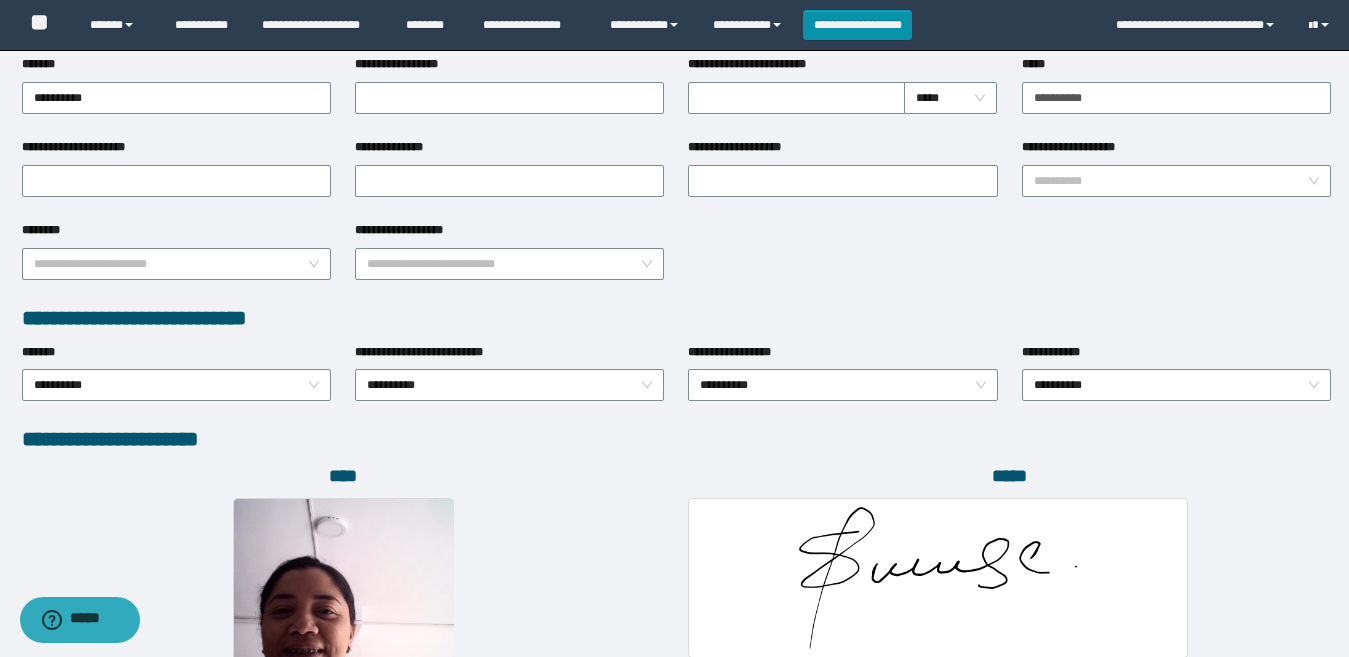 scroll, scrollTop: 1185, scrollLeft: 0, axis: vertical 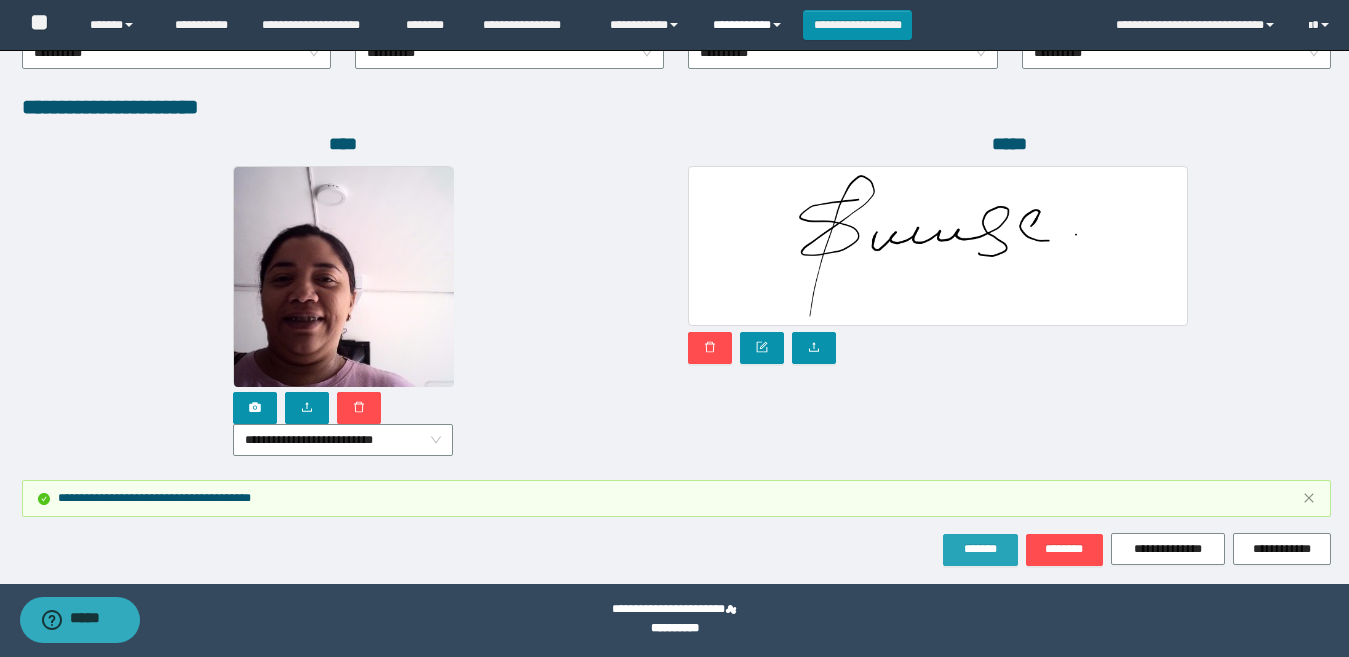 drag, startPoint x: 960, startPoint y: 542, endPoint x: 727, endPoint y: 10, distance: 580.78656 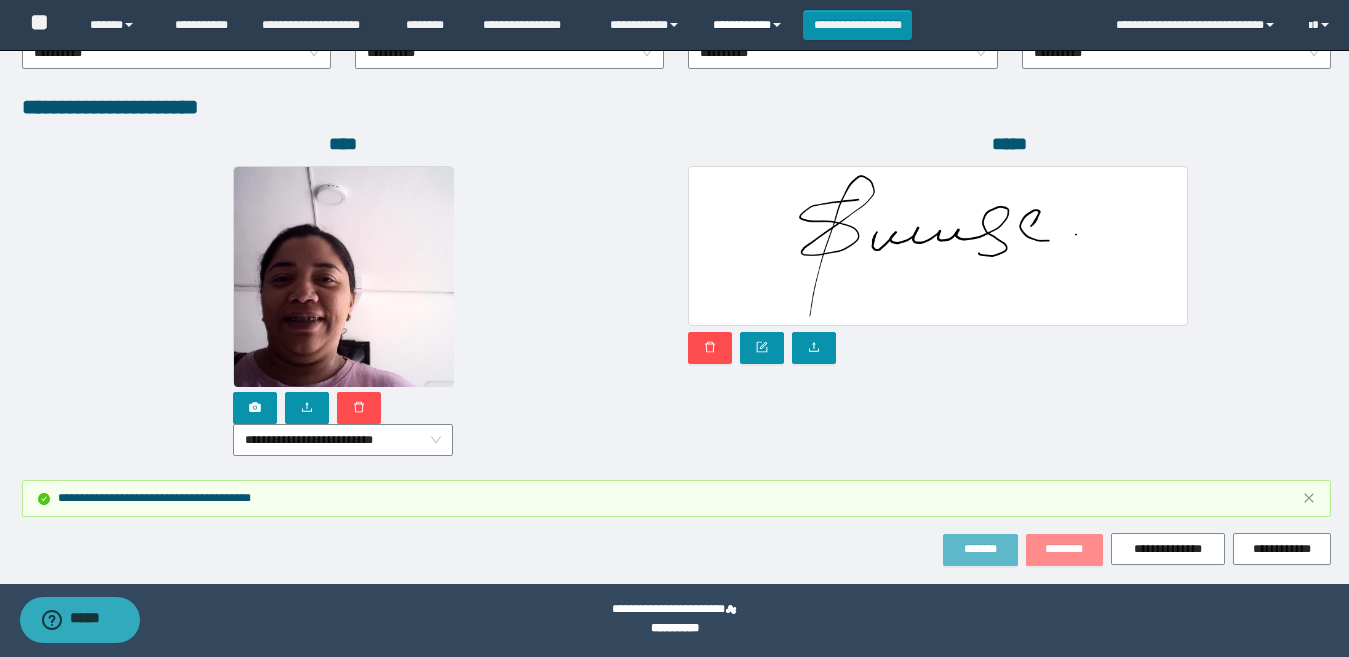 click on "**********" at bounding box center [750, 25] 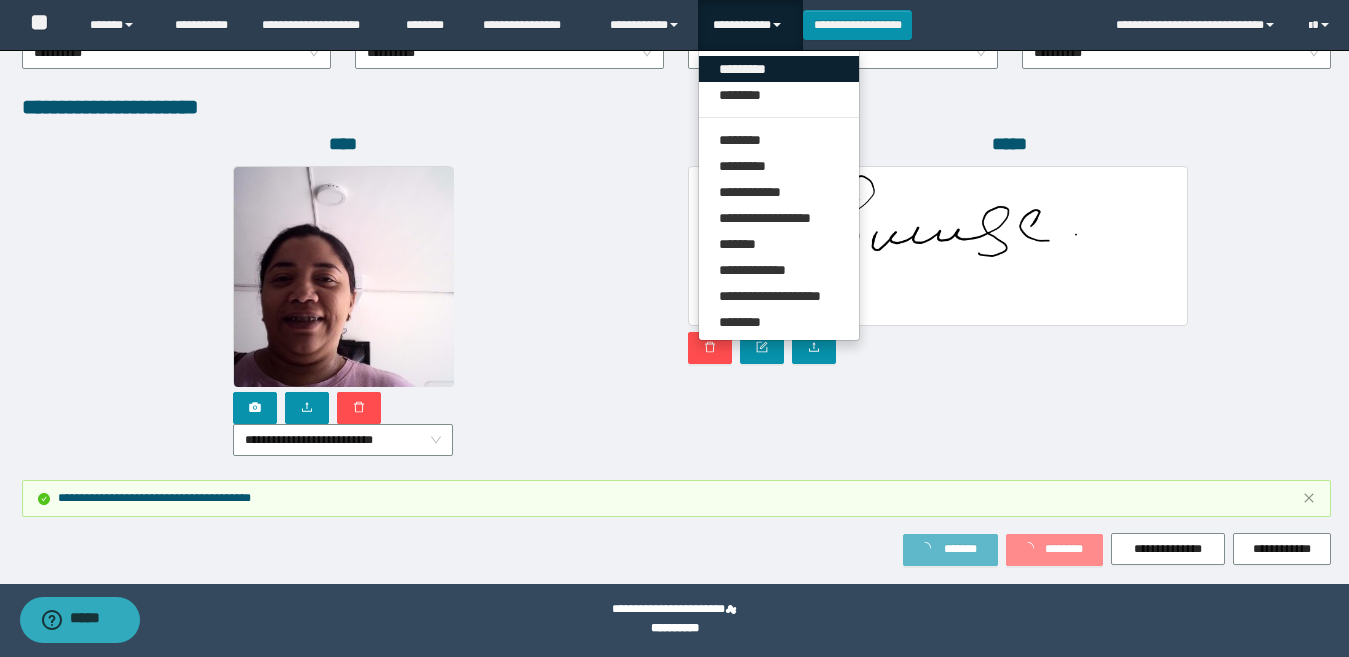 click on "*********" at bounding box center (779, 69) 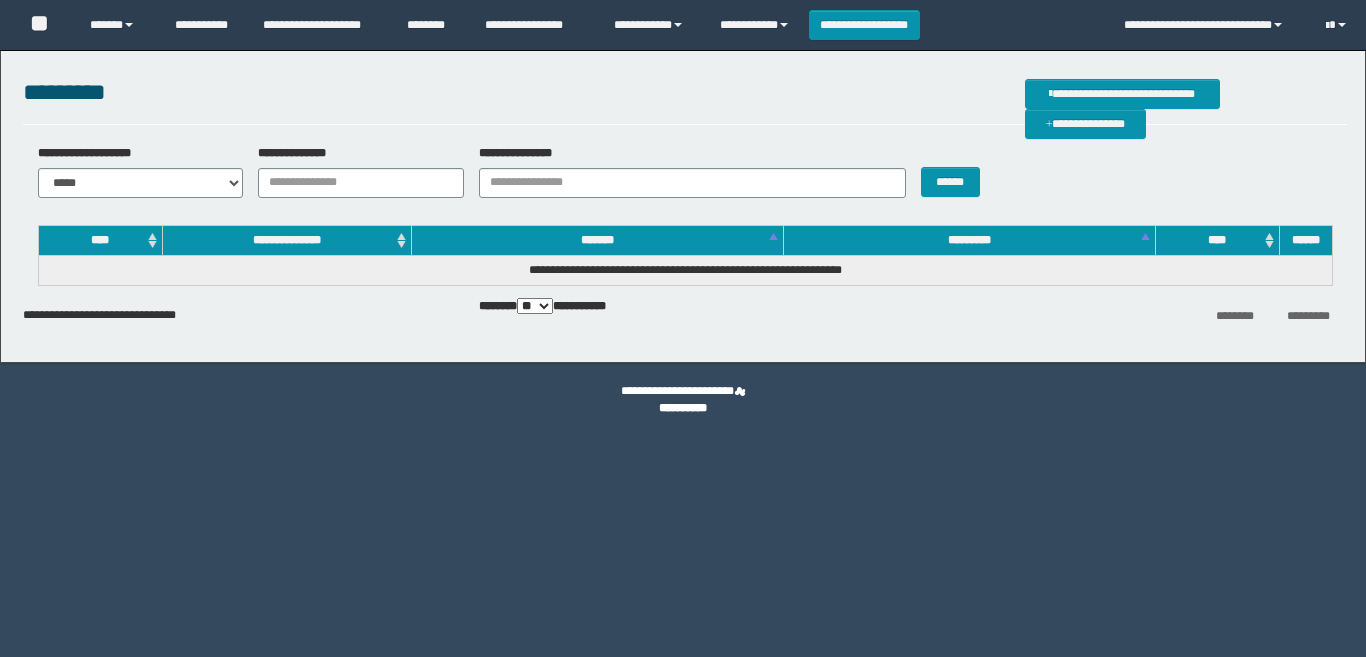 scroll, scrollTop: 0, scrollLeft: 0, axis: both 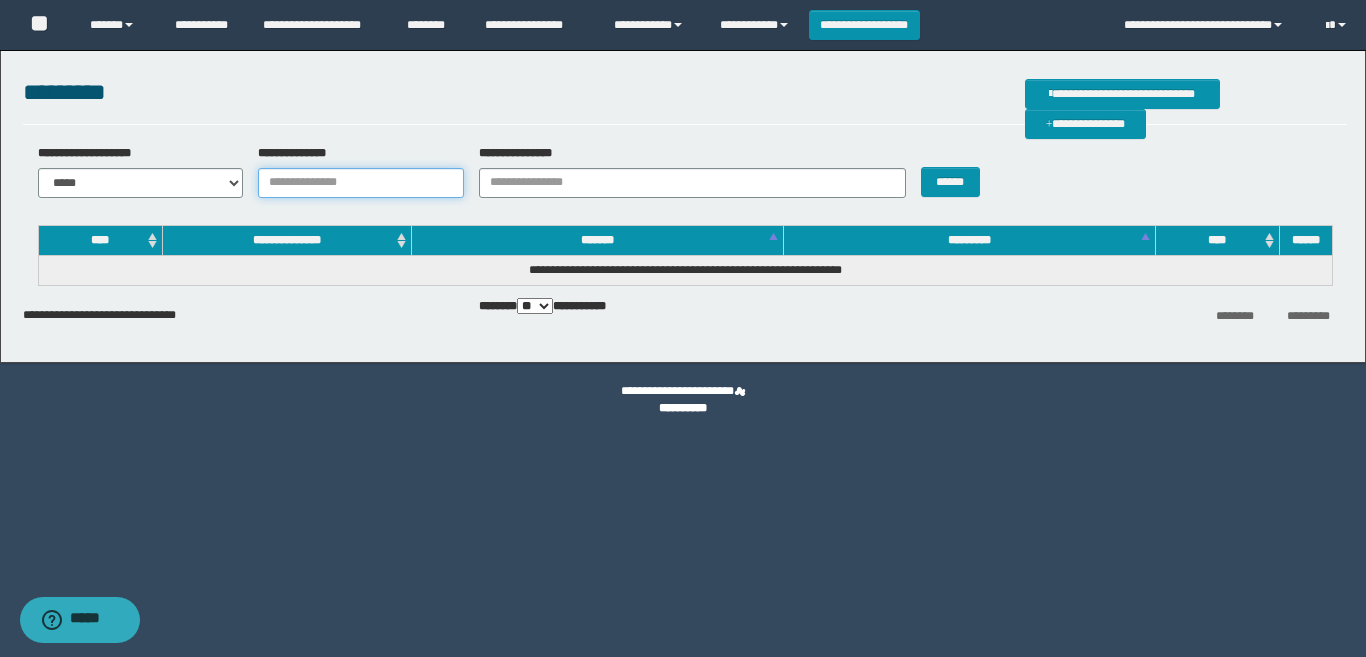 click on "**********" at bounding box center [361, 183] 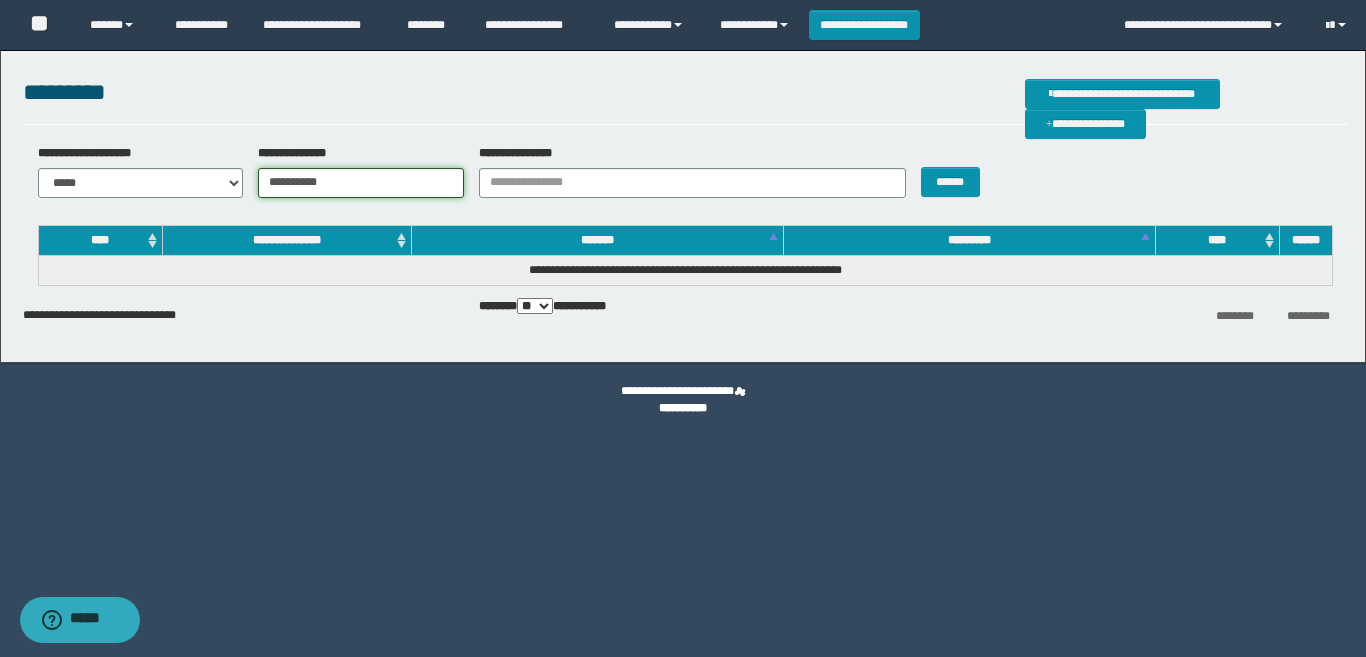 type on "**********" 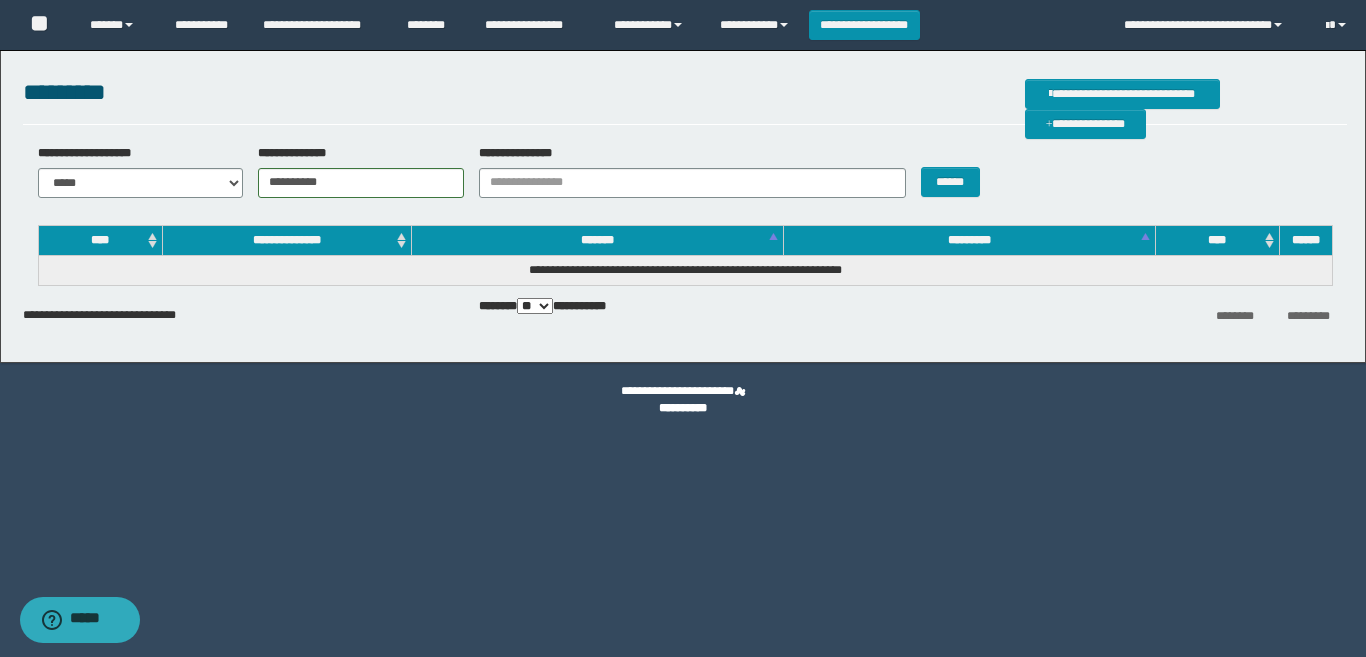 click on "******" at bounding box center (961, 171) 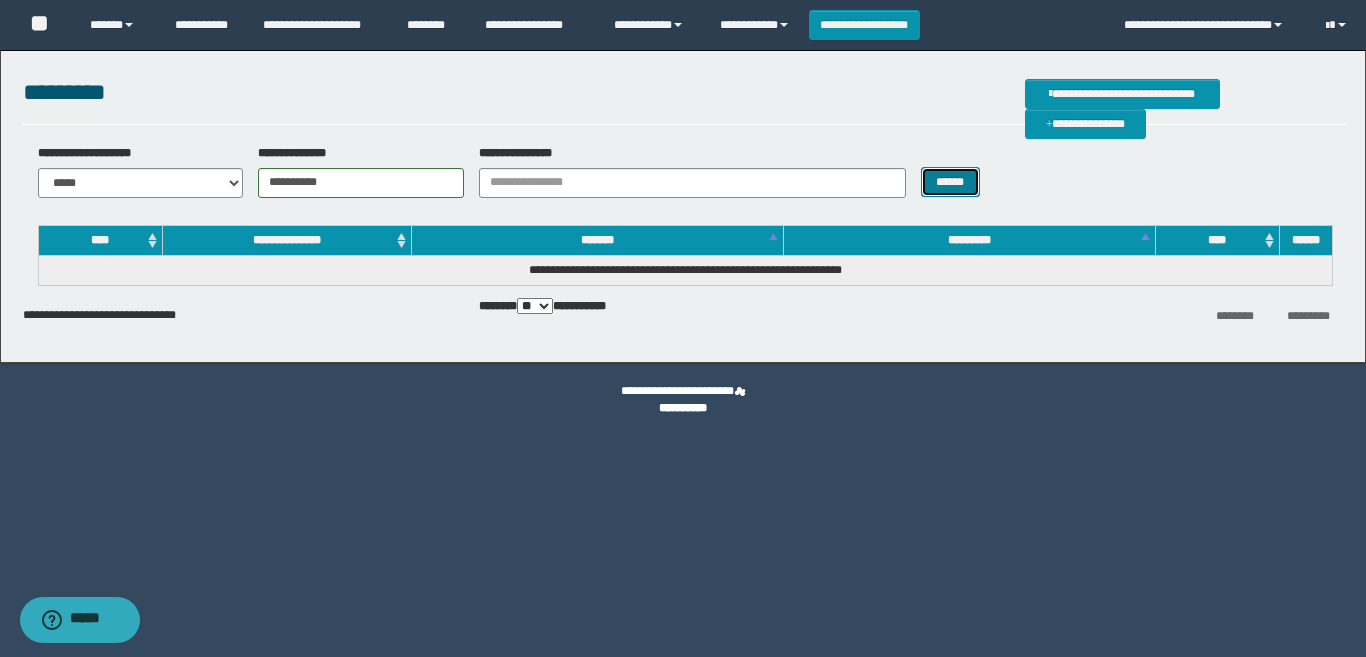 click on "******" at bounding box center (950, 182) 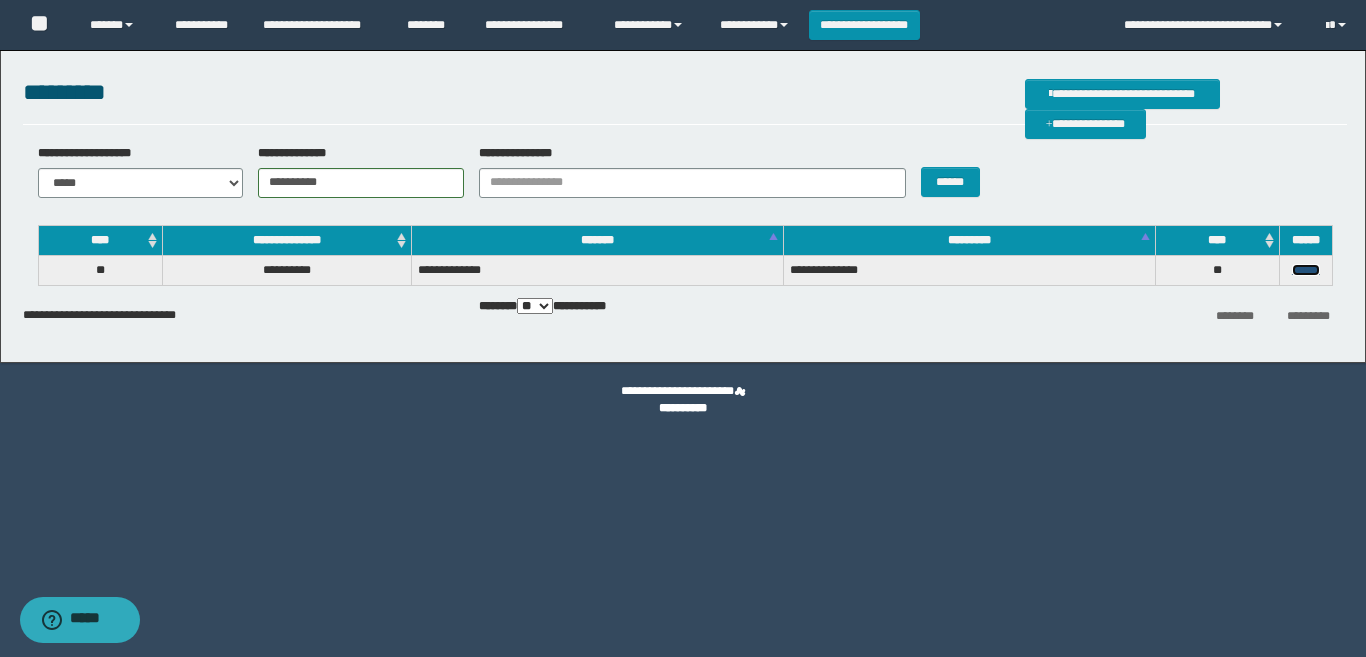click on "******" at bounding box center [1306, 270] 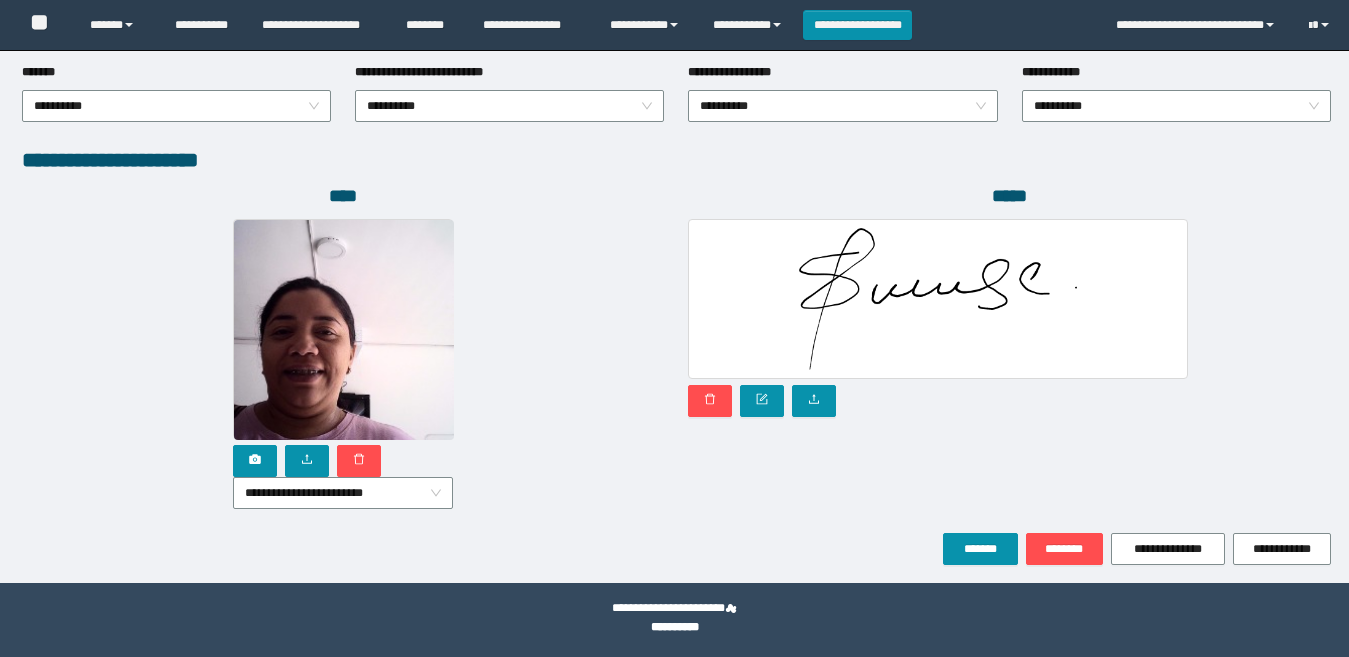 scroll, scrollTop: 1080, scrollLeft: 0, axis: vertical 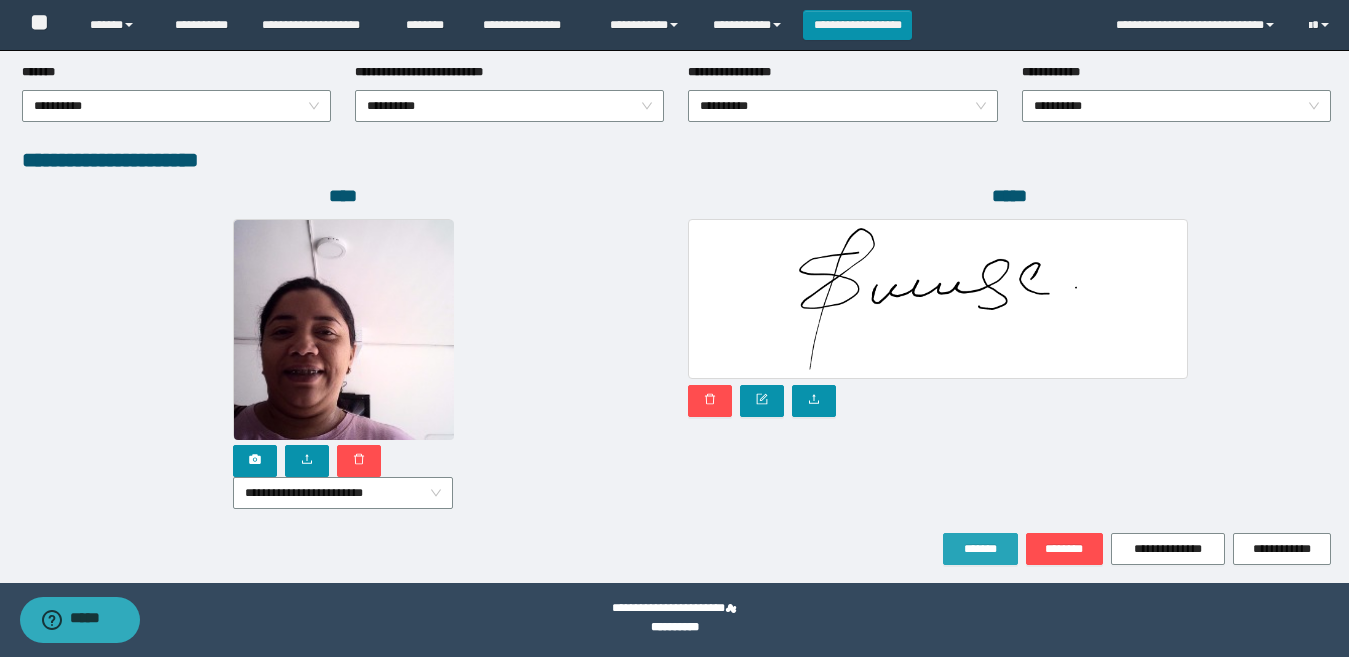 click on "*******" at bounding box center [980, 549] 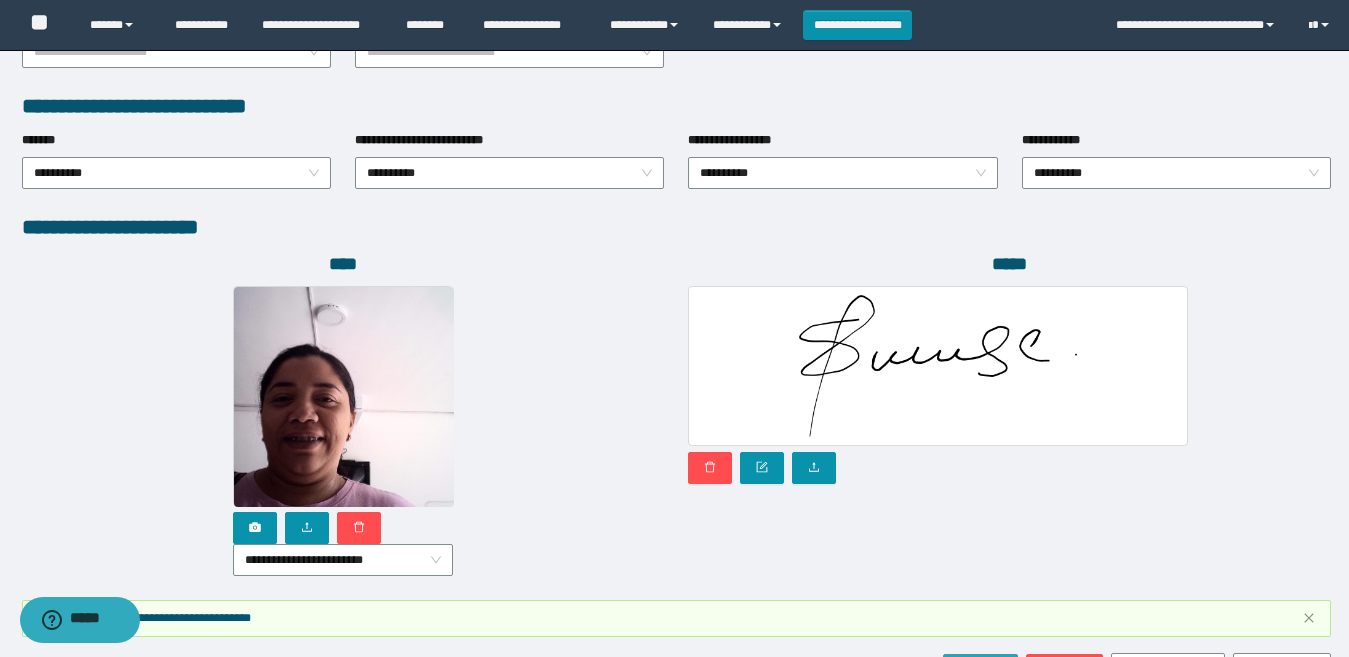 scroll, scrollTop: 1185, scrollLeft: 0, axis: vertical 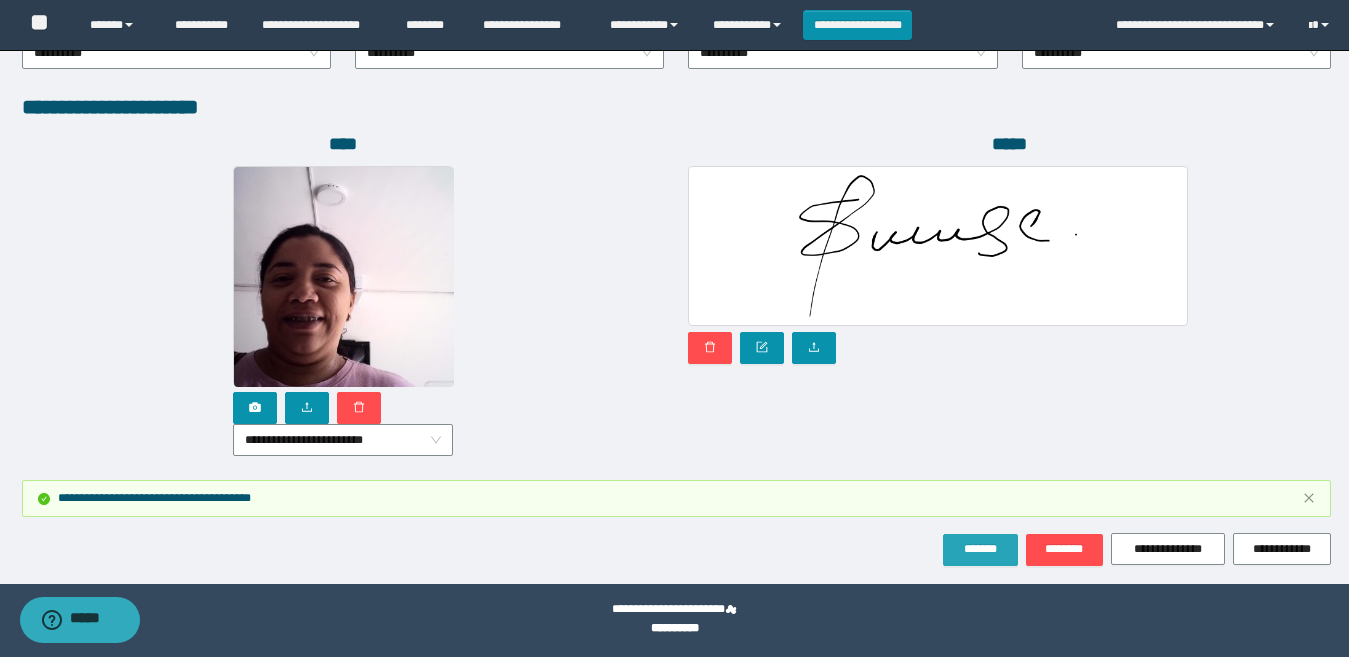 click on "*******" at bounding box center (980, 550) 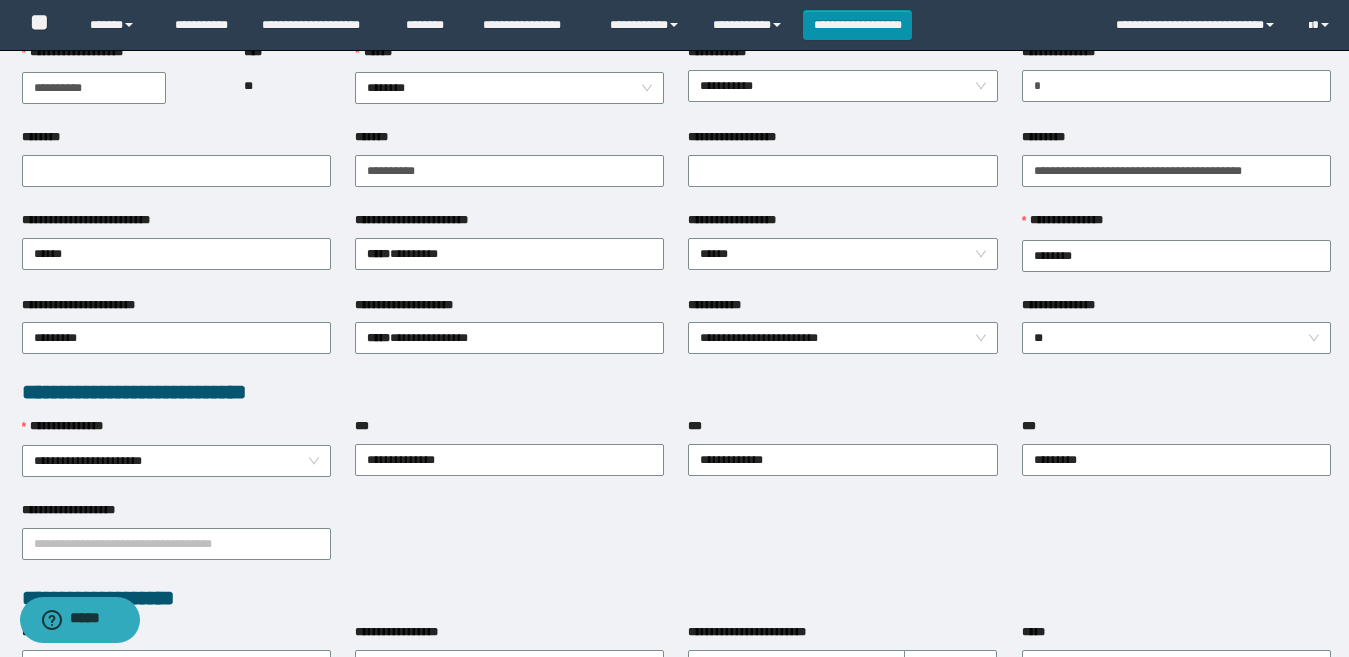 scroll, scrollTop: 0, scrollLeft: 0, axis: both 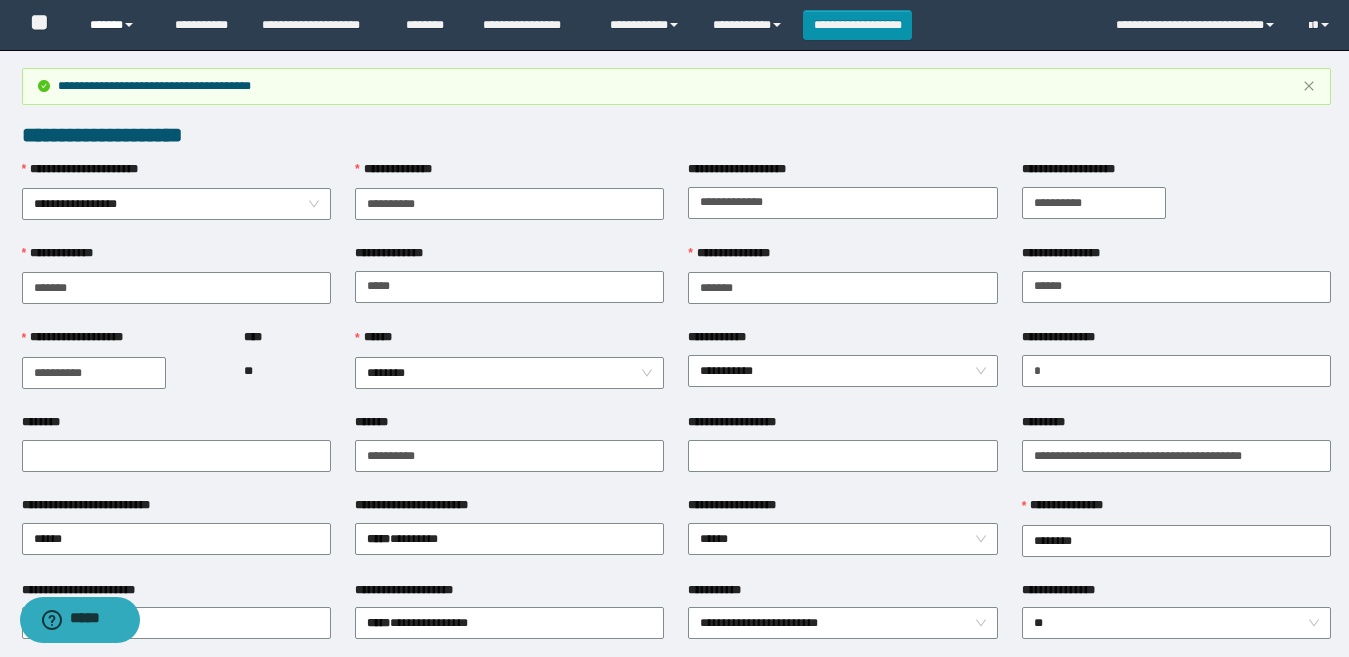 click on "******" at bounding box center (117, 25) 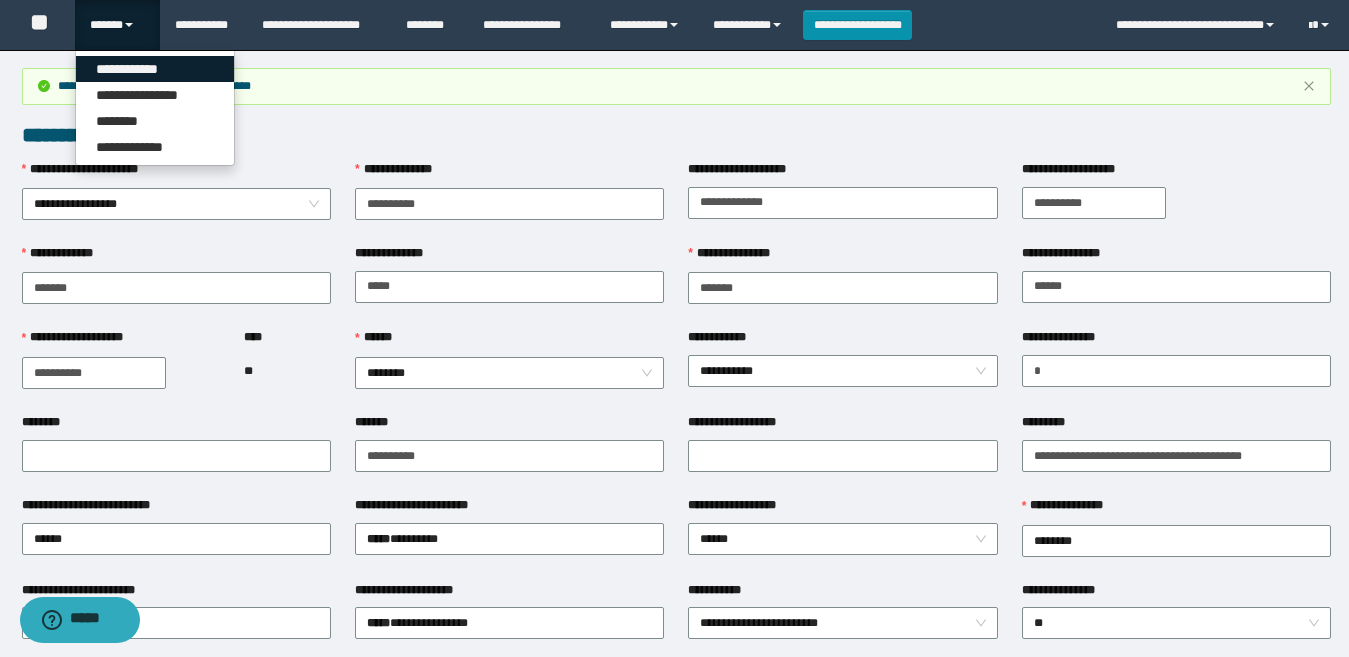 click on "**********" at bounding box center (155, 69) 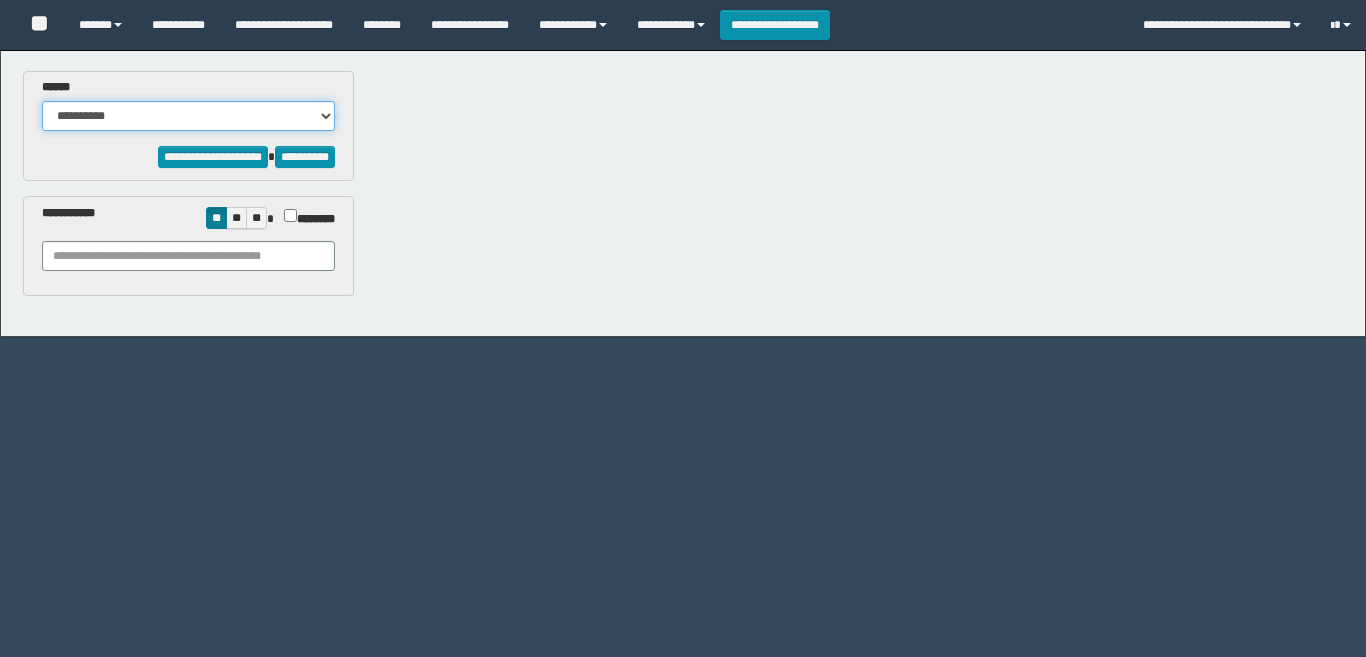 drag, startPoint x: 0, startPoint y: 0, endPoint x: 214, endPoint y: 115, distance: 242.94238 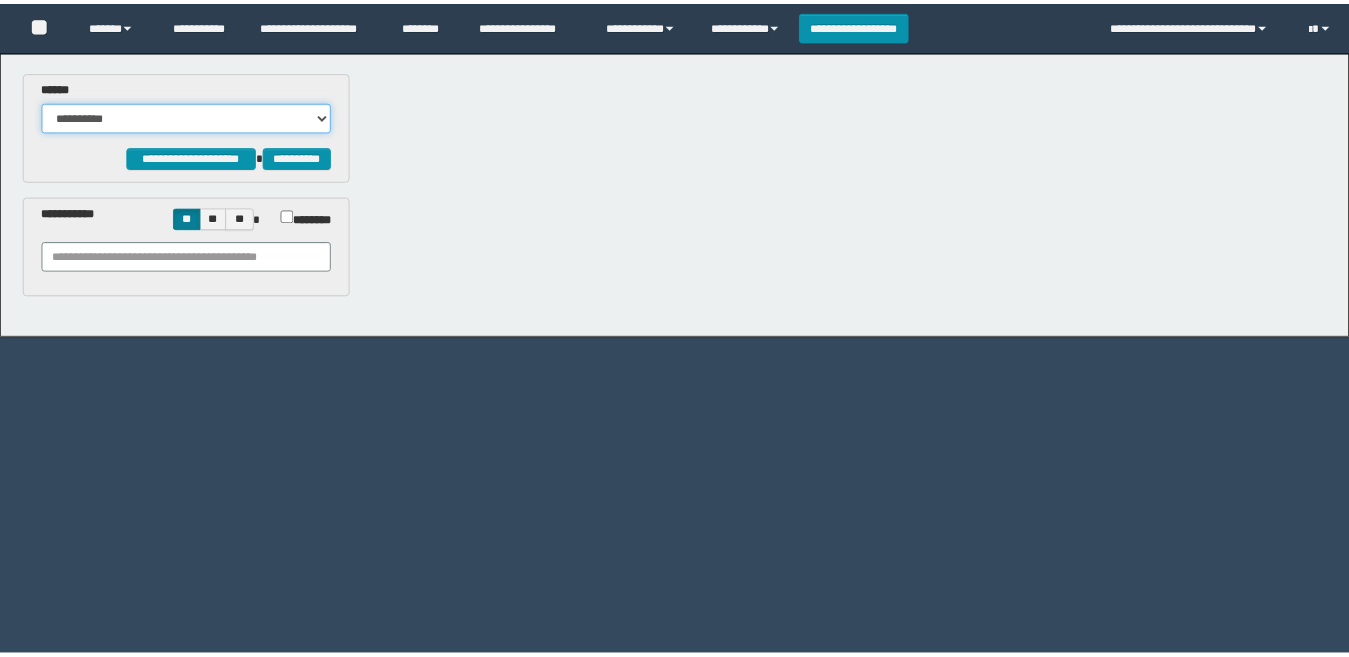 scroll, scrollTop: 0, scrollLeft: 0, axis: both 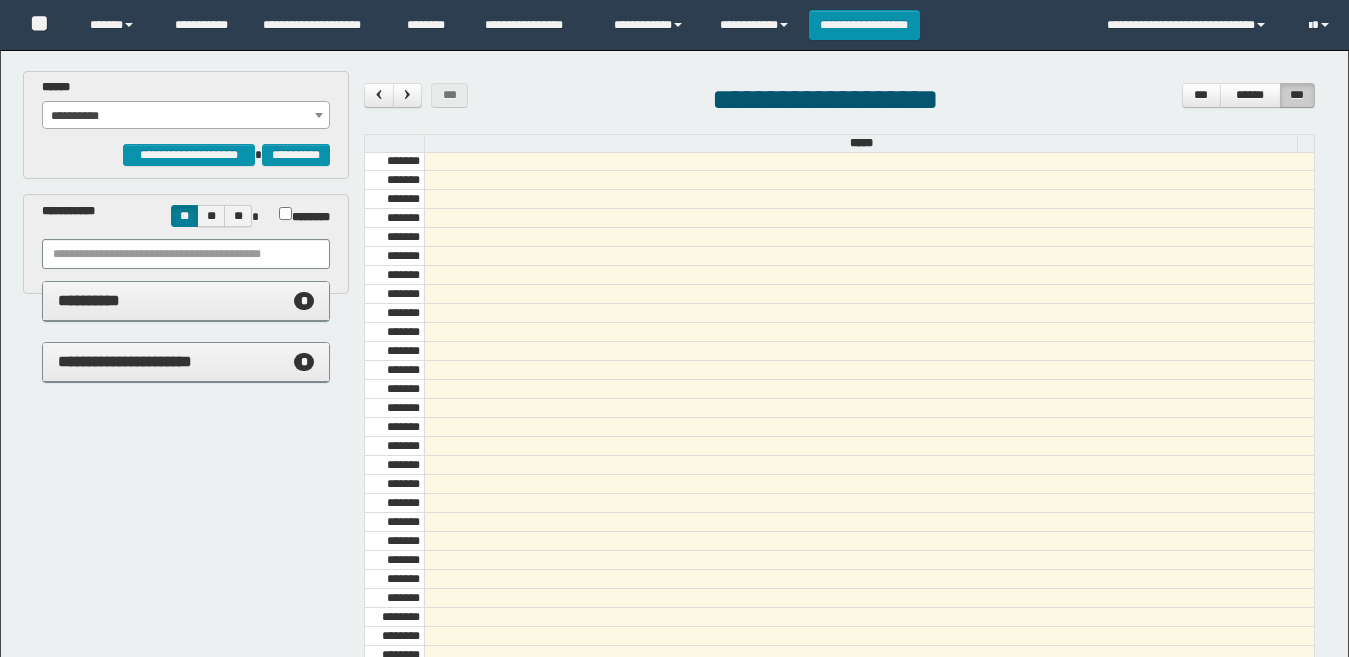 select on "******" 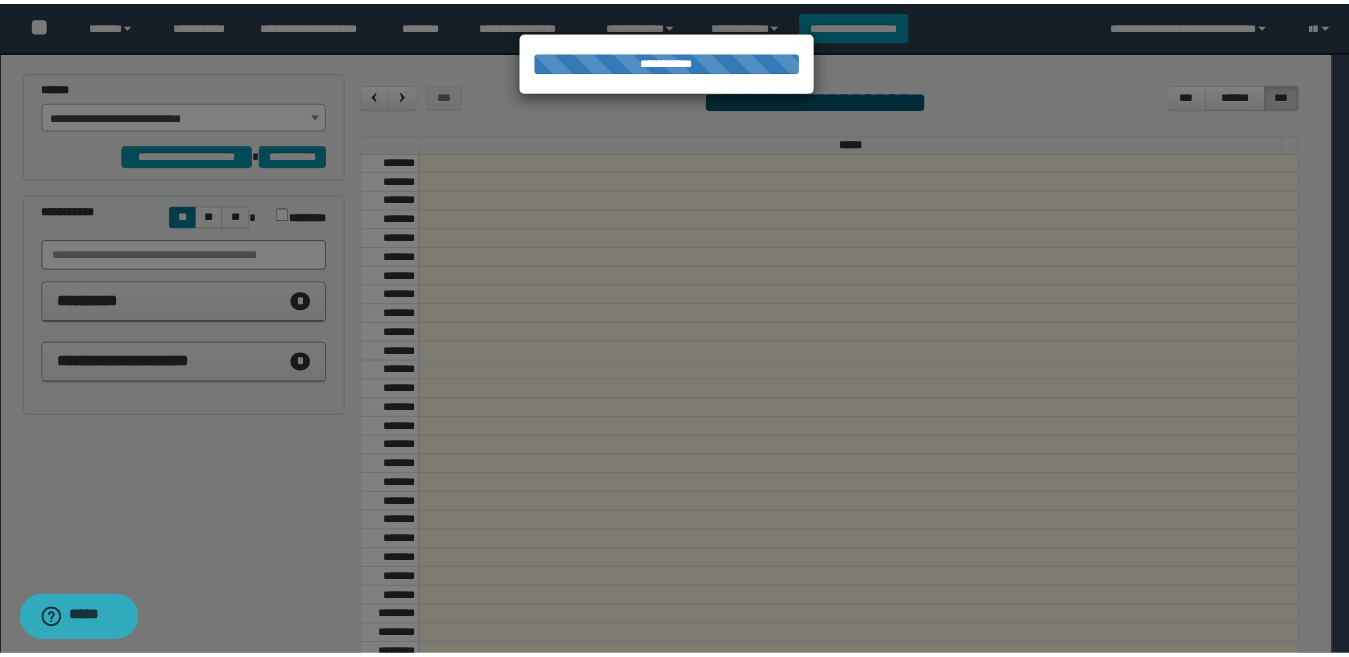 scroll, scrollTop: 0, scrollLeft: 0, axis: both 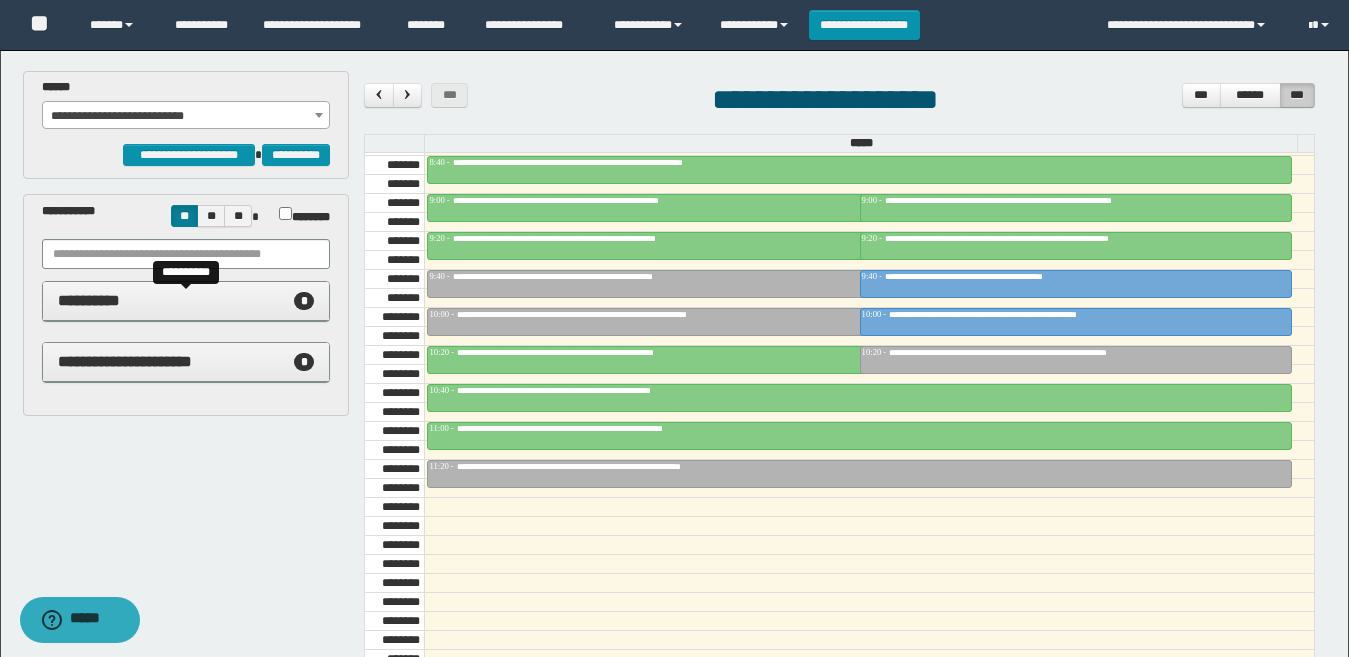 click on "**********" at bounding box center (186, 301) 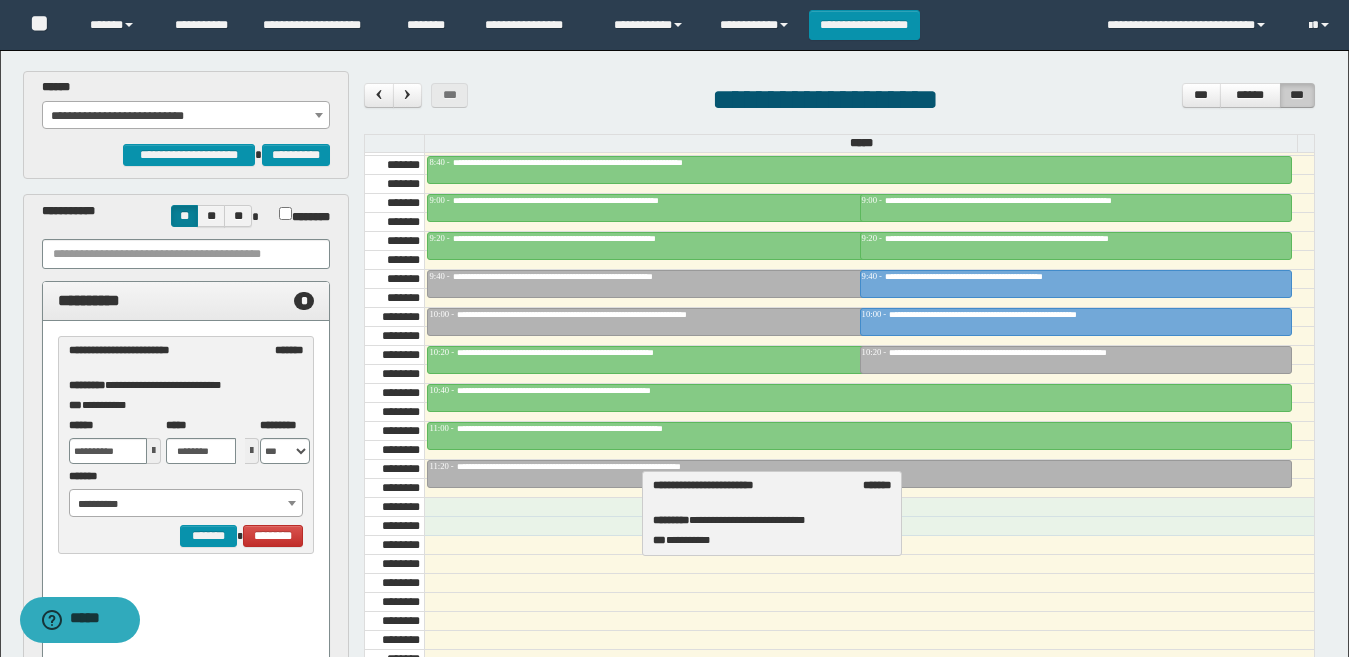 drag, startPoint x: 108, startPoint y: 362, endPoint x: 692, endPoint y: 497, distance: 599.4005 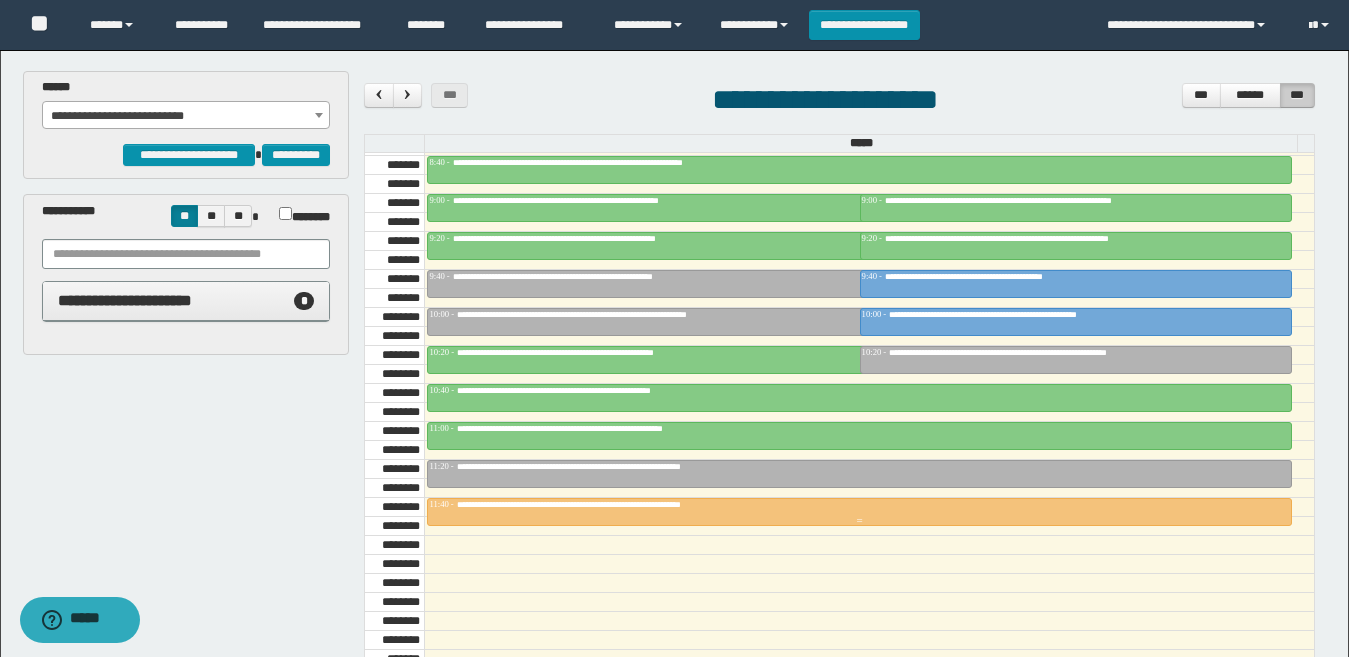 click at bounding box center [859, 521] 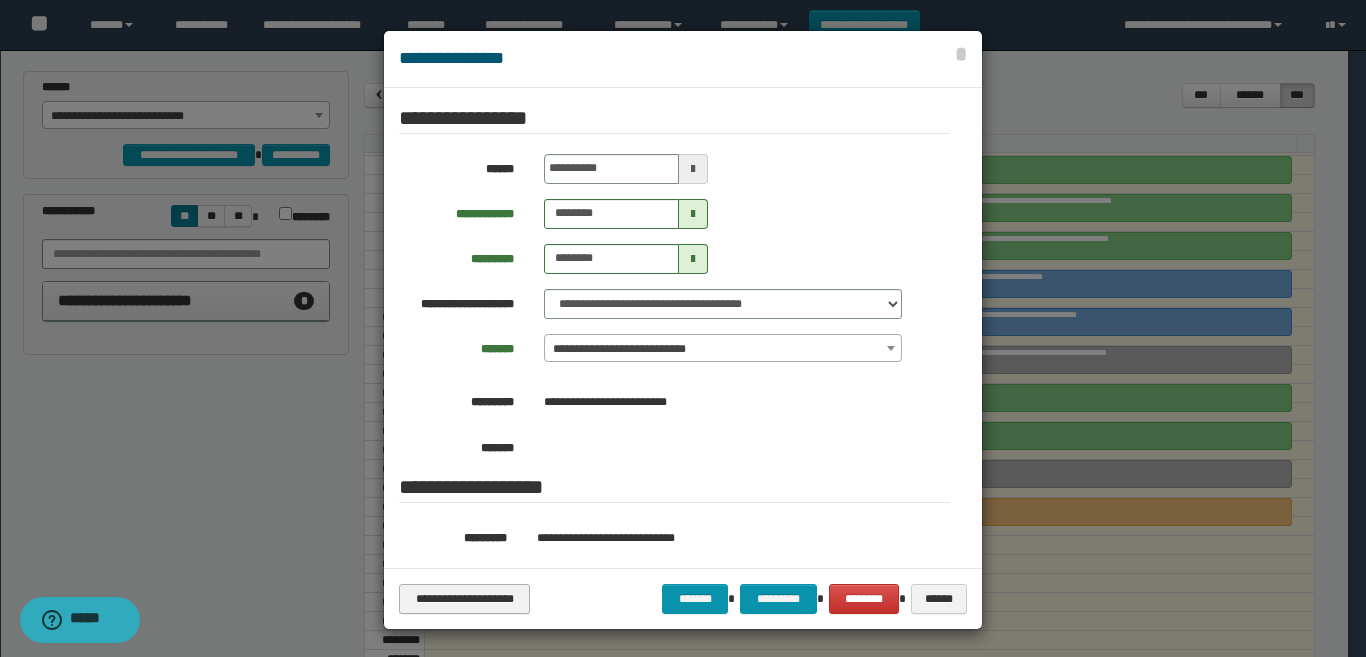 click on "**********" at bounding box center [683, 598] 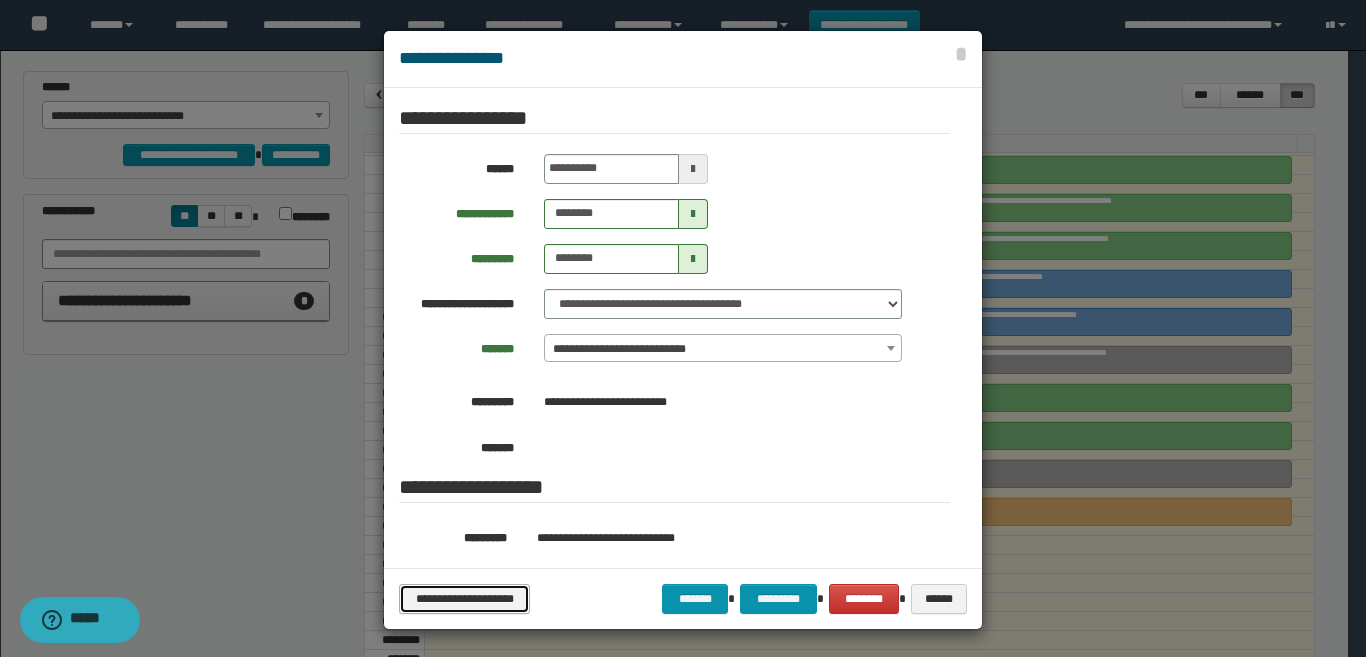 drag, startPoint x: 452, startPoint y: 600, endPoint x: 470, endPoint y: 596, distance: 18.439089 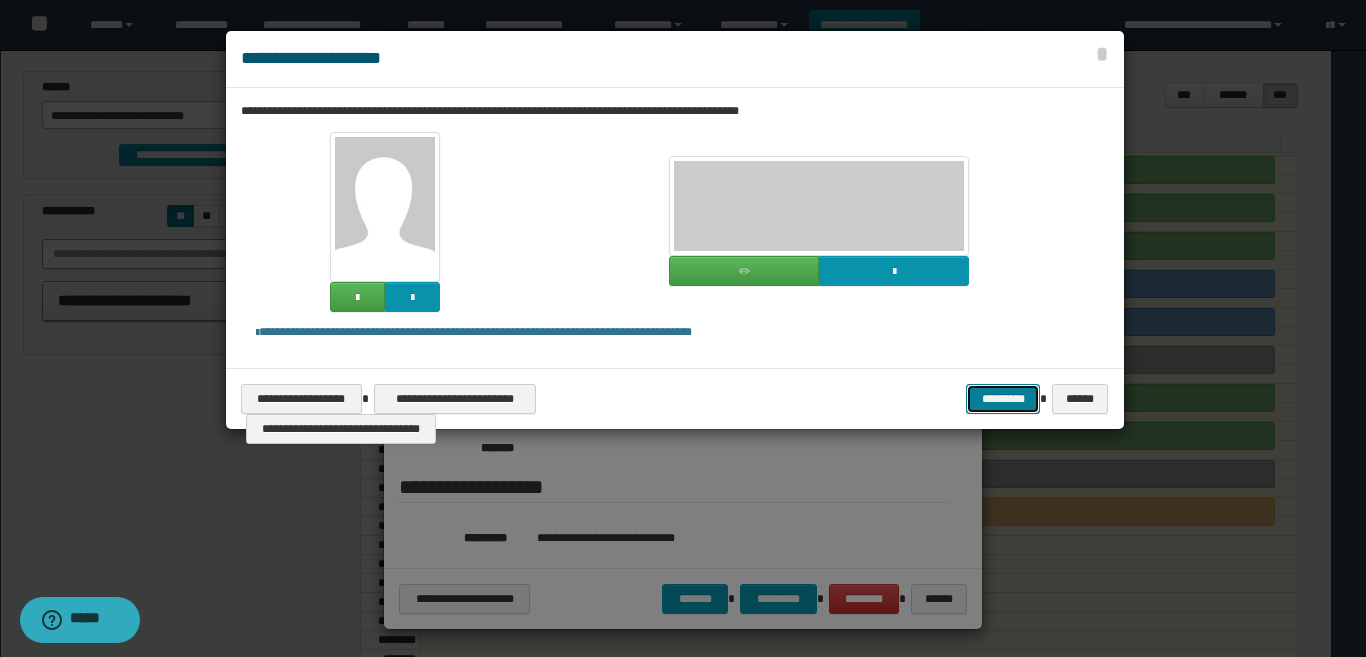 click on "*********" at bounding box center [1003, 399] 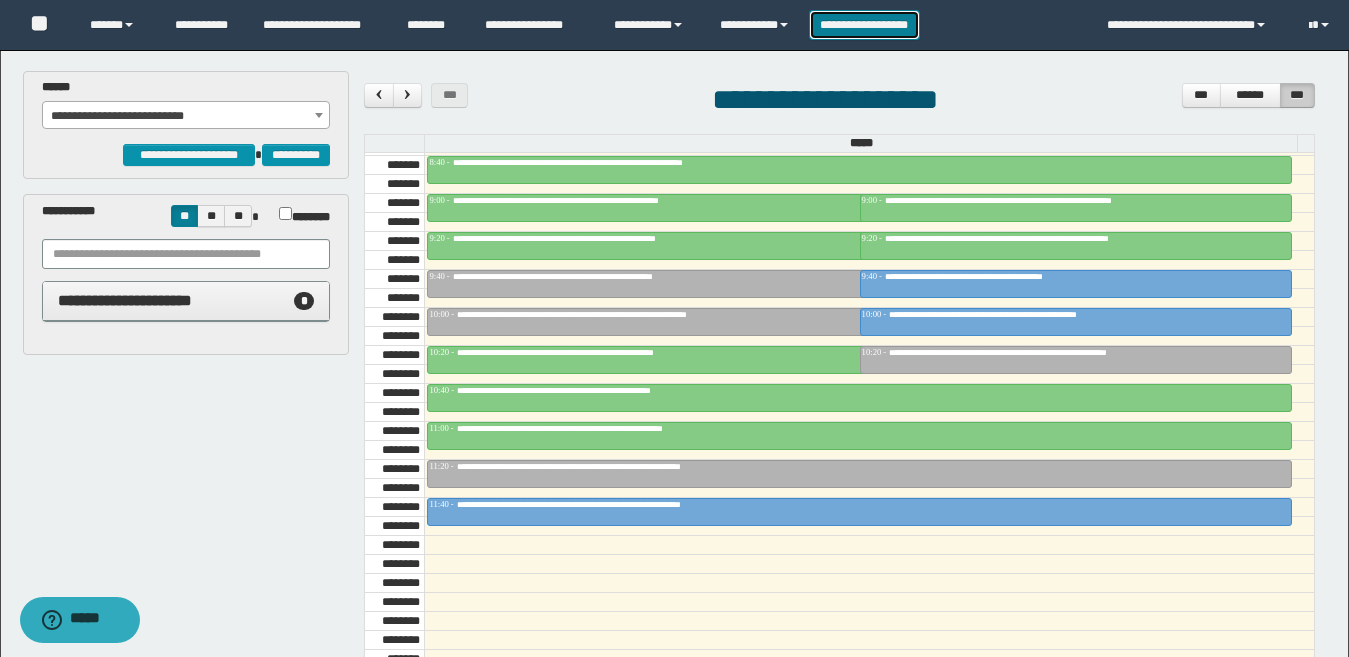 click on "**********" at bounding box center (864, 25) 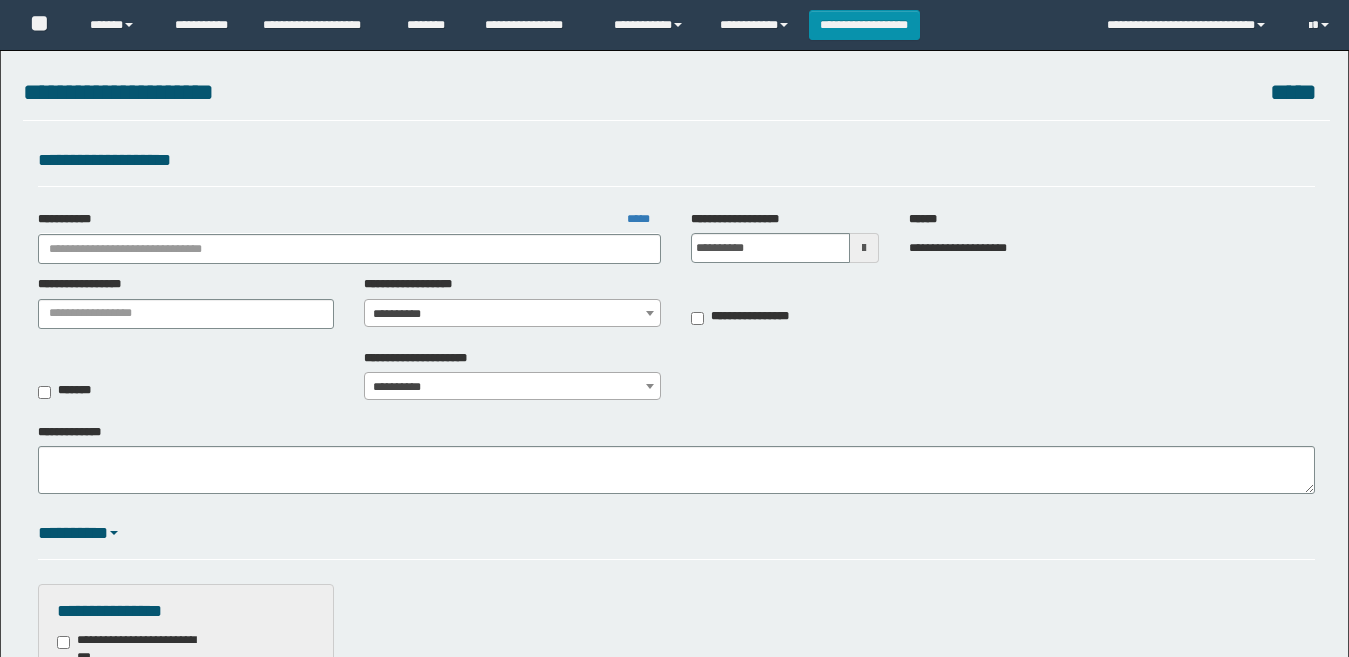 scroll, scrollTop: 0, scrollLeft: 0, axis: both 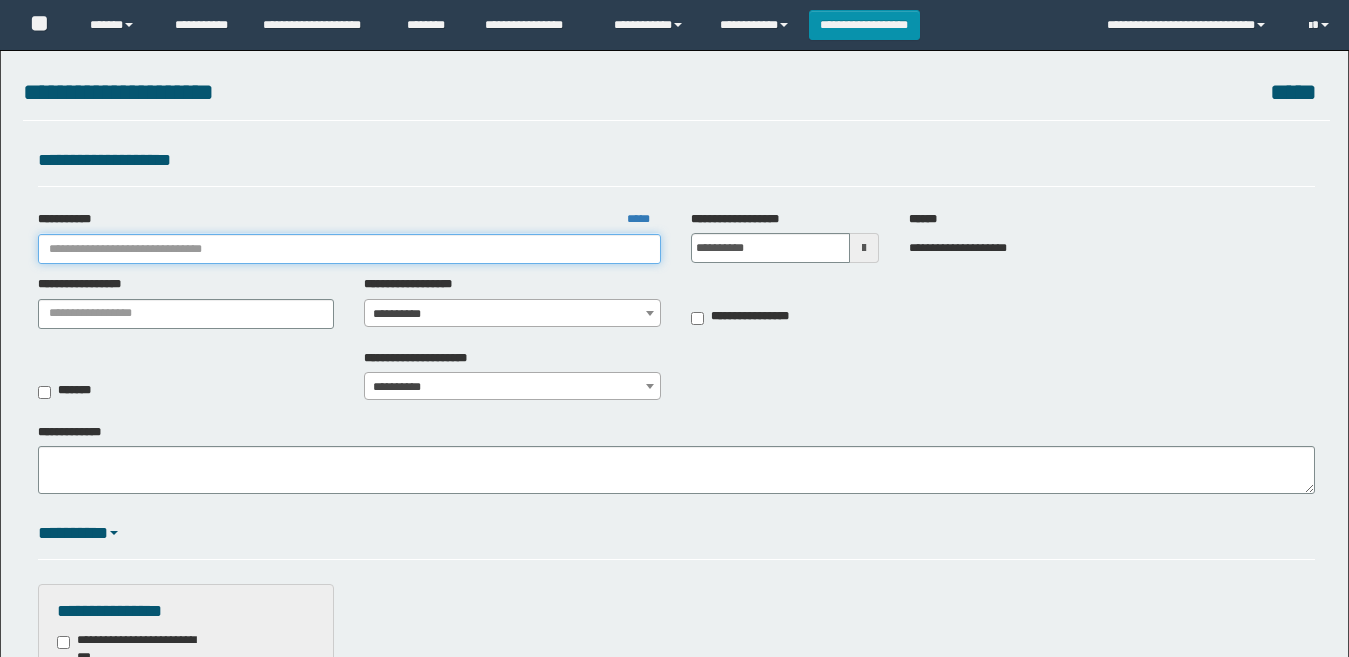 click on "**********" at bounding box center (350, 249) 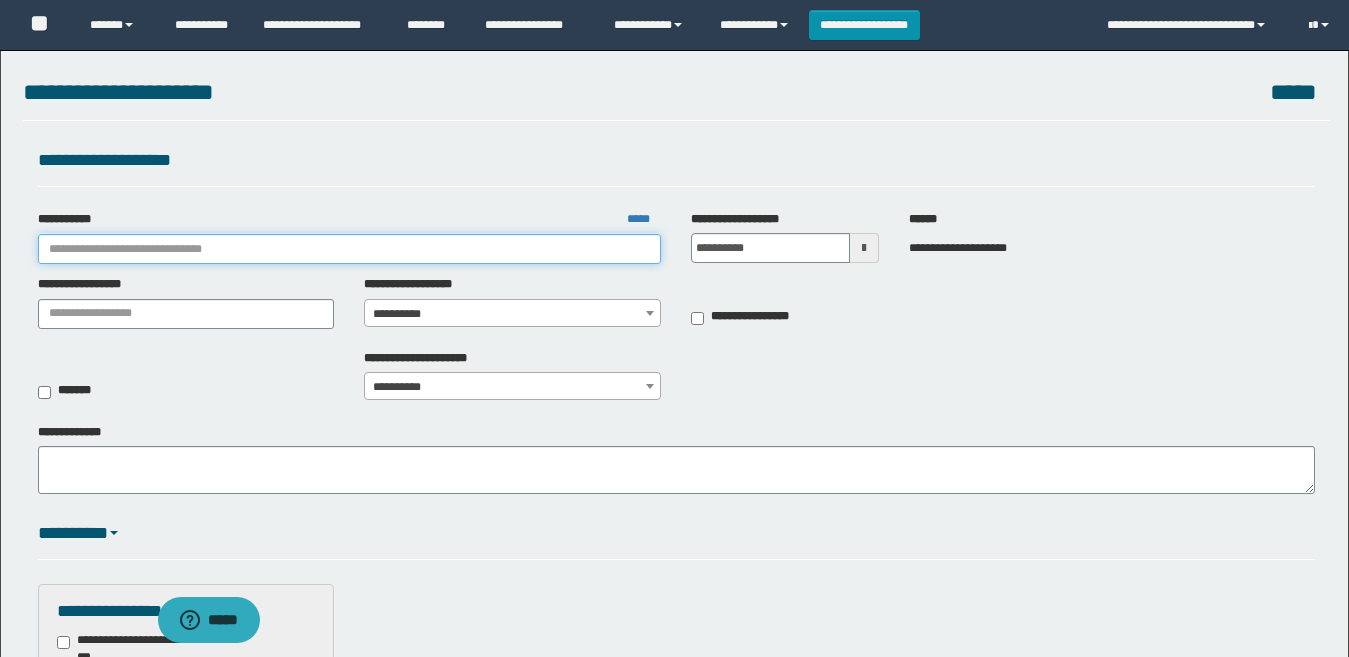 scroll, scrollTop: 0, scrollLeft: 0, axis: both 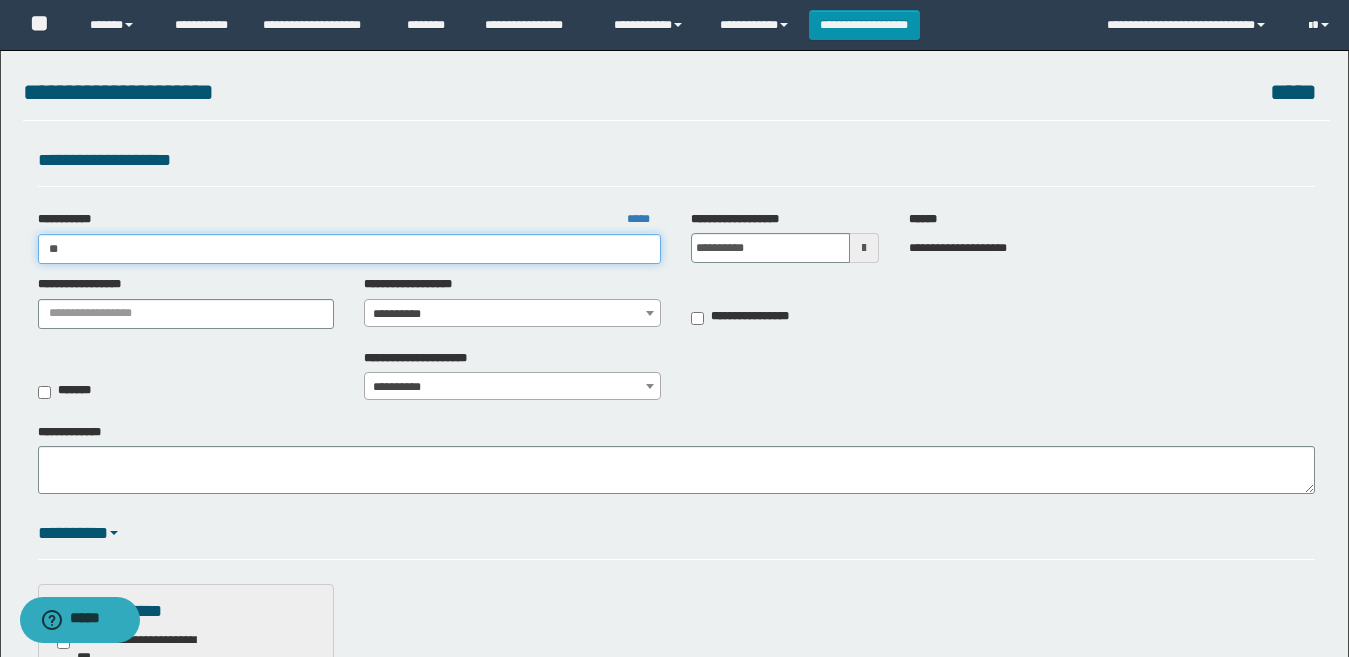 type on "***" 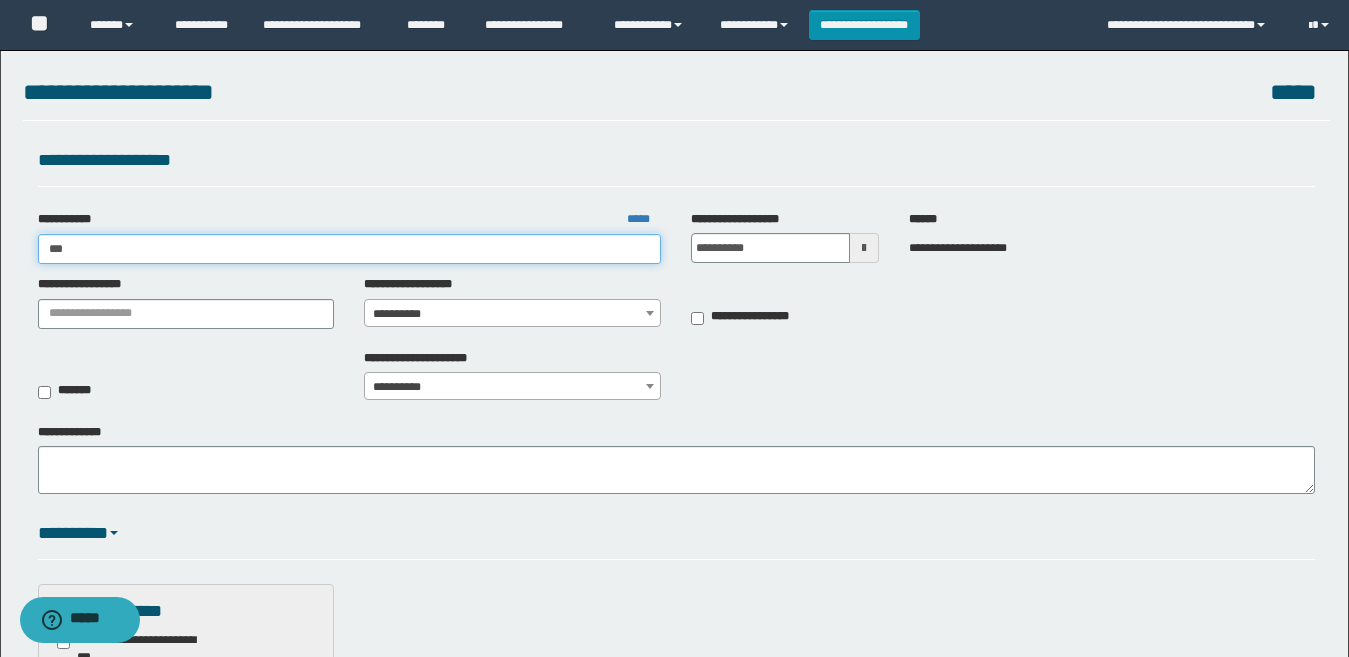 type on "***" 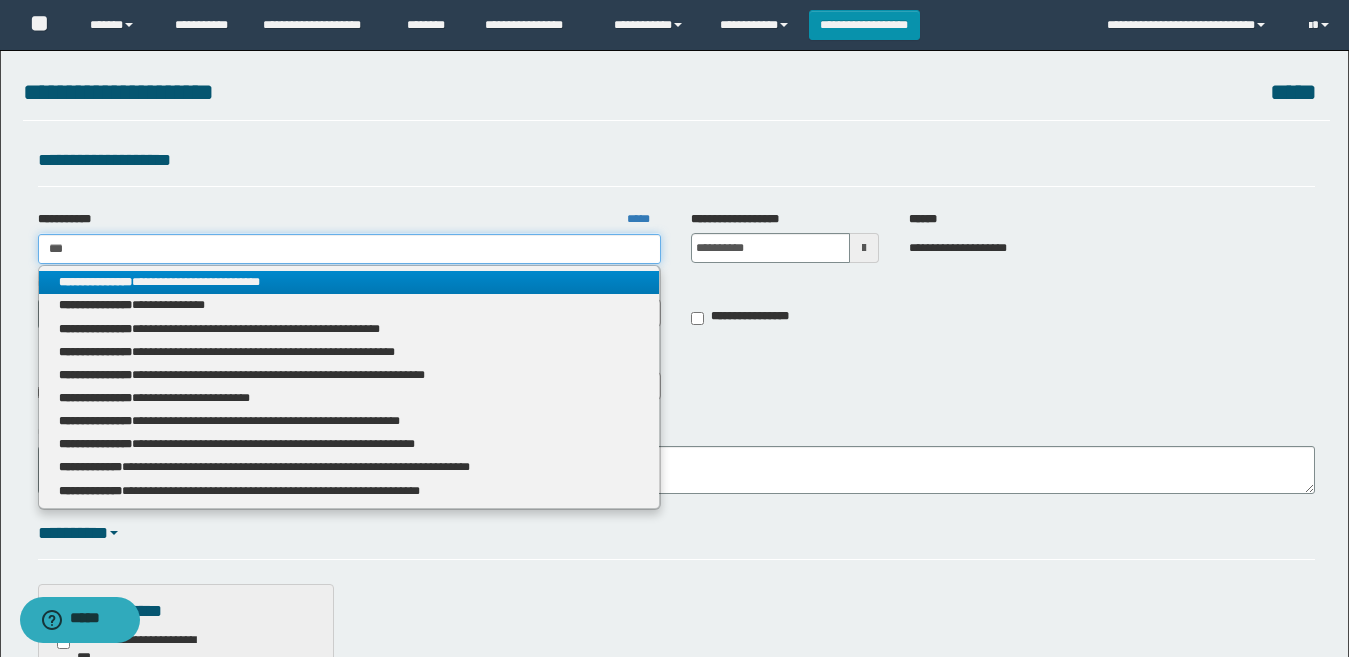 type on "***" 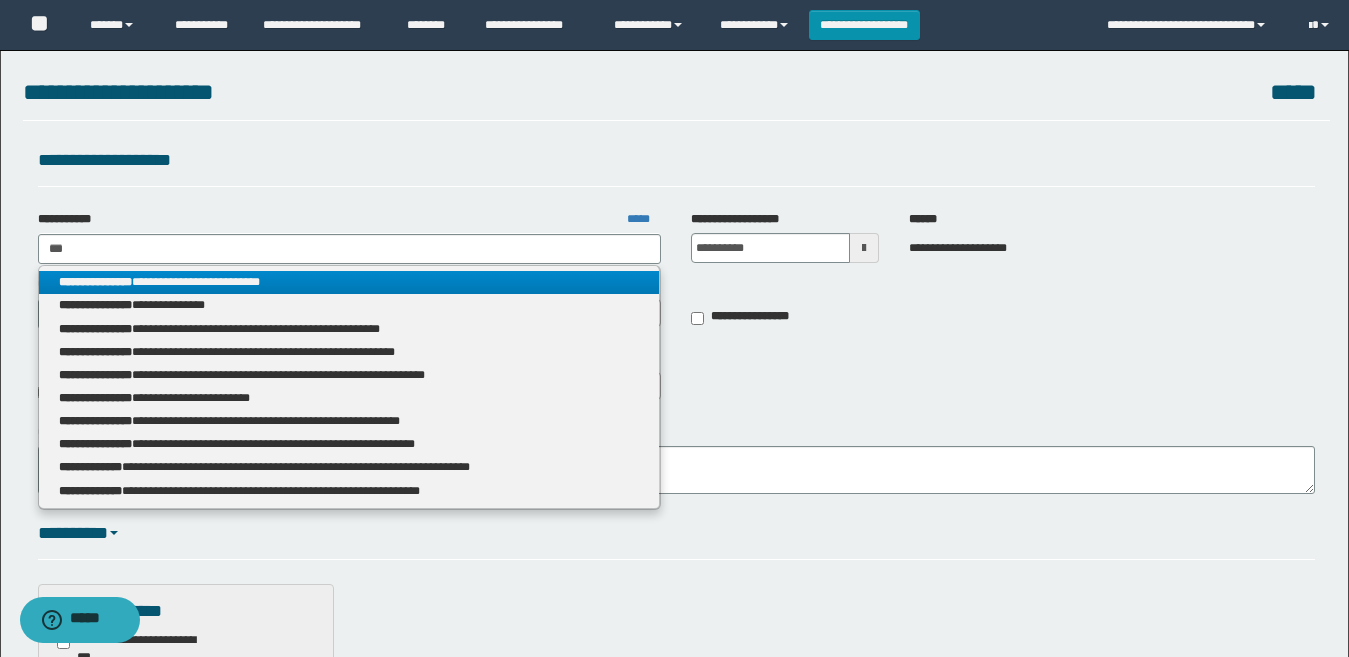 drag, startPoint x: 211, startPoint y: 276, endPoint x: 442, endPoint y: 304, distance: 232.69078 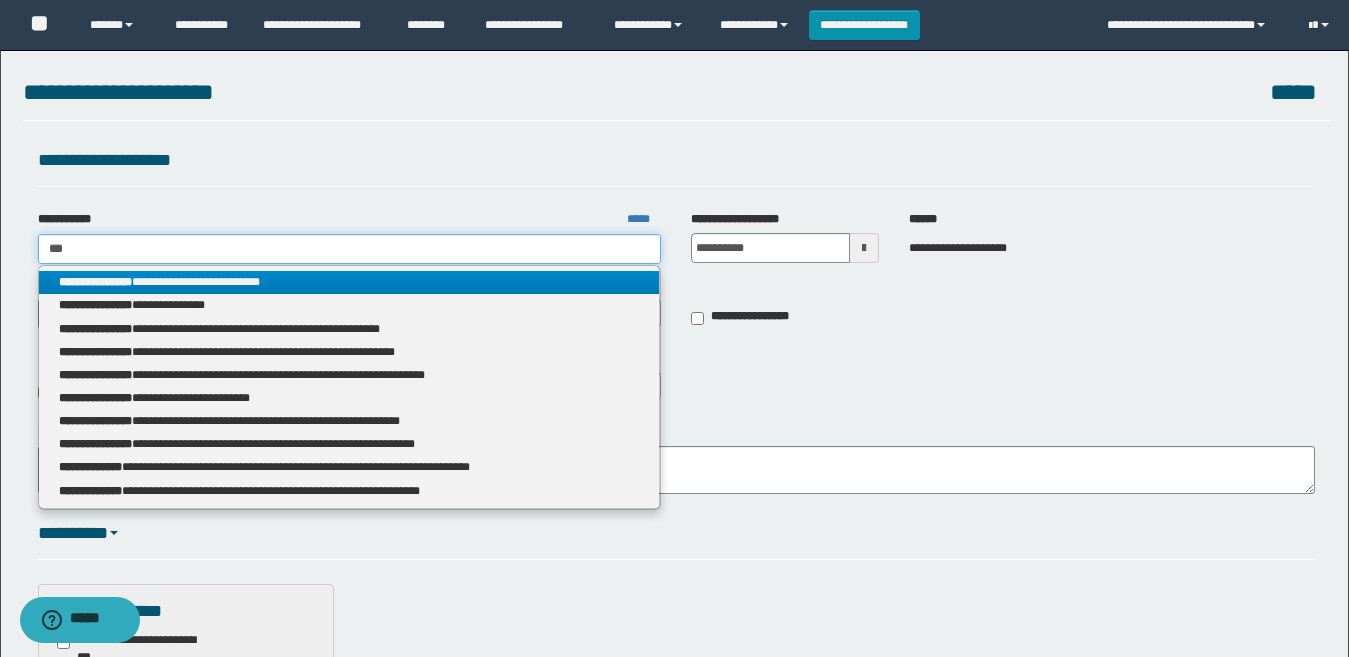 type 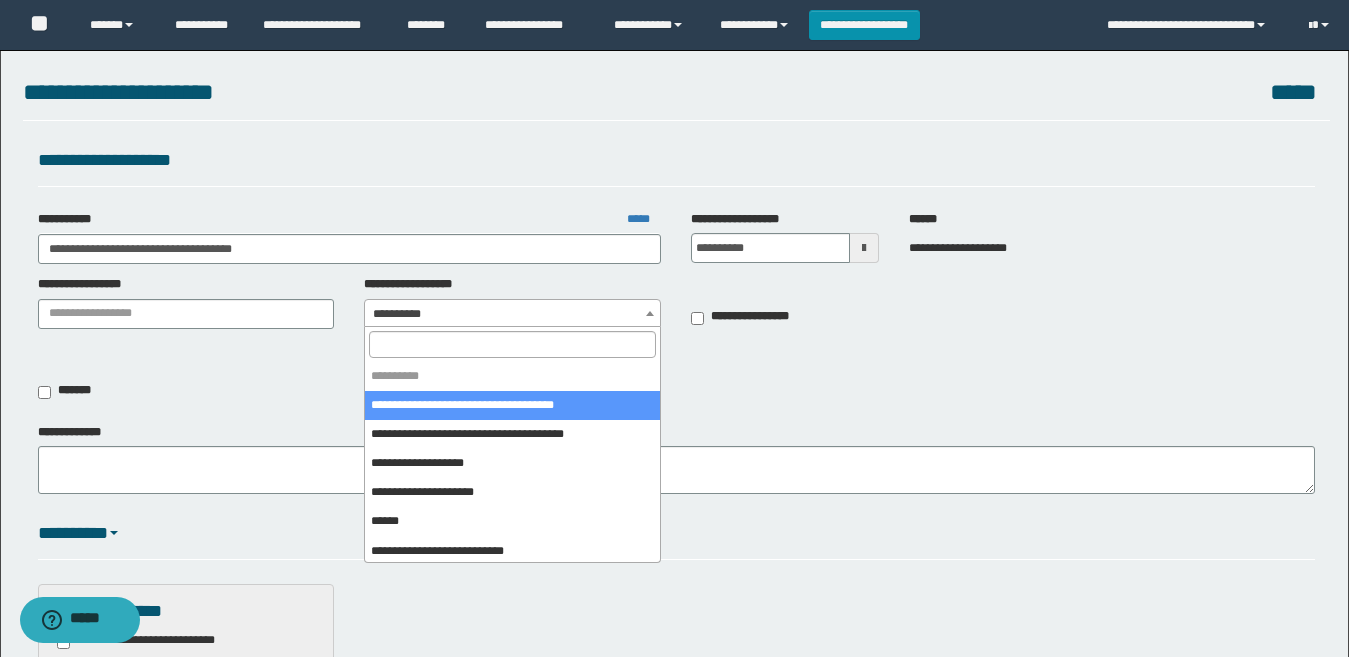 click on "**********" at bounding box center (512, 314) 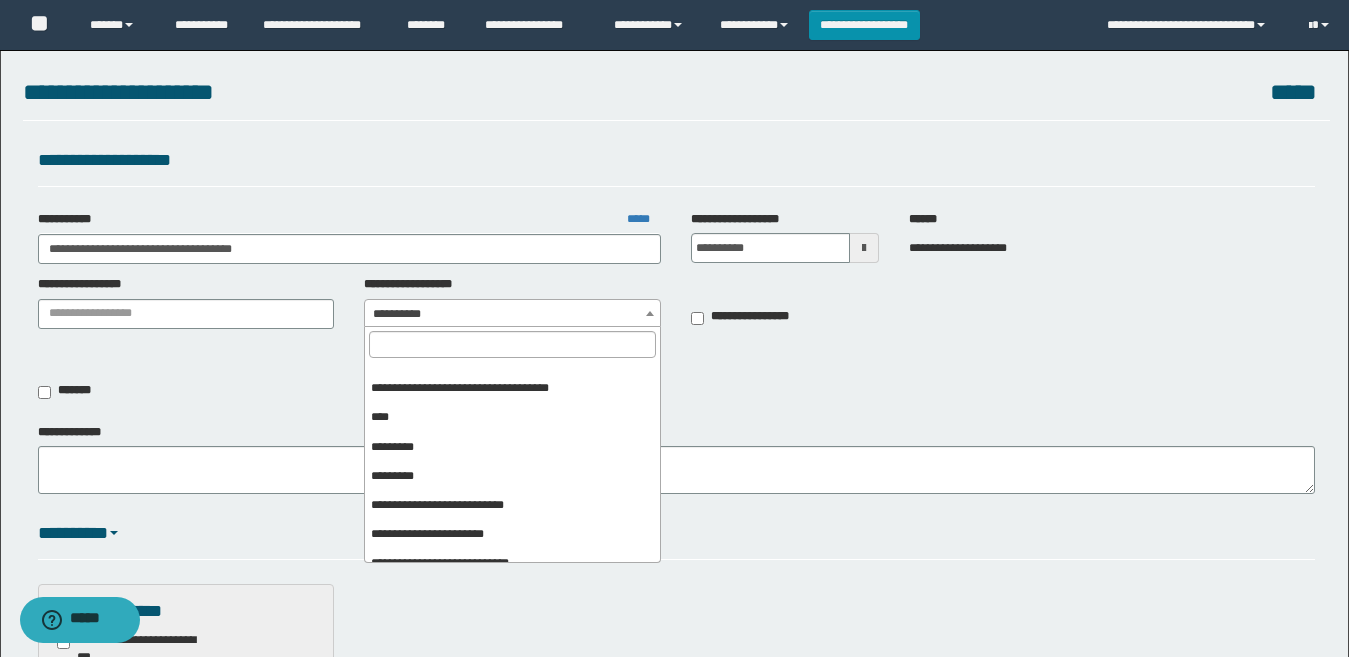 scroll, scrollTop: 108, scrollLeft: 0, axis: vertical 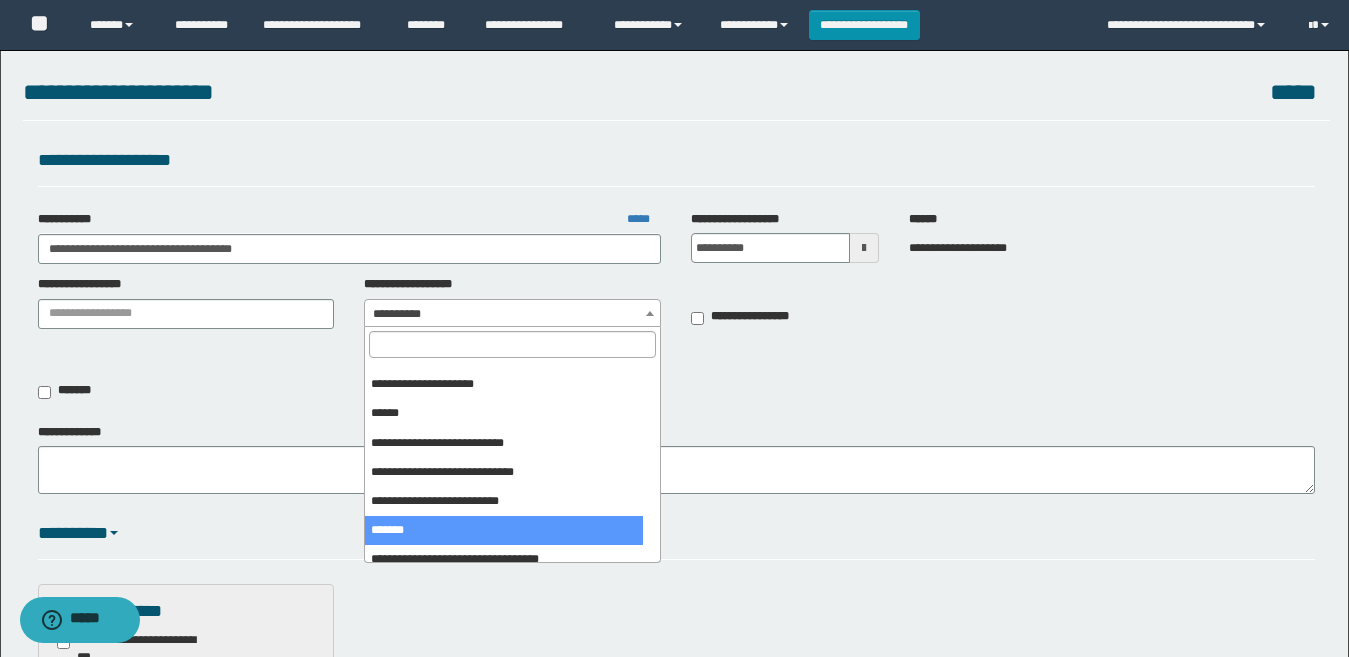 drag, startPoint x: 433, startPoint y: 528, endPoint x: 411, endPoint y: 519, distance: 23.769728 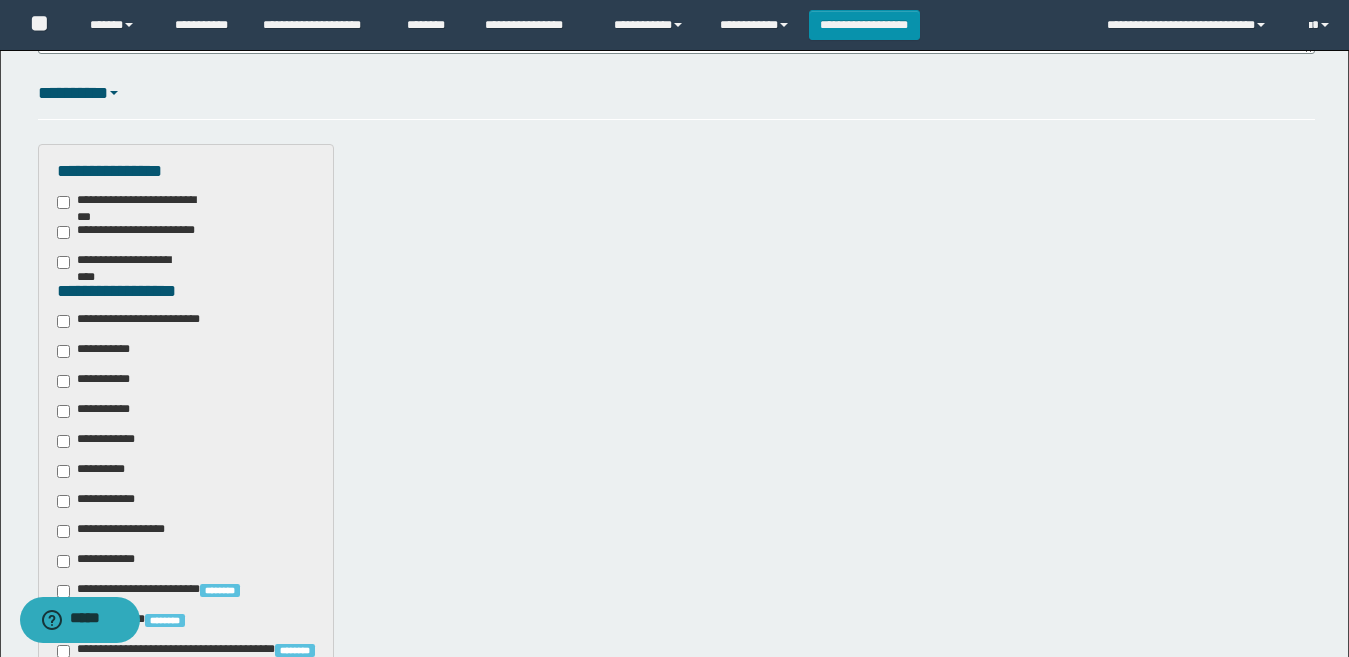 scroll, scrollTop: 500, scrollLeft: 0, axis: vertical 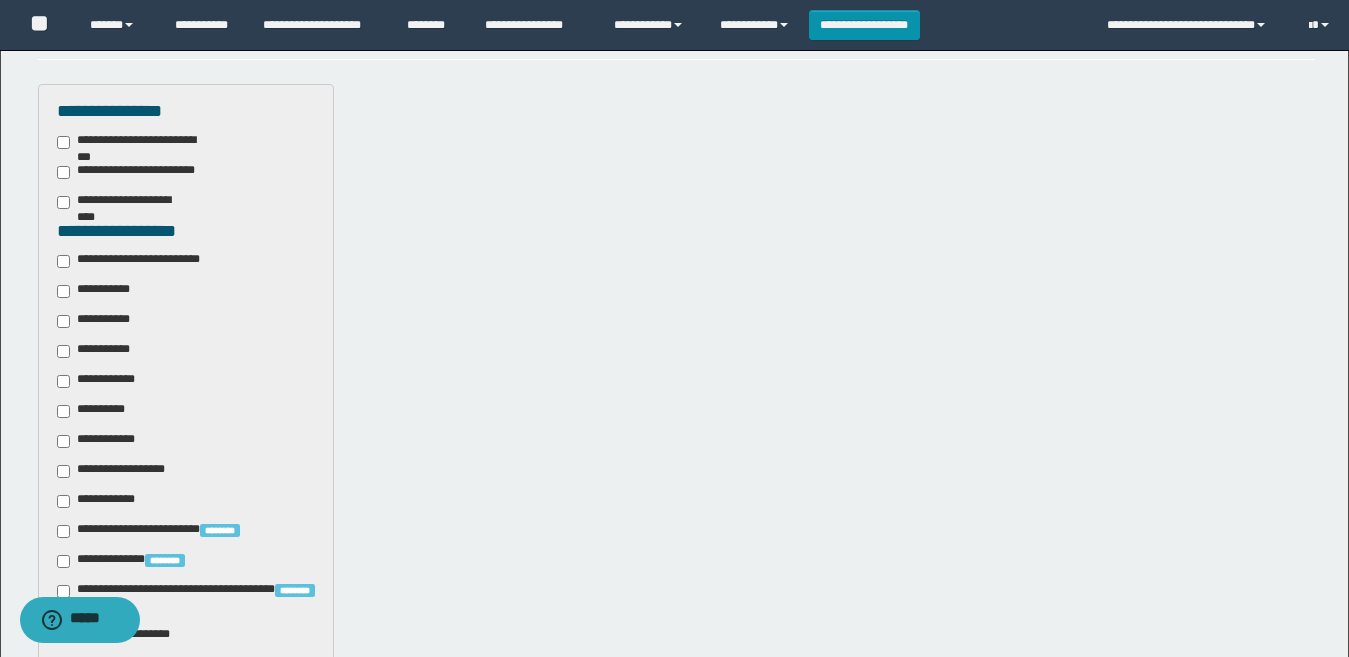 drag, startPoint x: 129, startPoint y: 261, endPoint x: 129, endPoint y: 275, distance: 14 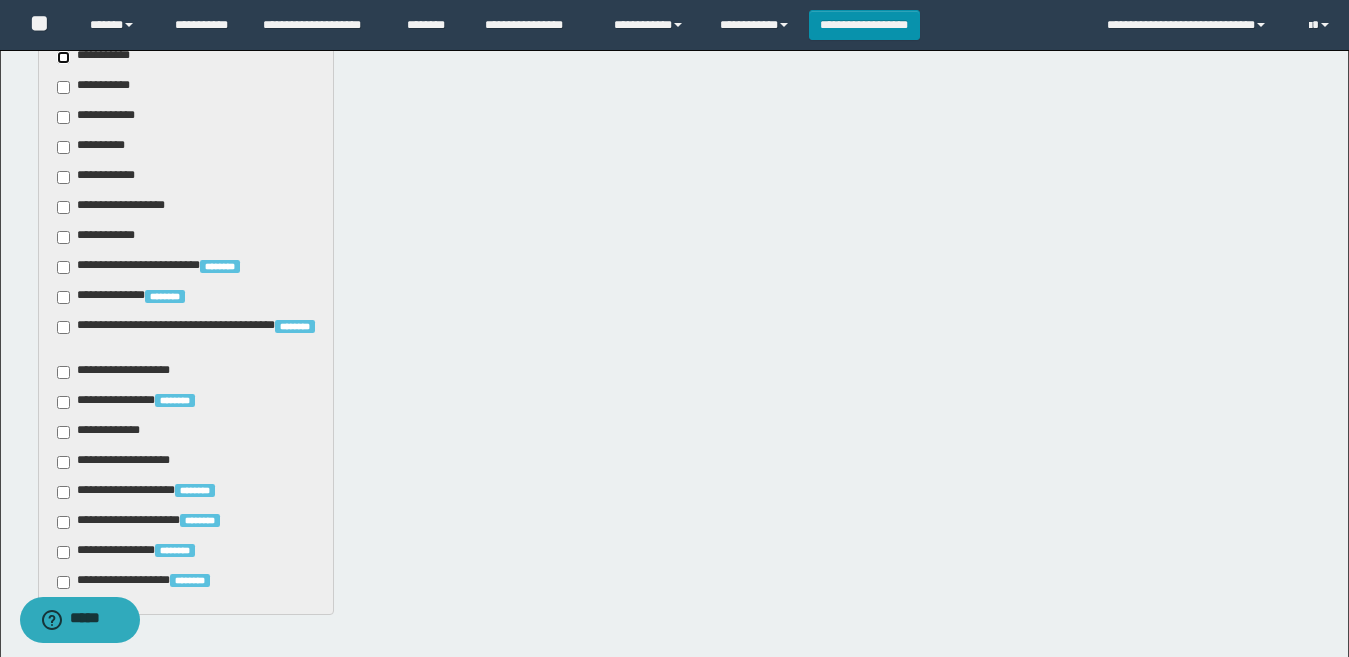 scroll, scrollTop: 800, scrollLeft: 0, axis: vertical 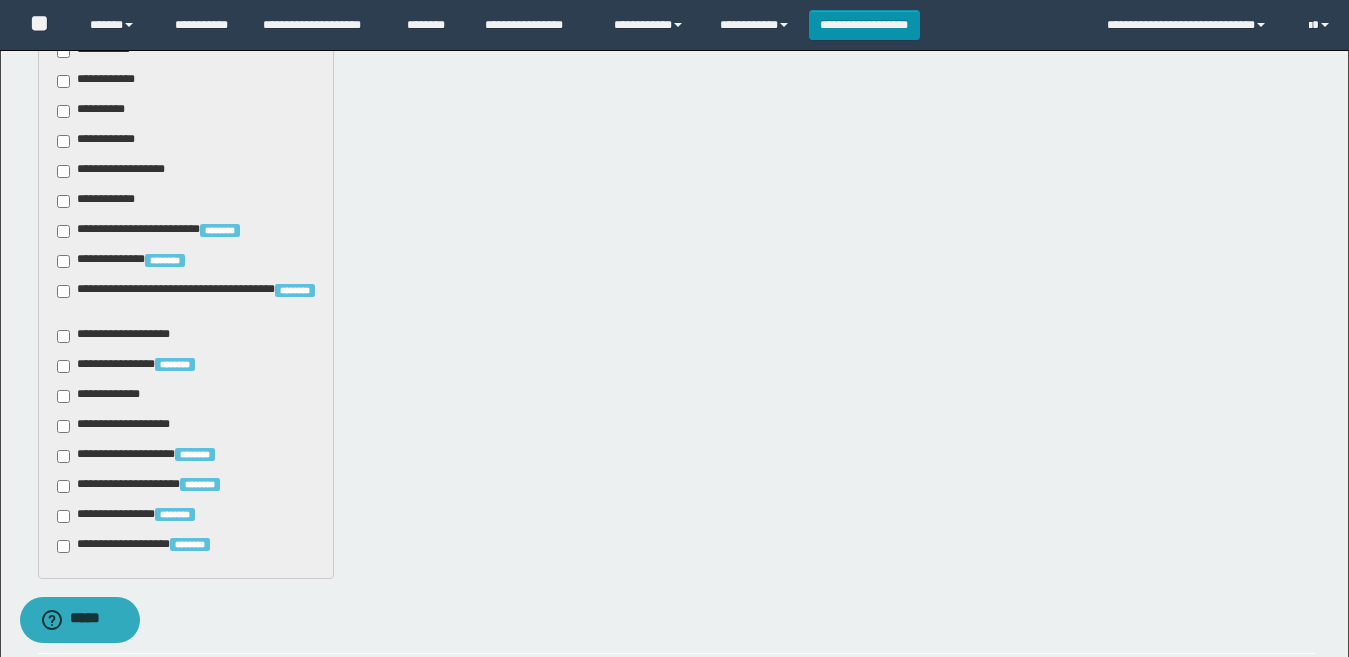 click on "**********" at bounding box center (132, 261) 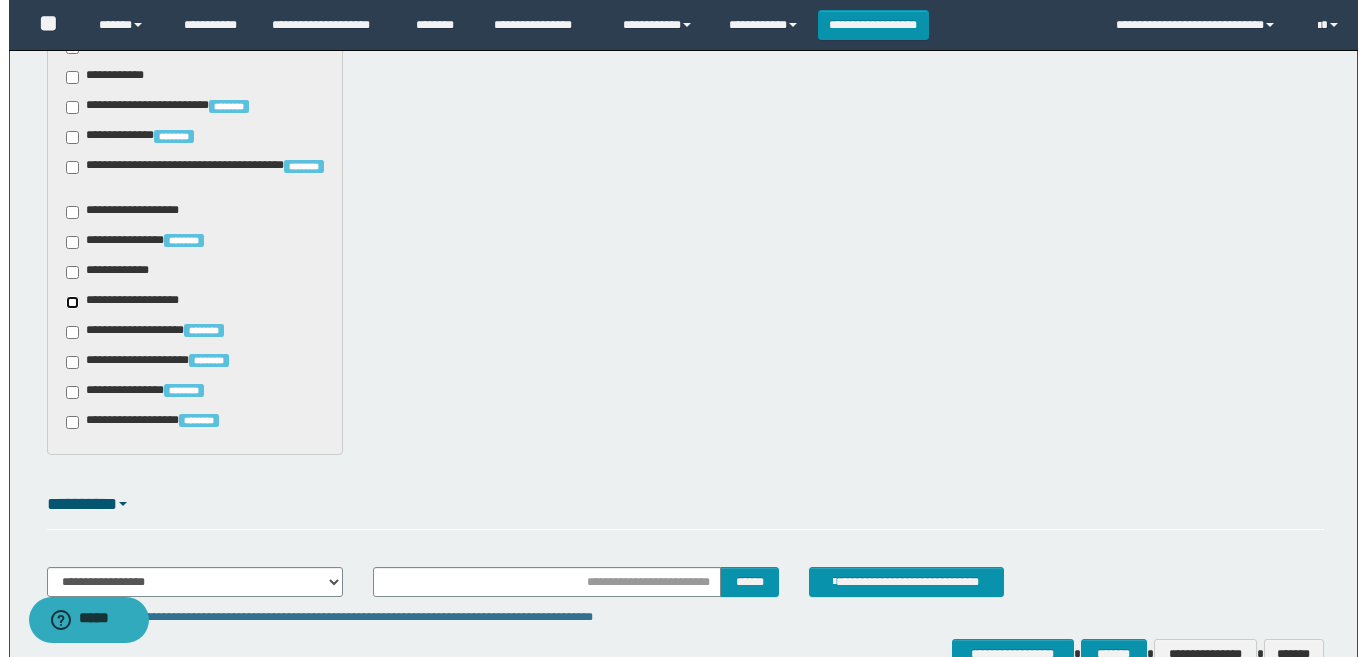 scroll, scrollTop: 1041, scrollLeft: 0, axis: vertical 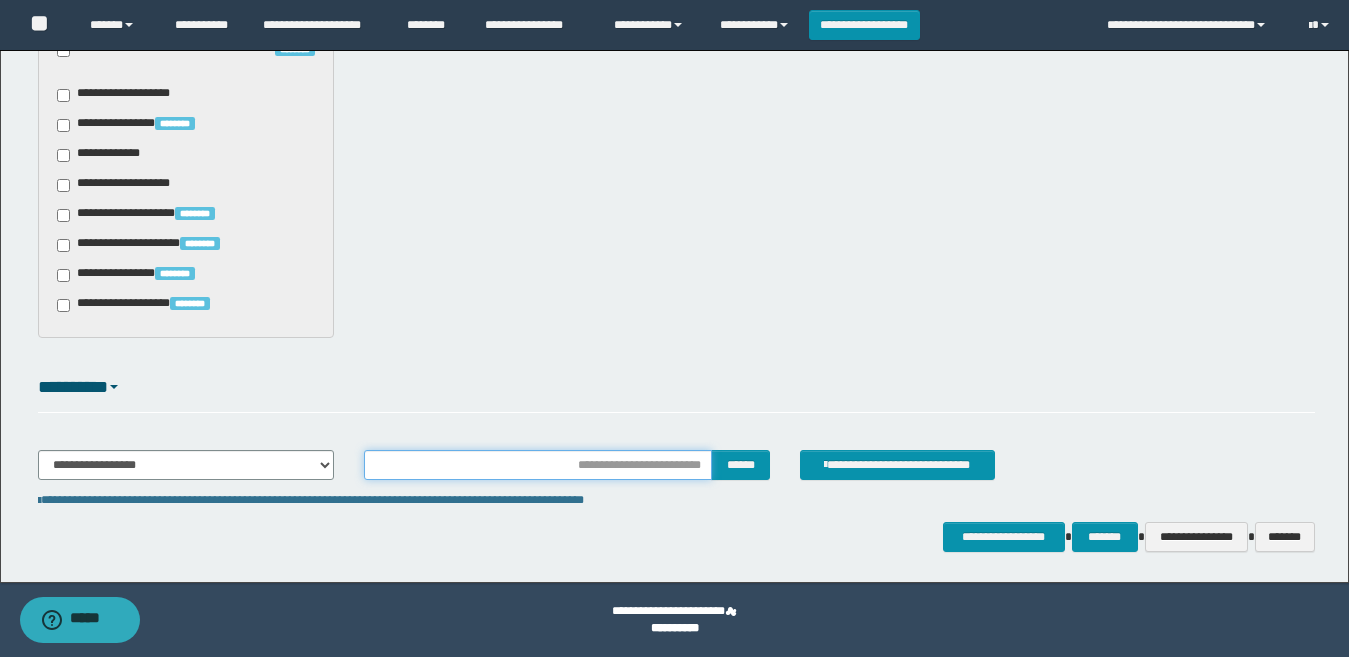 click at bounding box center [537, 465] 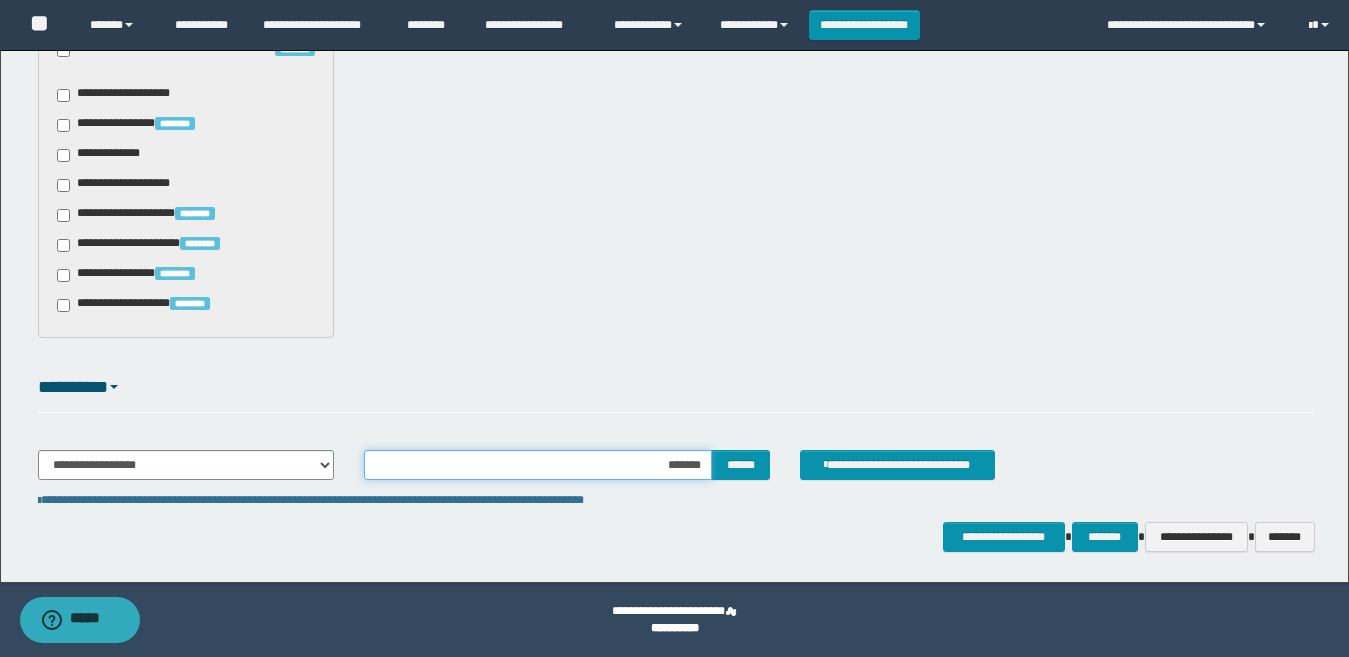 type on "********" 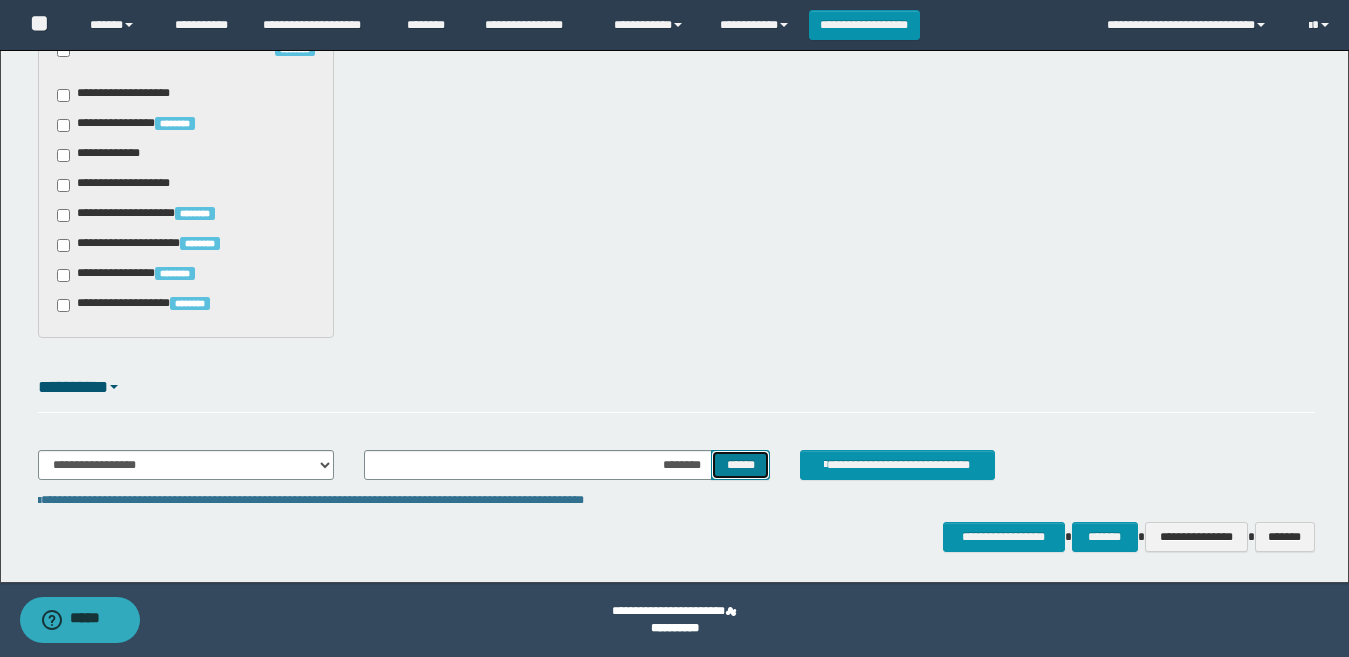 click on "******" at bounding box center [740, 465] 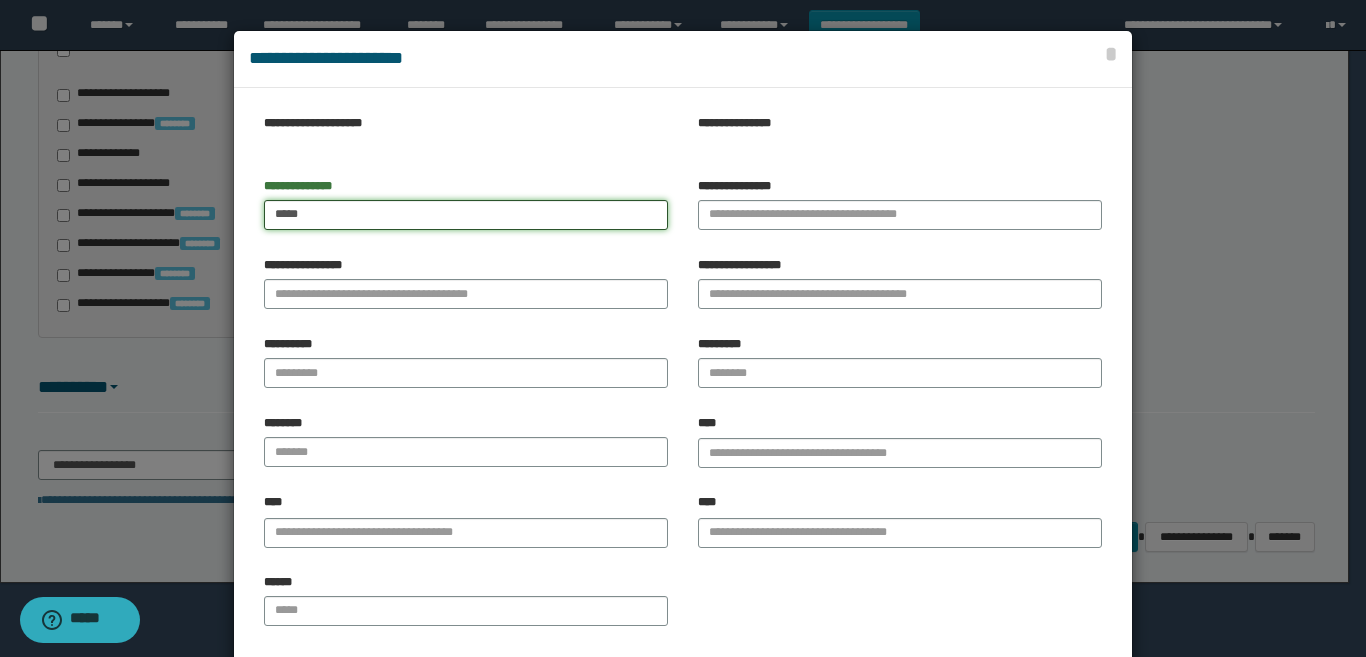 type on "****" 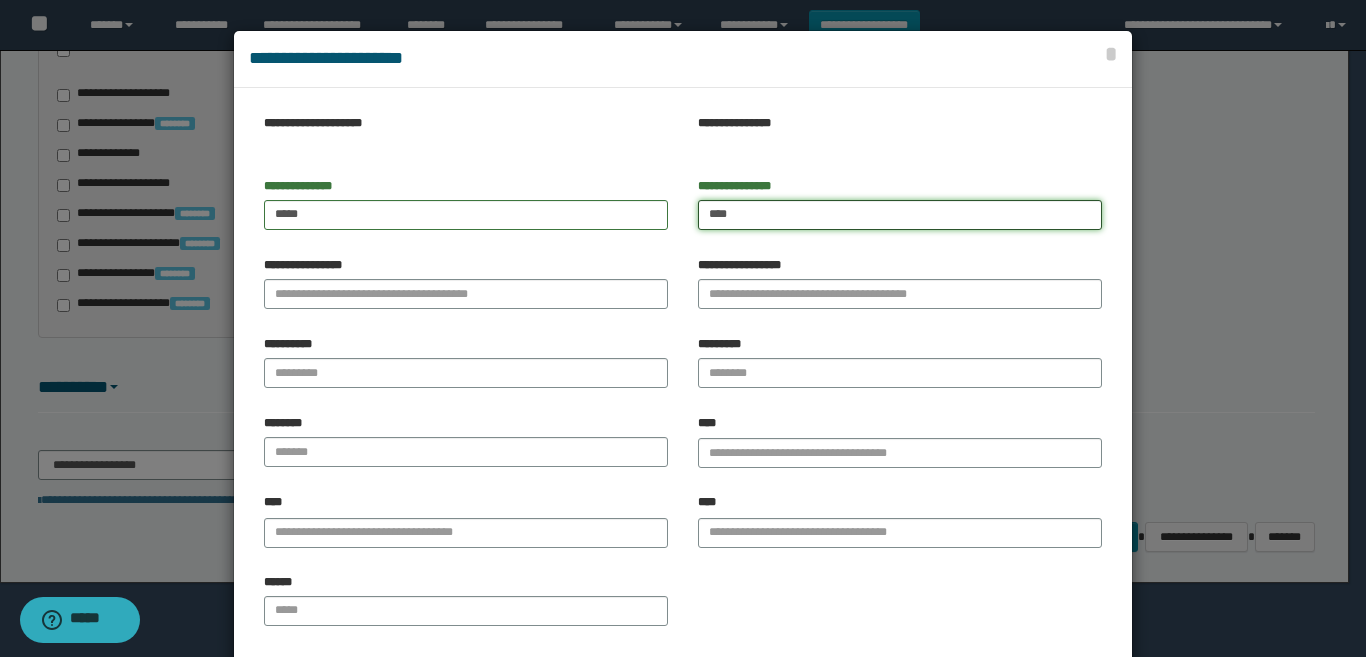 type on "****" 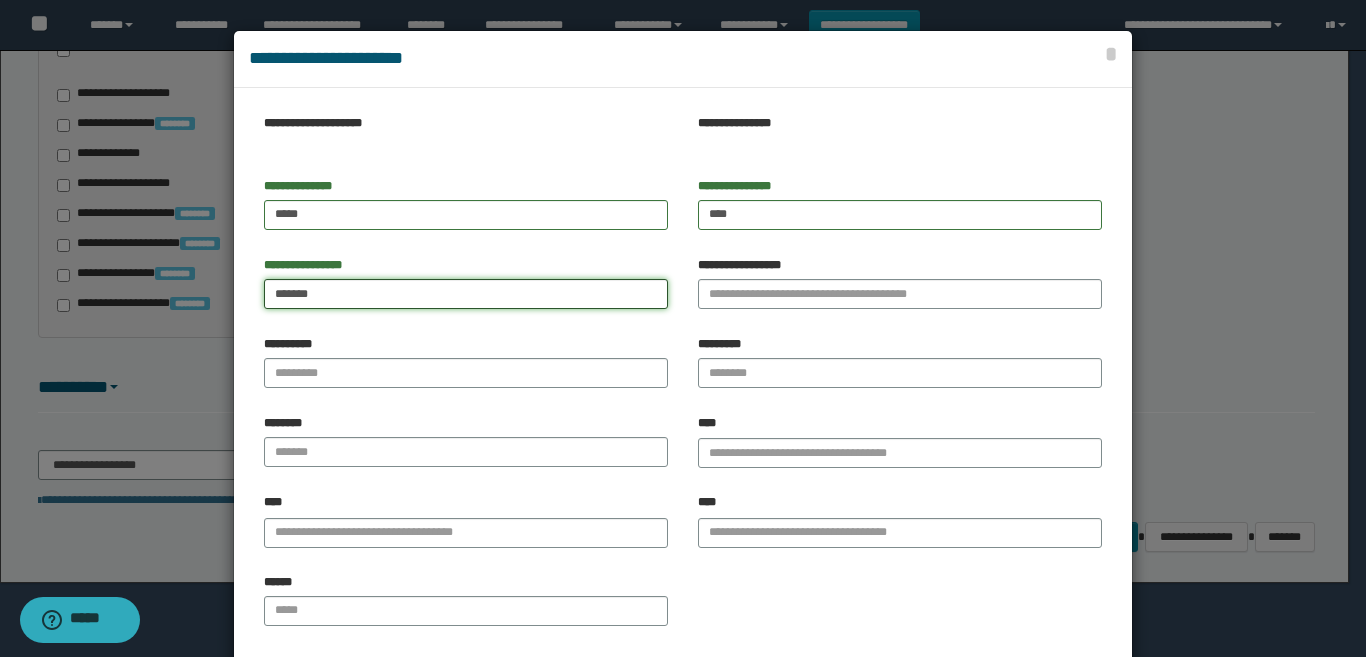 type on "*******" 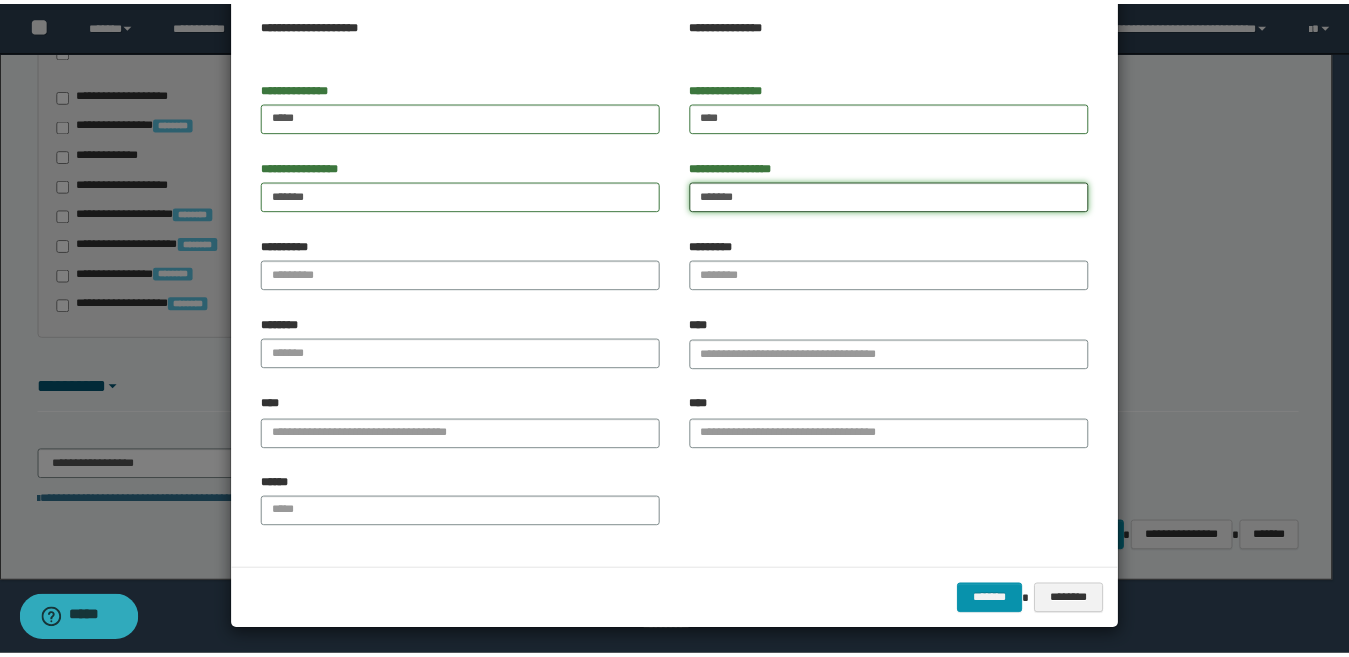 scroll, scrollTop: 103, scrollLeft: 0, axis: vertical 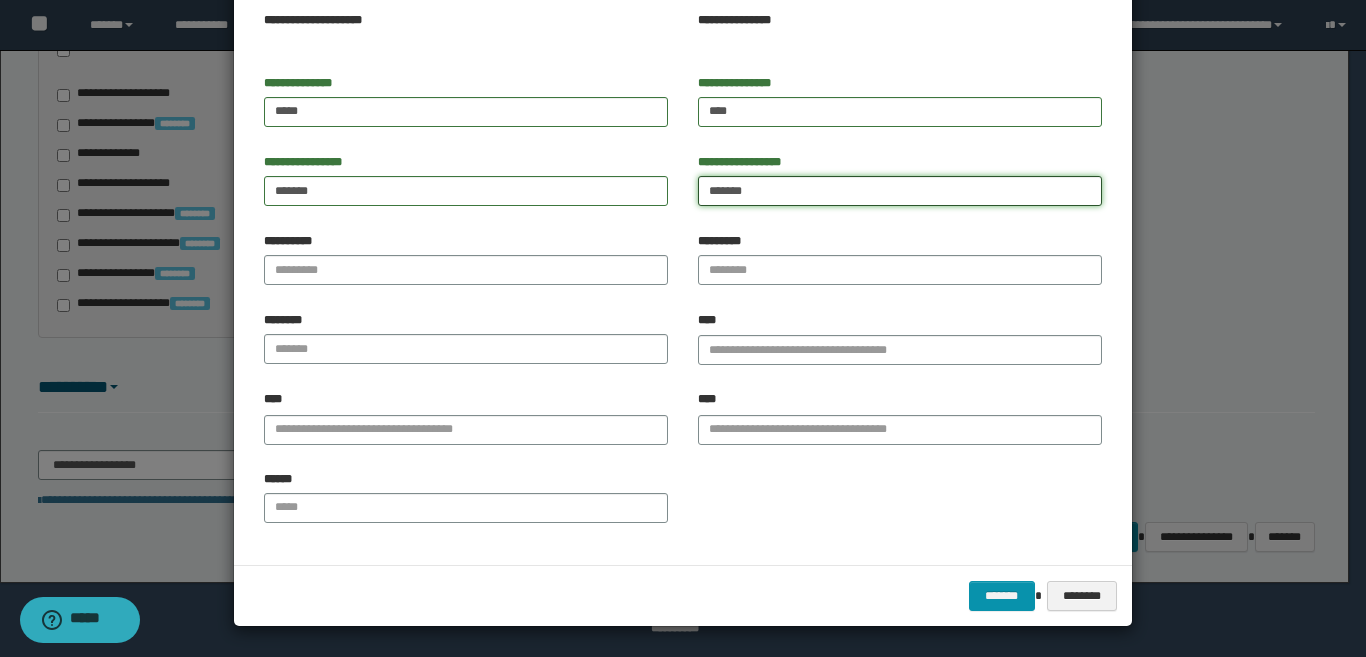 type on "******" 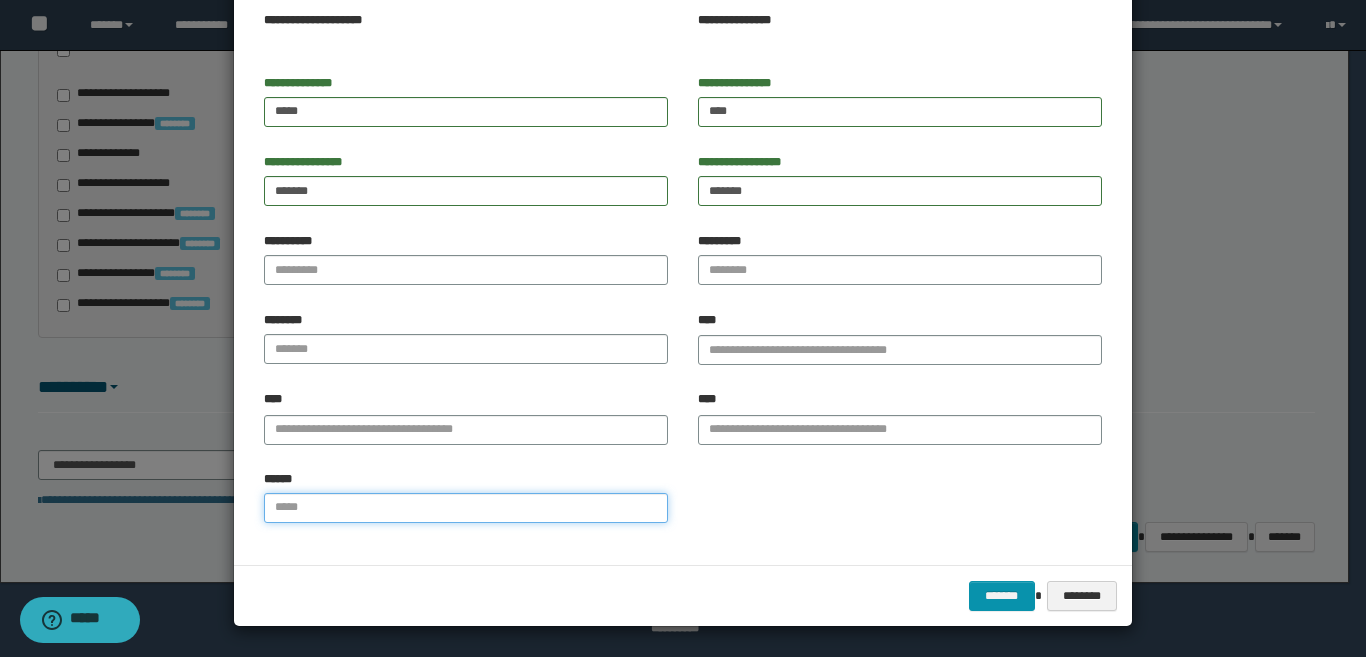 click on "******" at bounding box center [466, 508] 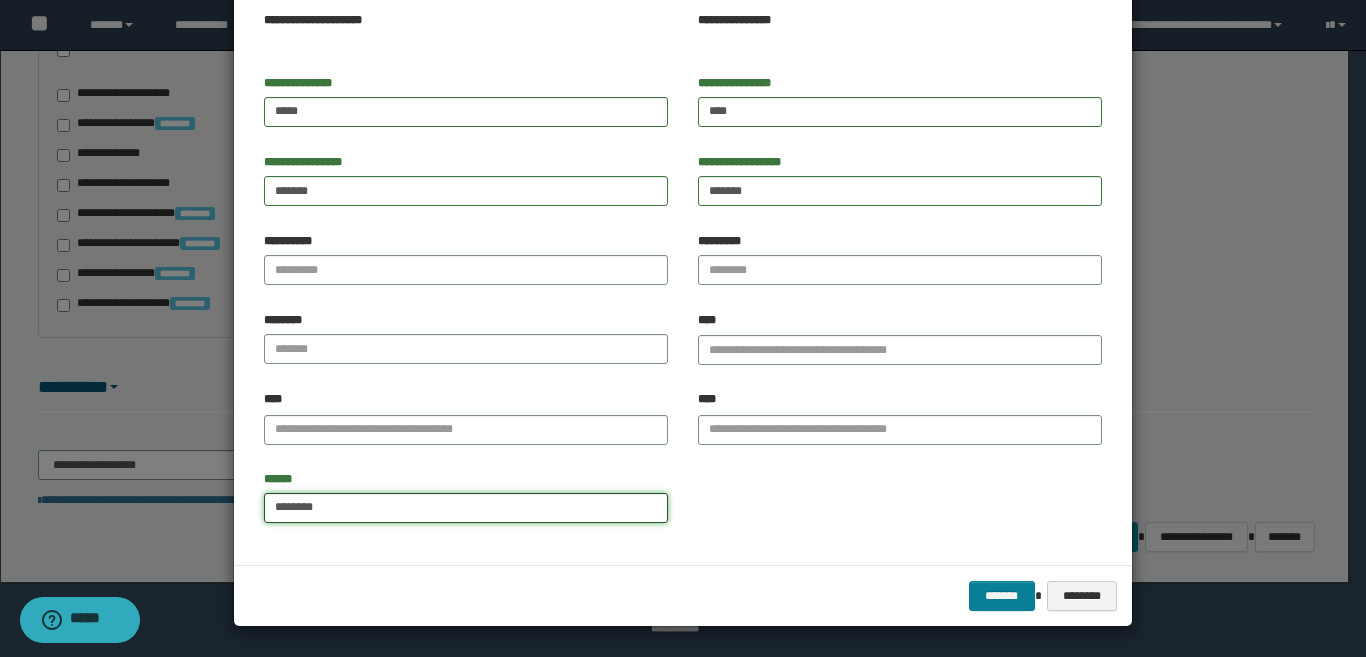 type on "*******" 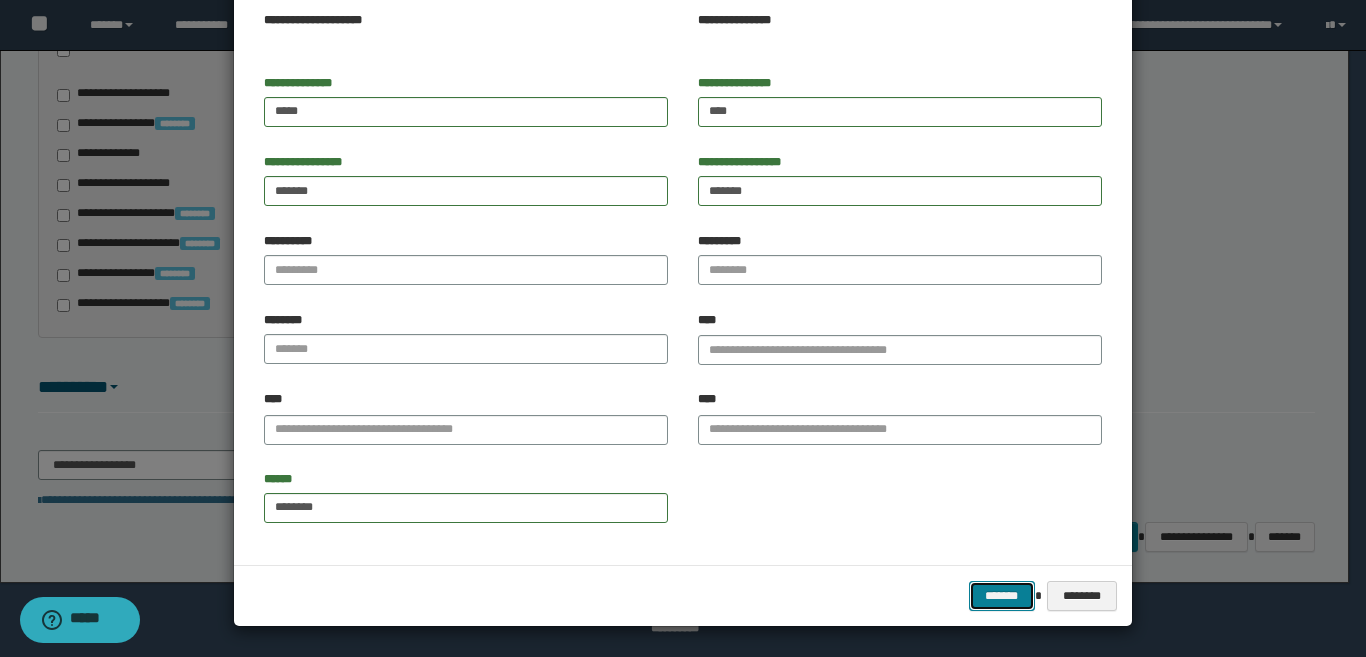 click on "*******" at bounding box center (1002, 596) 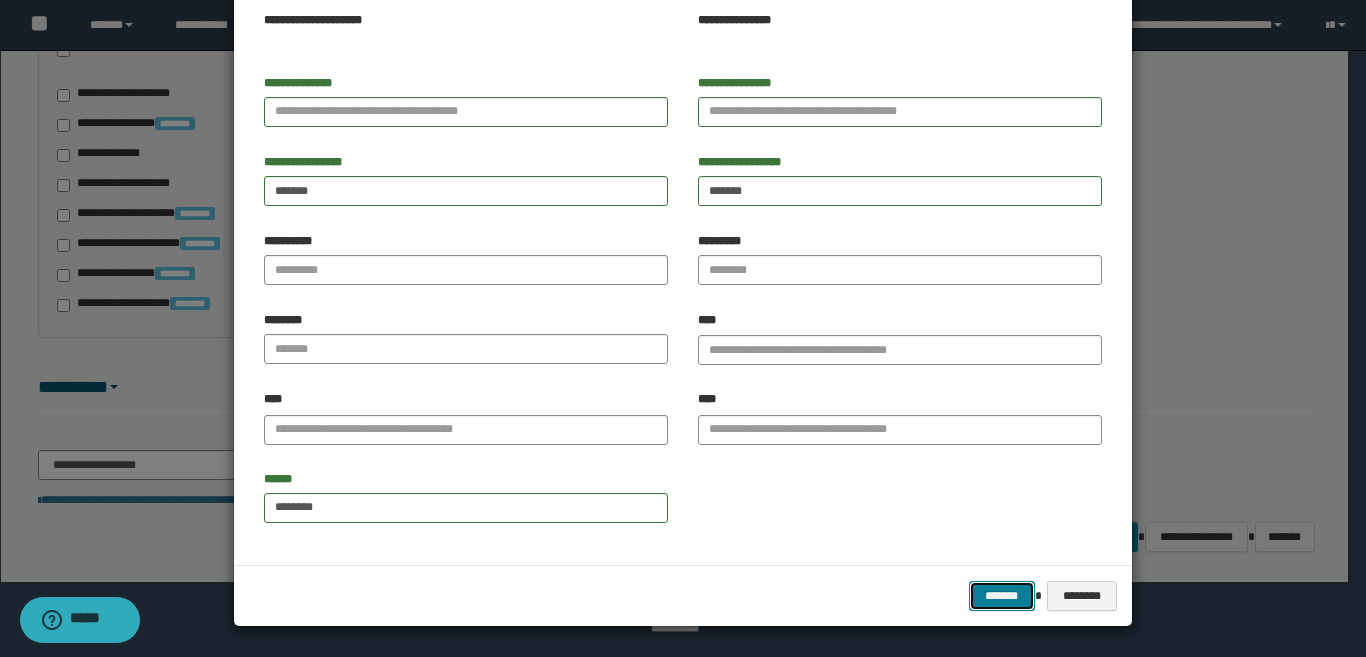 type 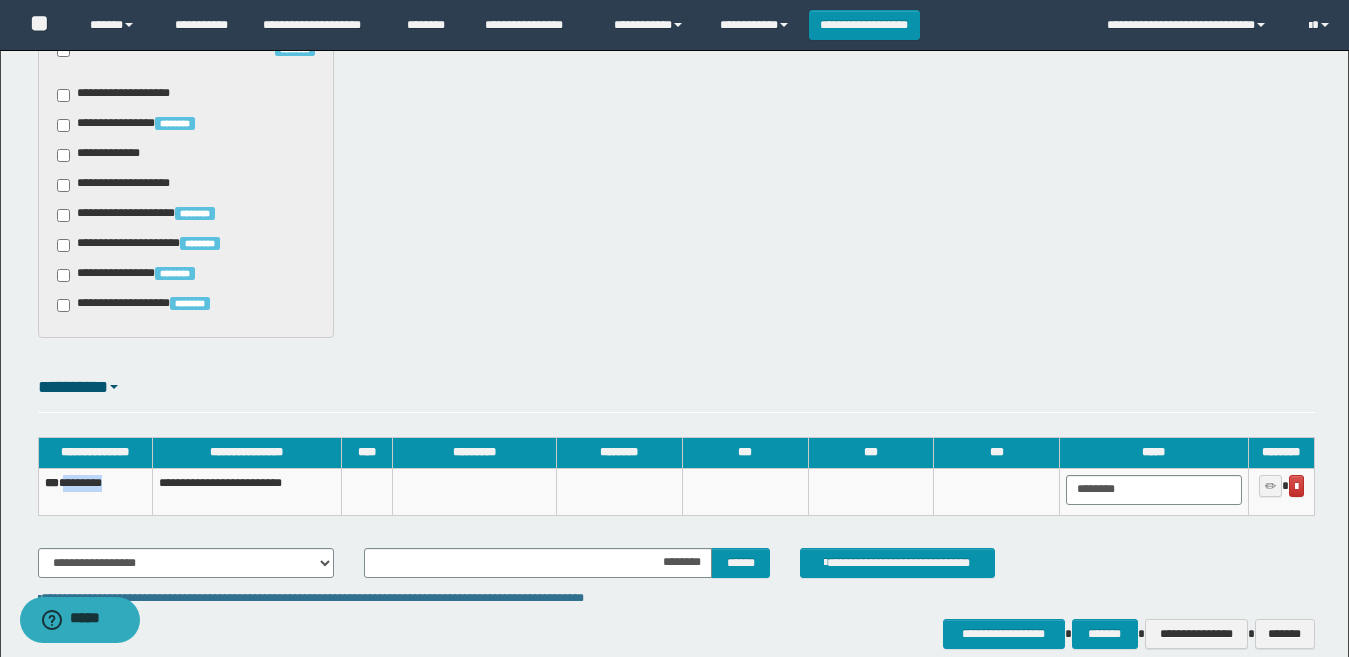 drag, startPoint x: 130, startPoint y: 482, endPoint x: 72, endPoint y: 484, distance: 58.034473 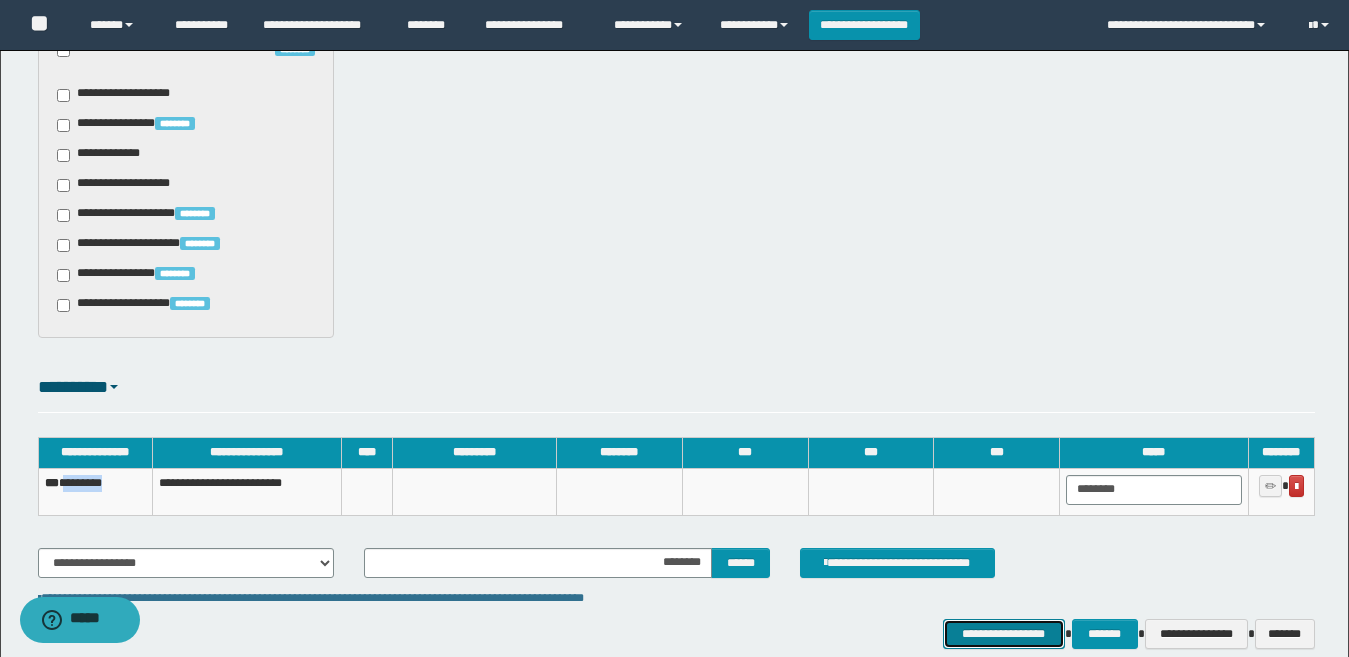click on "**********" at bounding box center (1004, 634) 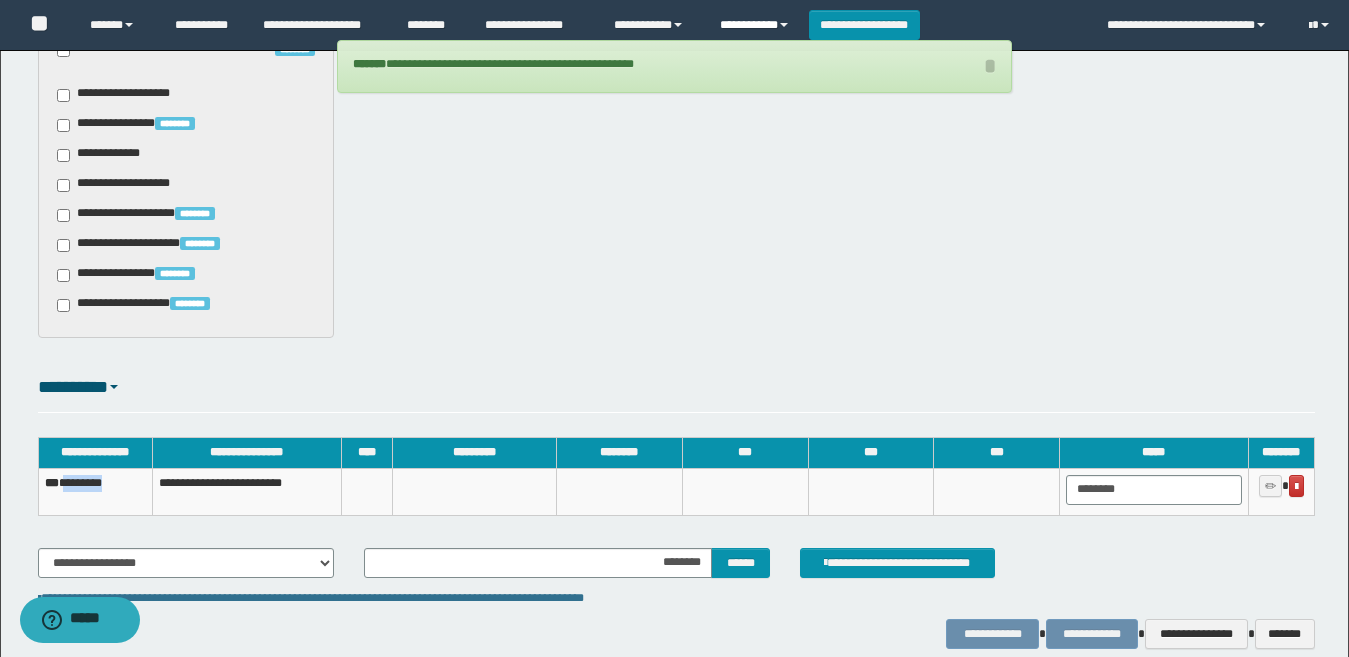 click on "**********" at bounding box center [757, 25] 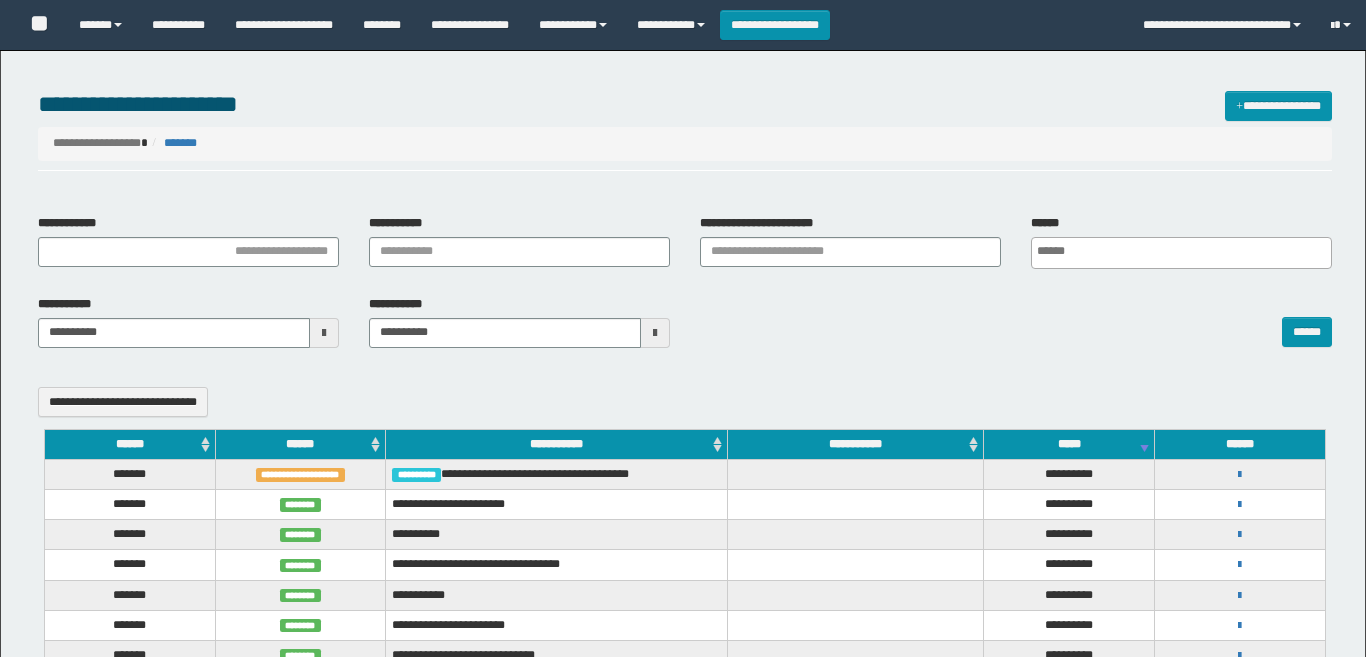 select 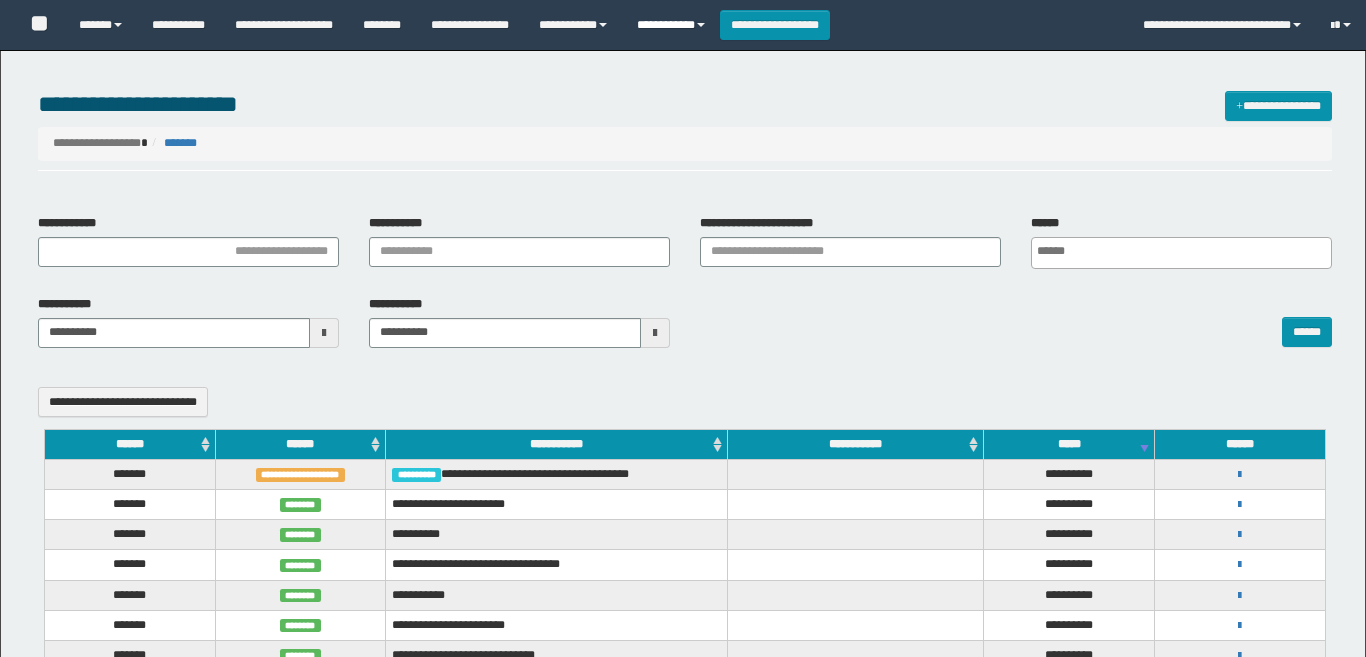 click on "**********" at bounding box center [671, 25] 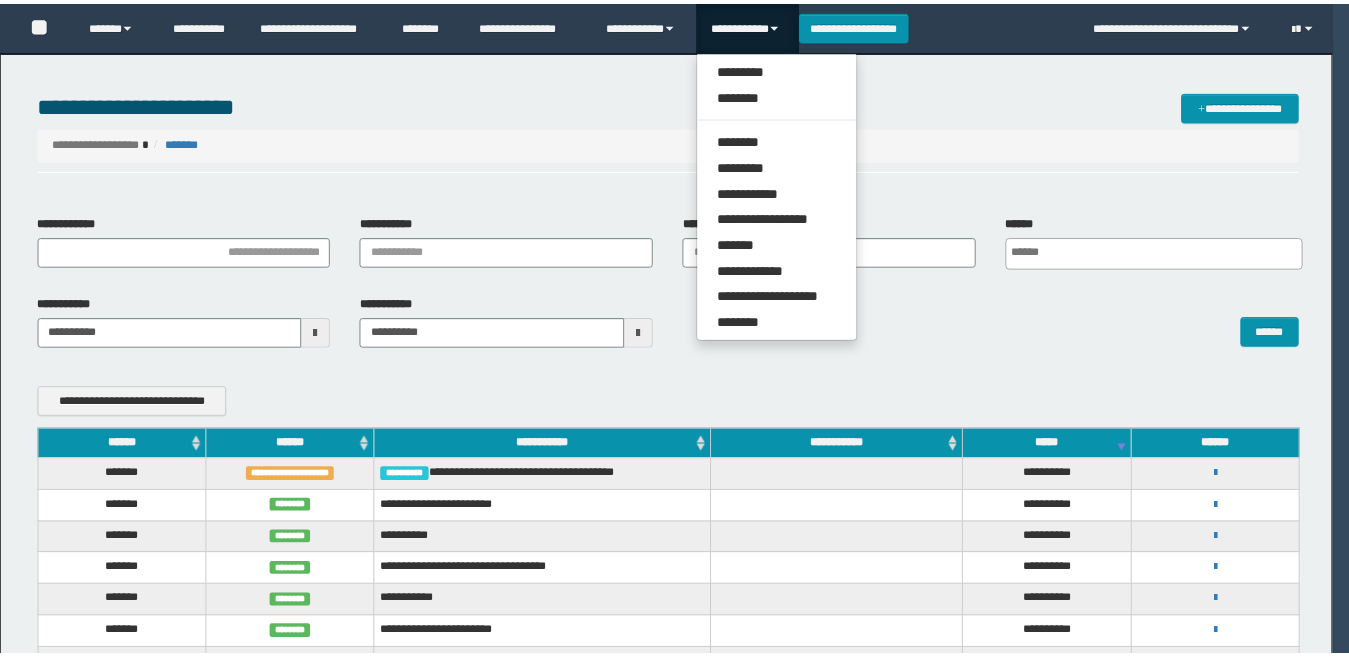 scroll, scrollTop: 0, scrollLeft: 0, axis: both 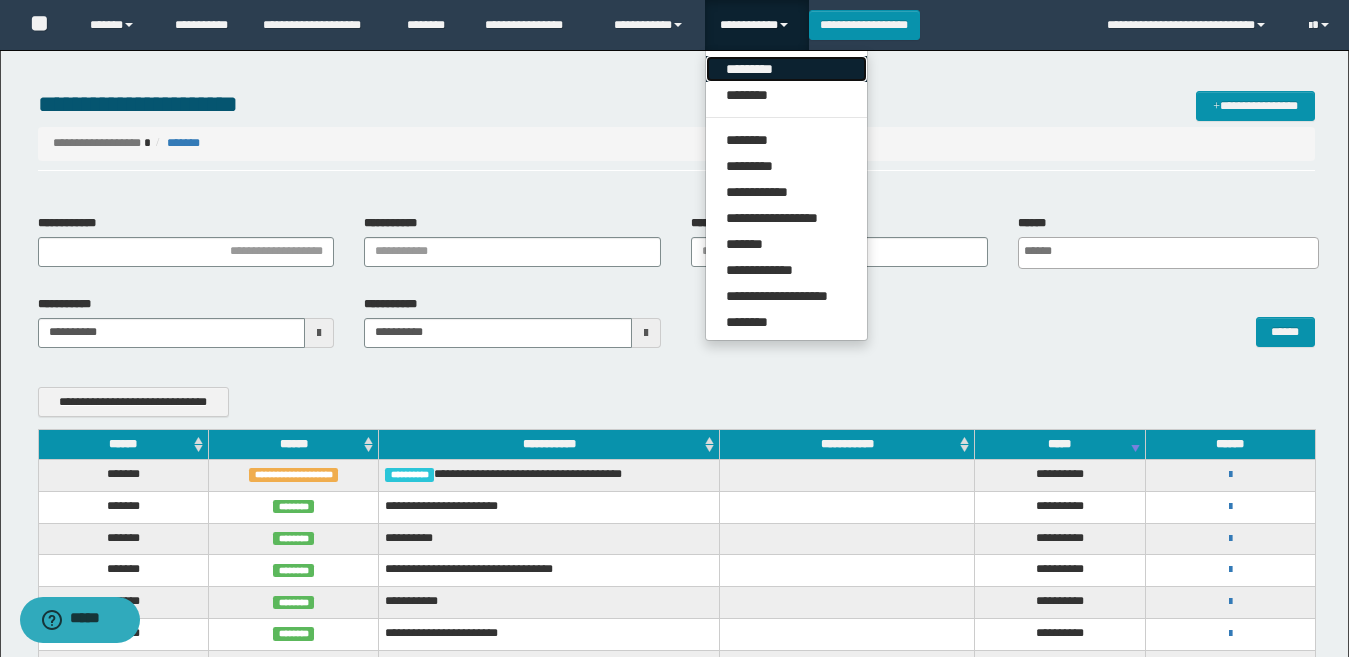 click on "*********" at bounding box center (786, 69) 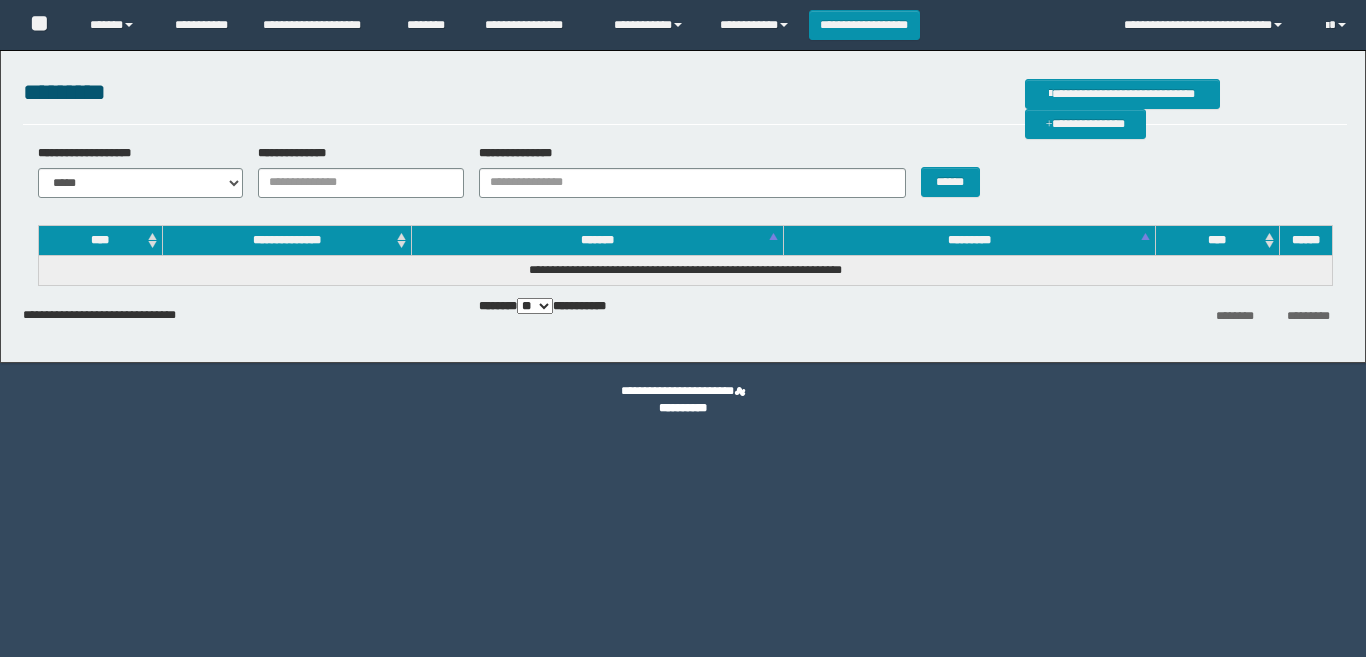 scroll, scrollTop: 0, scrollLeft: 0, axis: both 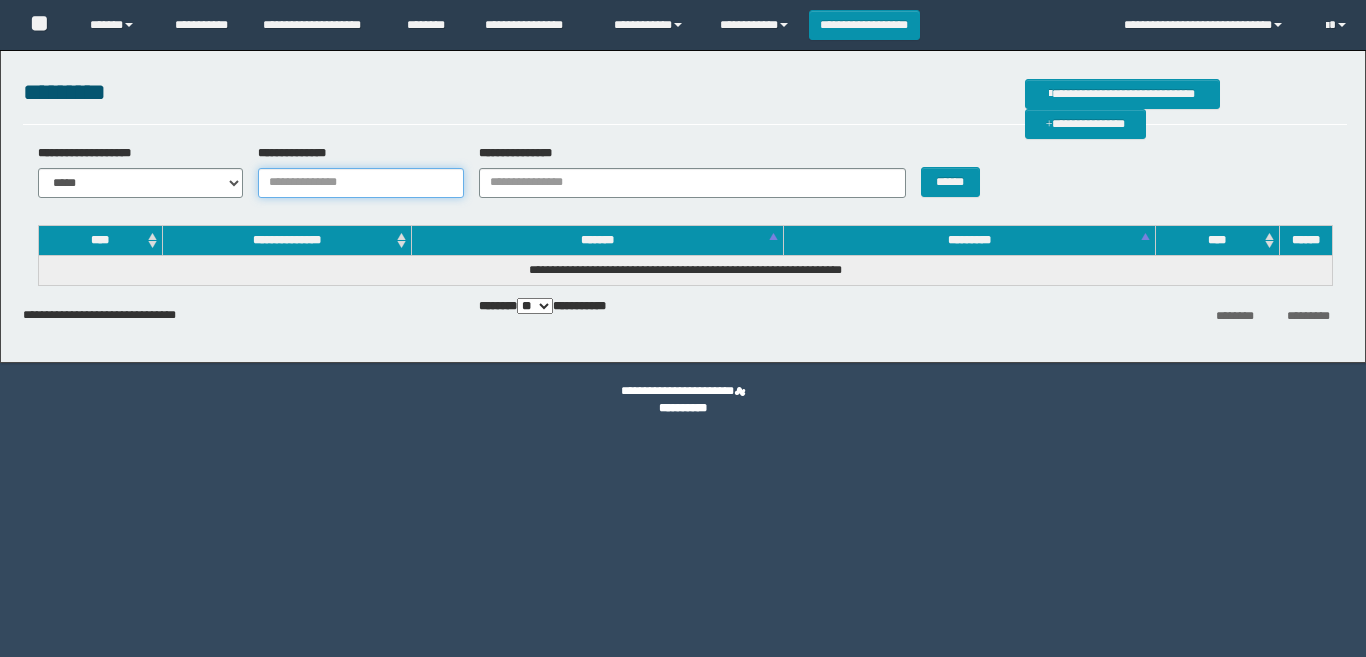 click on "**********" at bounding box center (361, 183) 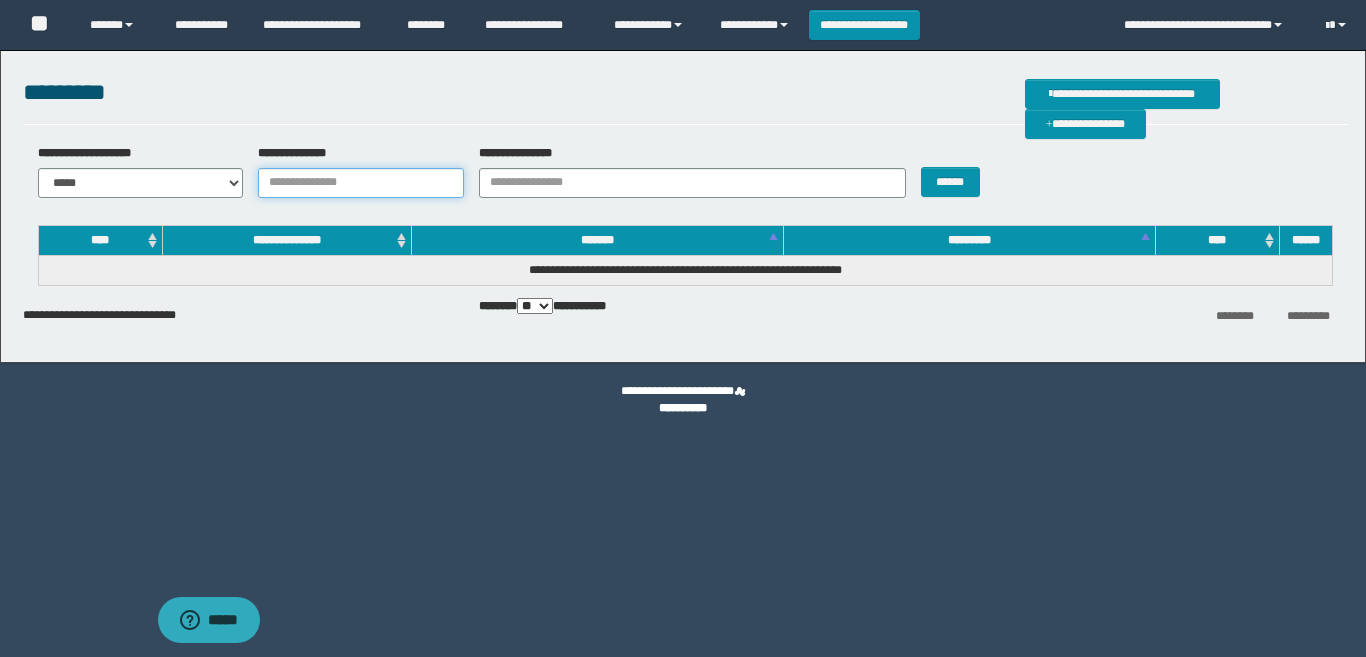 scroll, scrollTop: 0, scrollLeft: 0, axis: both 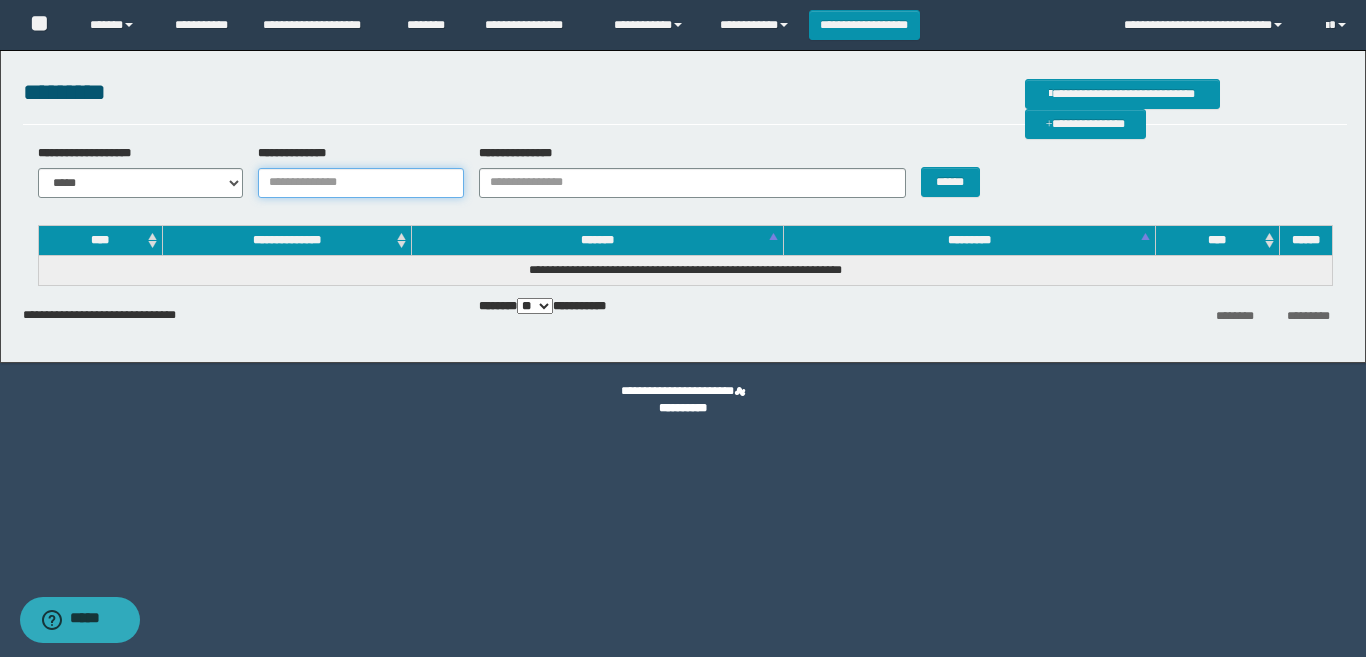 paste on "********" 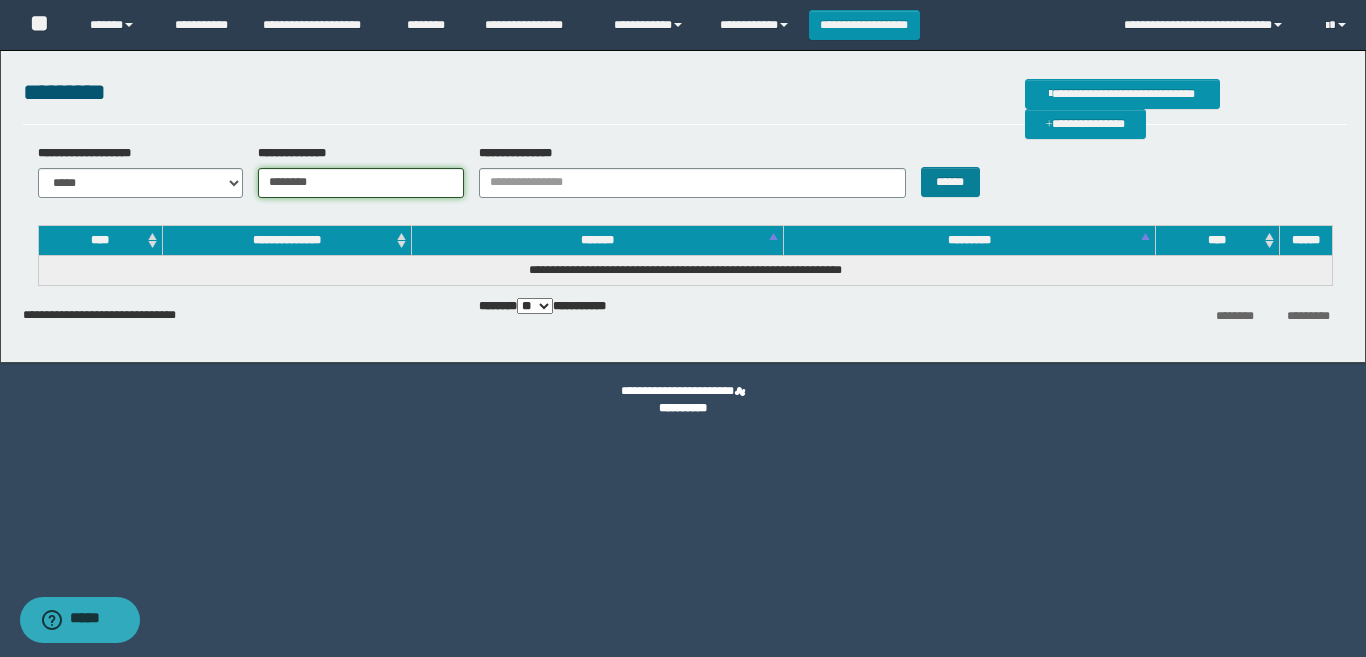 type on "********" 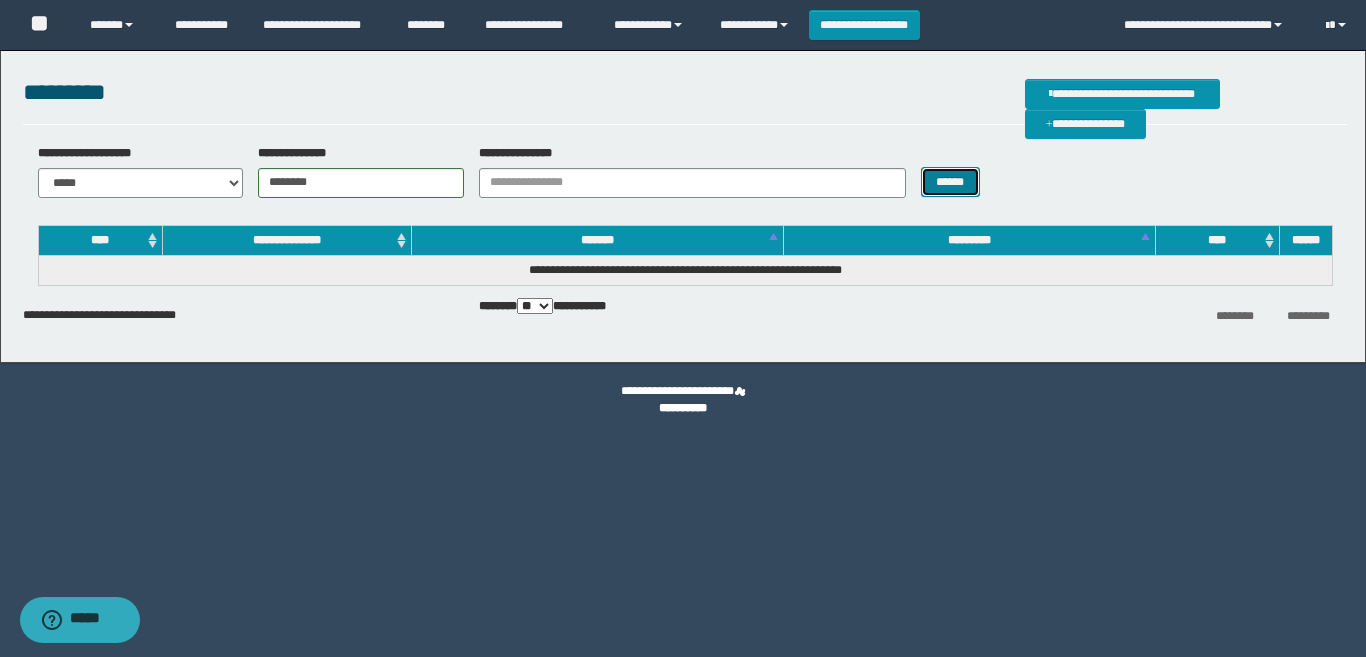 click on "******" at bounding box center [950, 182] 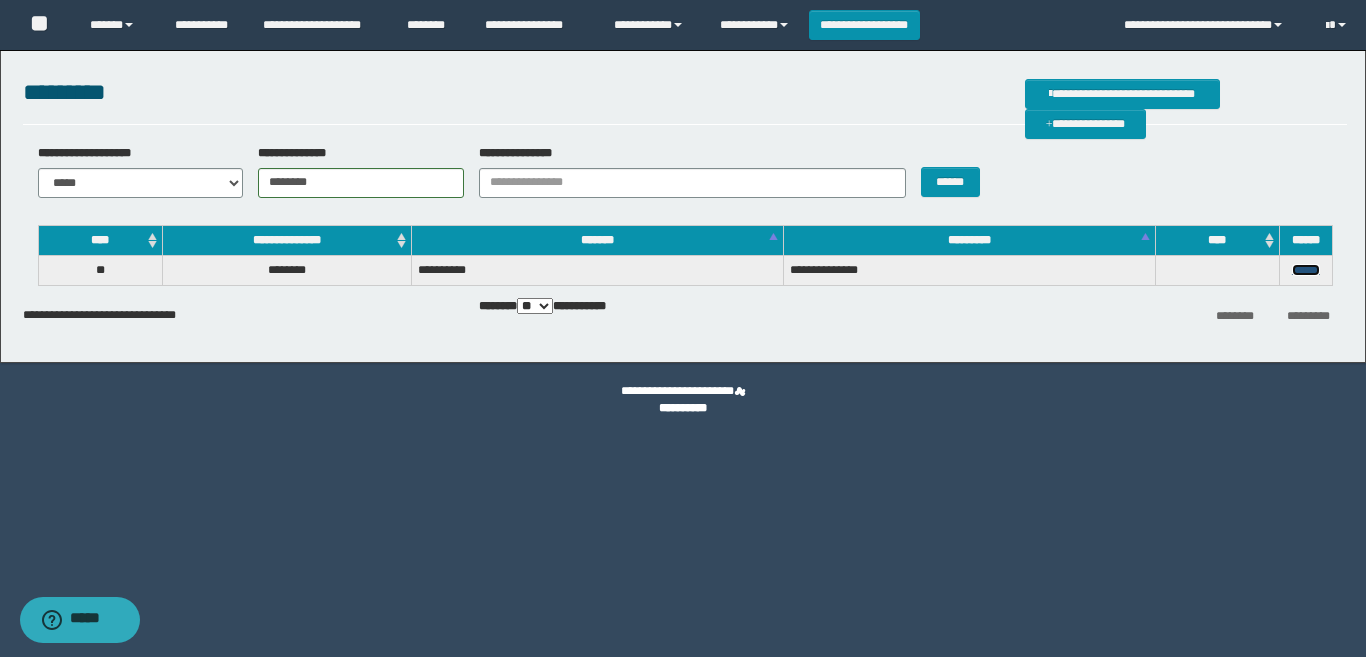 click on "******" at bounding box center (1306, 270) 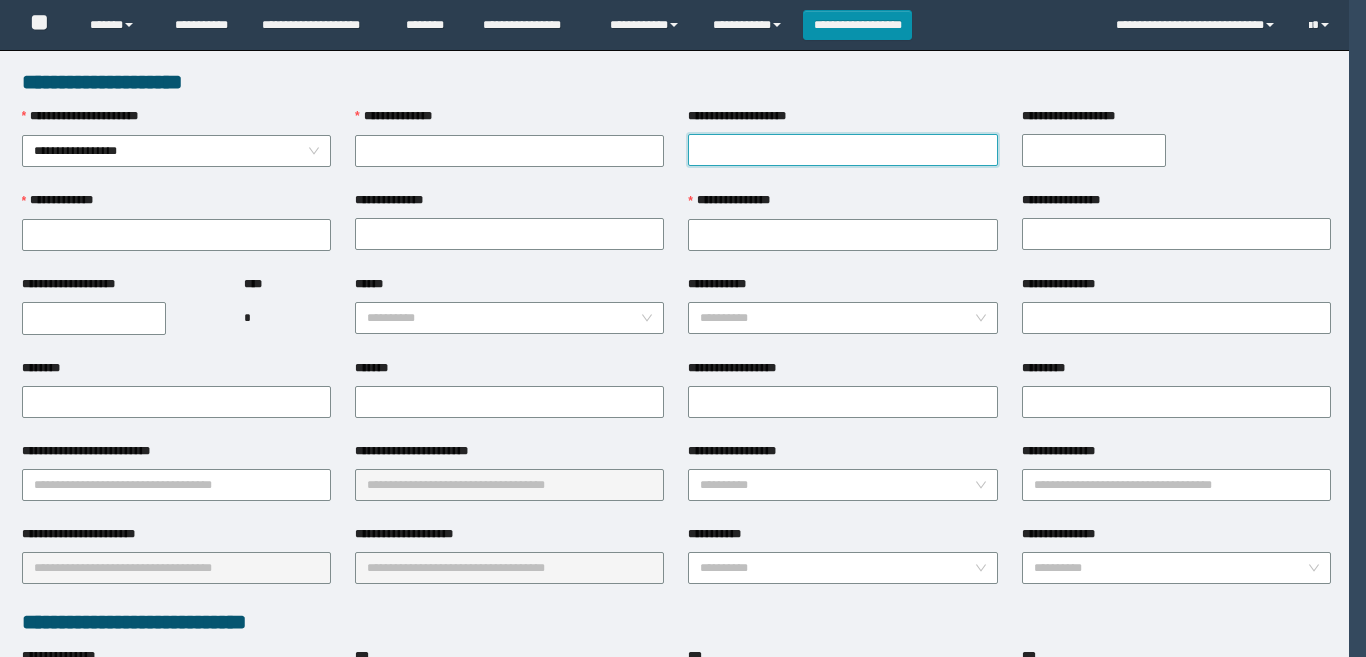 click on "**********" at bounding box center [842, 150] 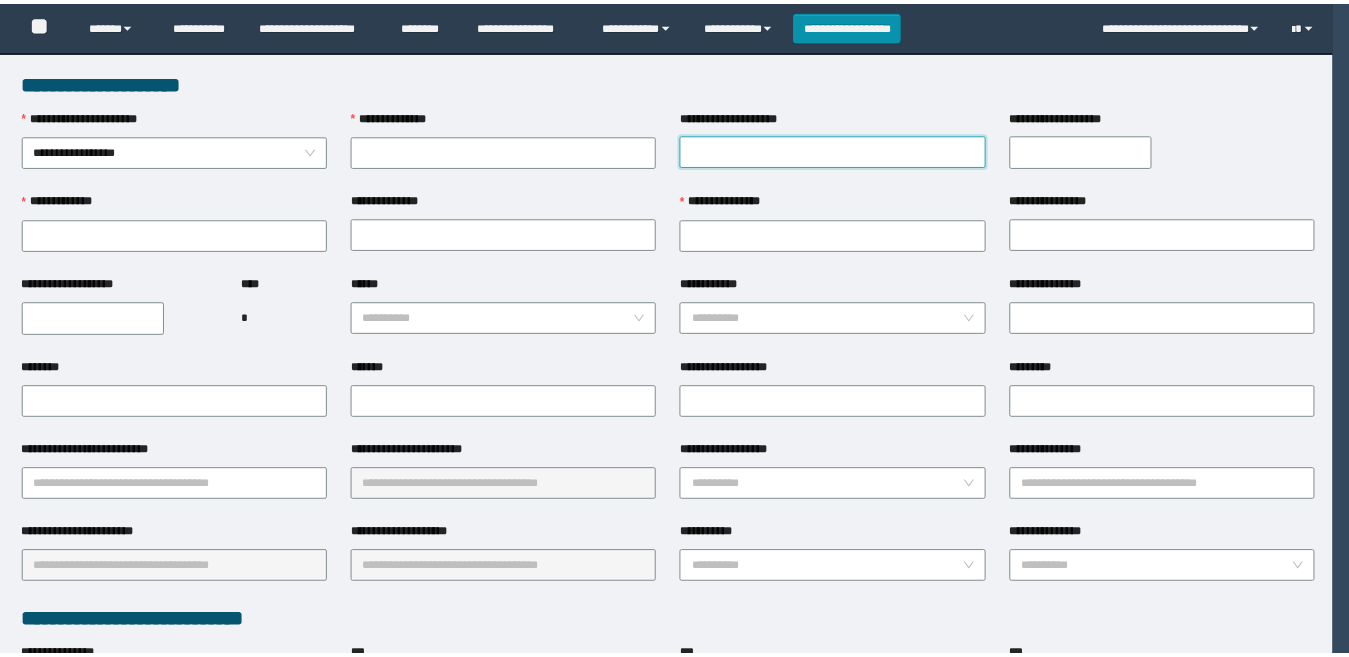 scroll, scrollTop: 0, scrollLeft: 0, axis: both 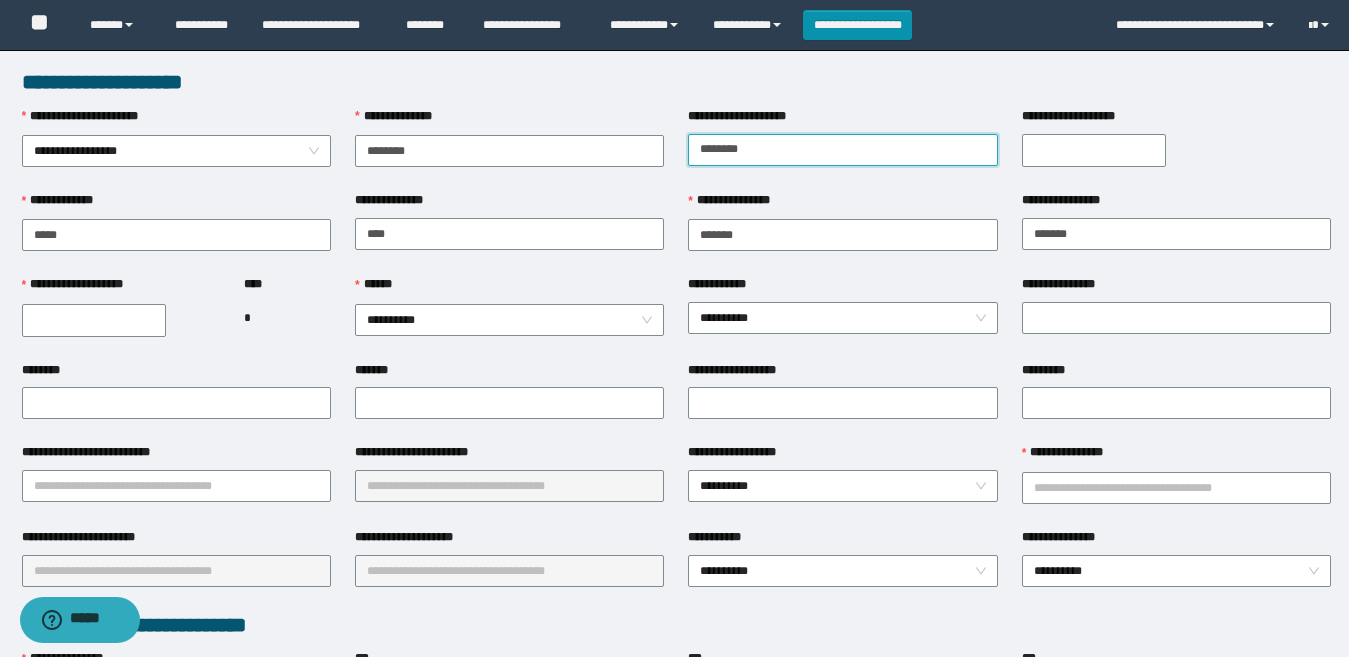 type on "*******" 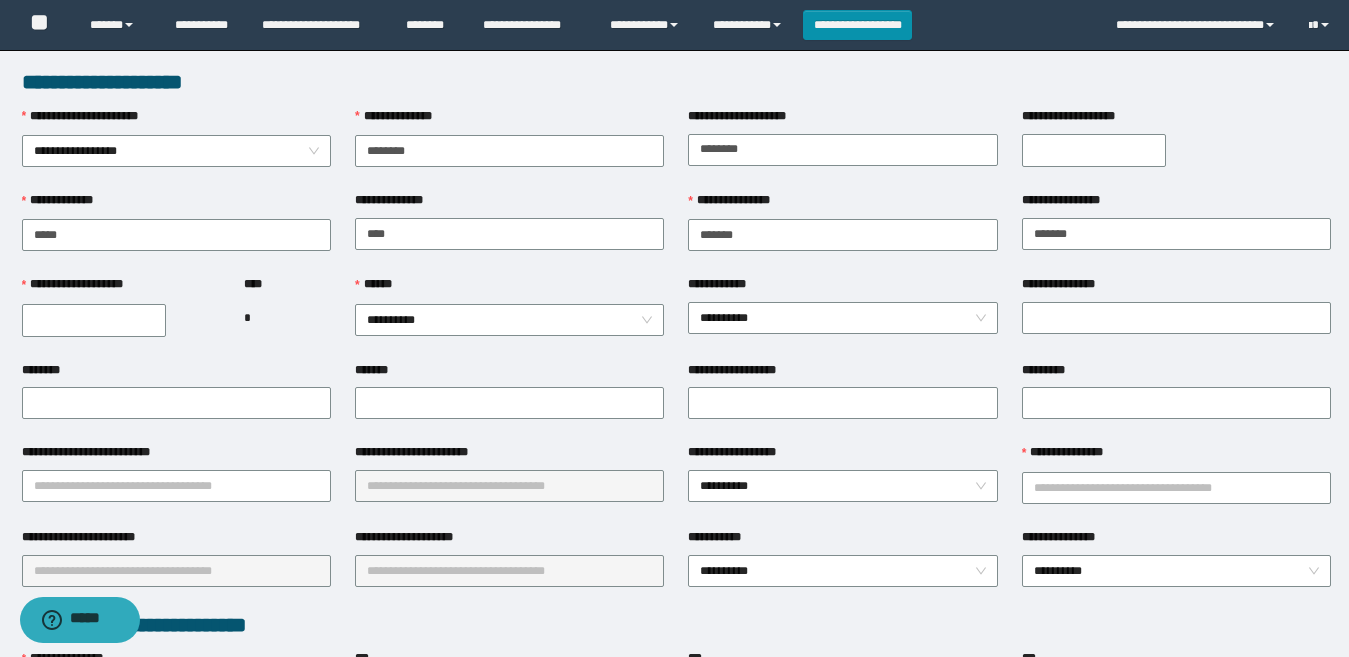 click on "**********" at bounding box center (1094, 150) 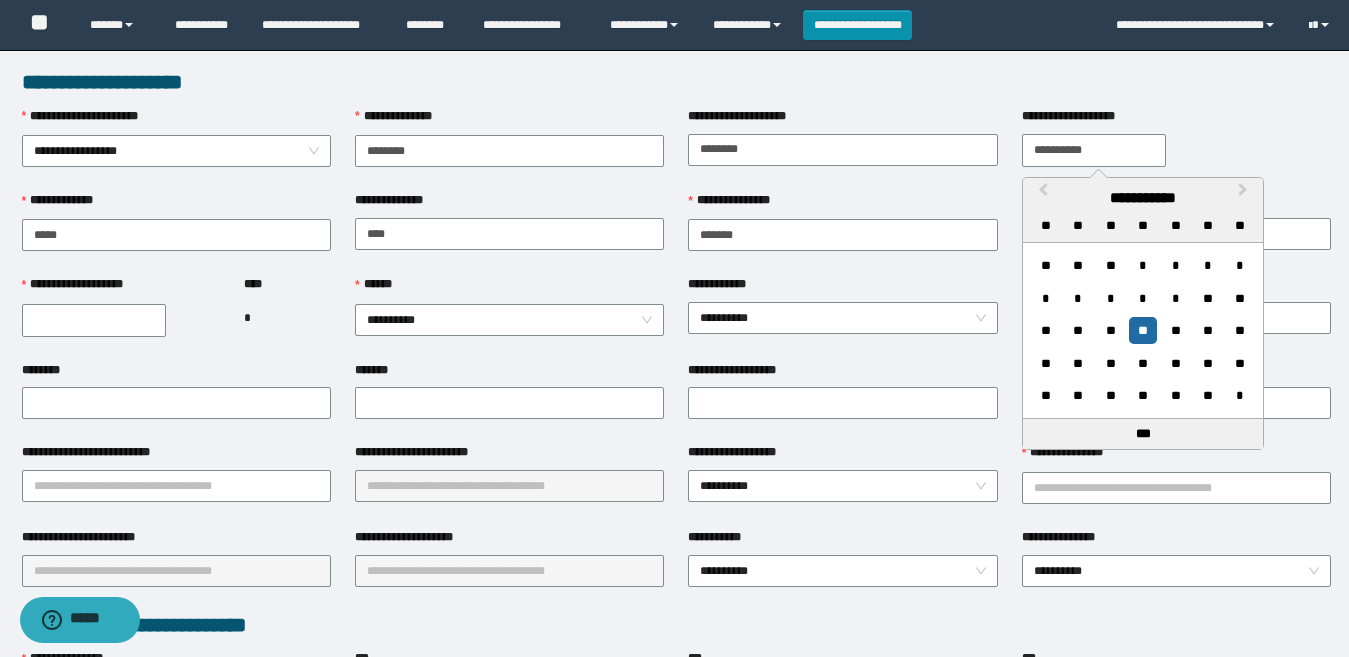 type on "**********" 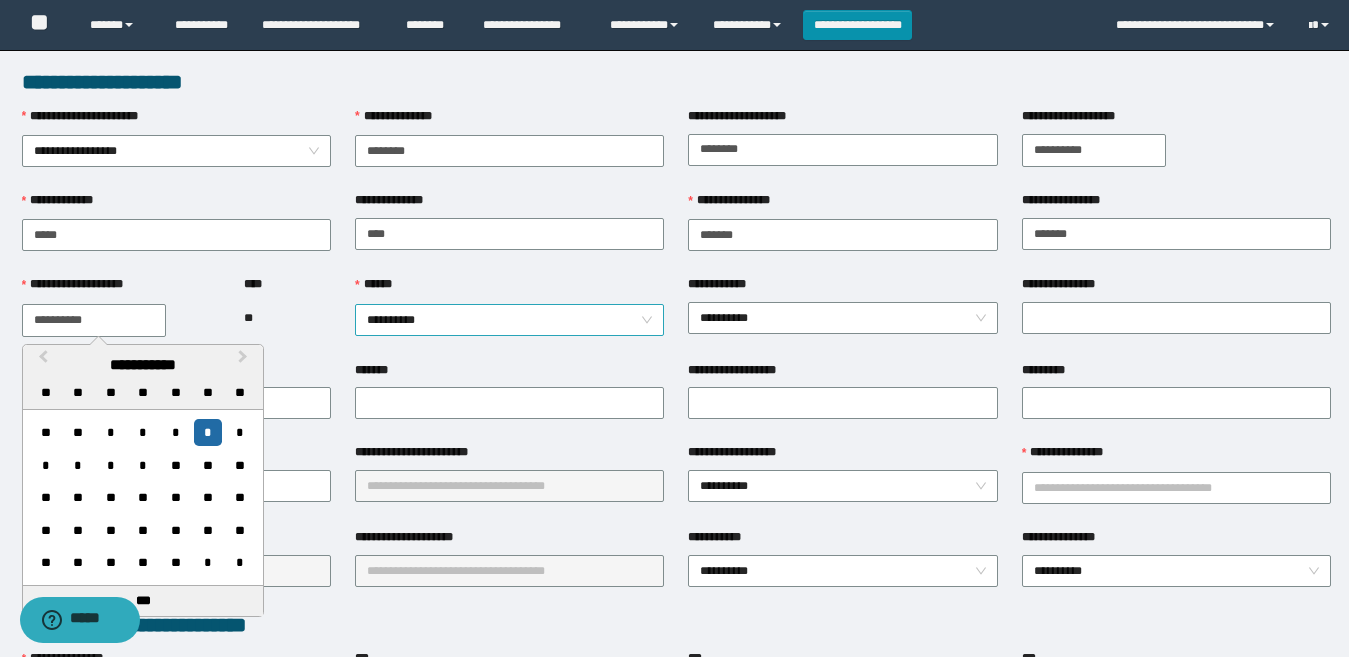 type on "**********" 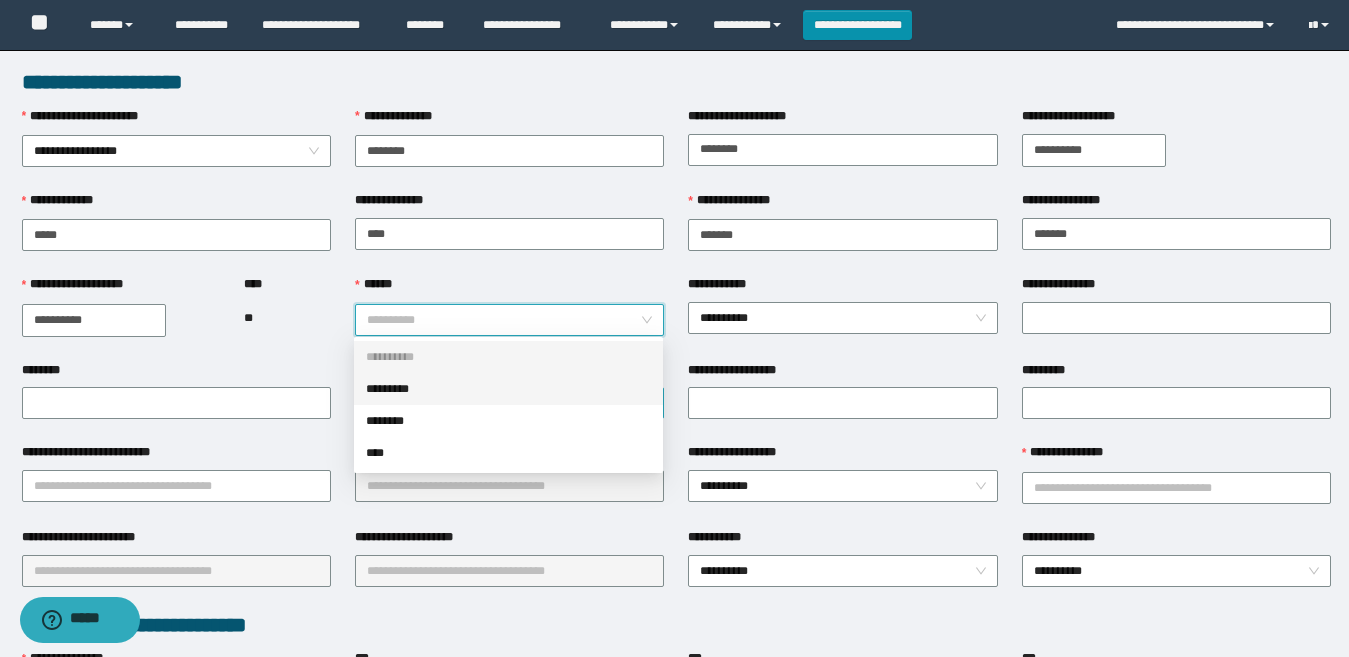 drag, startPoint x: 427, startPoint y: 395, endPoint x: 375, endPoint y: 388, distance: 52.46904 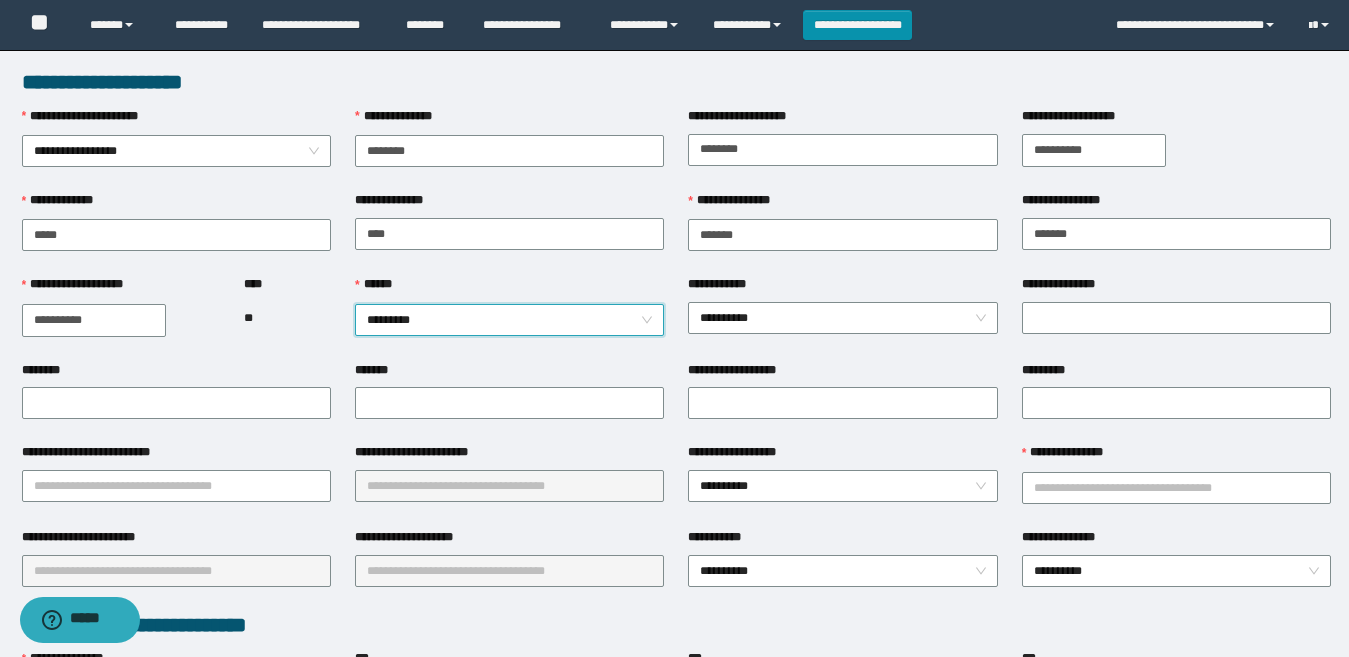 click on "**** **" at bounding box center [287, 317] 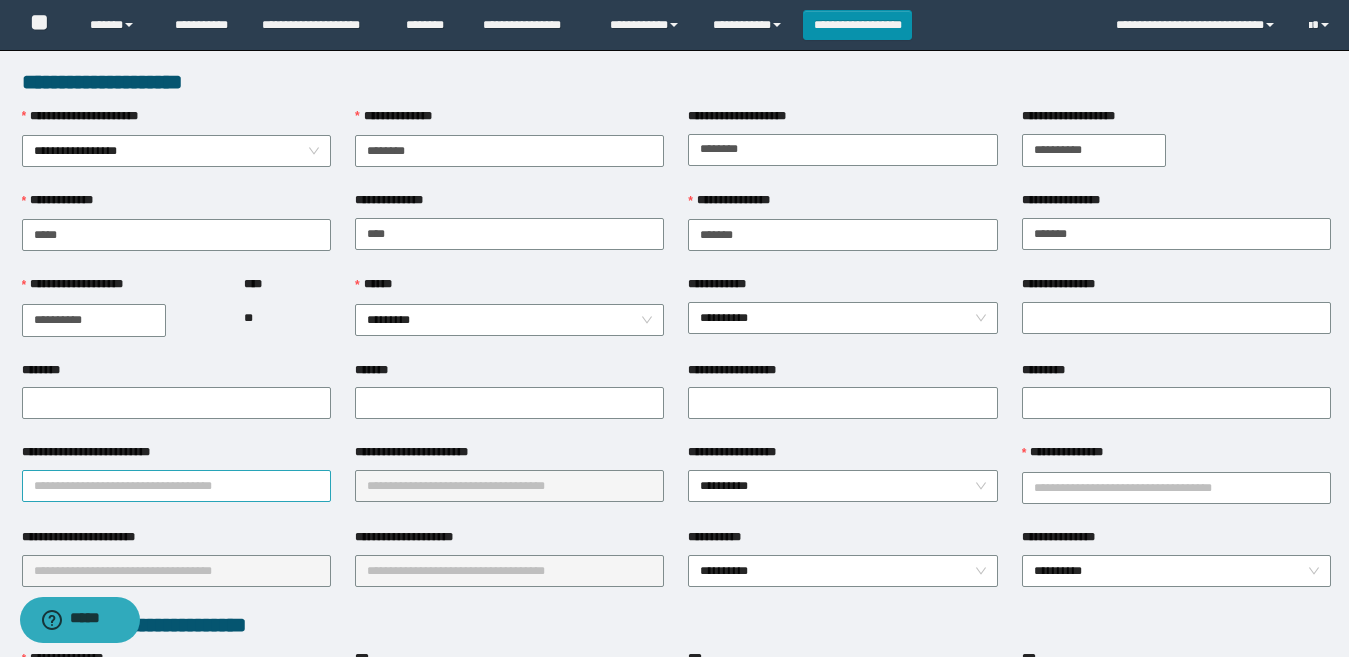 click on "**********" at bounding box center [176, 486] 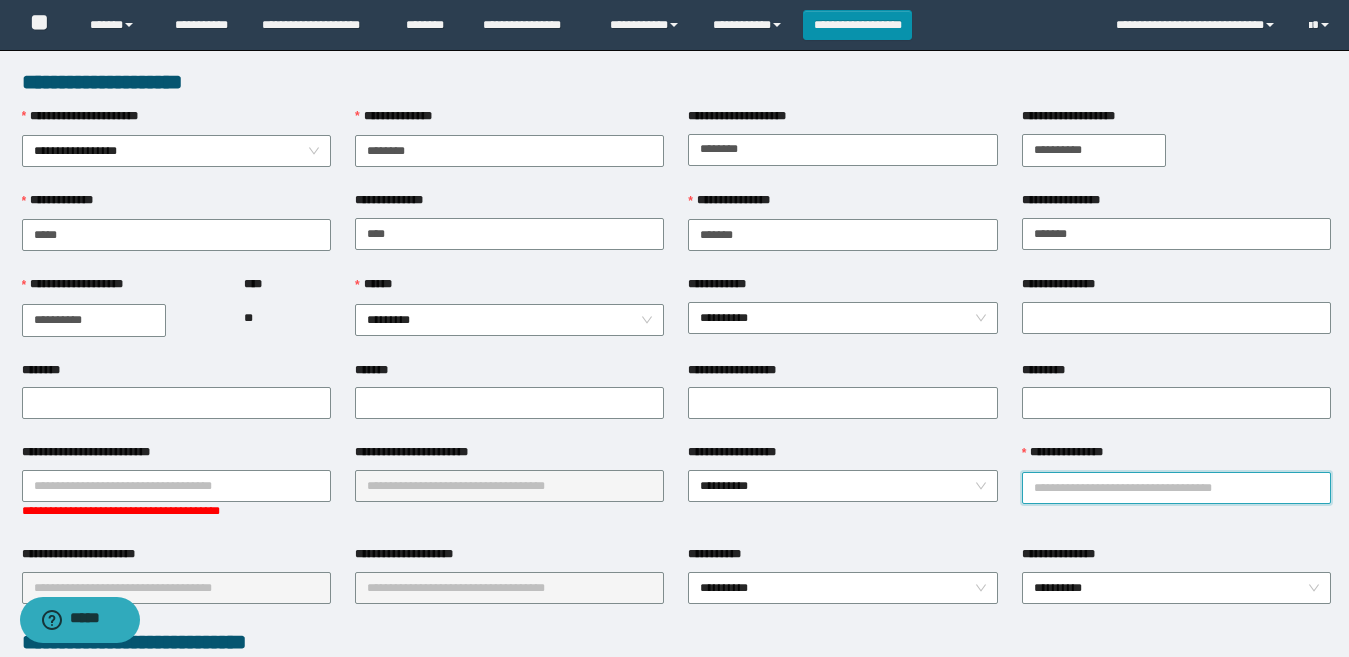 click on "**********" at bounding box center [1176, 488] 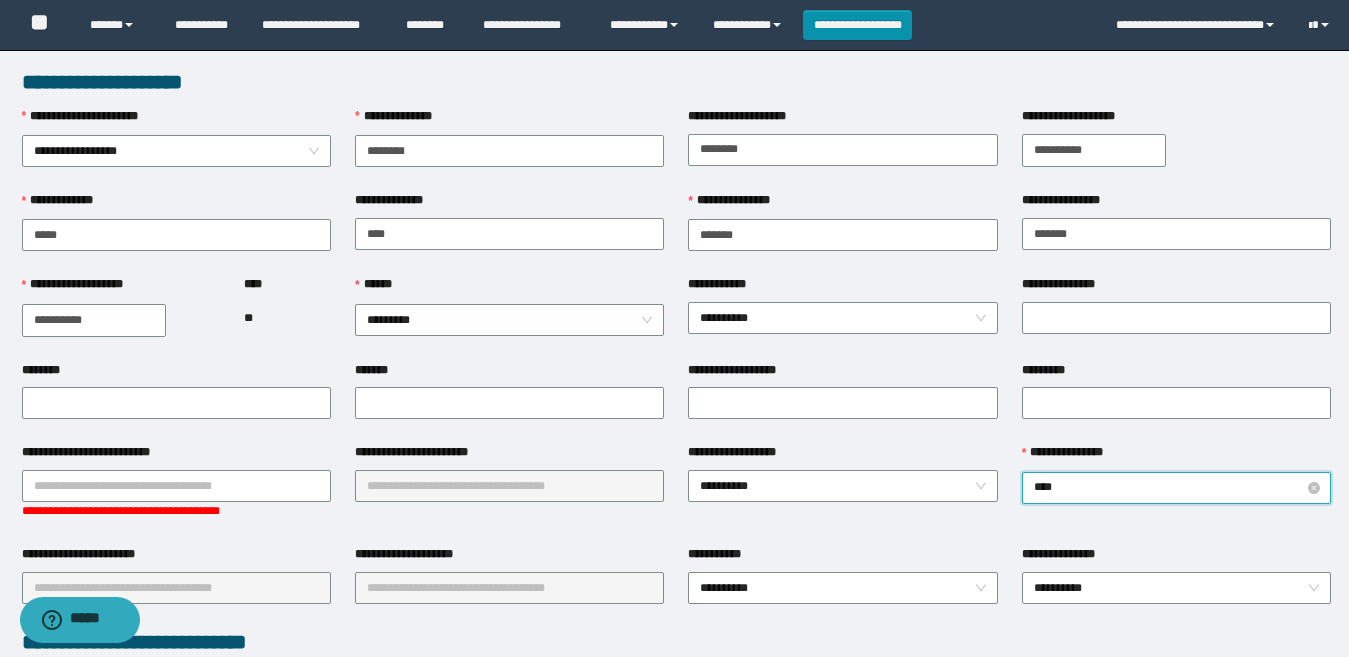 type on "*****" 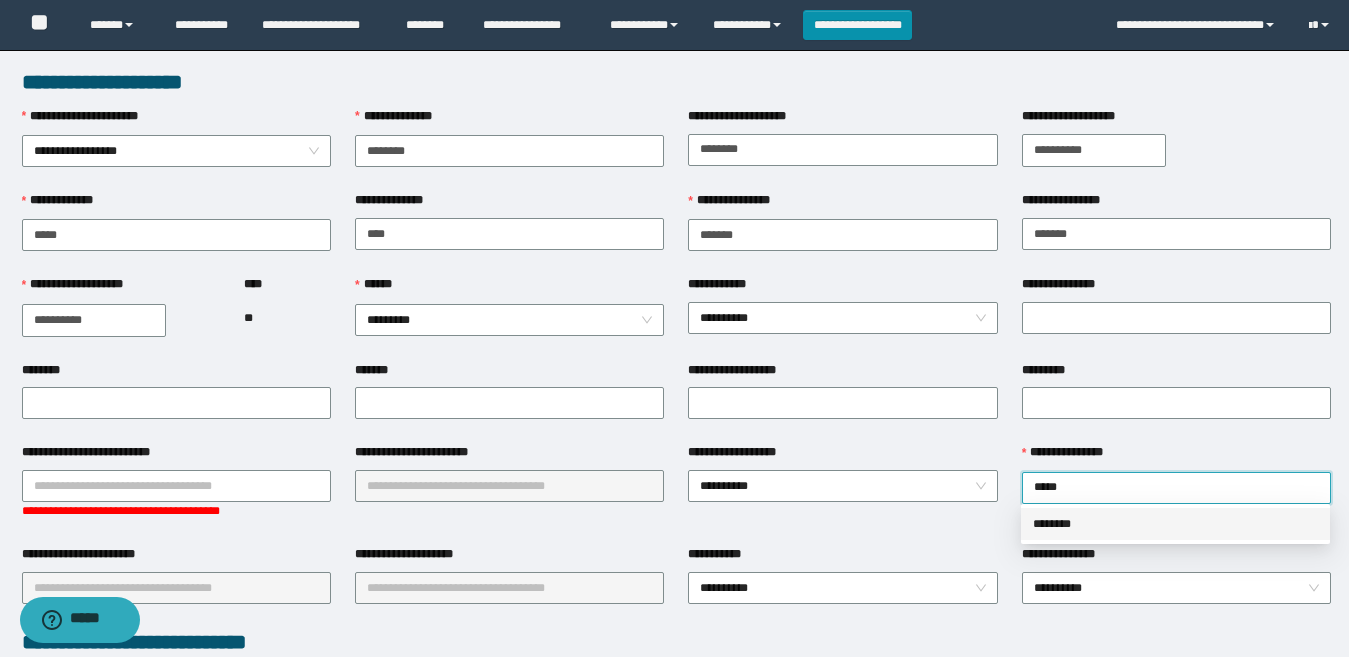 click on "********" at bounding box center [1175, 524] 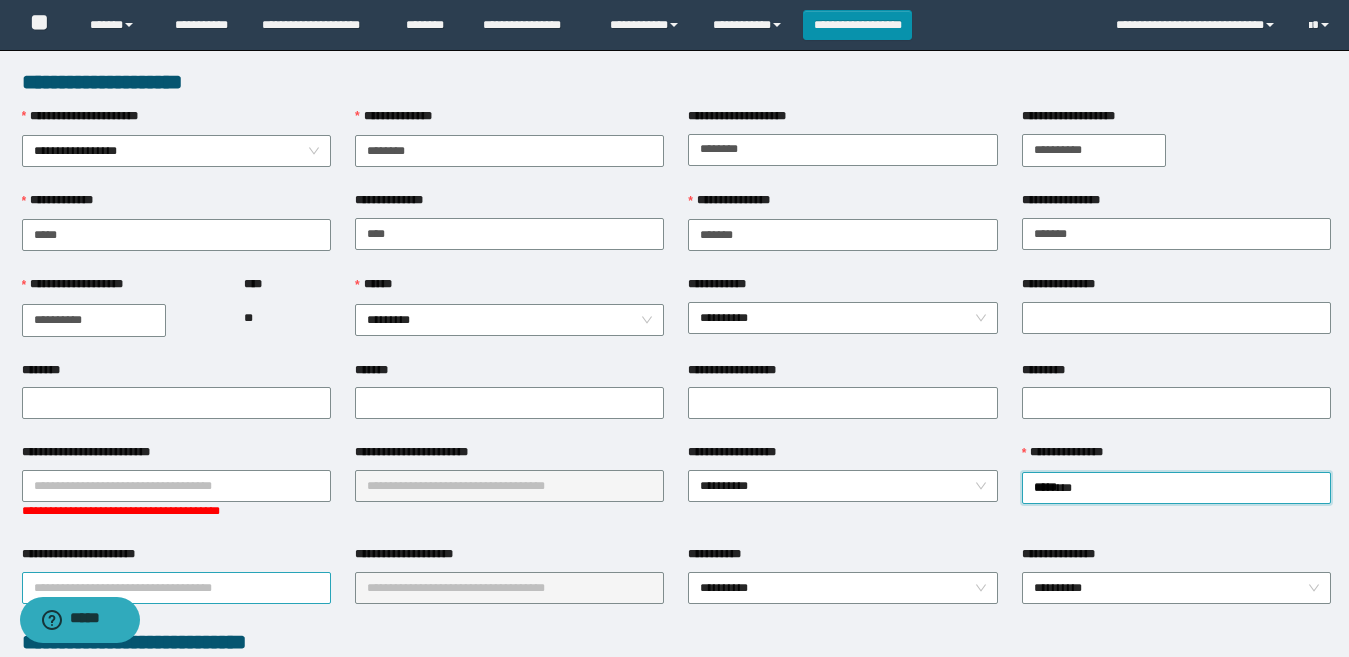 click on "**********" at bounding box center [176, 588] 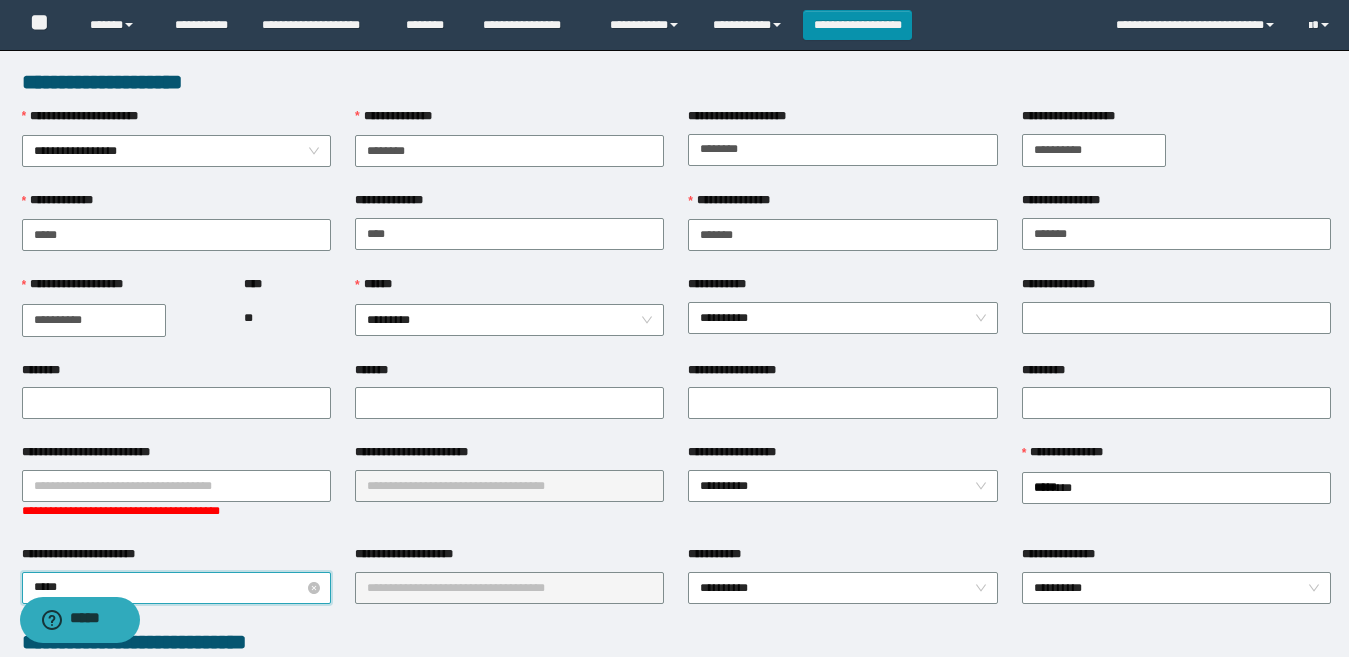 type on "******" 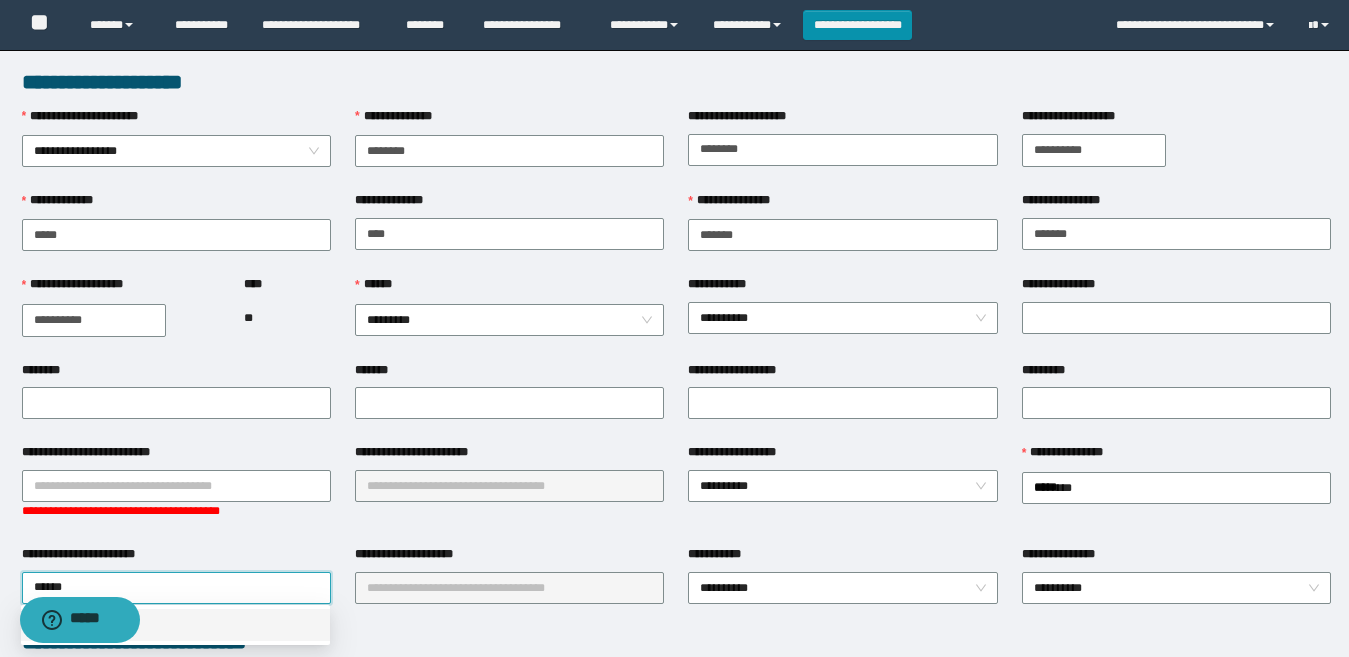 drag, startPoint x: 273, startPoint y: 628, endPoint x: 450, endPoint y: 596, distance: 179.8694 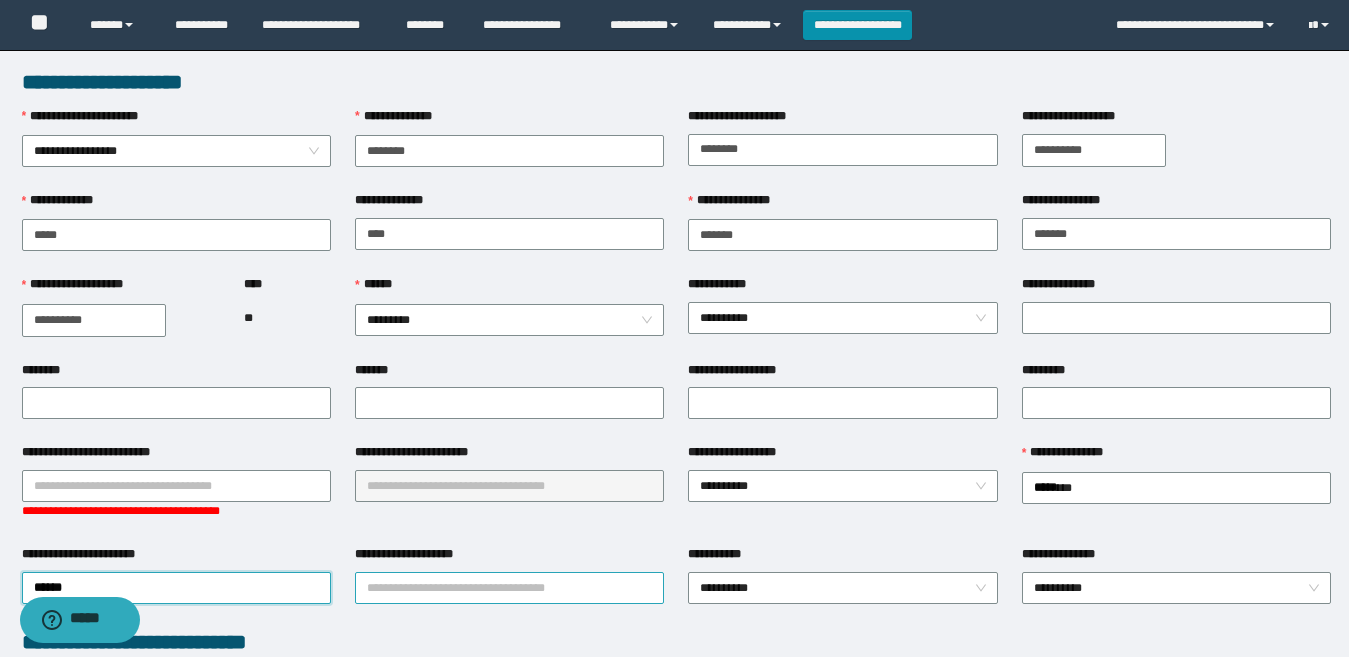 click on "**********" at bounding box center [509, 588] 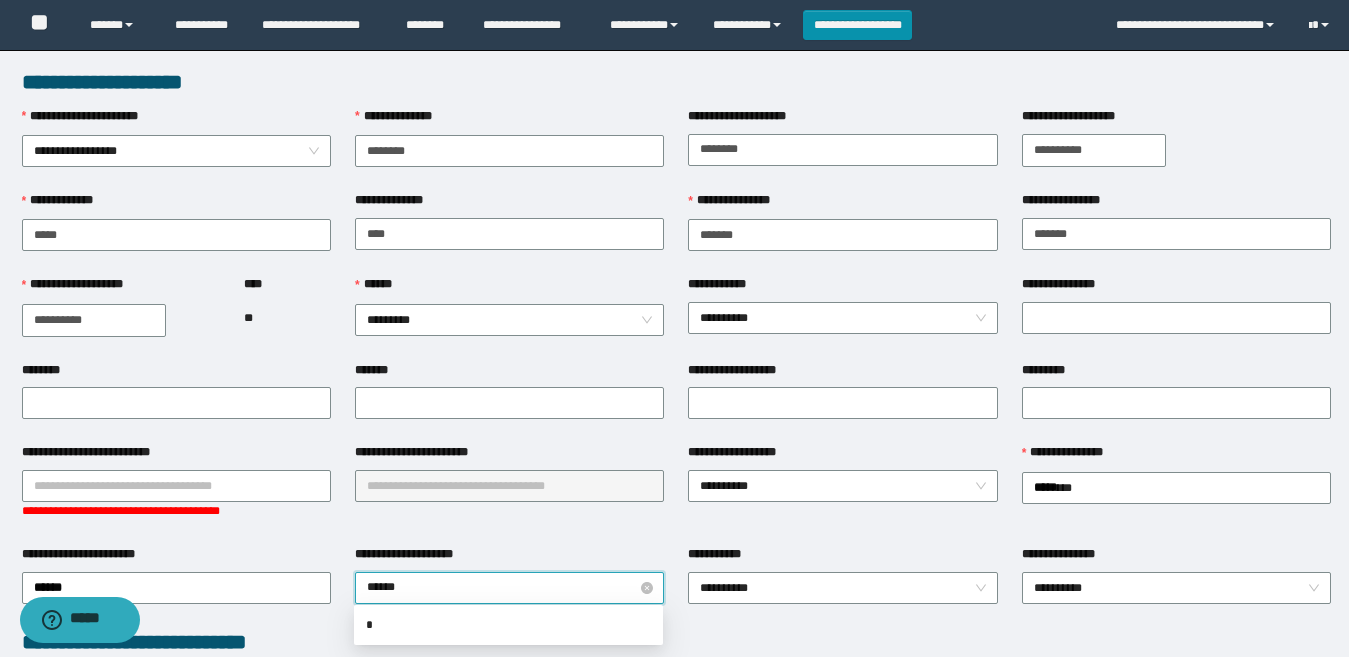 type on "*******" 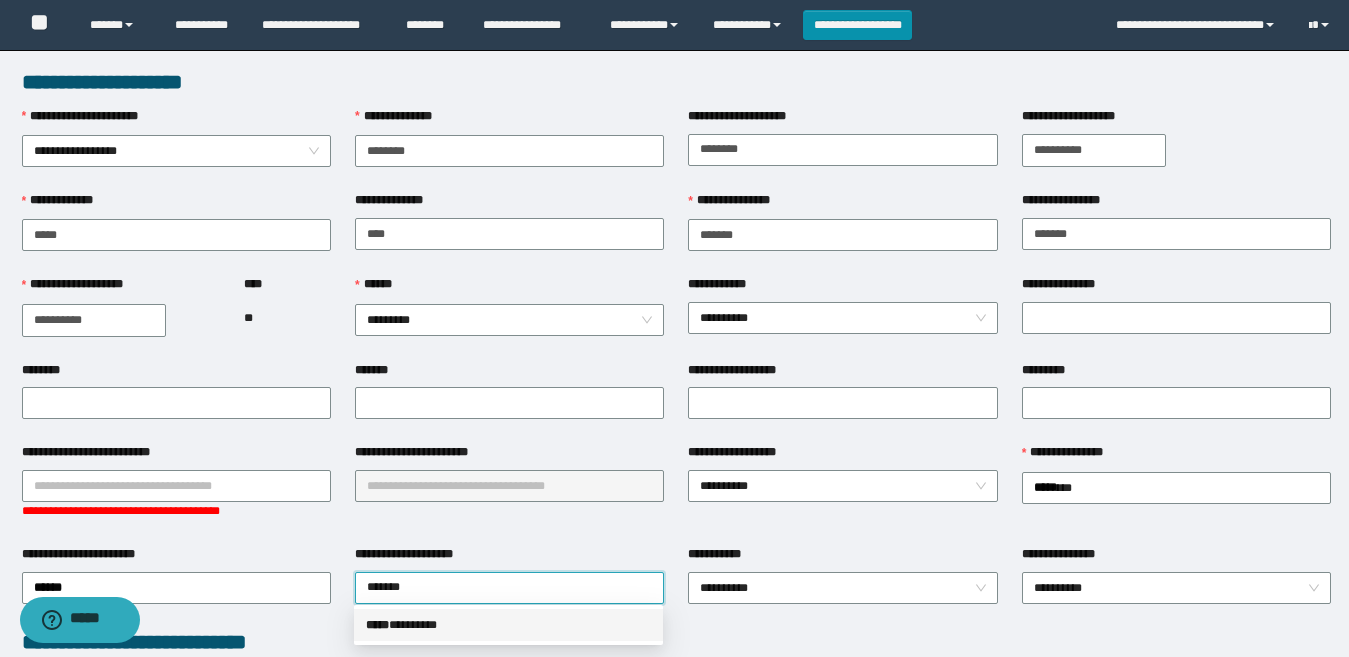 drag, startPoint x: 483, startPoint y: 624, endPoint x: 563, endPoint y: 608, distance: 81.58431 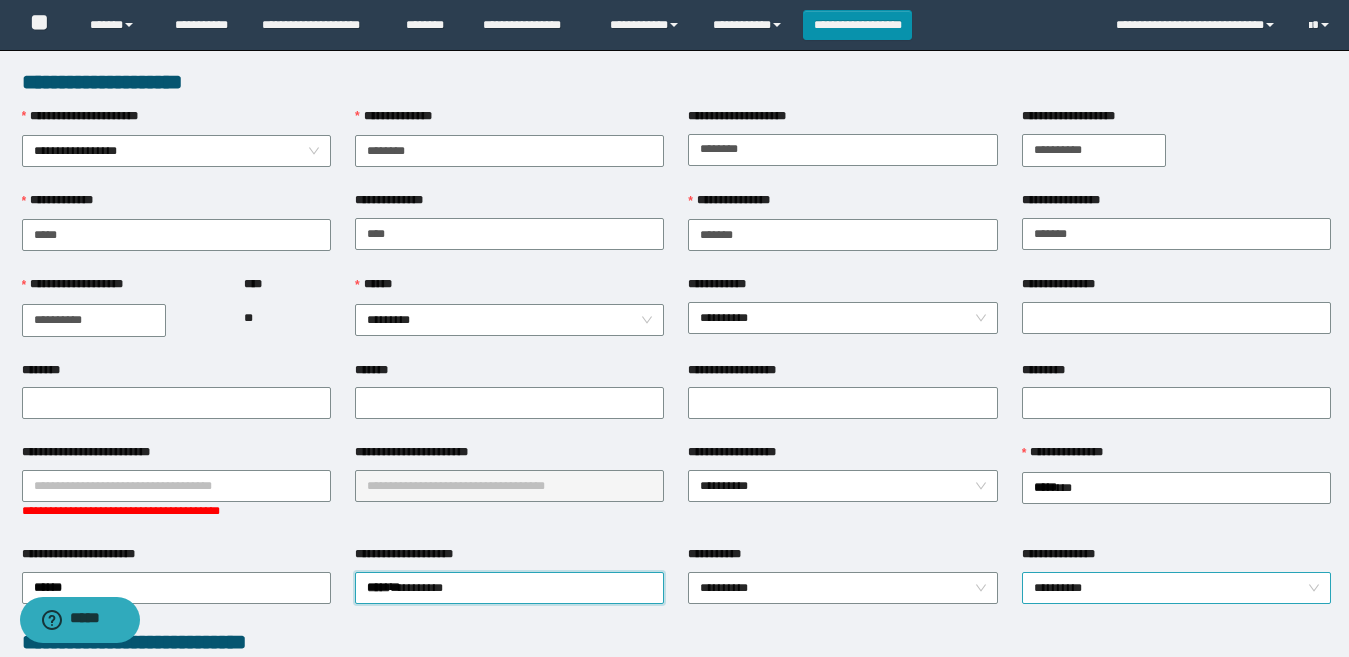 click on "**********" at bounding box center [1176, 588] 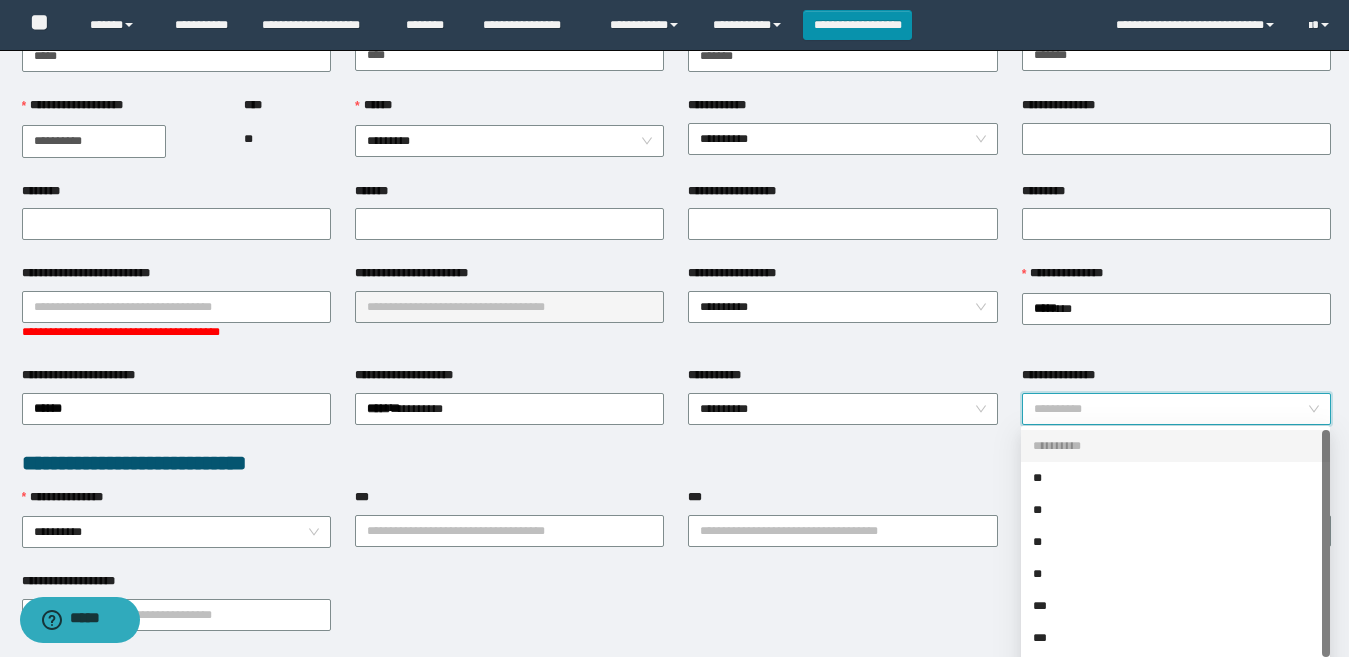 scroll, scrollTop: 200, scrollLeft: 0, axis: vertical 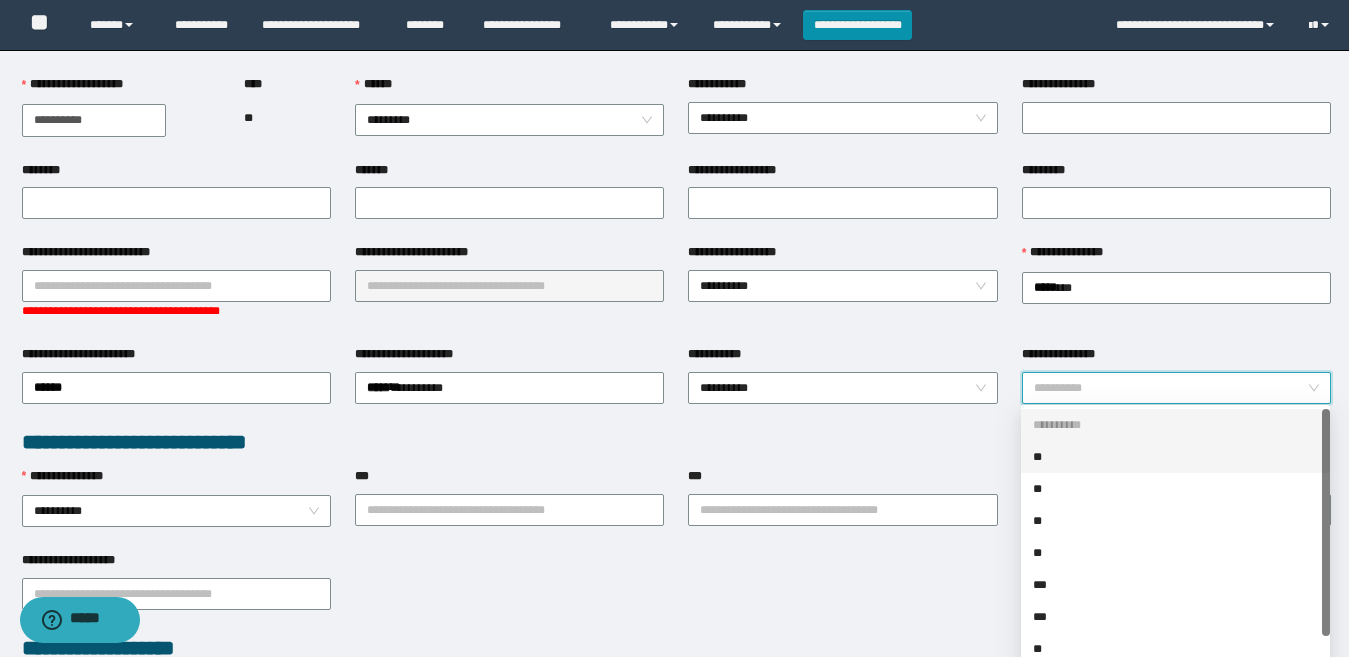click on "**" at bounding box center [1175, 457] 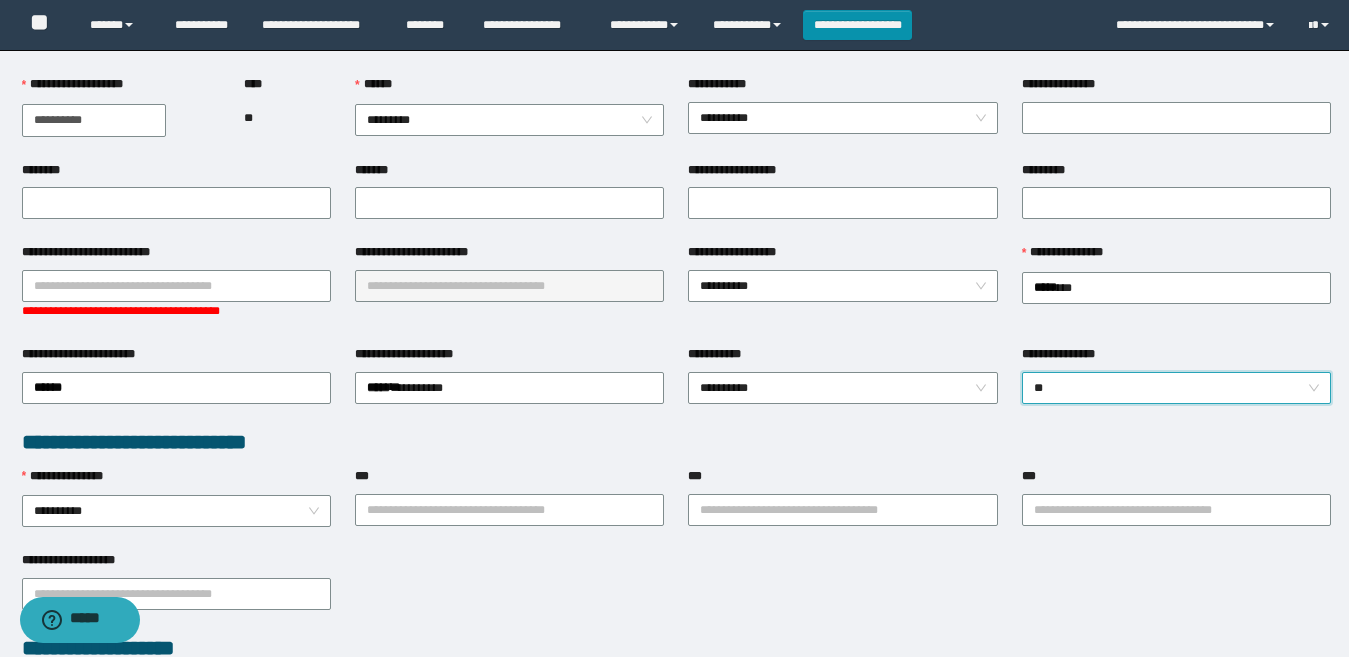 click on "***" at bounding box center [842, 480] 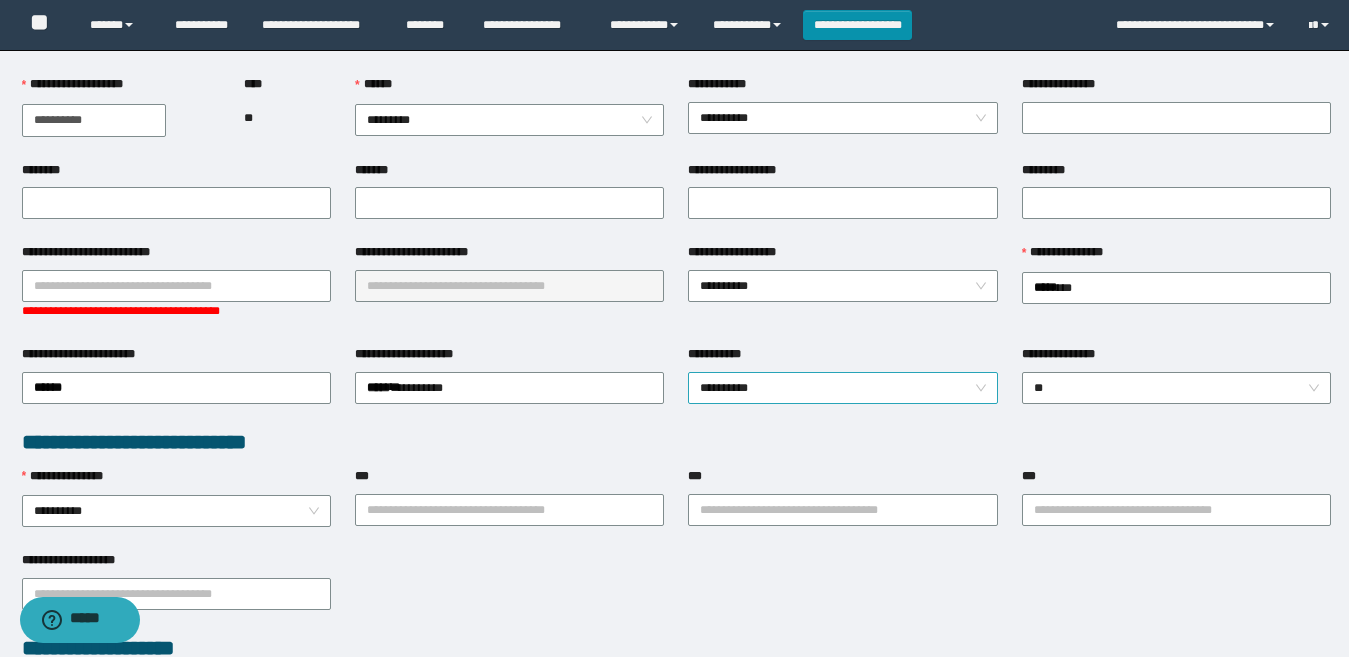 click on "**********" at bounding box center [842, 388] 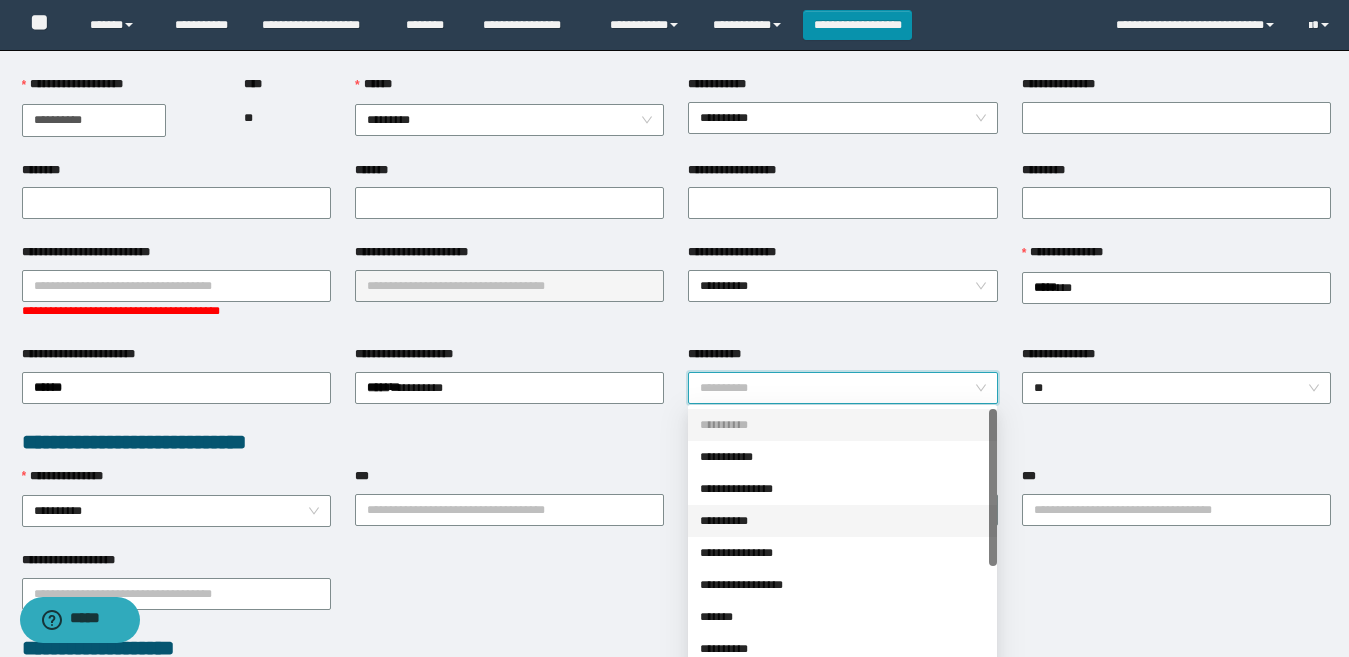 scroll, scrollTop: 100, scrollLeft: 0, axis: vertical 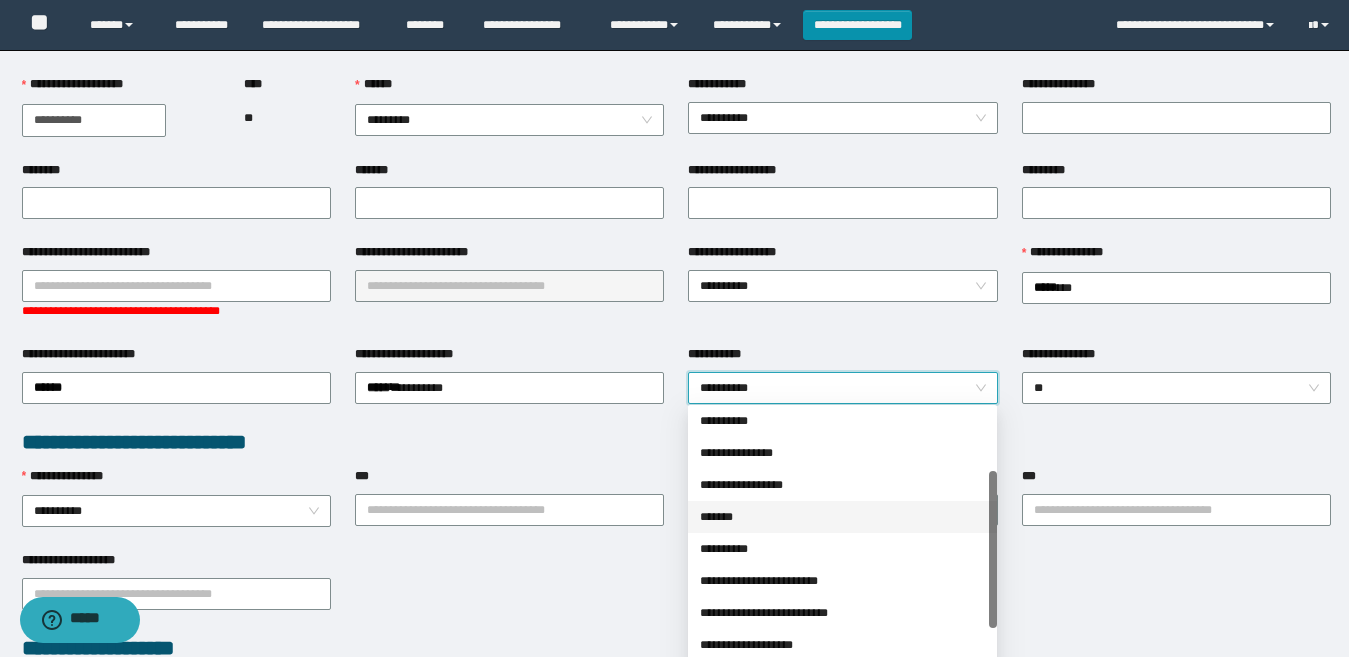click on "***" at bounding box center (509, 480) 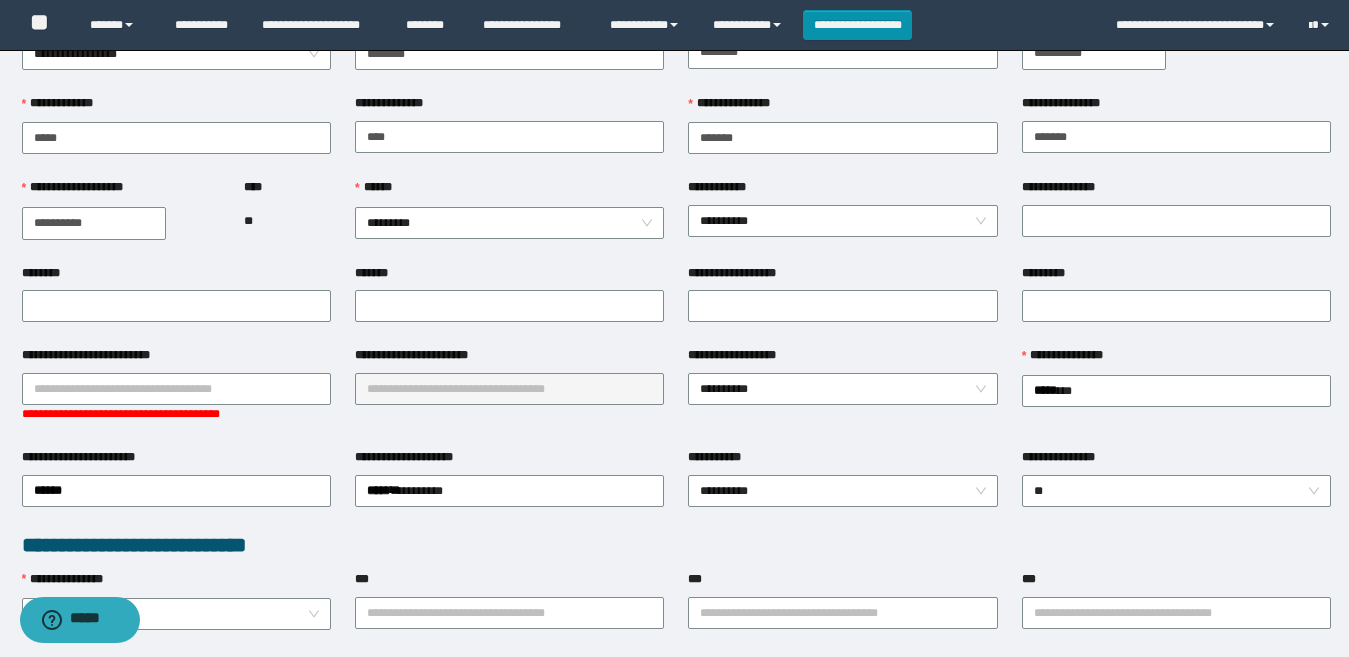 scroll, scrollTop: 0, scrollLeft: 0, axis: both 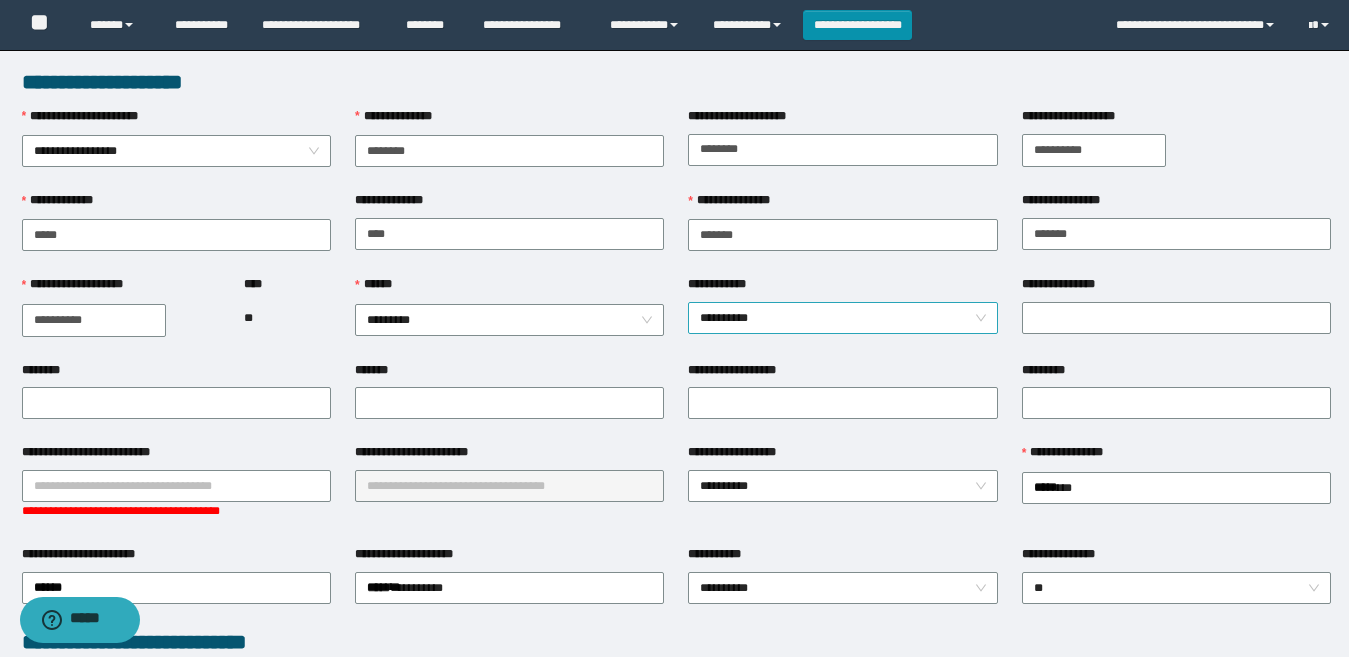click on "**********" at bounding box center [842, 318] 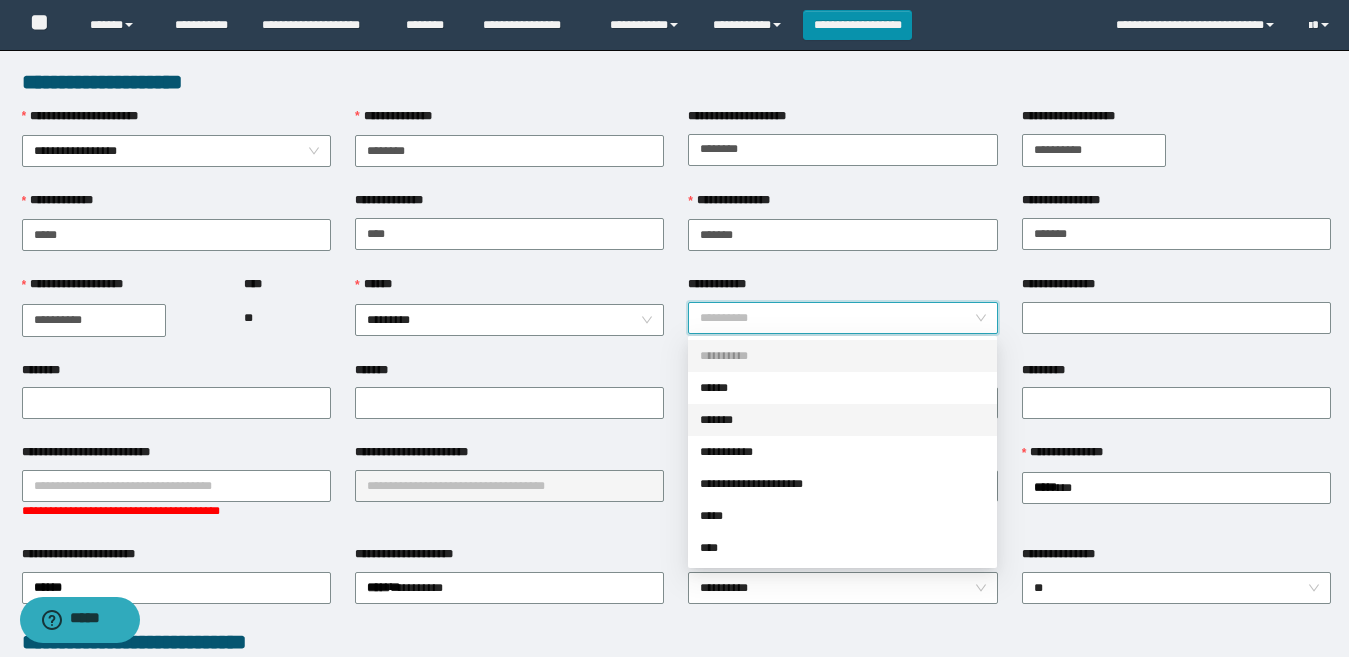 click on "*******" at bounding box center [842, 420] 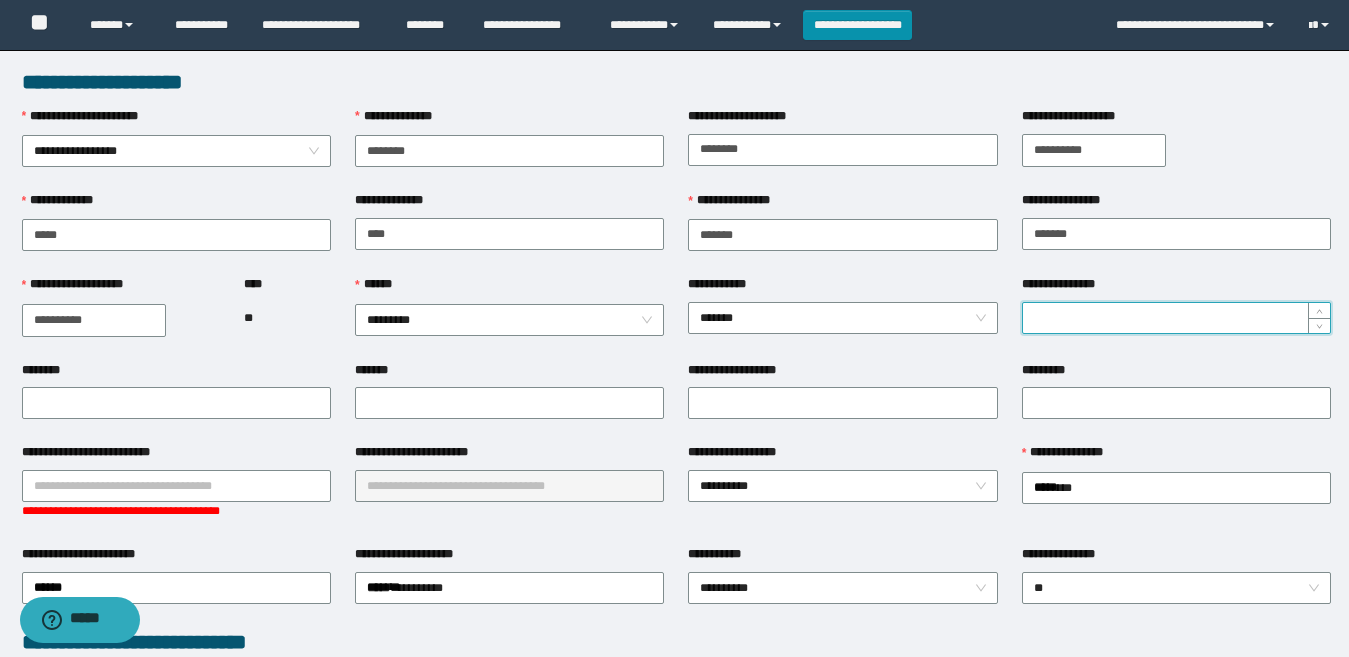 click on "**********" at bounding box center (1176, 318) 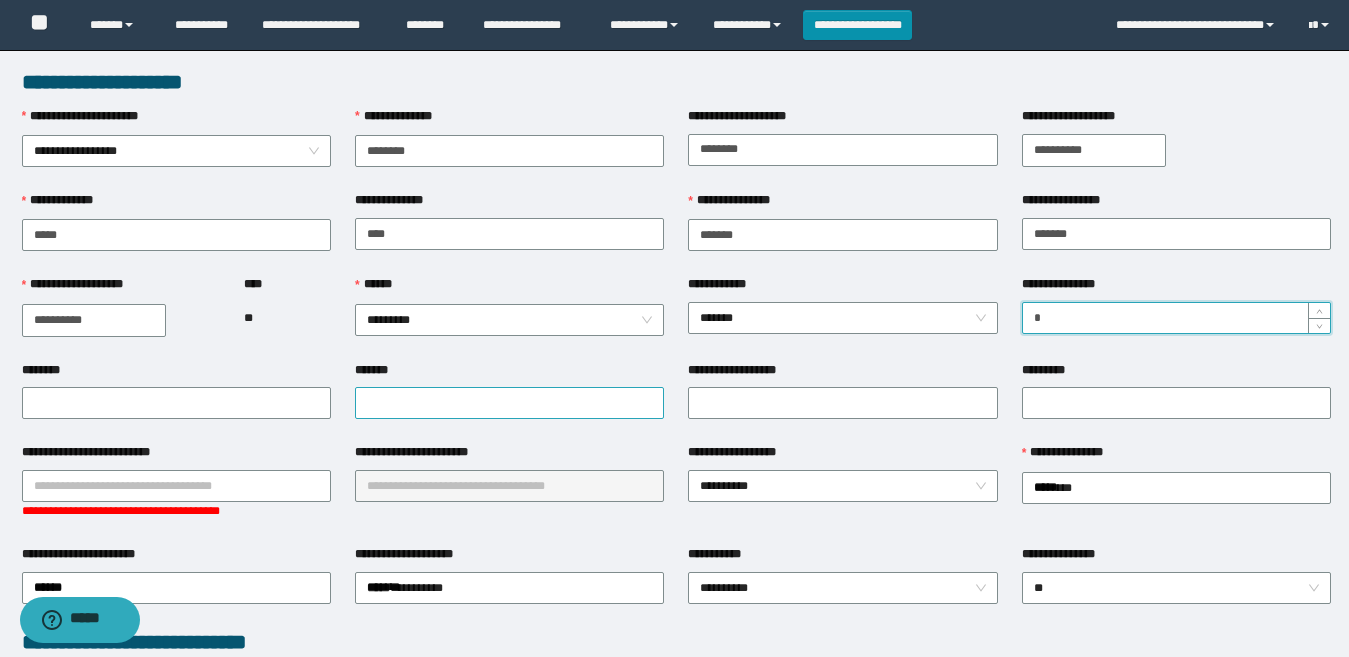 type on "*" 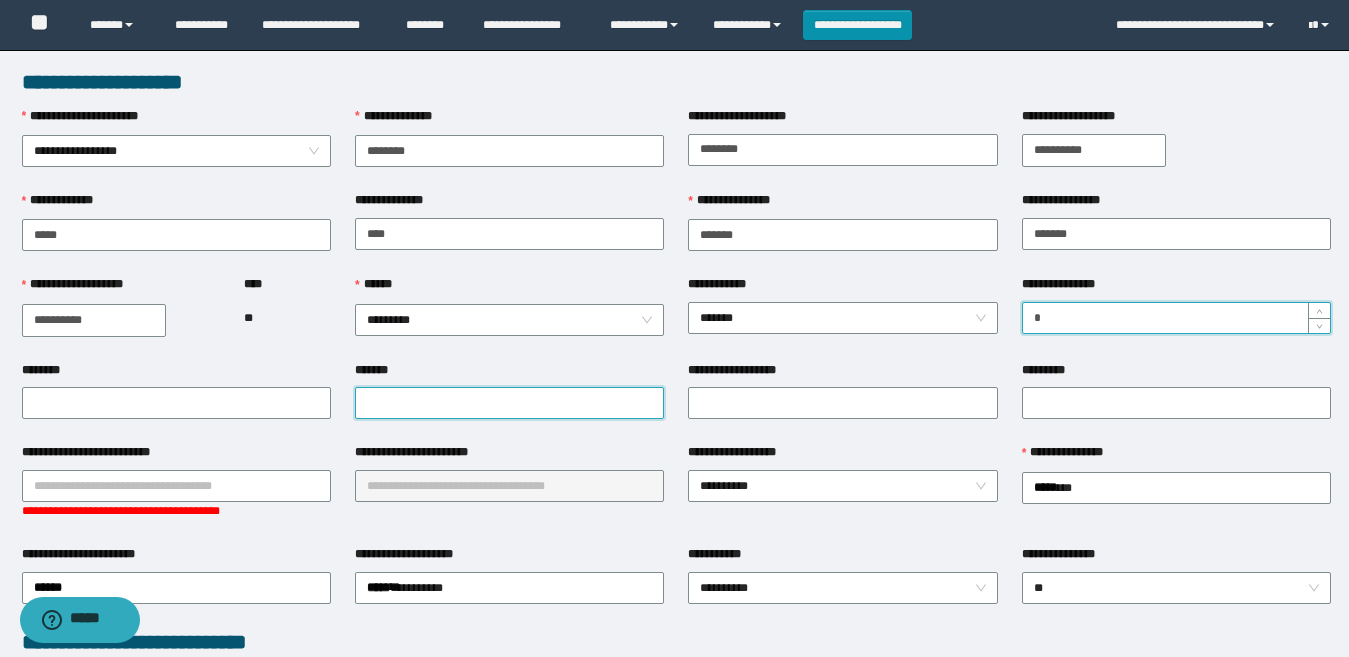 click on "*******" at bounding box center [509, 403] 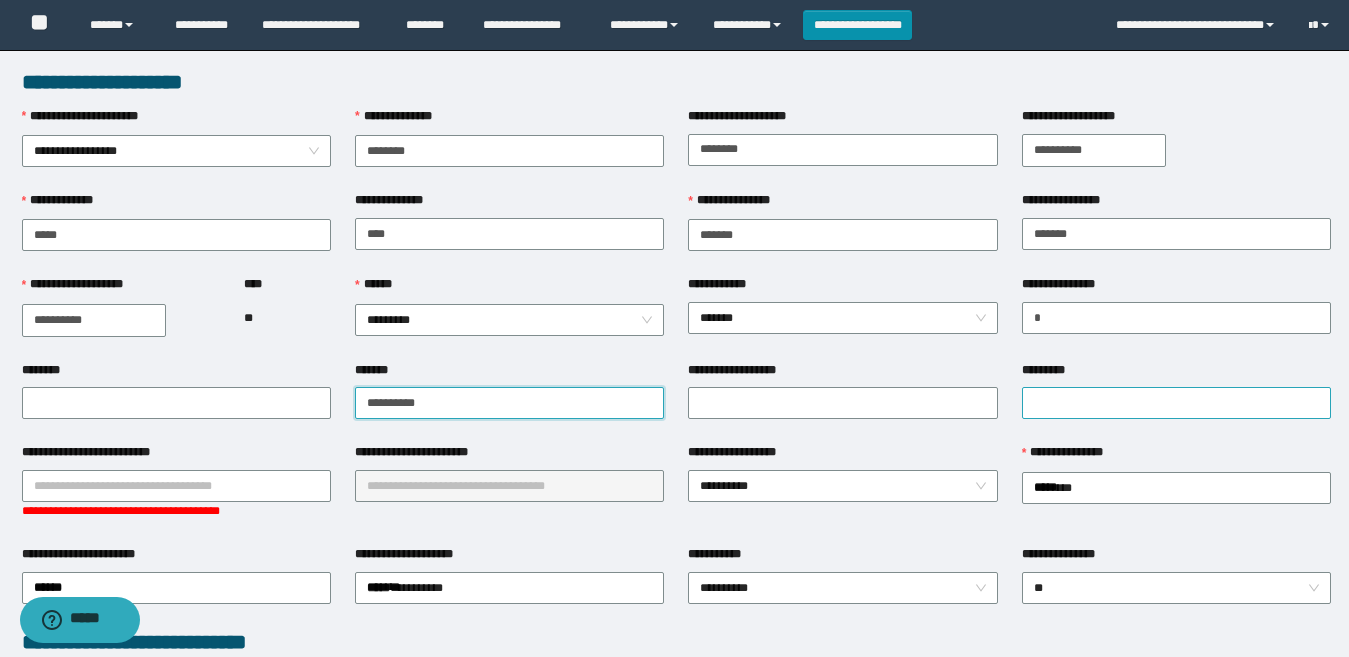 type on "**********" 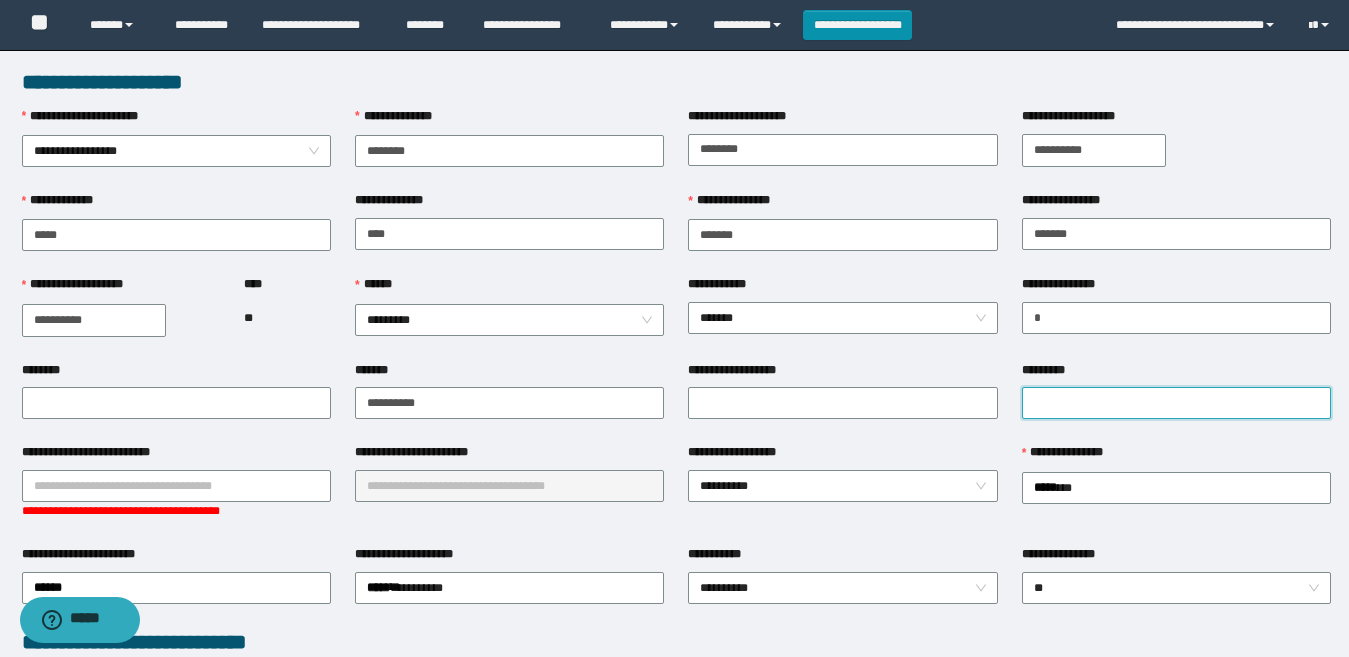 click on "*********" at bounding box center [1176, 403] 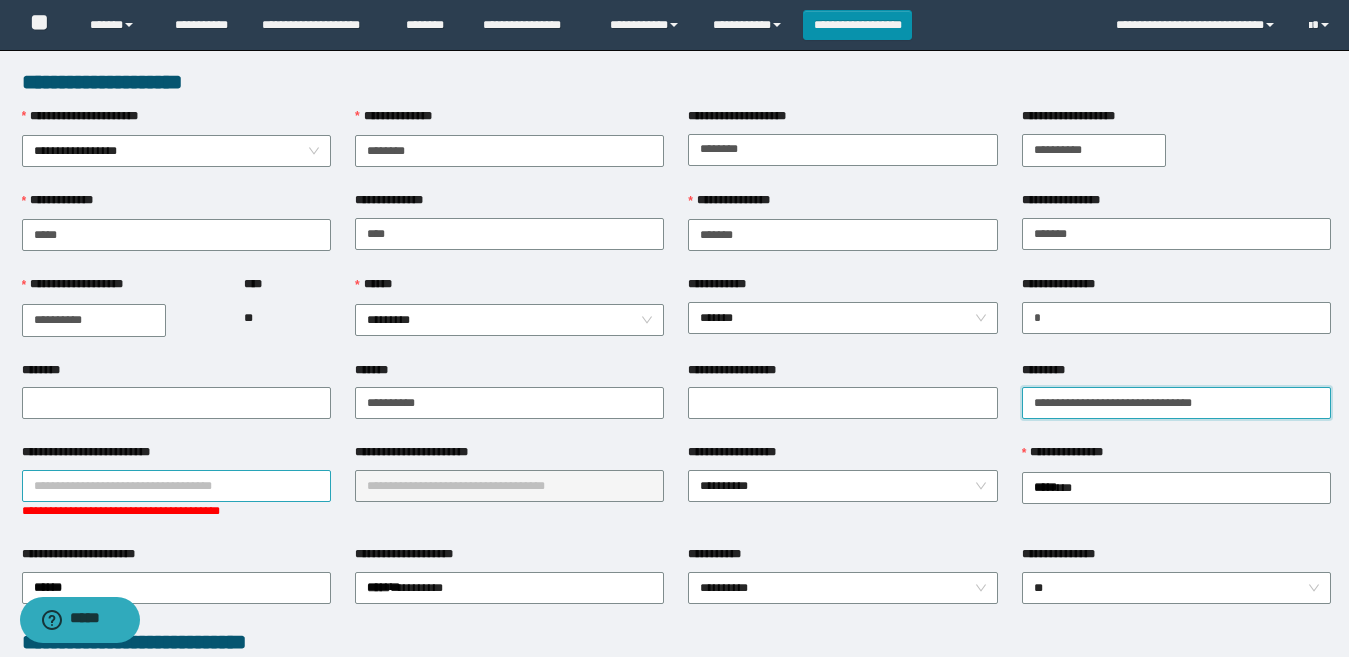 type on "**********" 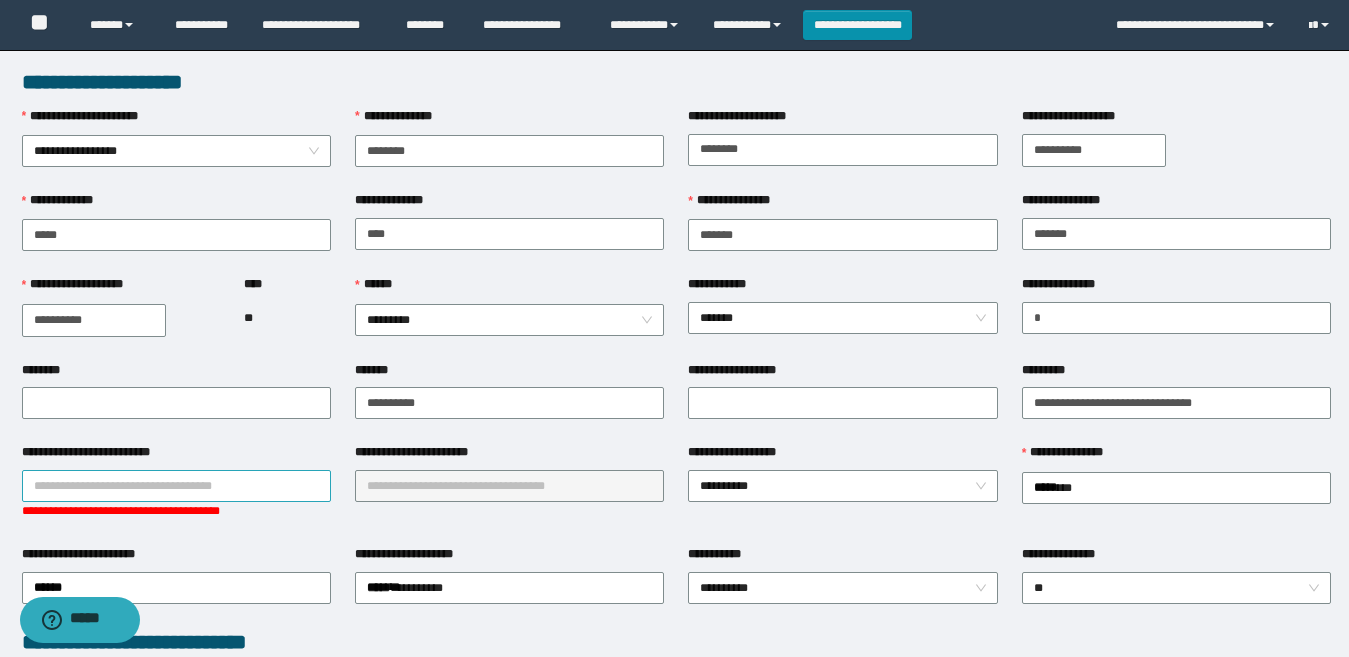 click on "**********" at bounding box center [176, 486] 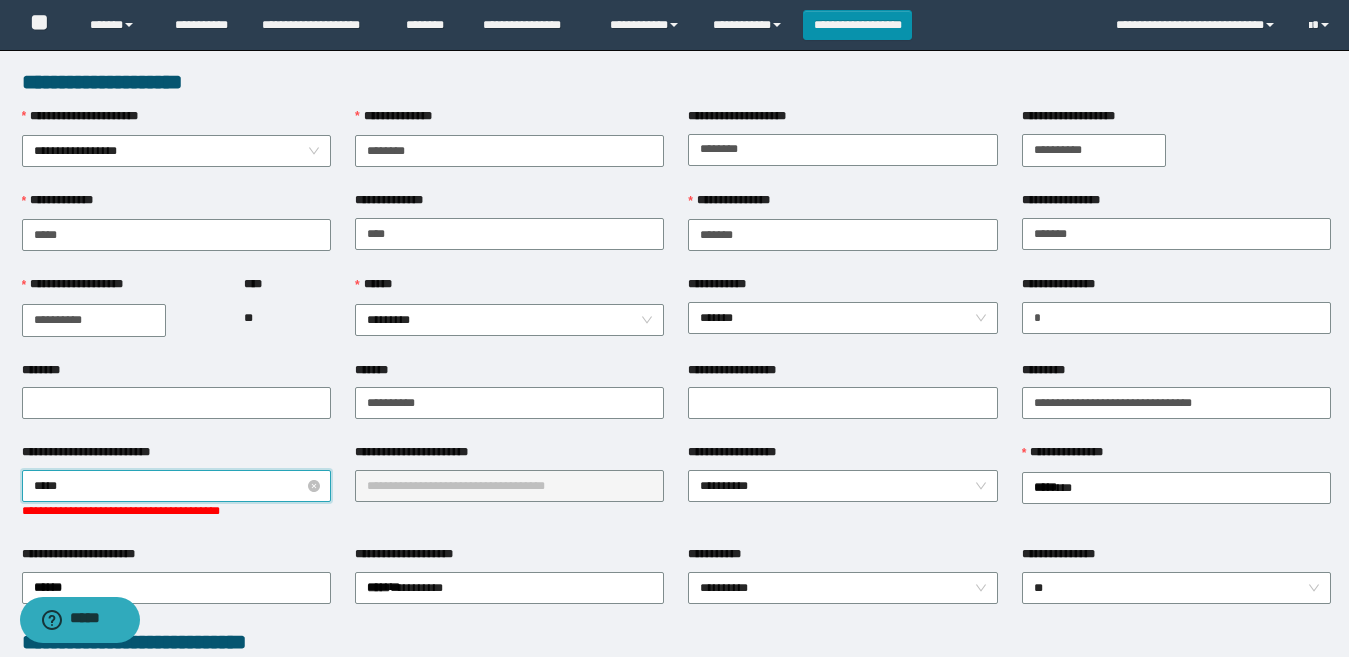 type on "******" 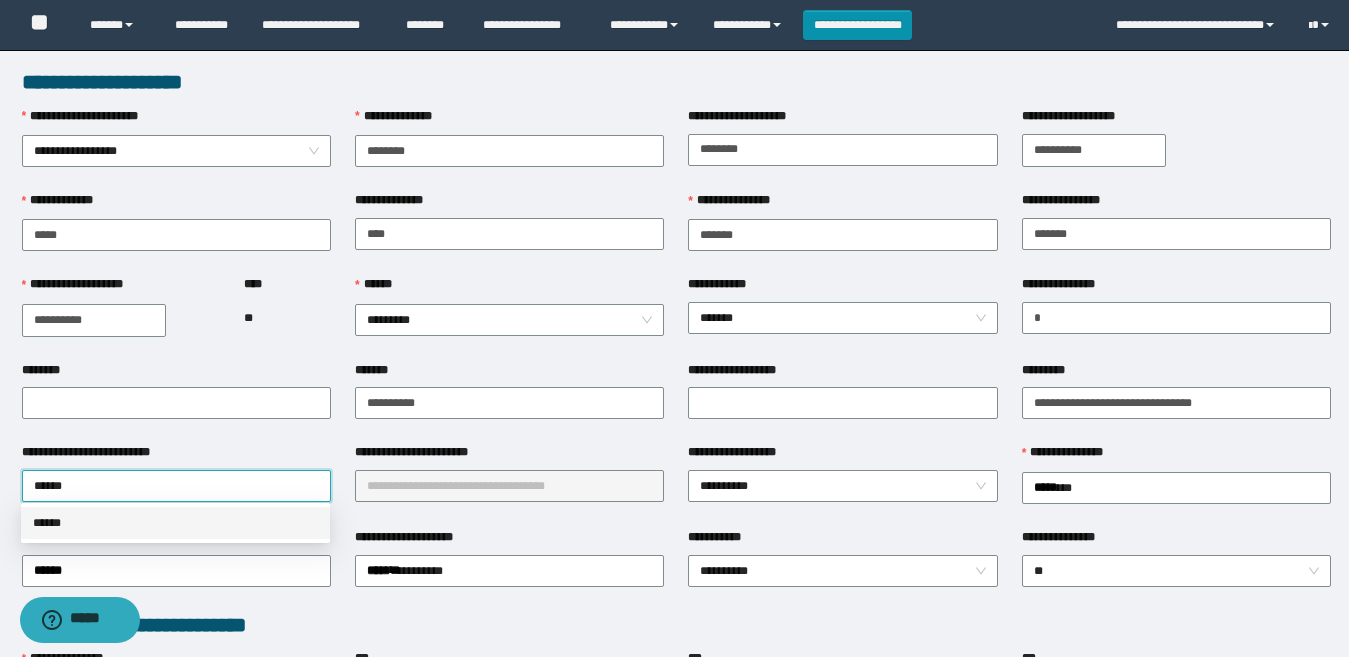 drag, startPoint x: 227, startPoint y: 524, endPoint x: 455, endPoint y: 499, distance: 229.36652 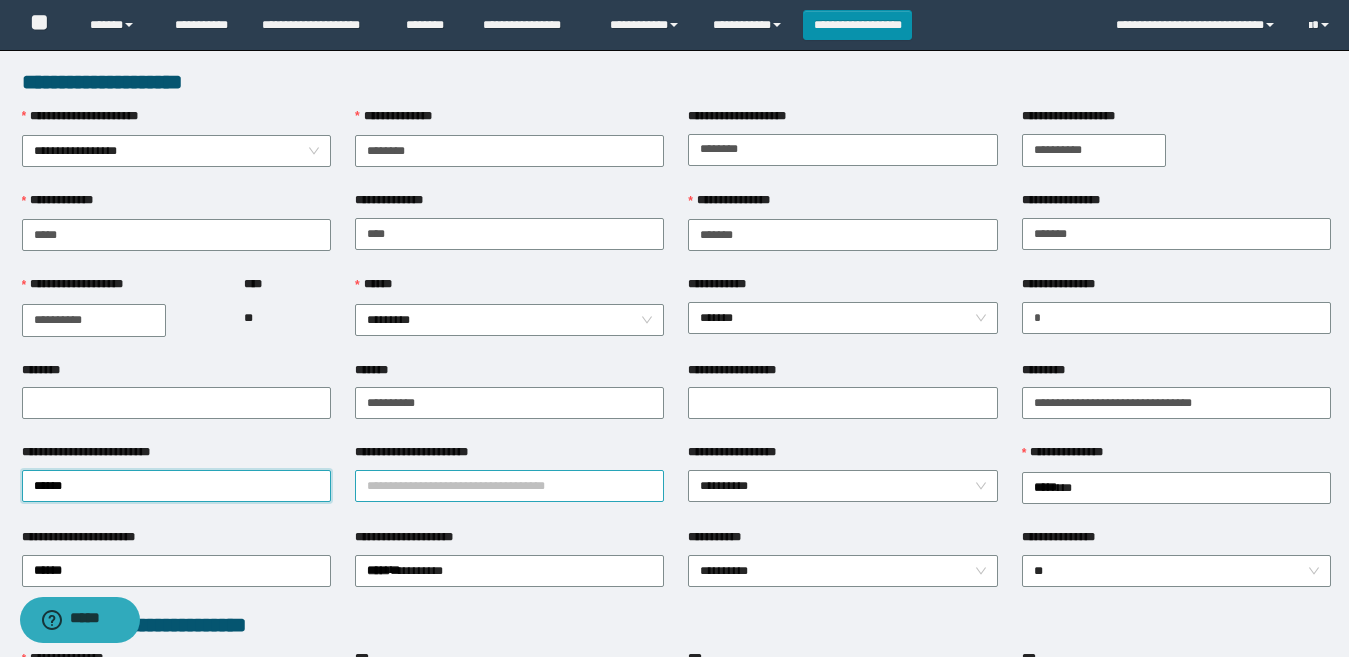 click on "**********" at bounding box center [509, 486] 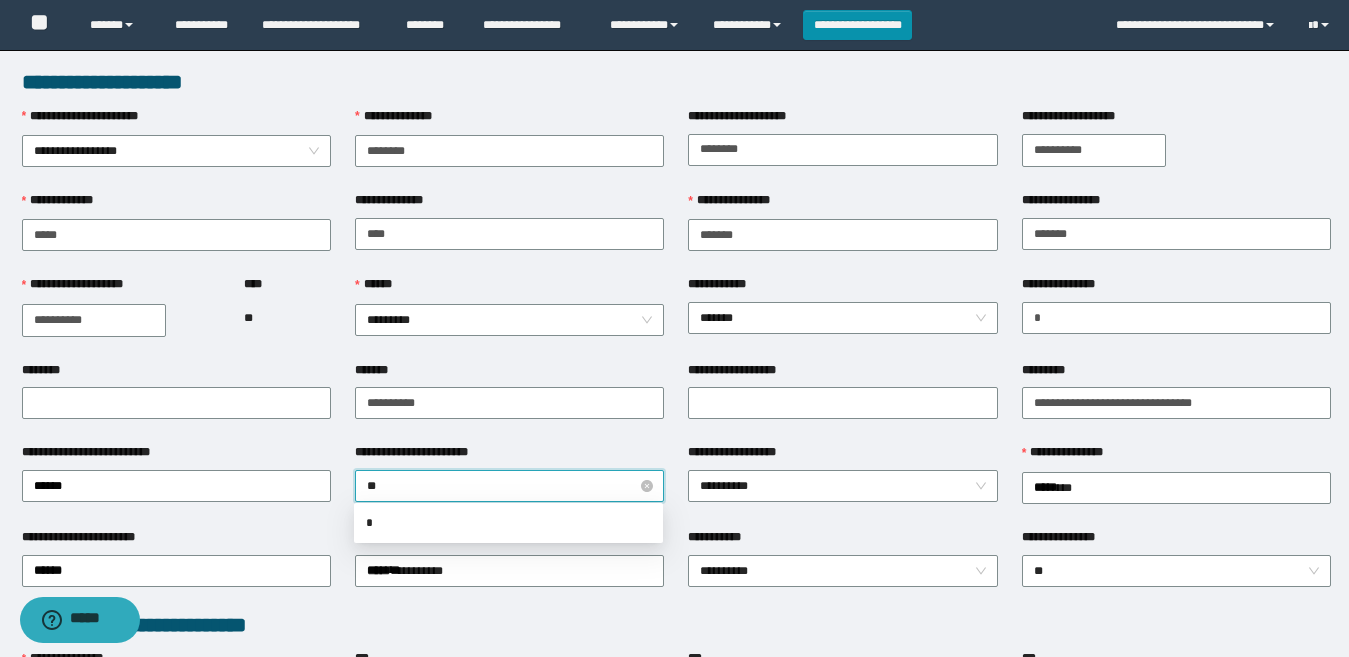 type on "***" 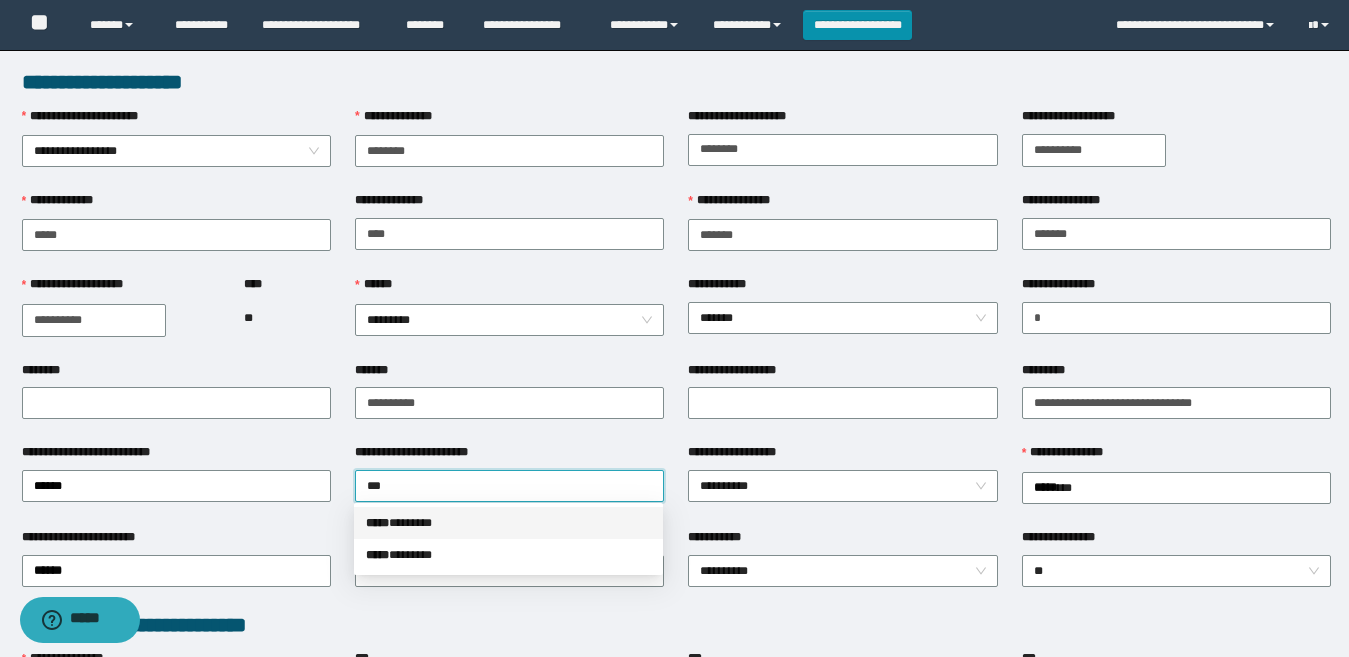 drag, startPoint x: 543, startPoint y: 523, endPoint x: 580, endPoint y: 511, distance: 38.8973 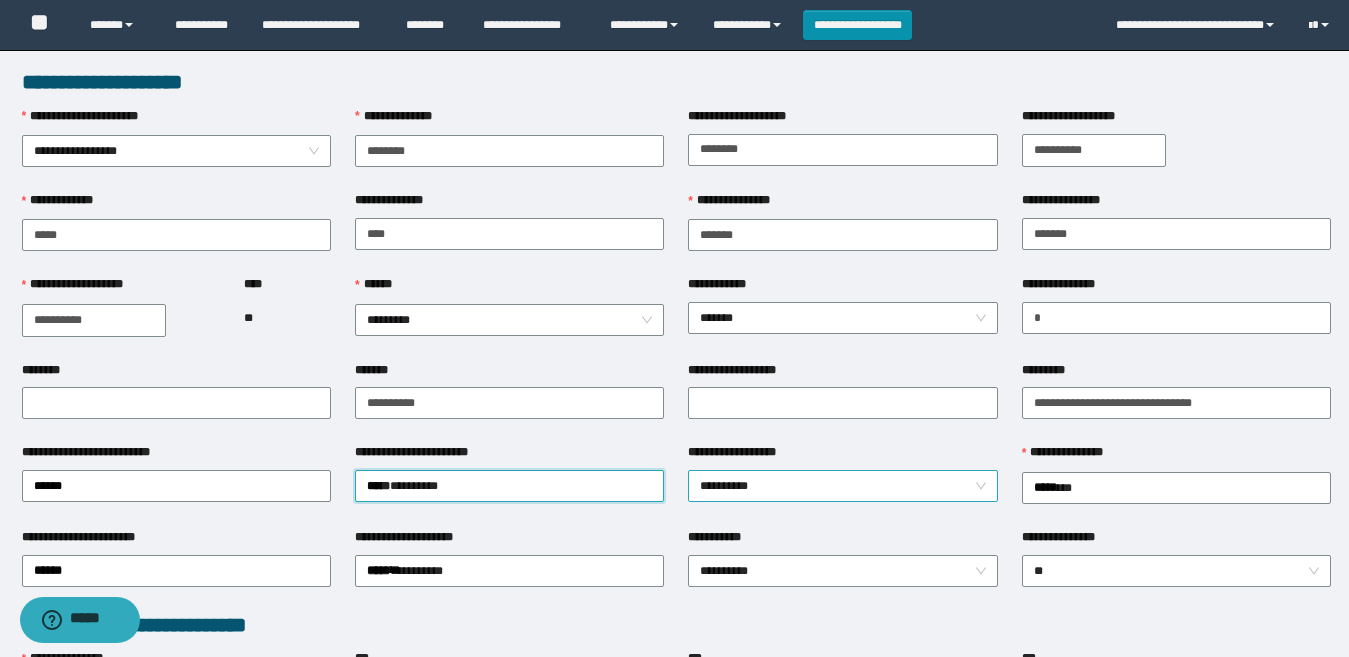 click on "**********" at bounding box center [842, 486] 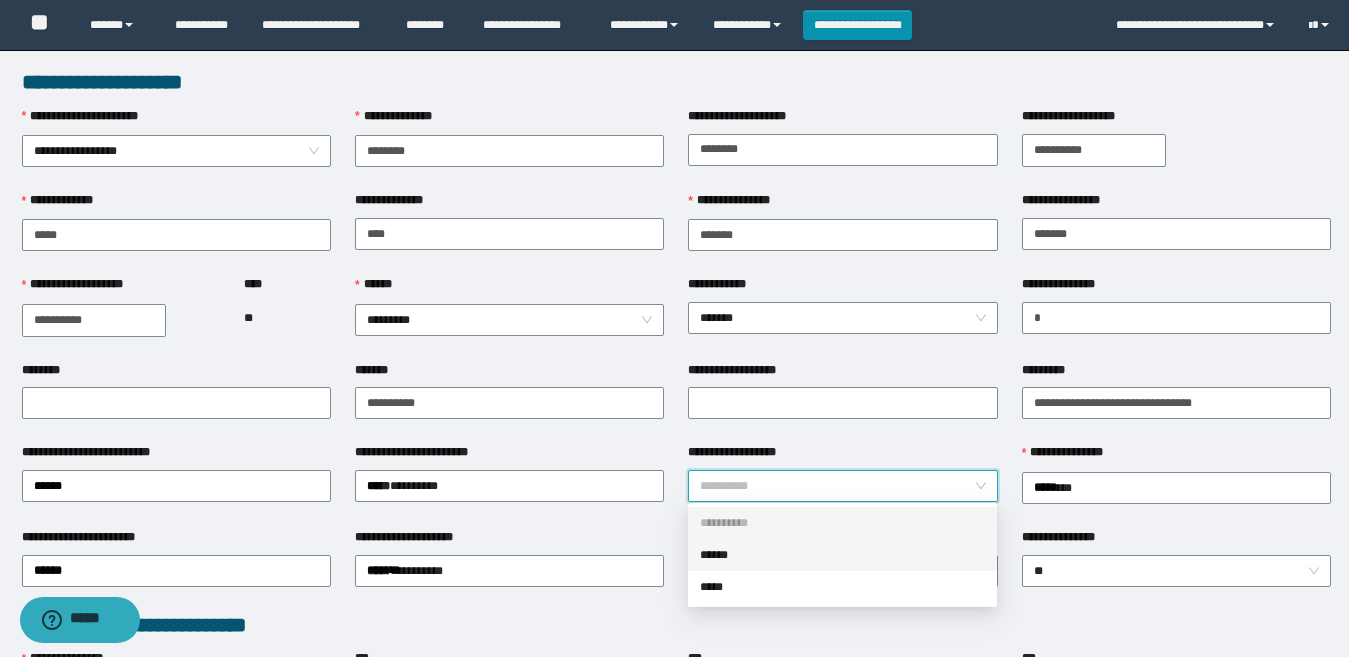 click on "******" at bounding box center [842, 555] 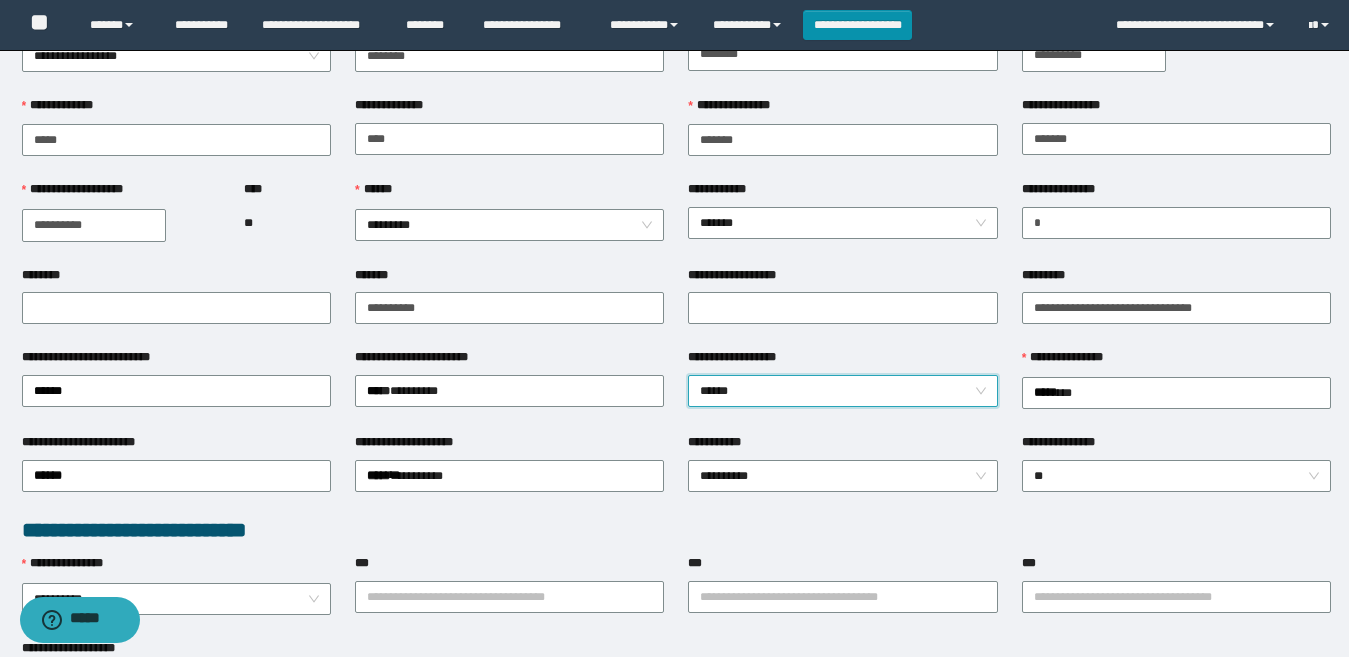 scroll, scrollTop: 200, scrollLeft: 0, axis: vertical 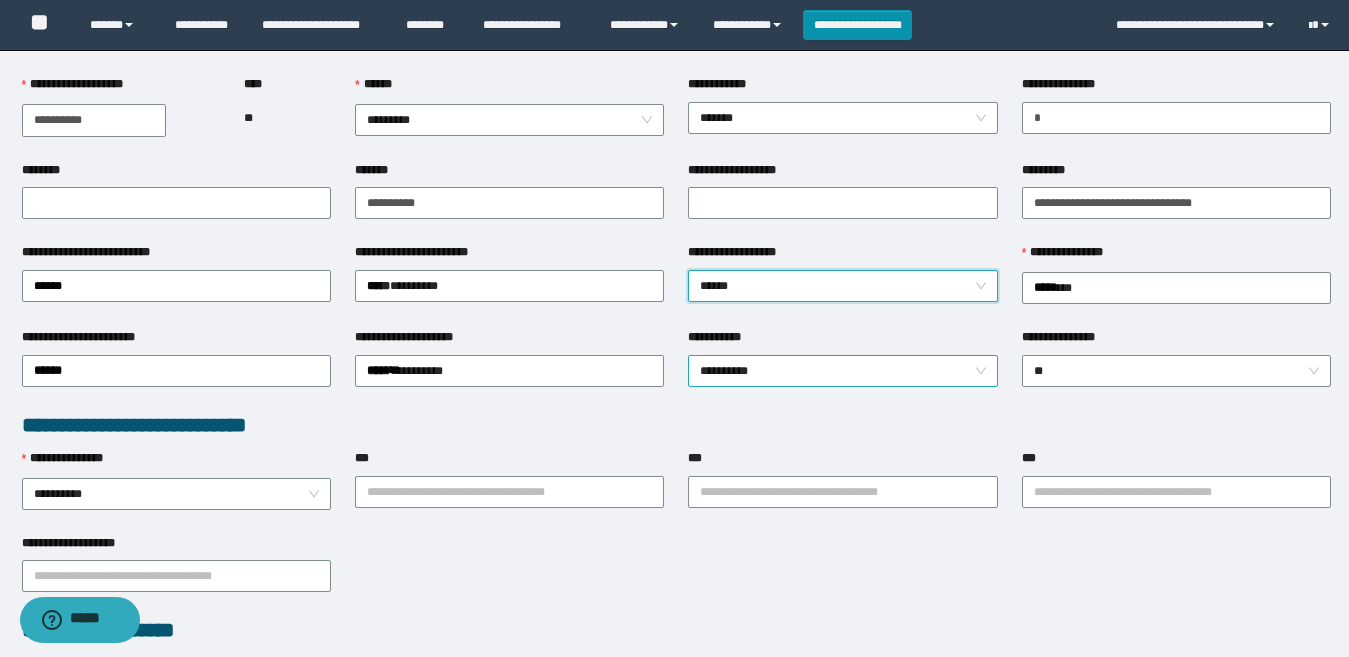 click on "**********" at bounding box center (842, 371) 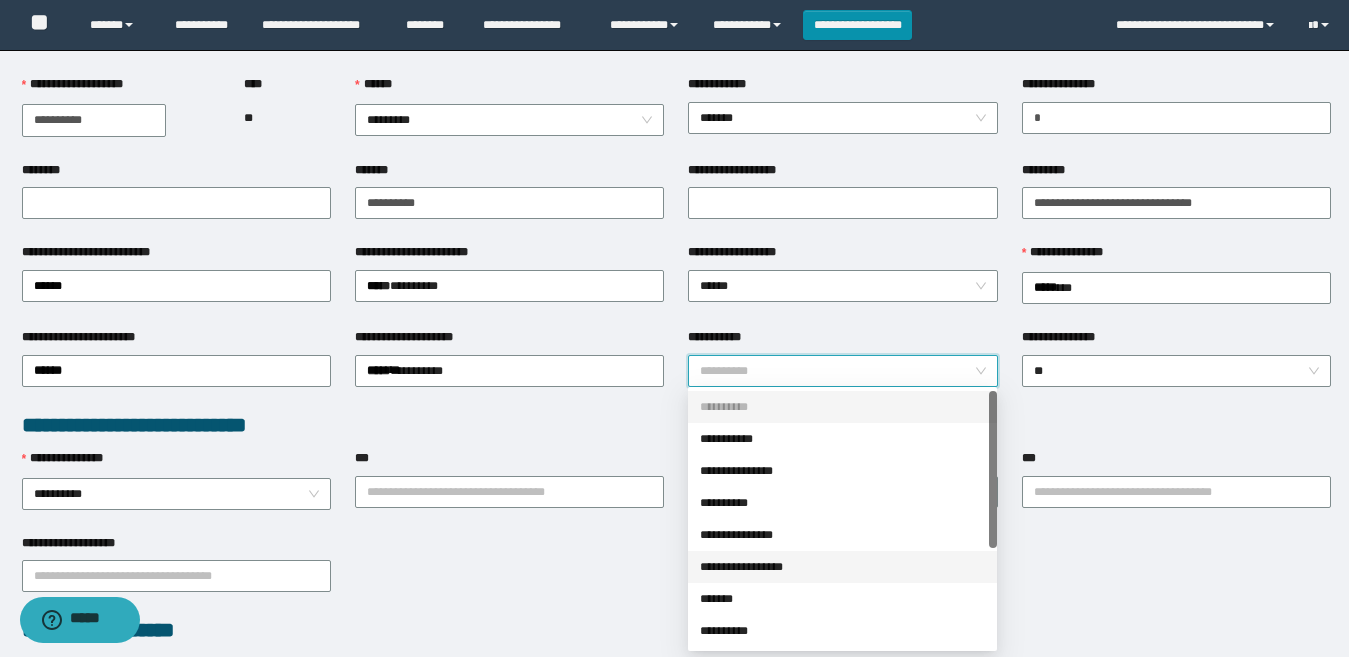 scroll, scrollTop: 160, scrollLeft: 0, axis: vertical 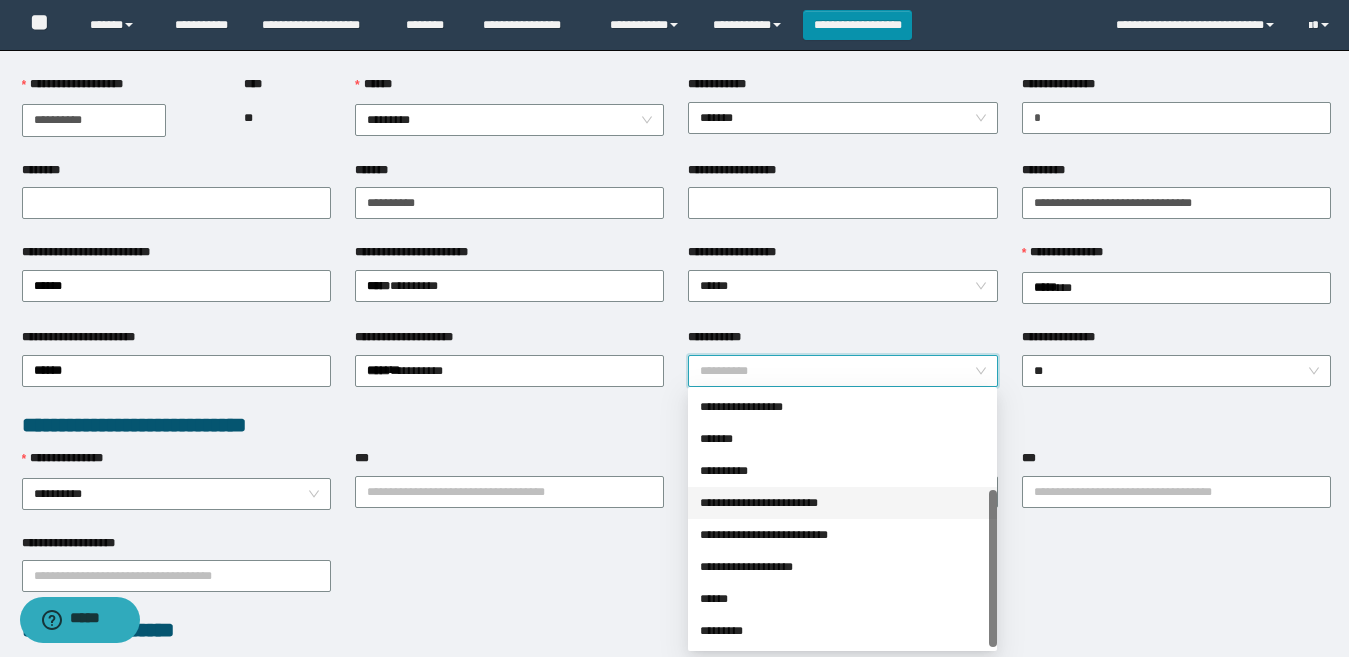 click on "**********" at bounding box center (842, 503) 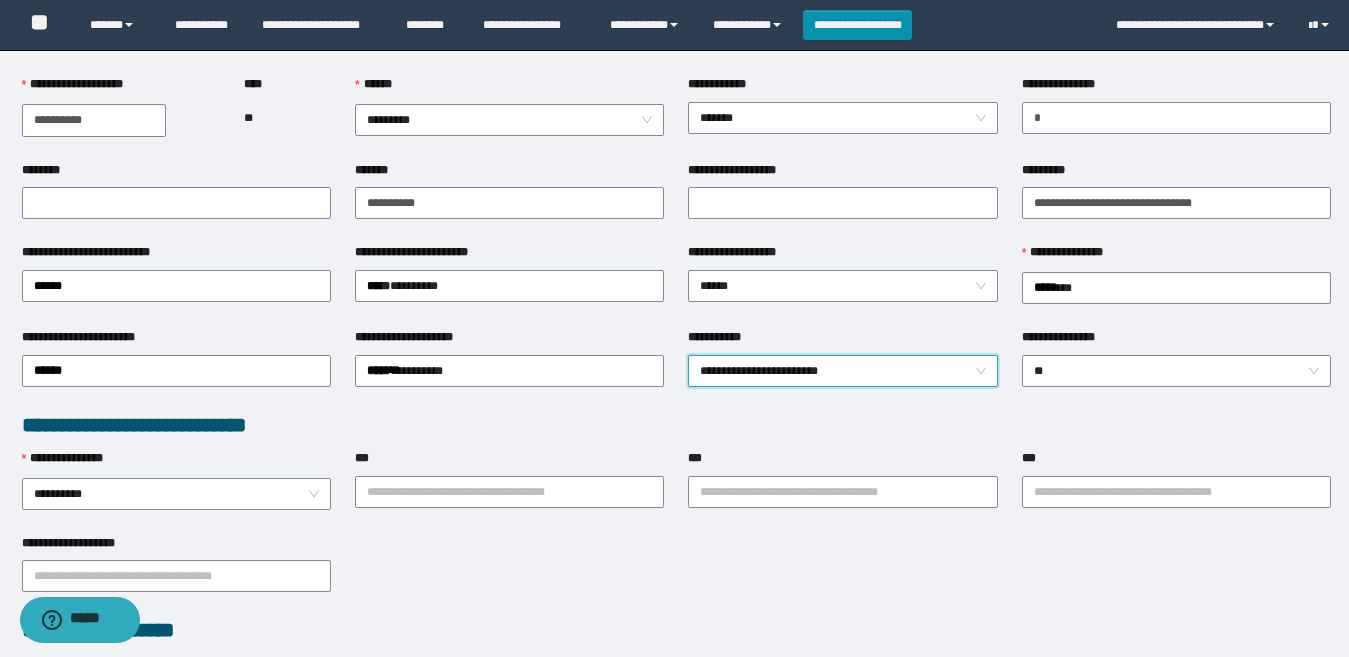drag, startPoint x: 543, startPoint y: 543, endPoint x: 422, endPoint y: 543, distance: 121 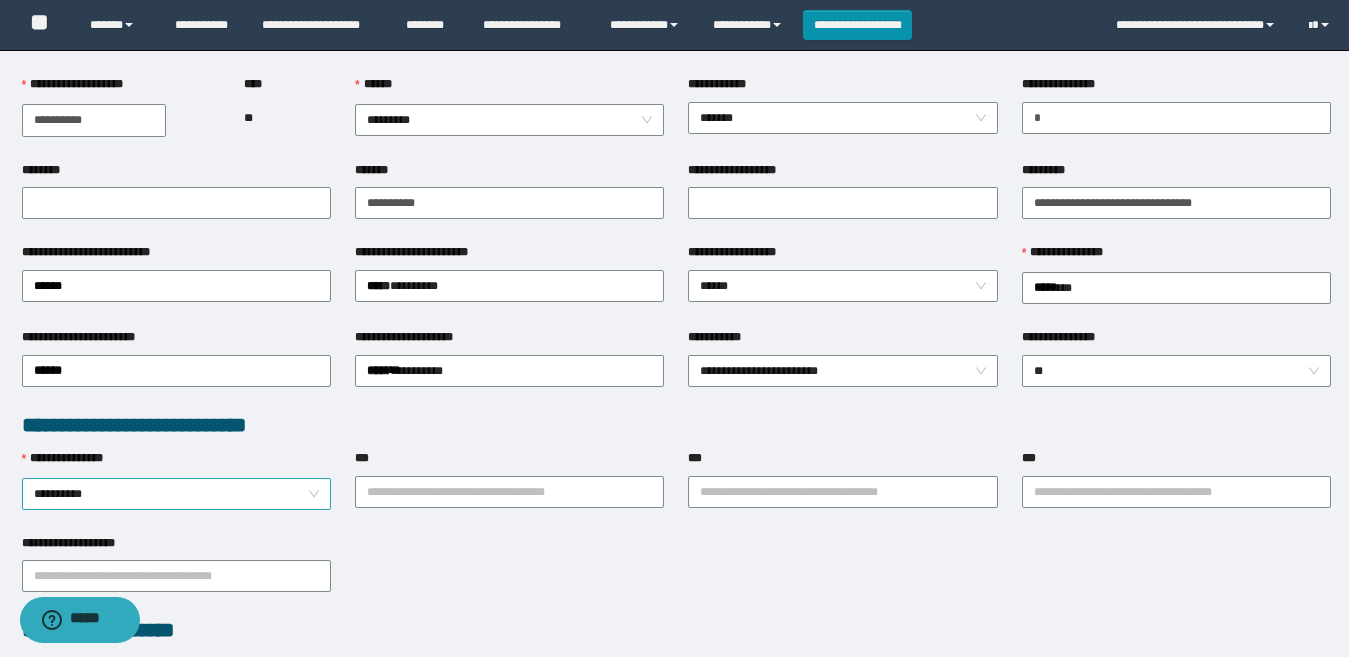 click on "**********" at bounding box center [176, 494] 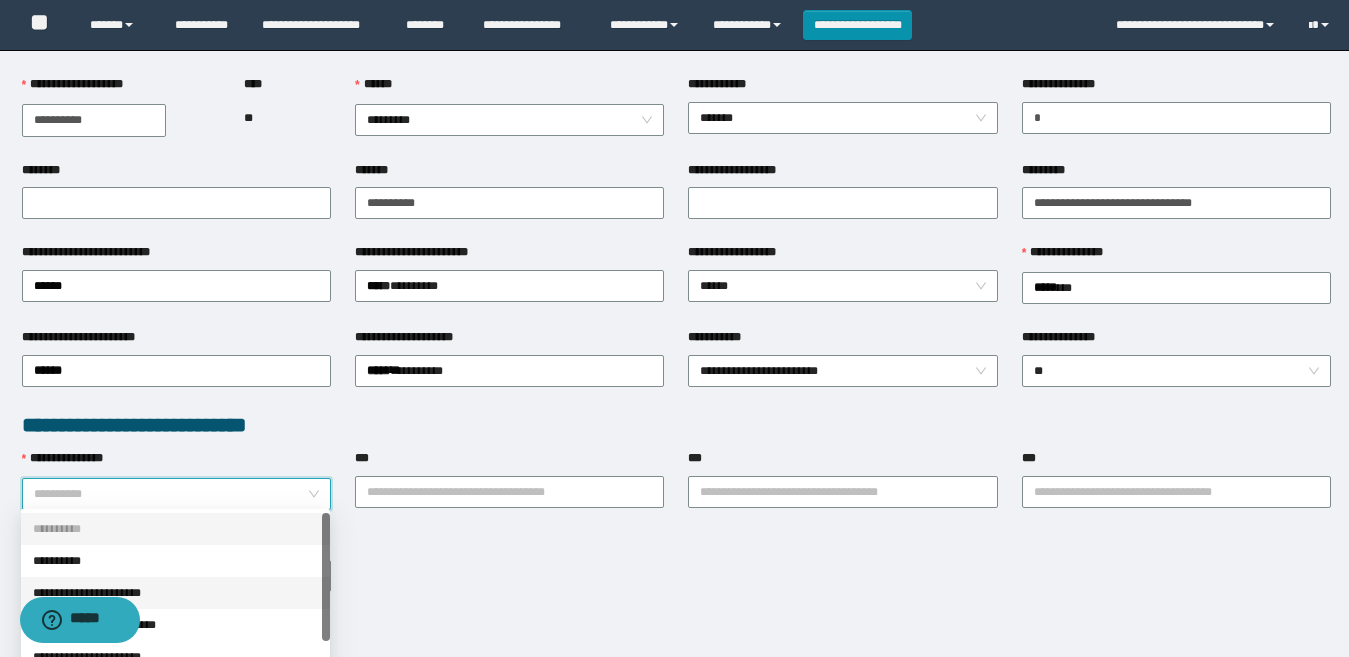 click on "**********" at bounding box center [175, 593] 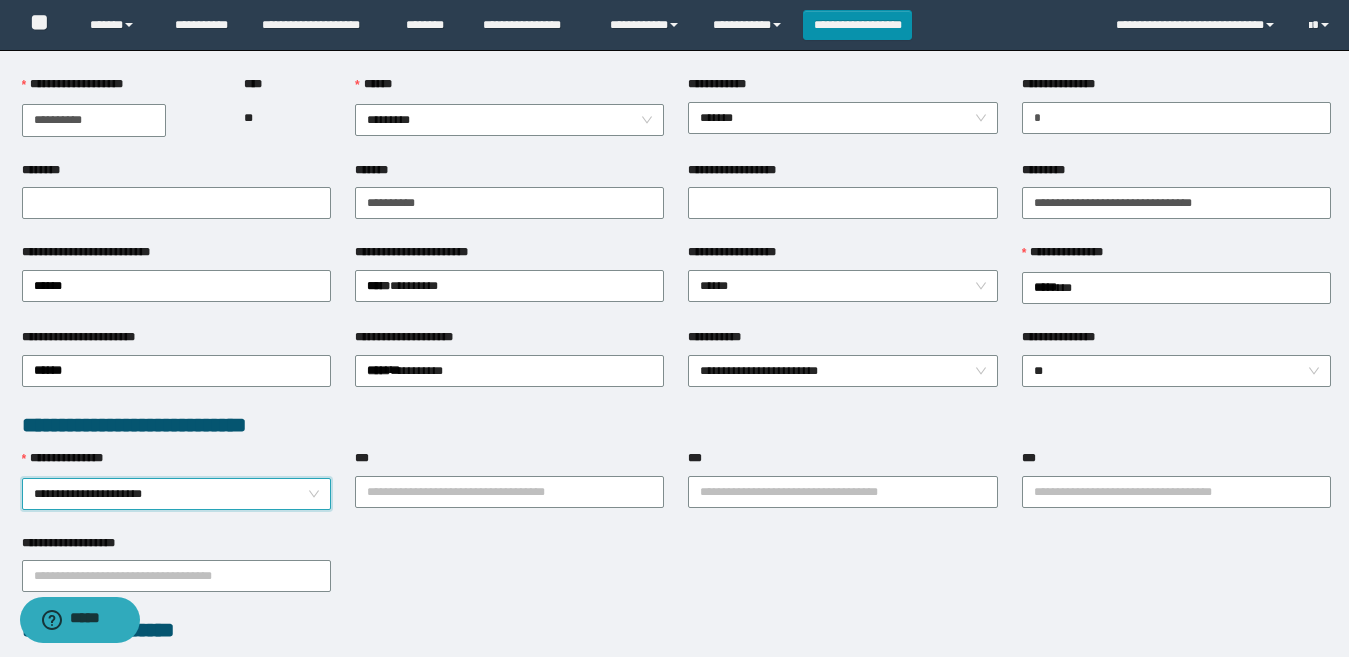 click on "**********" at bounding box center (676, 575) 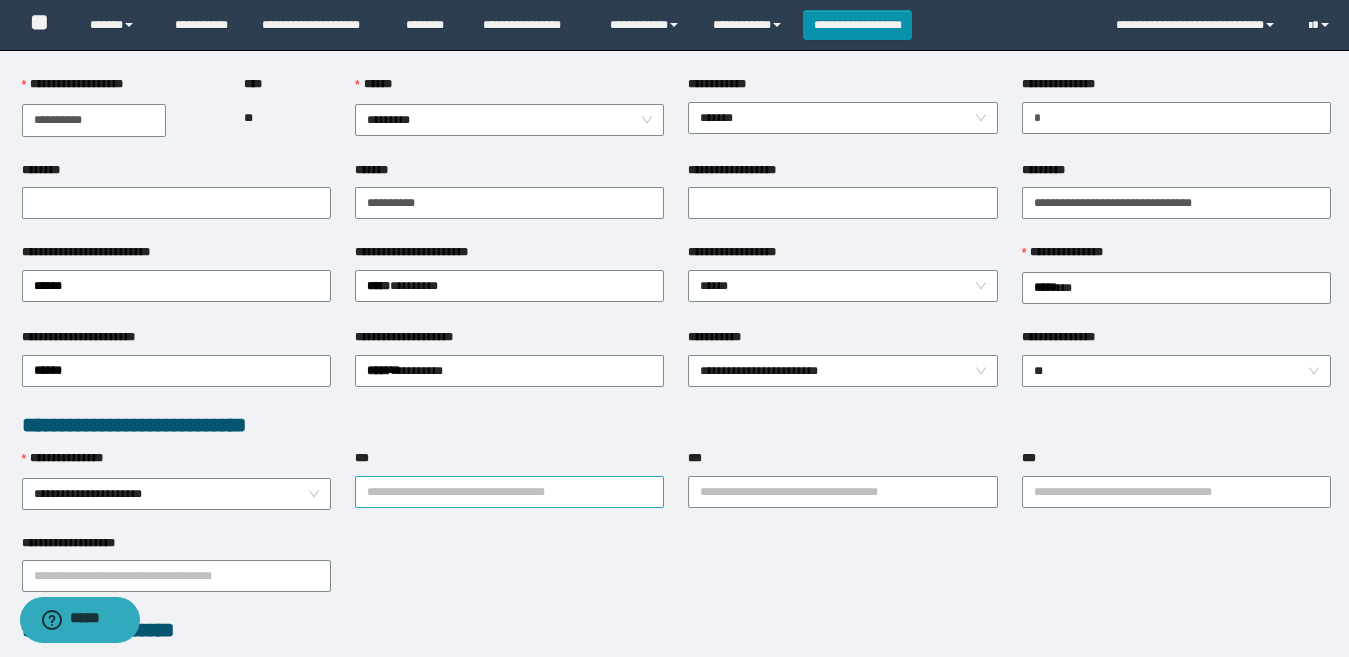 click on "***" at bounding box center (509, 492) 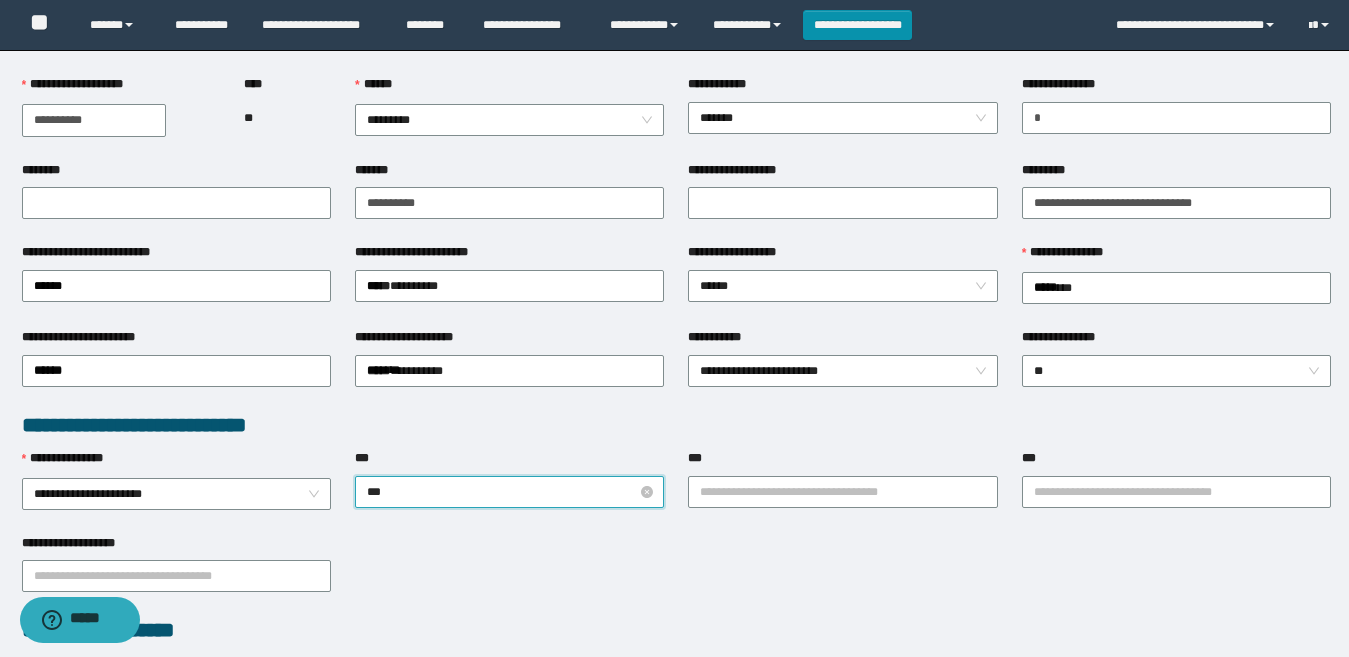 type on "****" 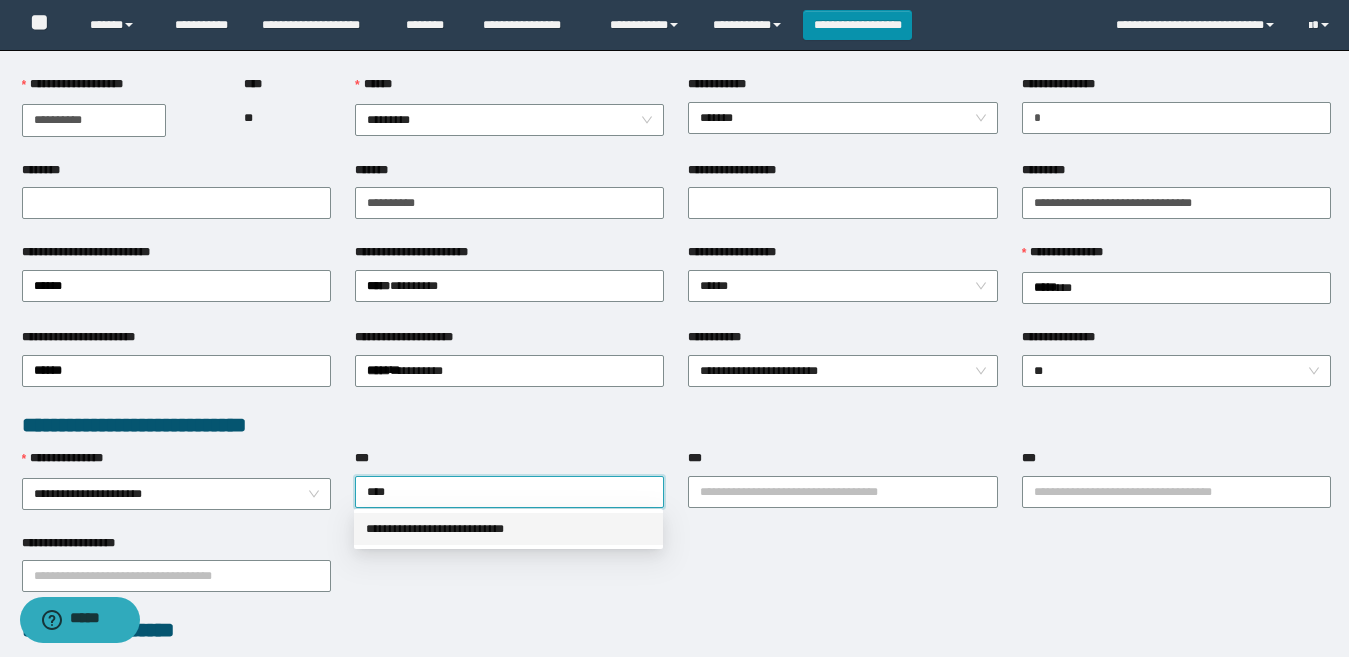 click on "**********" at bounding box center (508, 529) 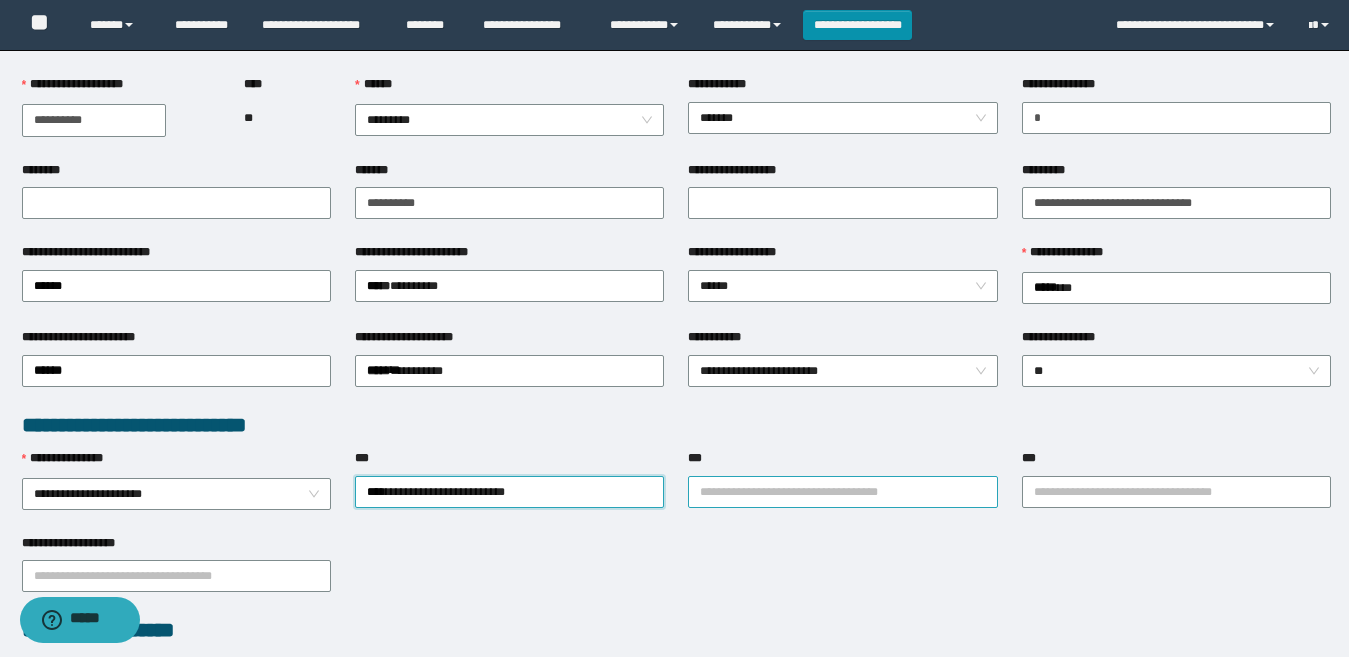 click on "***" at bounding box center (842, 492) 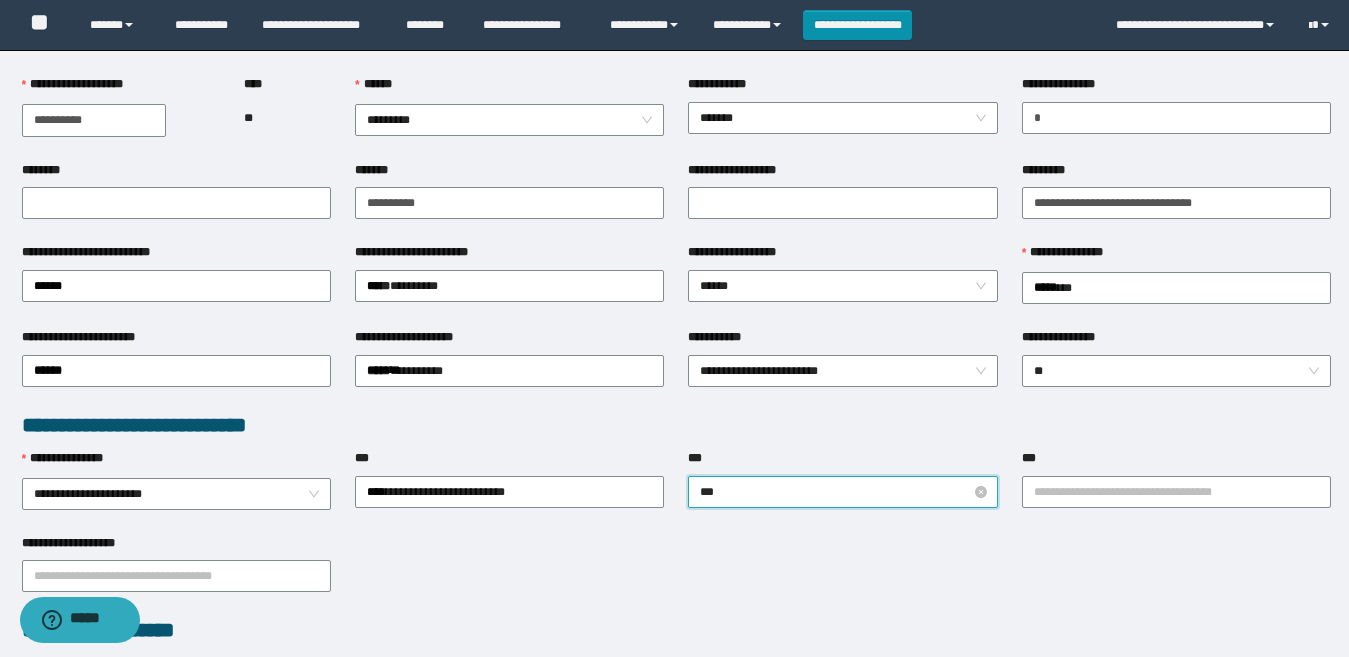 type on "****" 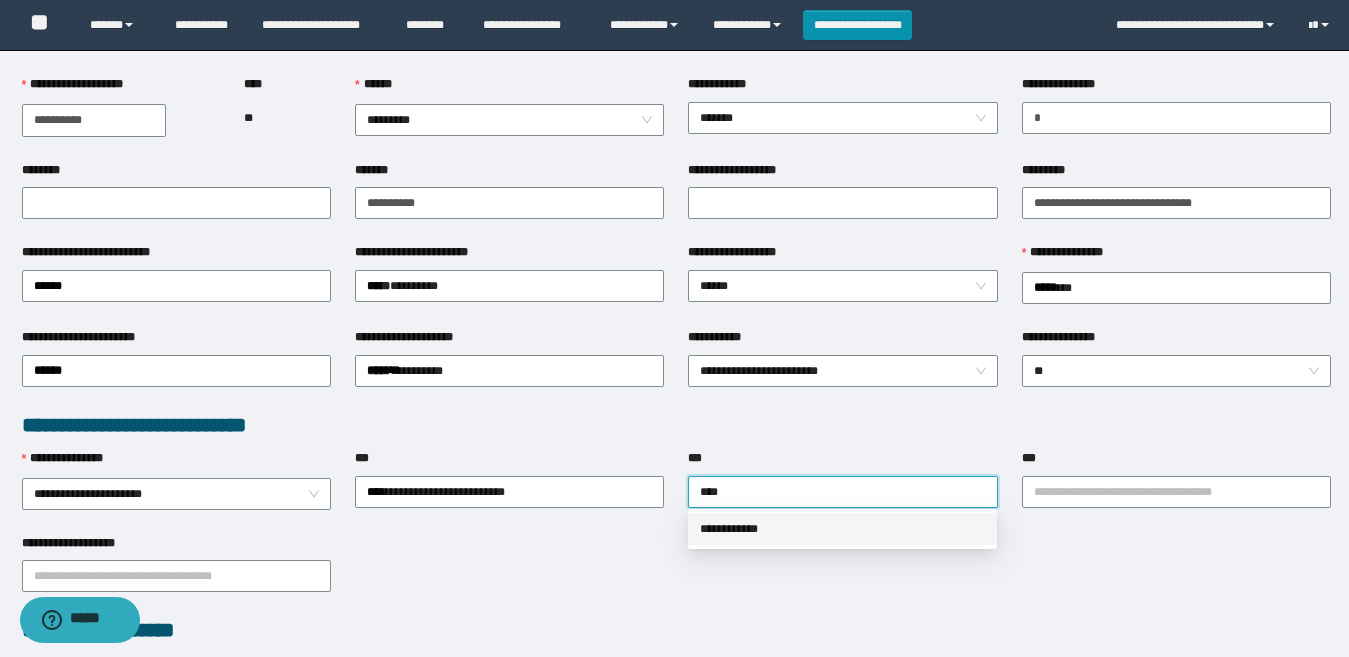 drag, startPoint x: 819, startPoint y: 532, endPoint x: 1085, endPoint y: 532, distance: 266 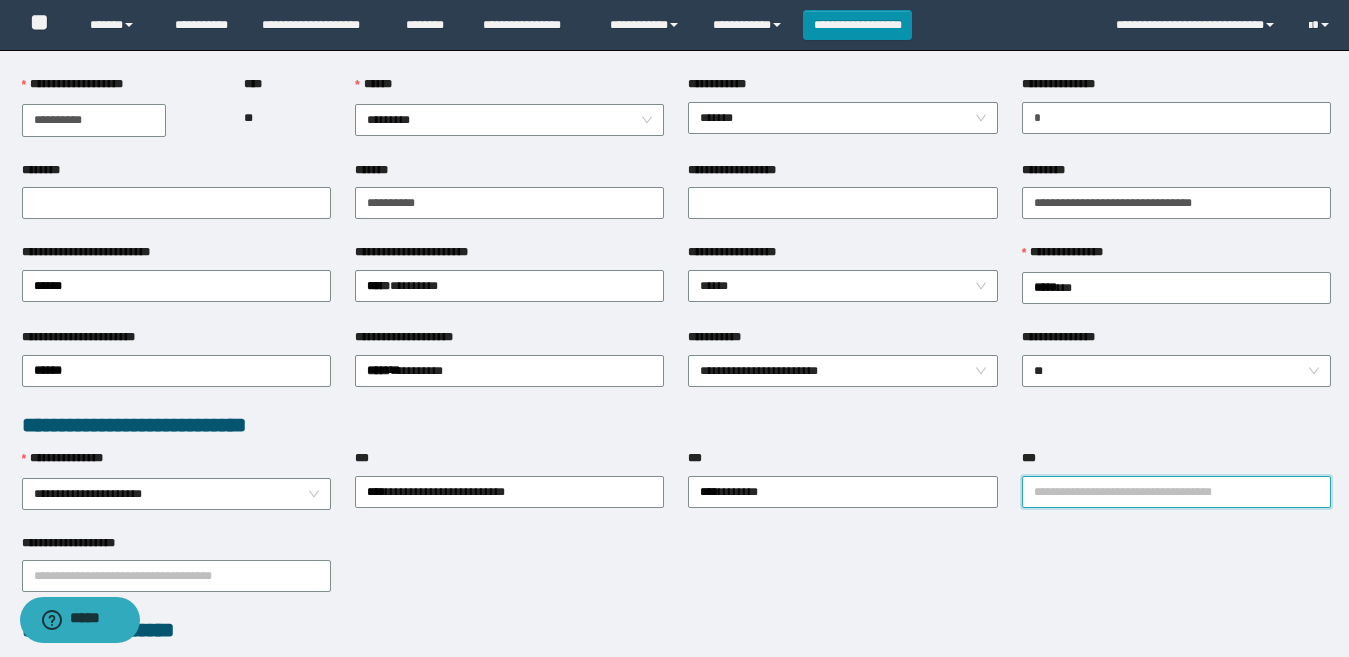 click on "***" at bounding box center (1176, 492) 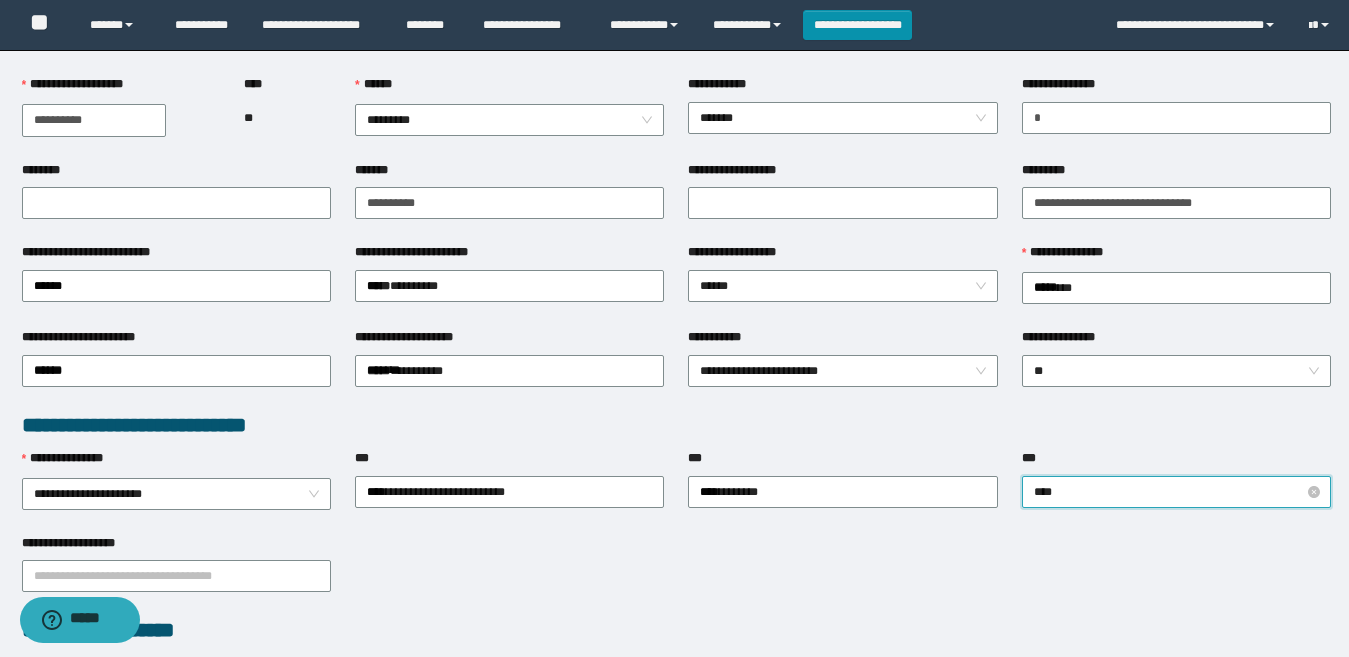 type on "*****" 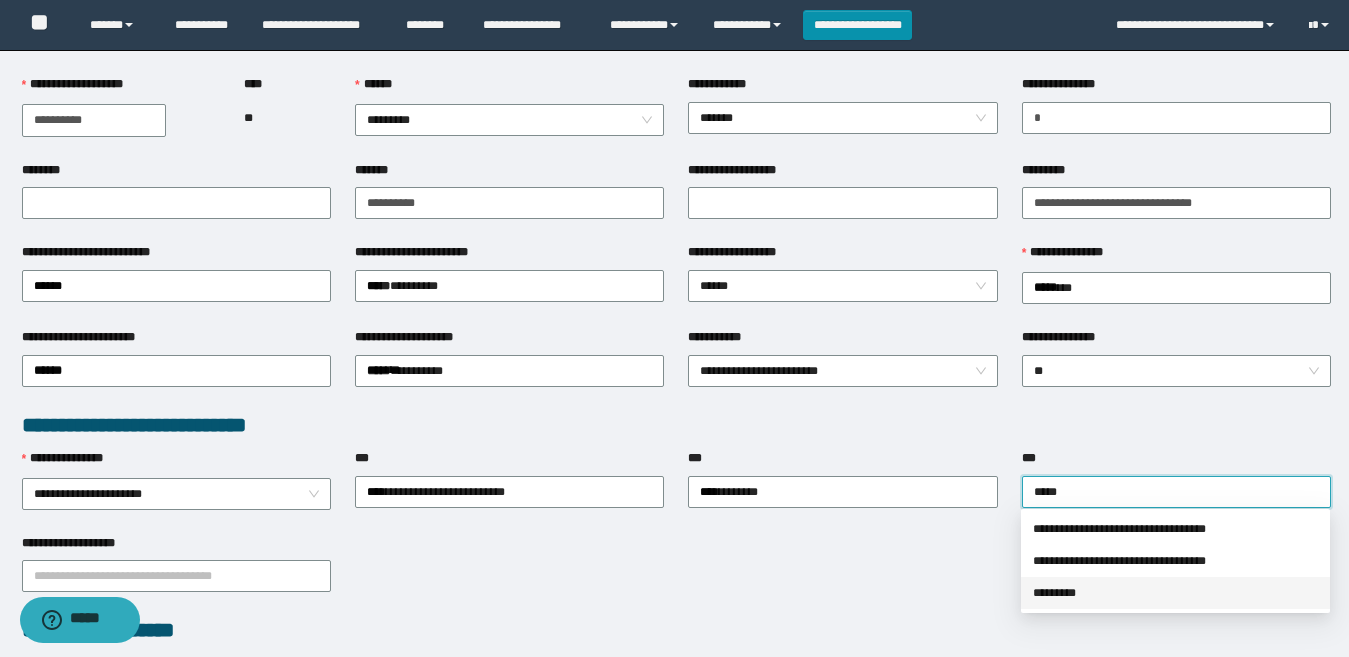 drag, startPoint x: 1059, startPoint y: 596, endPoint x: 1012, endPoint y: 588, distance: 47.67599 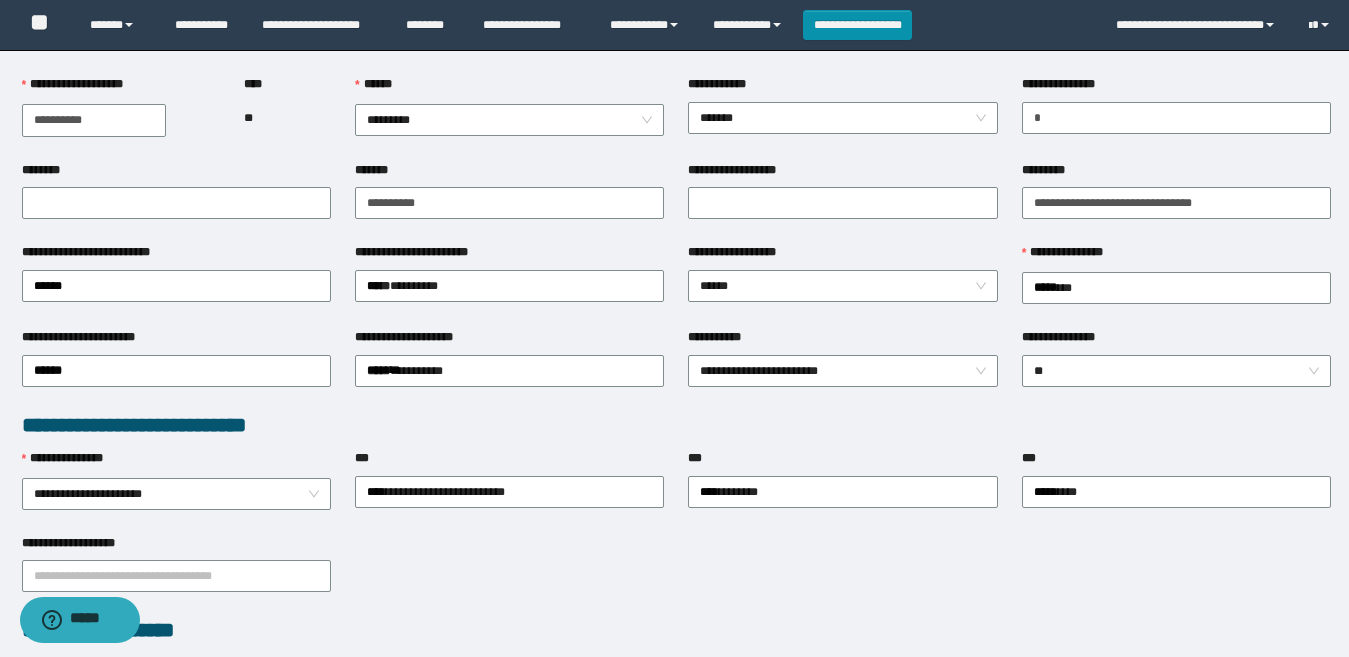 click on "**********" at bounding box center (676, 575) 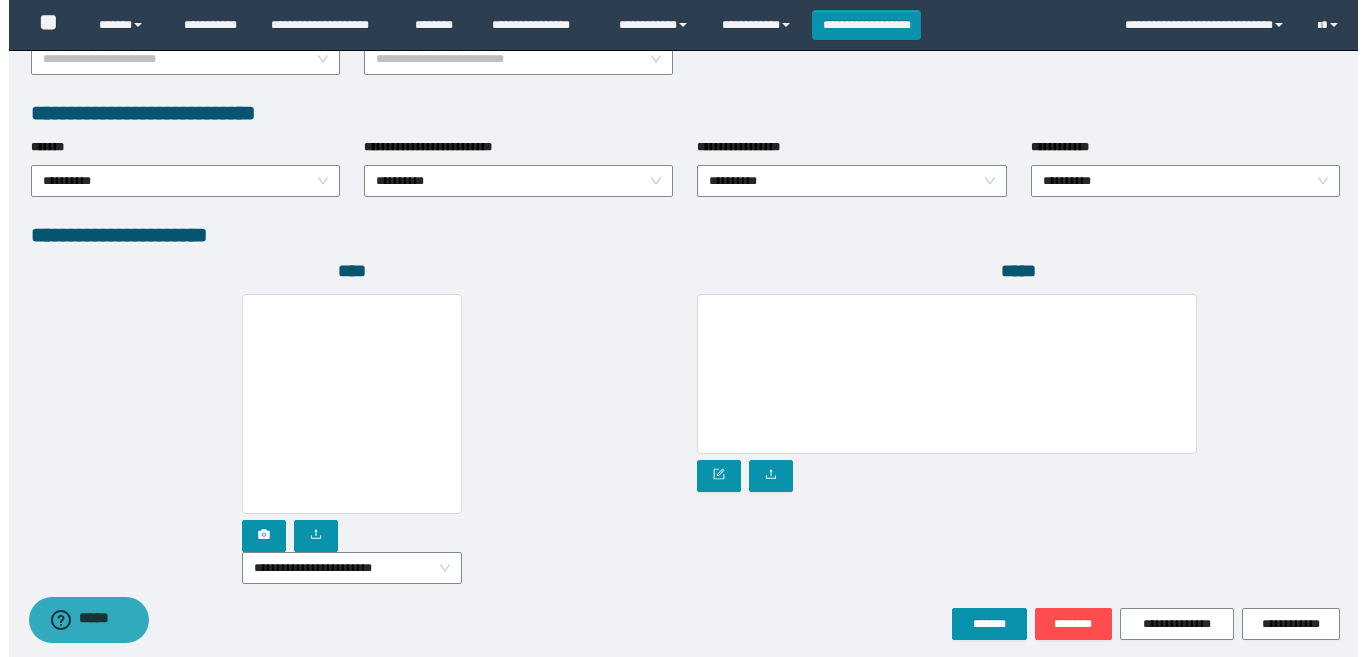 scroll, scrollTop: 1080, scrollLeft: 0, axis: vertical 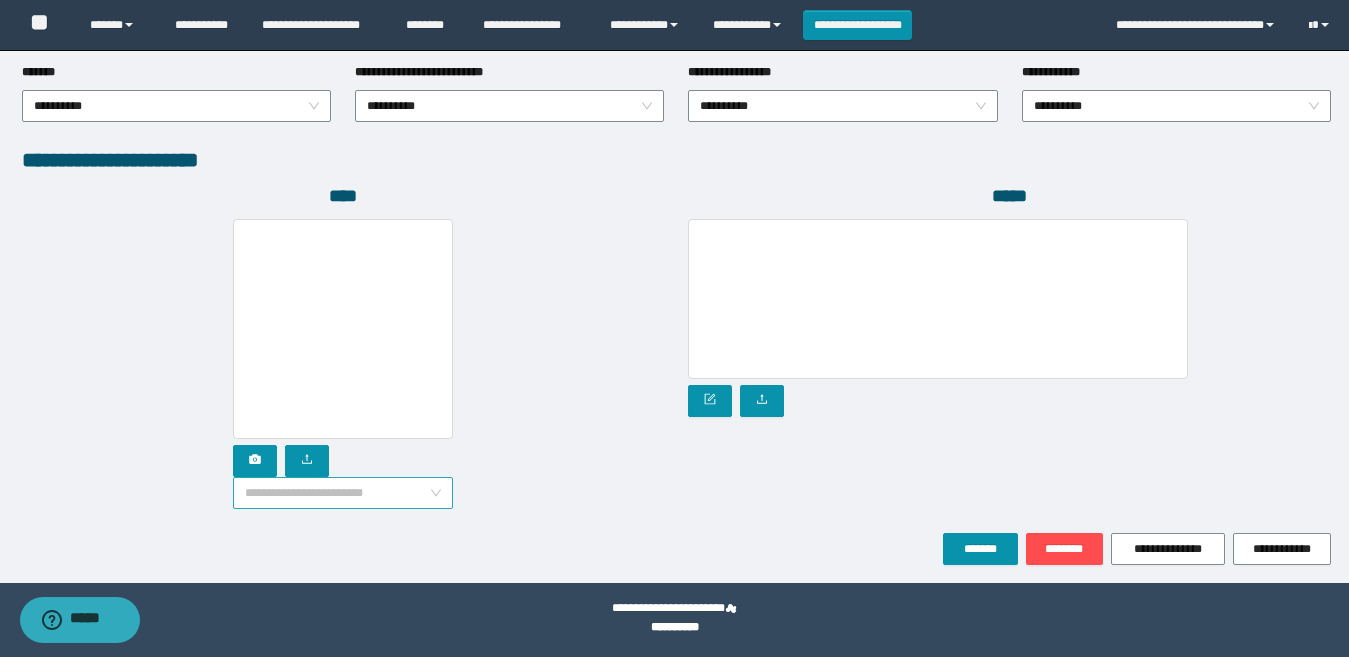 click on "**********" at bounding box center (343, 493) 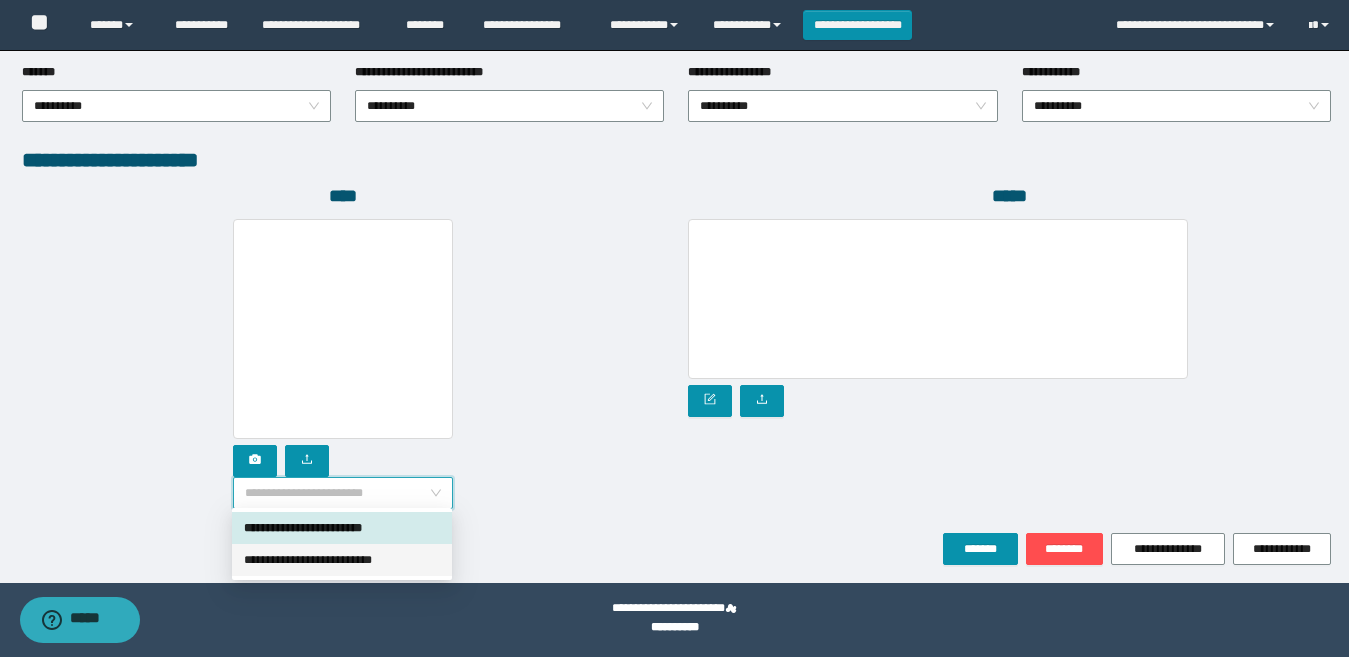 click on "**********" at bounding box center [342, 560] 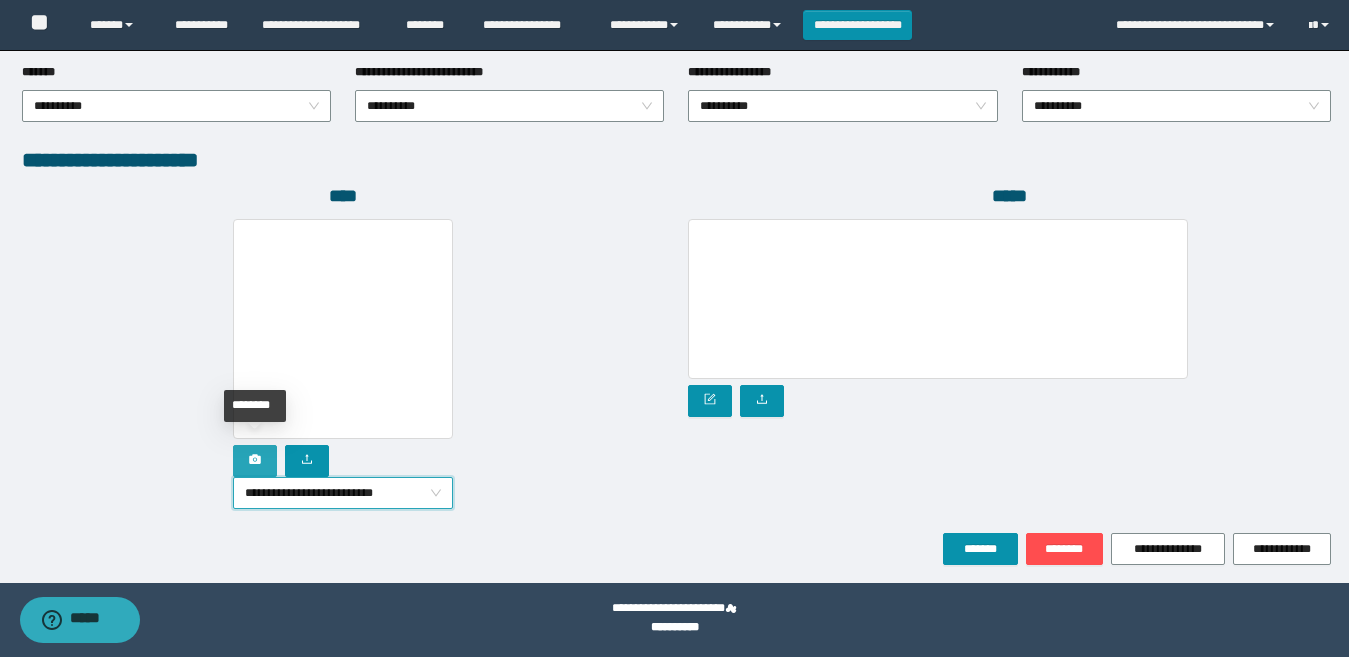 click at bounding box center (255, 461) 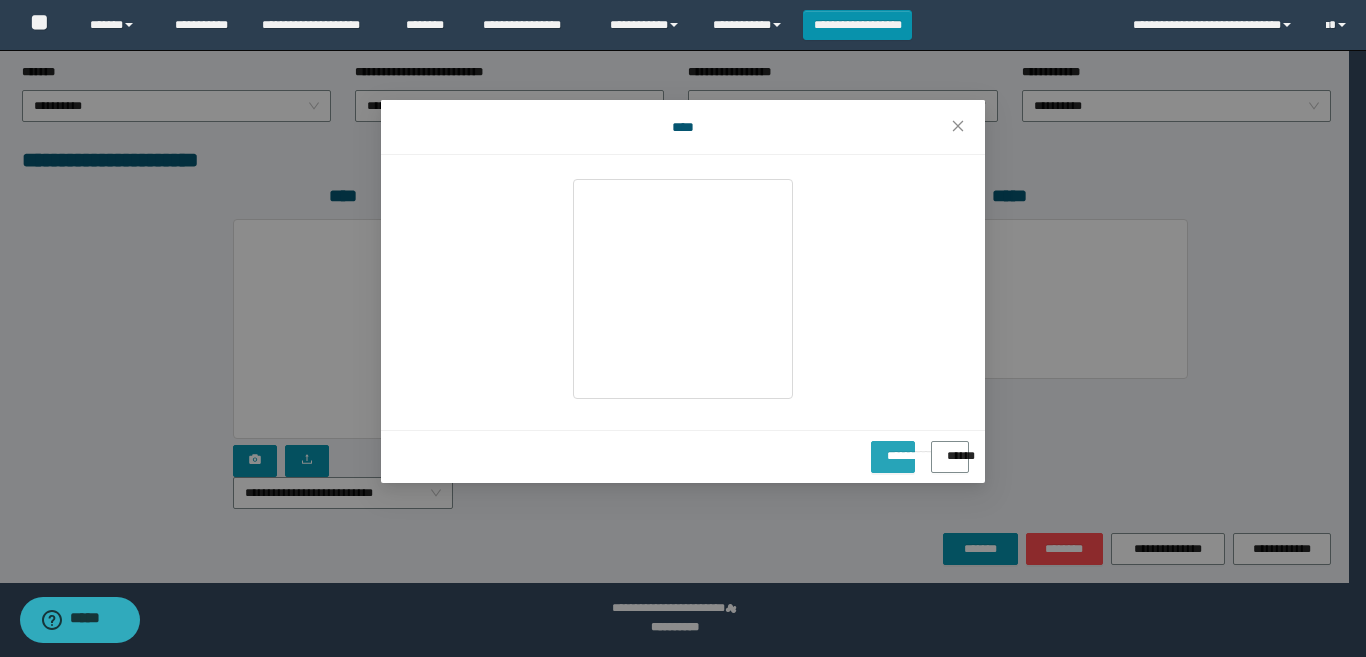 click on "**********" at bounding box center [893, 449] 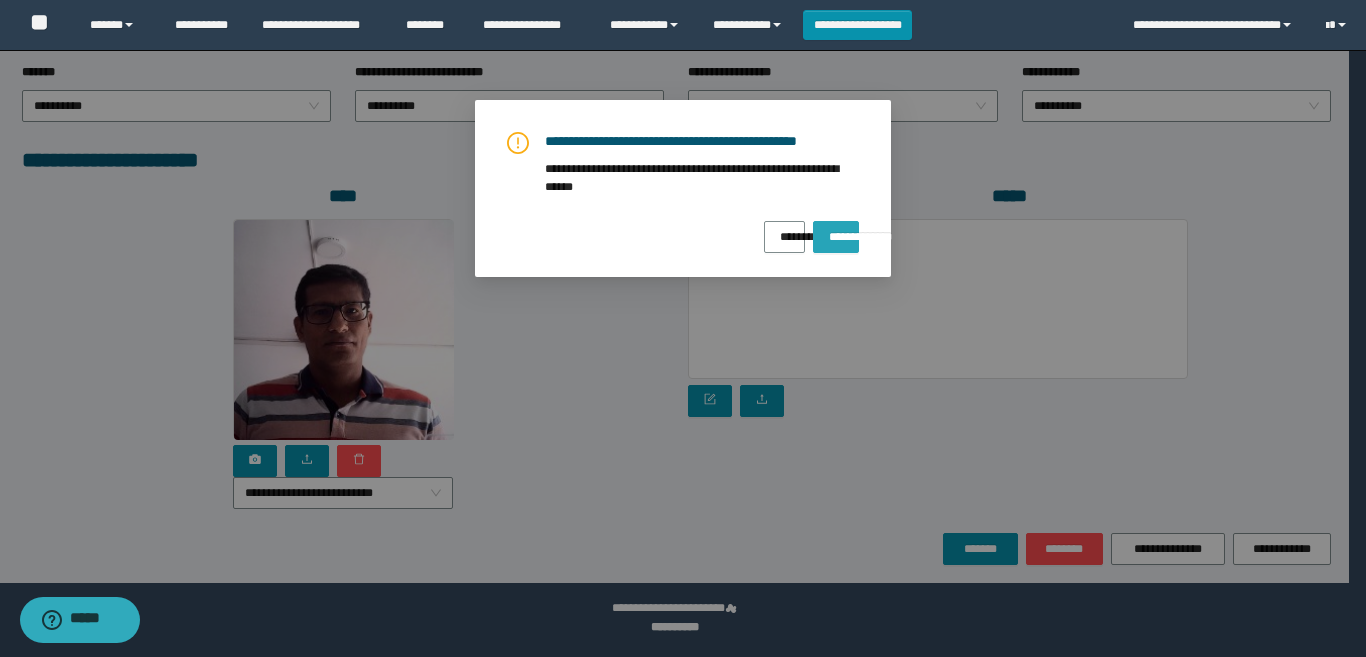 click on "**********" at bounding box center [836, 230] 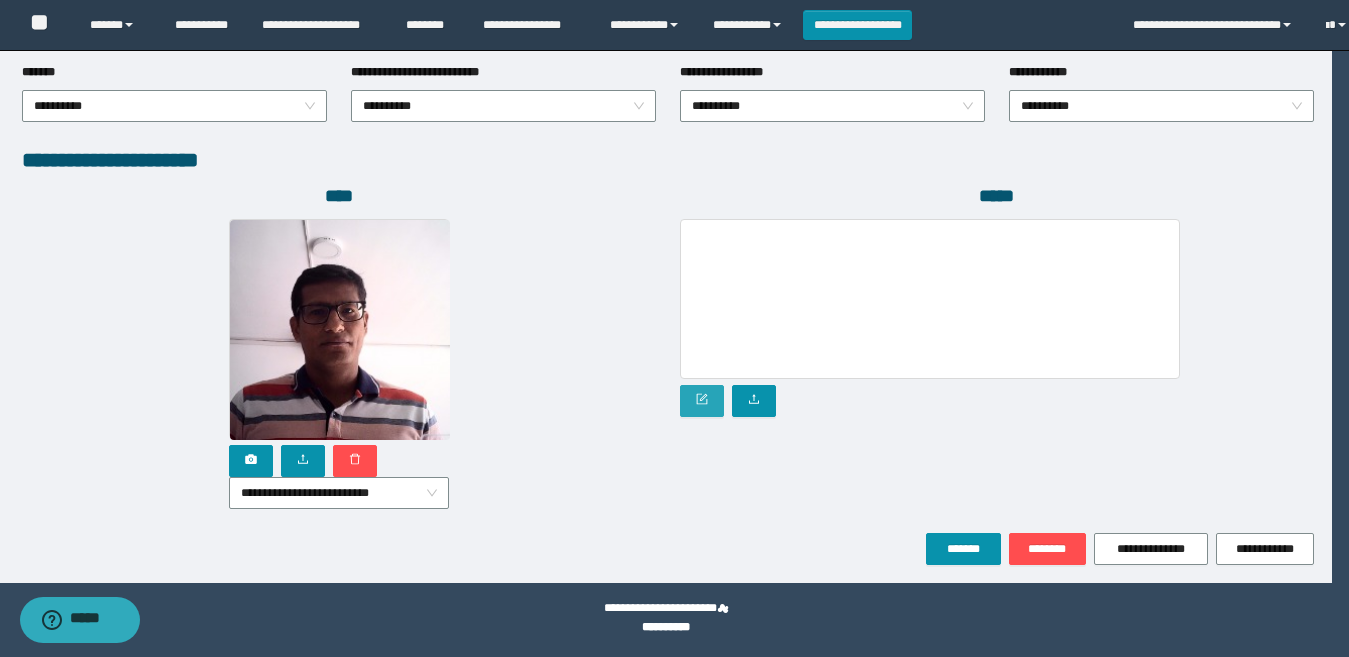 click 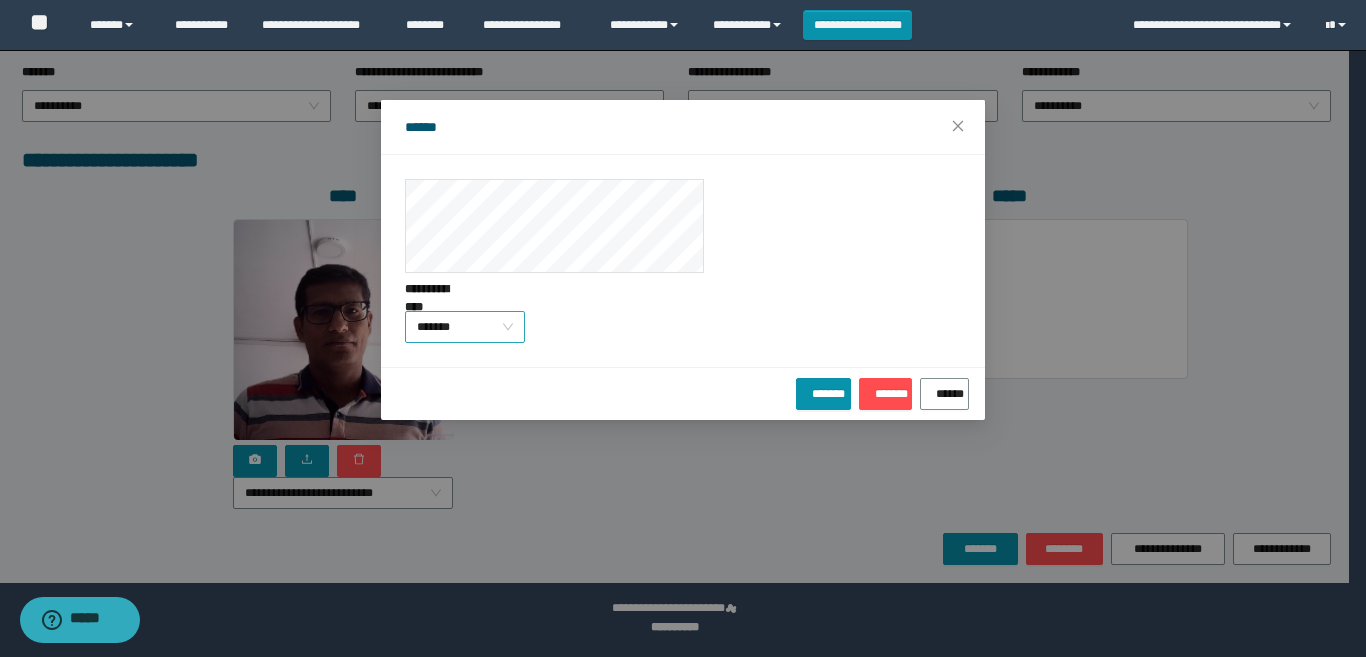 click on "*******" at bounding box center [465, 327] 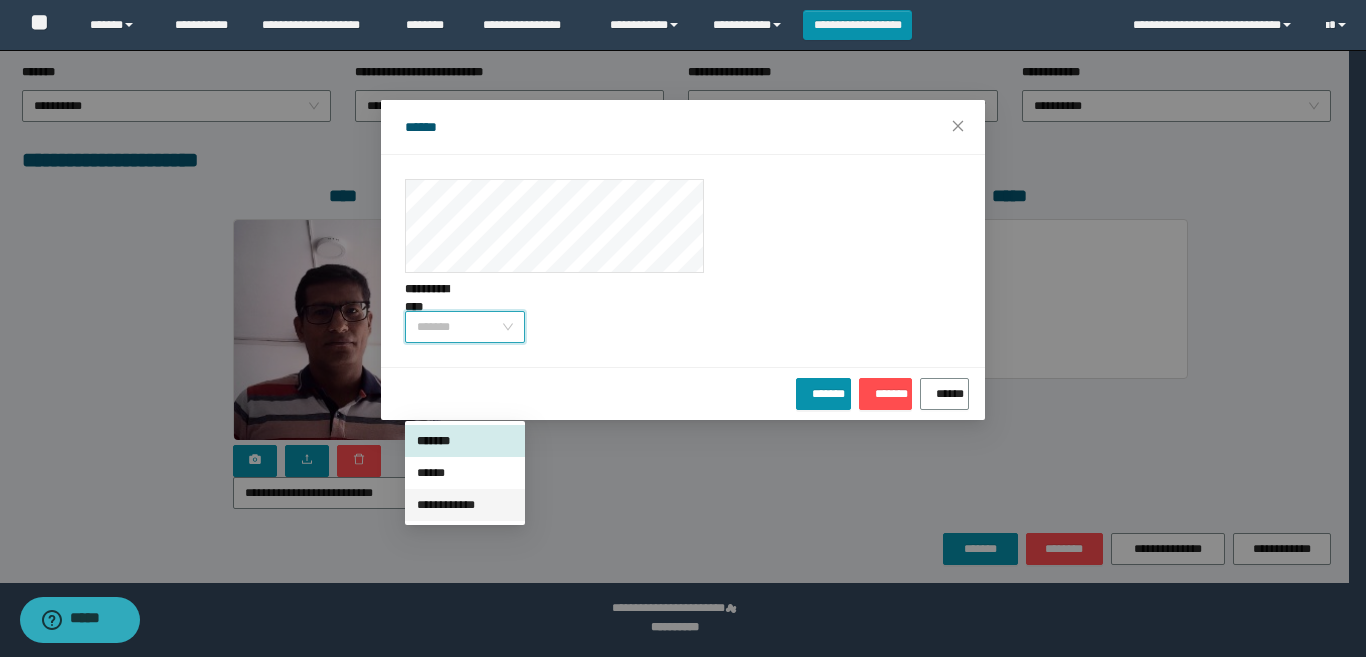 click on "**********" at bounding box center (465, 505) 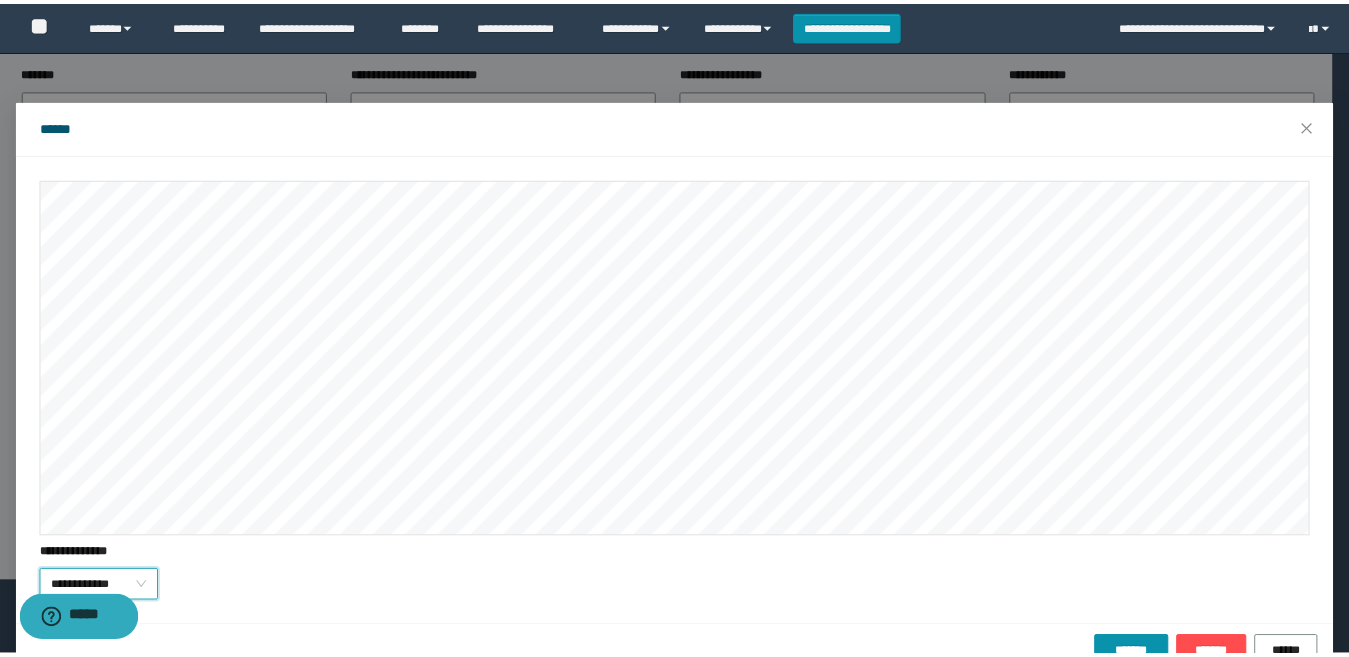 scroll, scrollTop: 45, scrollLeft: 0, axis: vertical 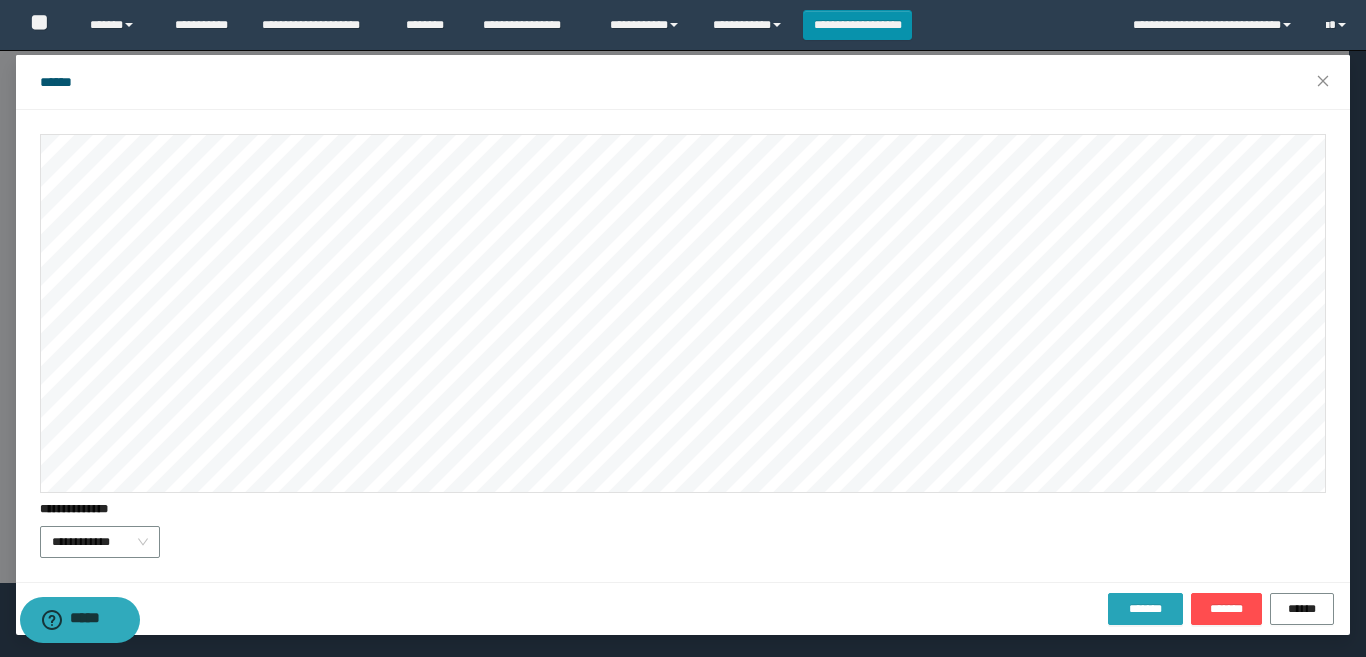 click on "*******" at bounding box center [1145, 609] 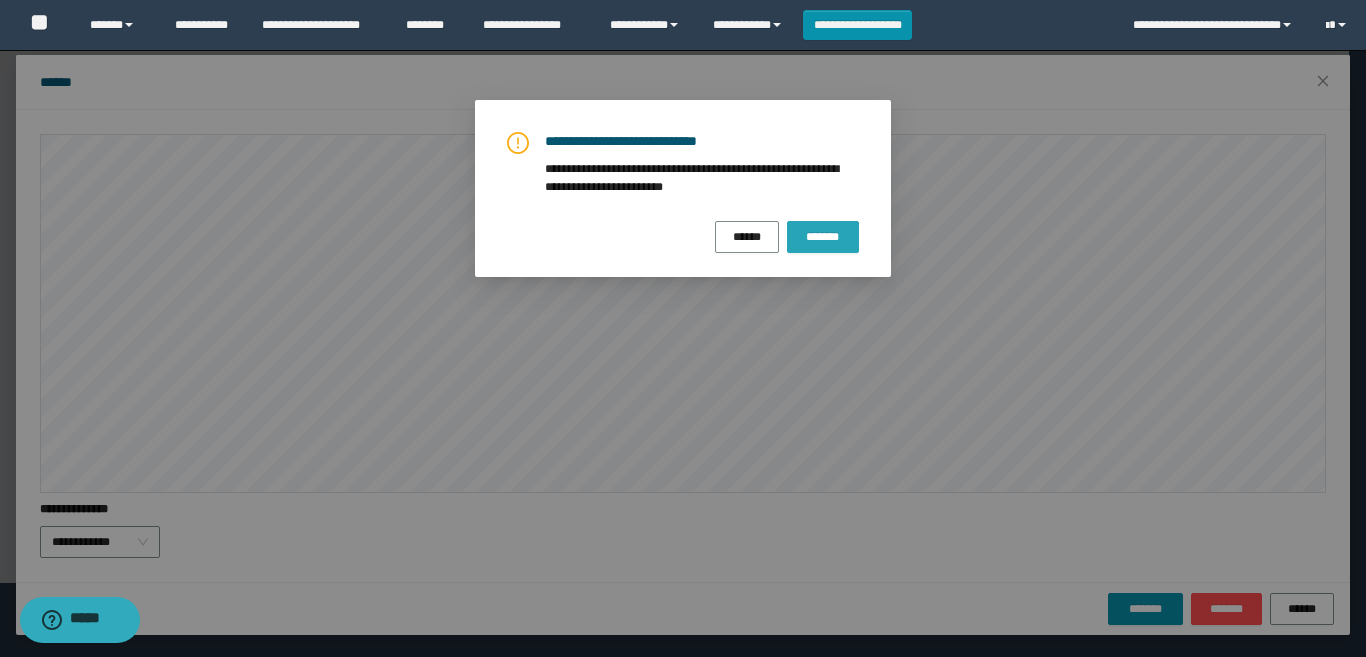 click on "*******" at bounding box center (823, 237) 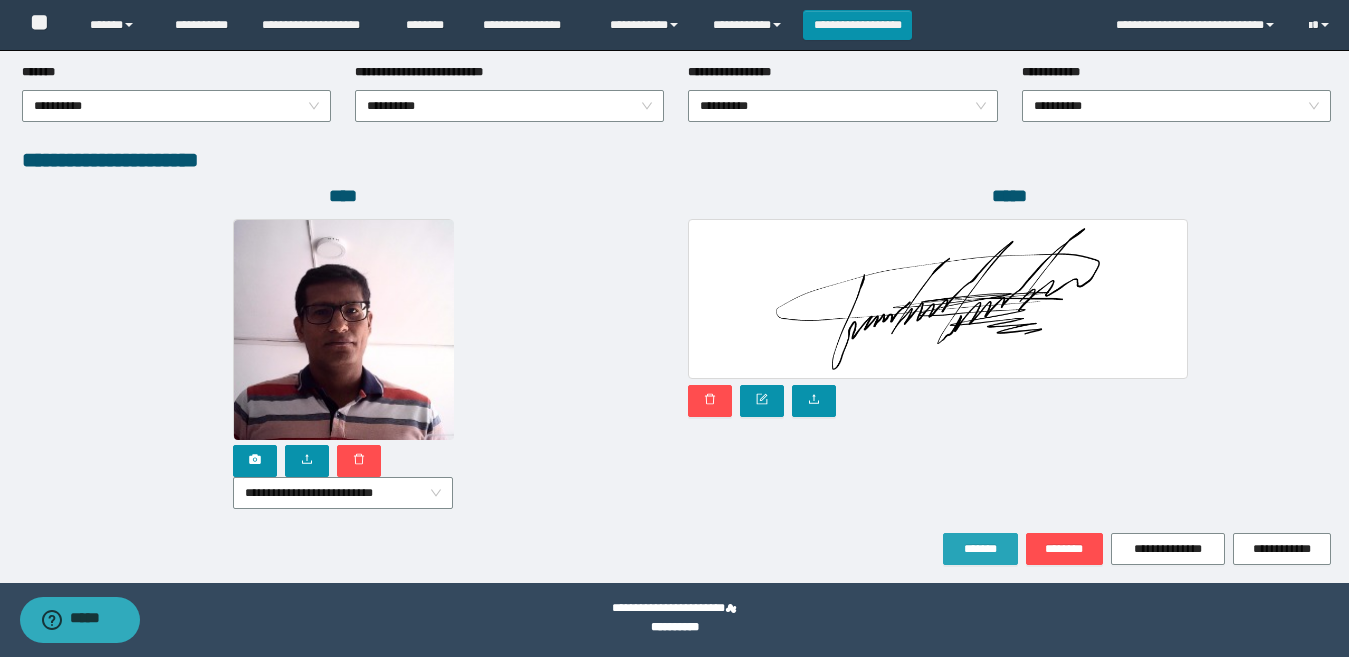 click on "*******" at bounding box center (980, 549) 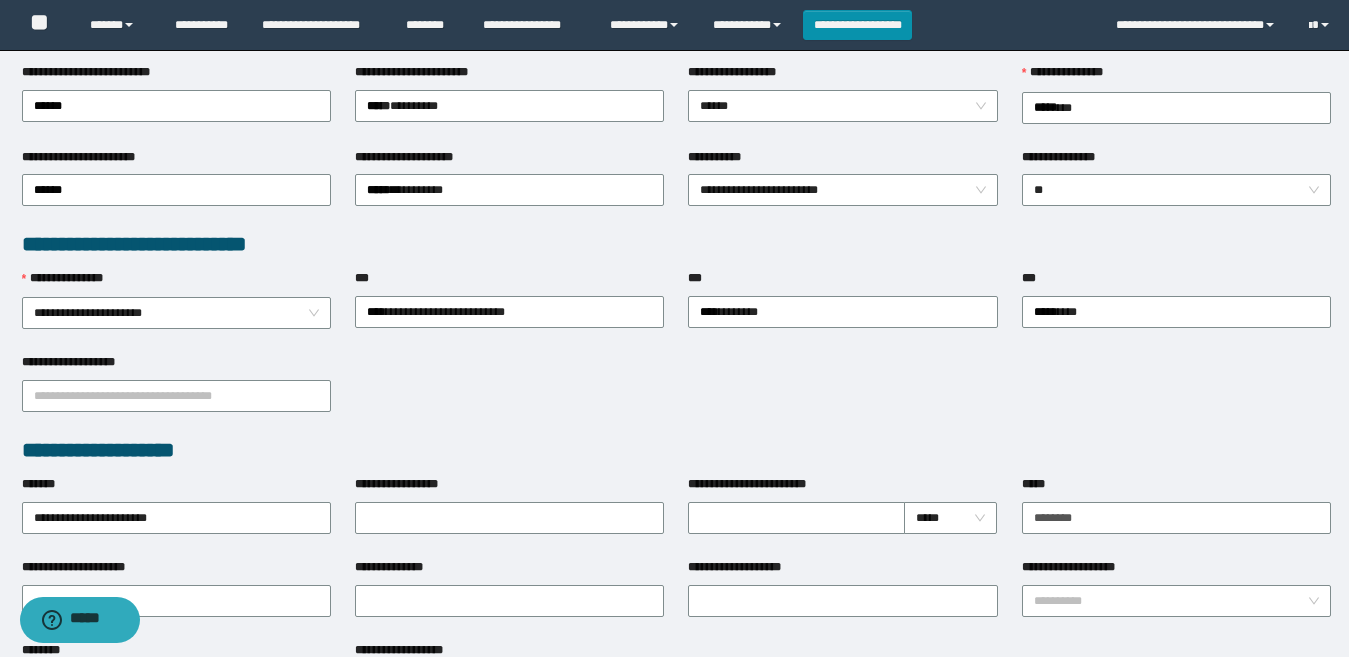 scroll, scrollTop: 0, scrollLeft: 0, axis: both 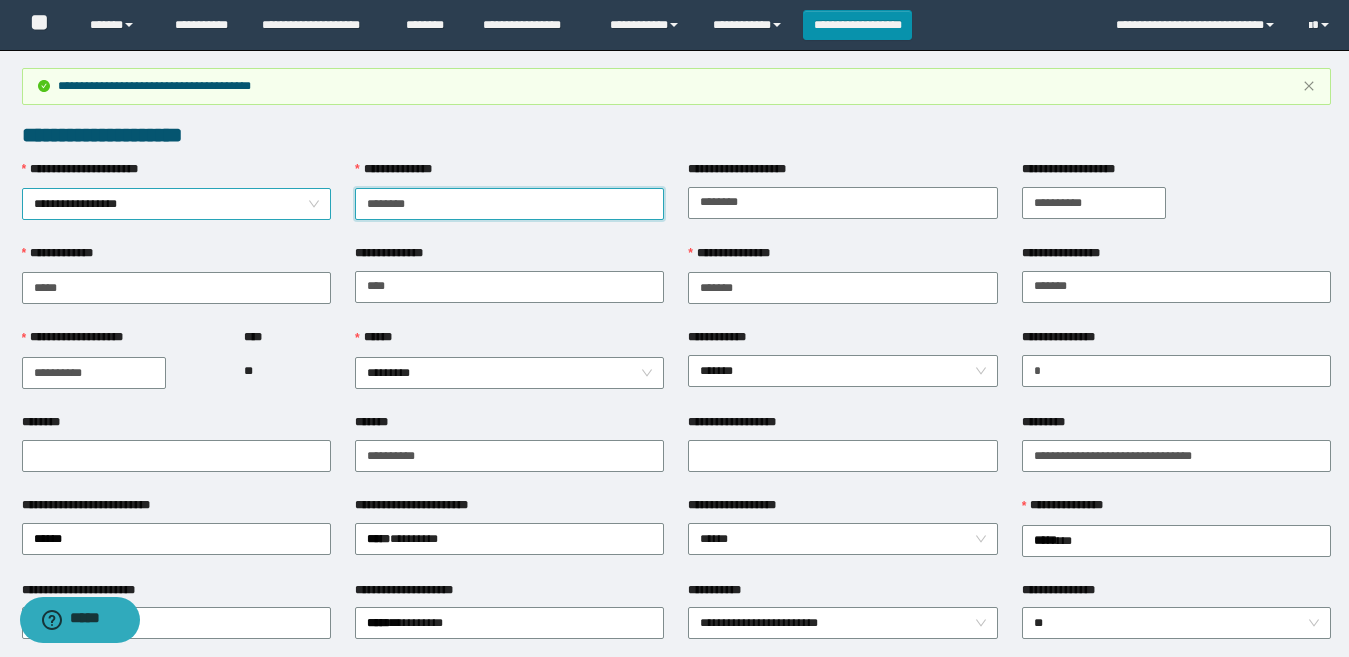 drag, startPoint x: 403, startPoint y: 202, endPoint x: 307, endPoint y: 202, distance: 96 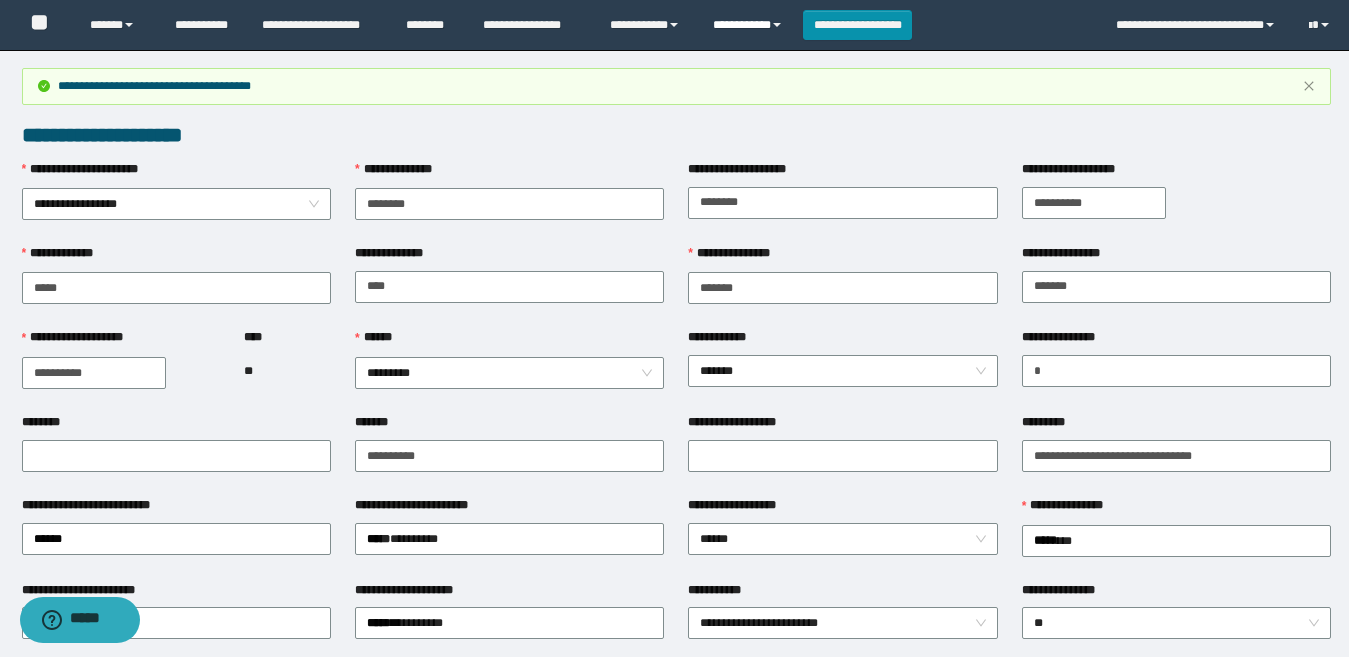 click on "**********" at bounding box center (750, 25) 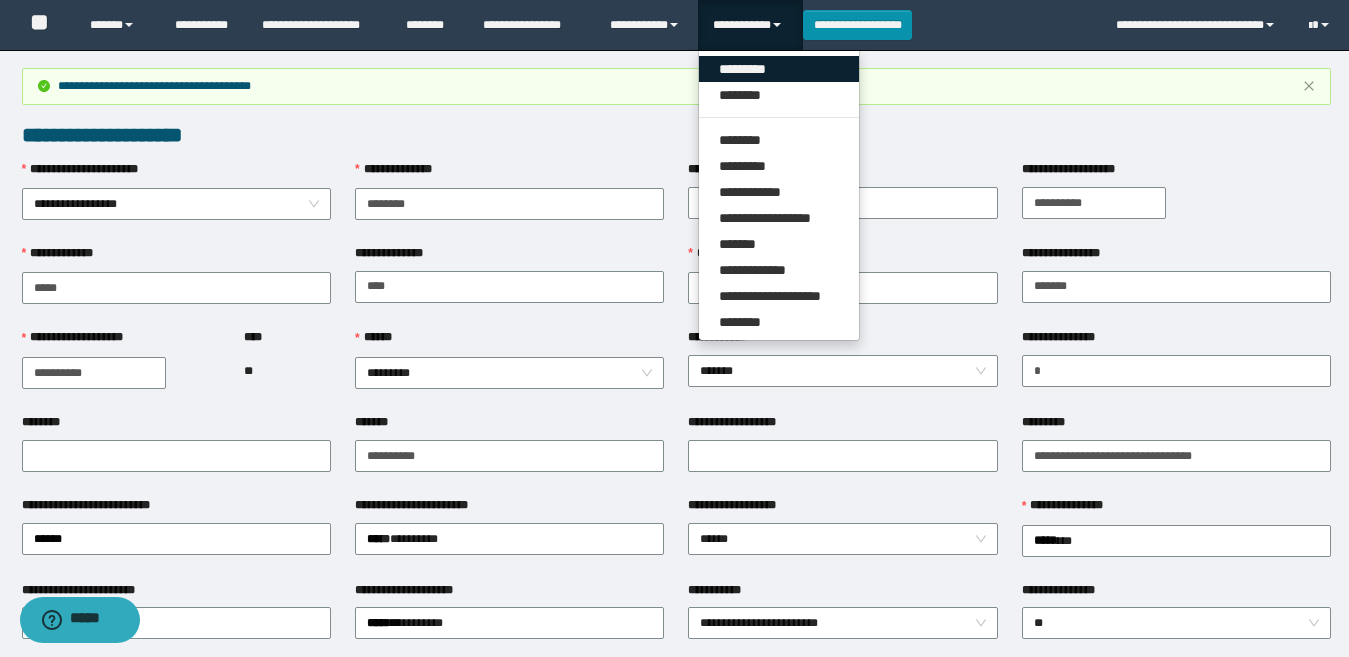 click on "*********" at bounding box center [779, 69] 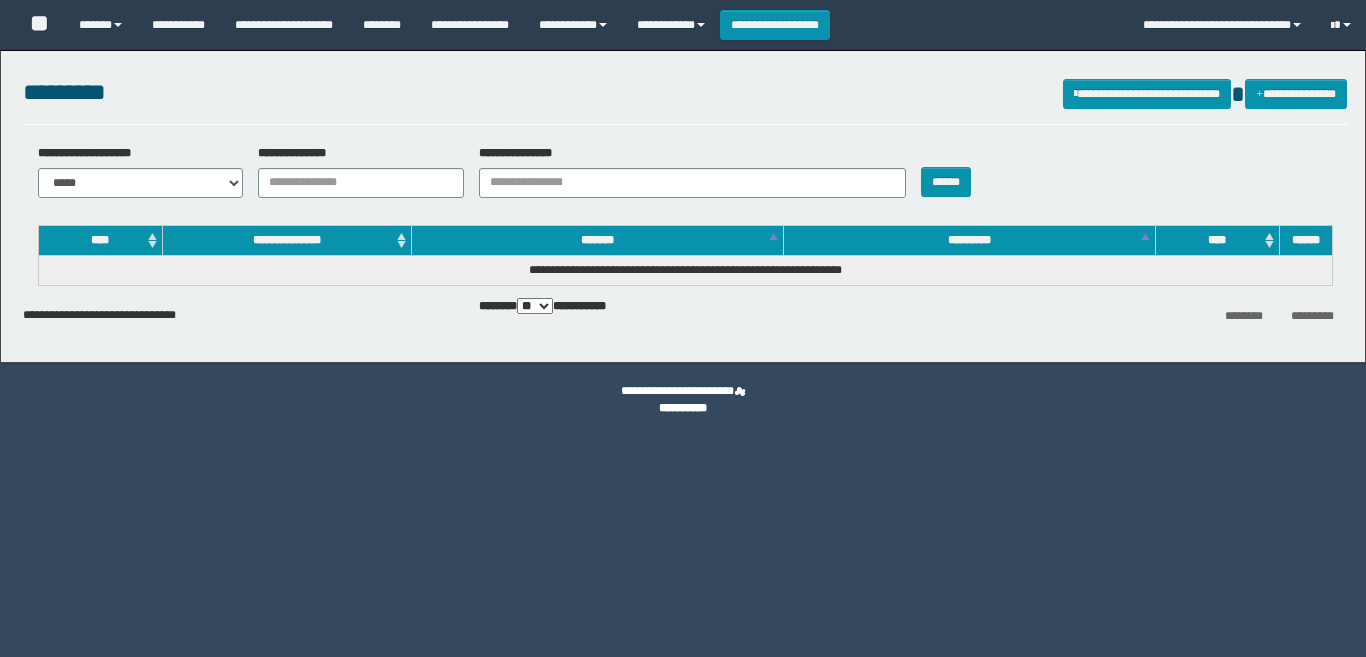 scroll, scrollTop: 0, scrollLeft: 0, axis: both 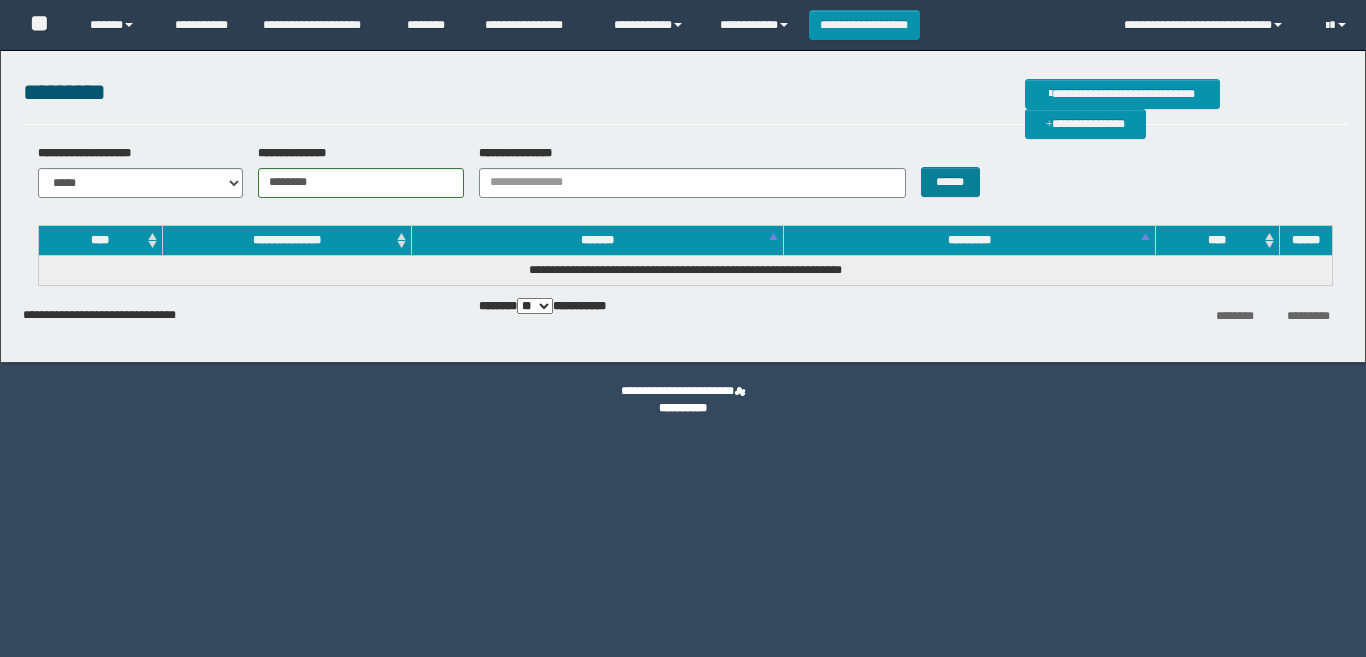 type on "********" 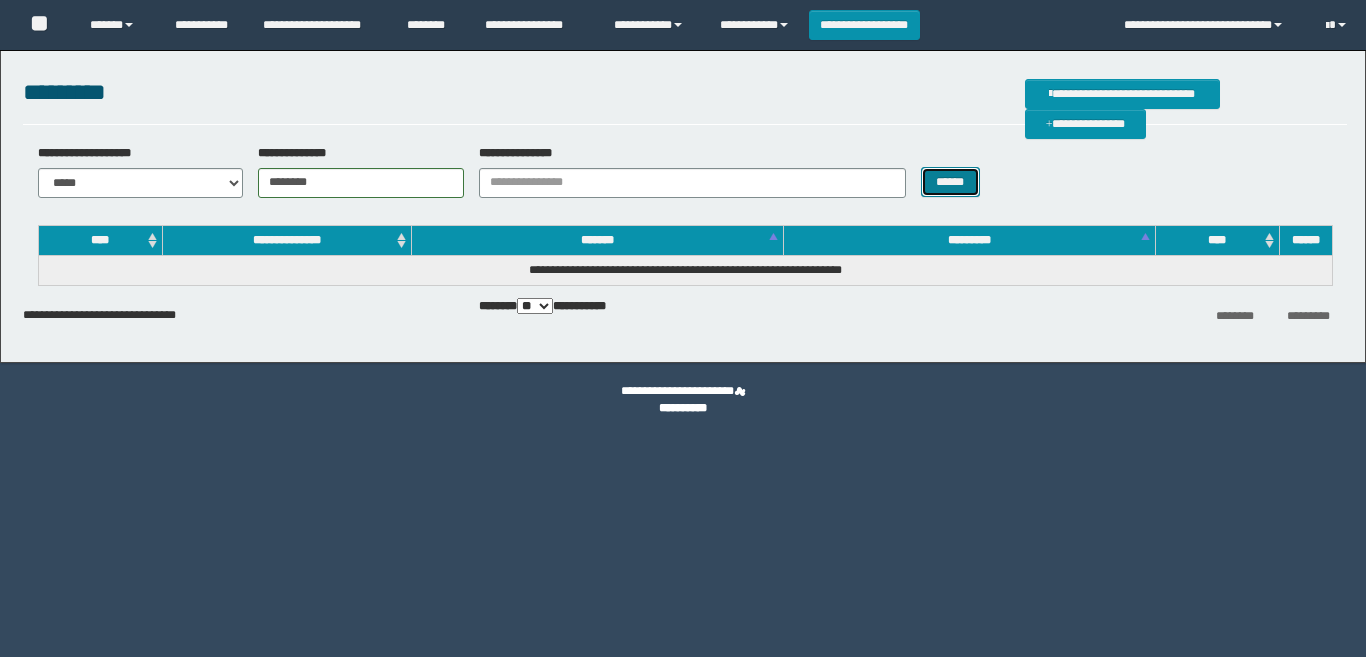 click on "******" at bounding box center [950, 182] 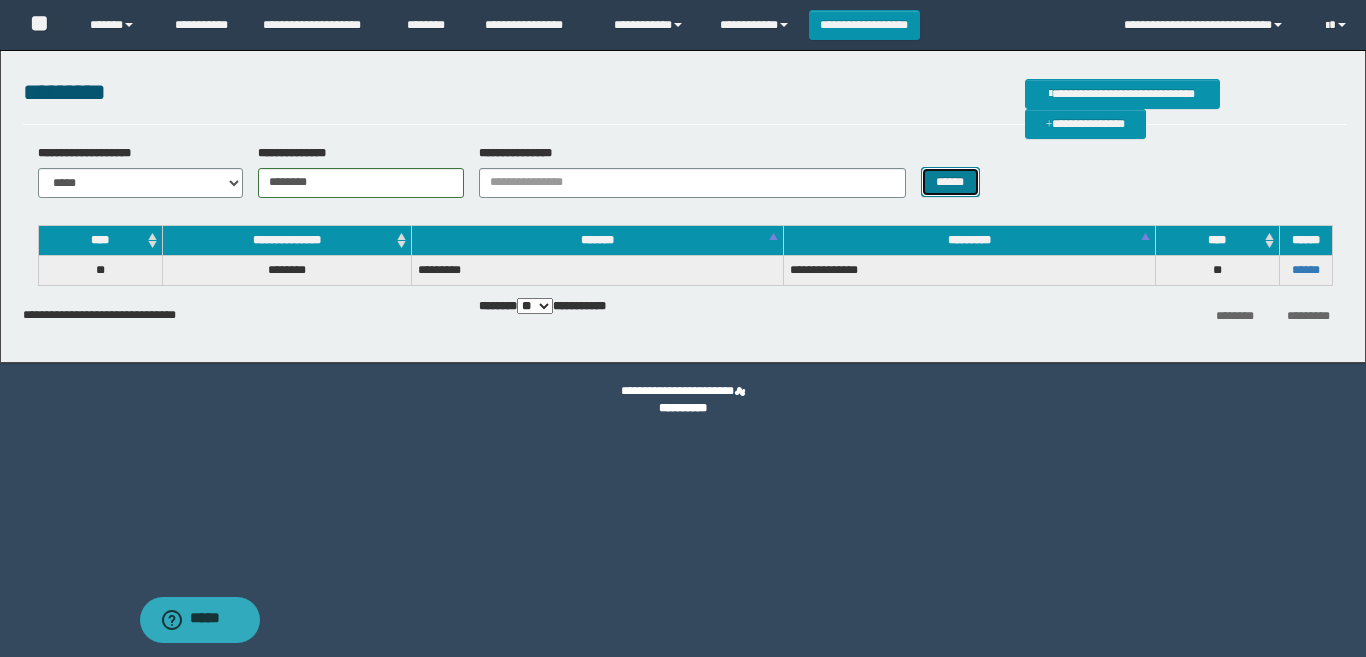 scroll, scrollTop: 0, scrollLeft: 0, axis: both 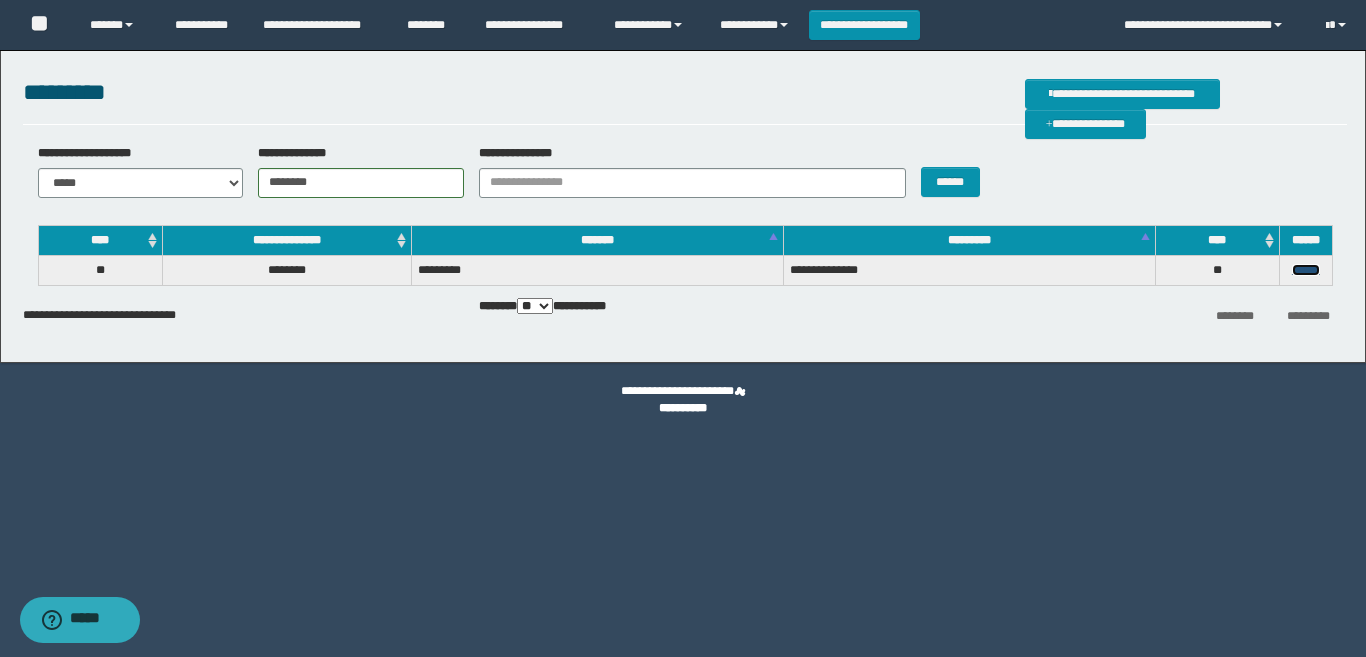 drag, startPoint x: 1309, startPoint y: 268, endPoint x: 1294, endPoint y: 272, distance: 15.524175 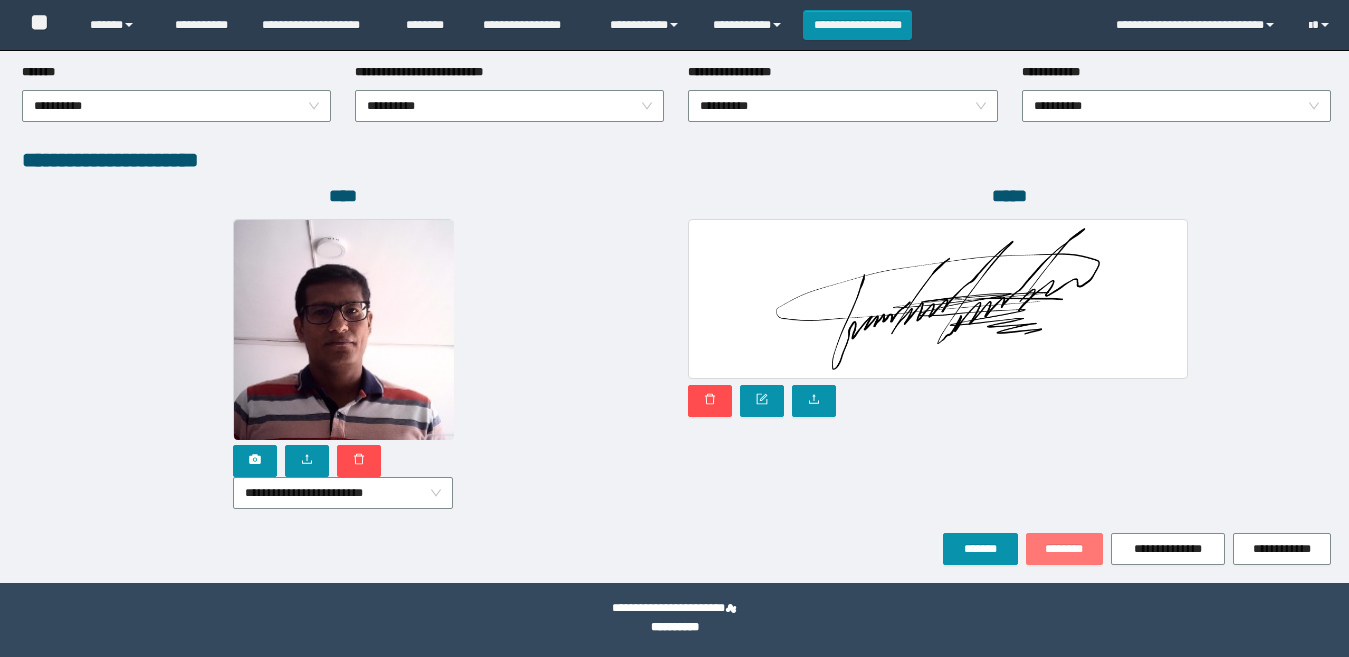 scroll, scrollTop: 1080, scrollLeft: 0, axis: vertical 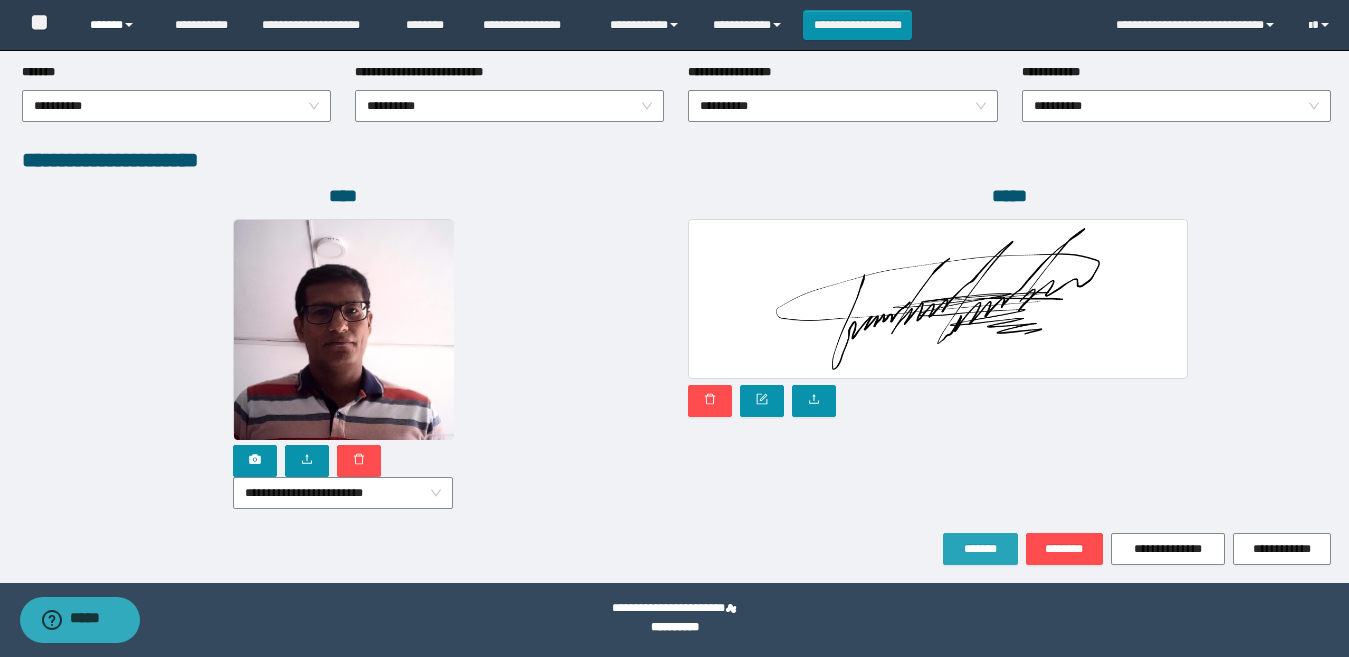 drag, startPoint x: 986, startPoint y: 544, endPoint x: 124, endPoint y: 21, distance: 1008.25244 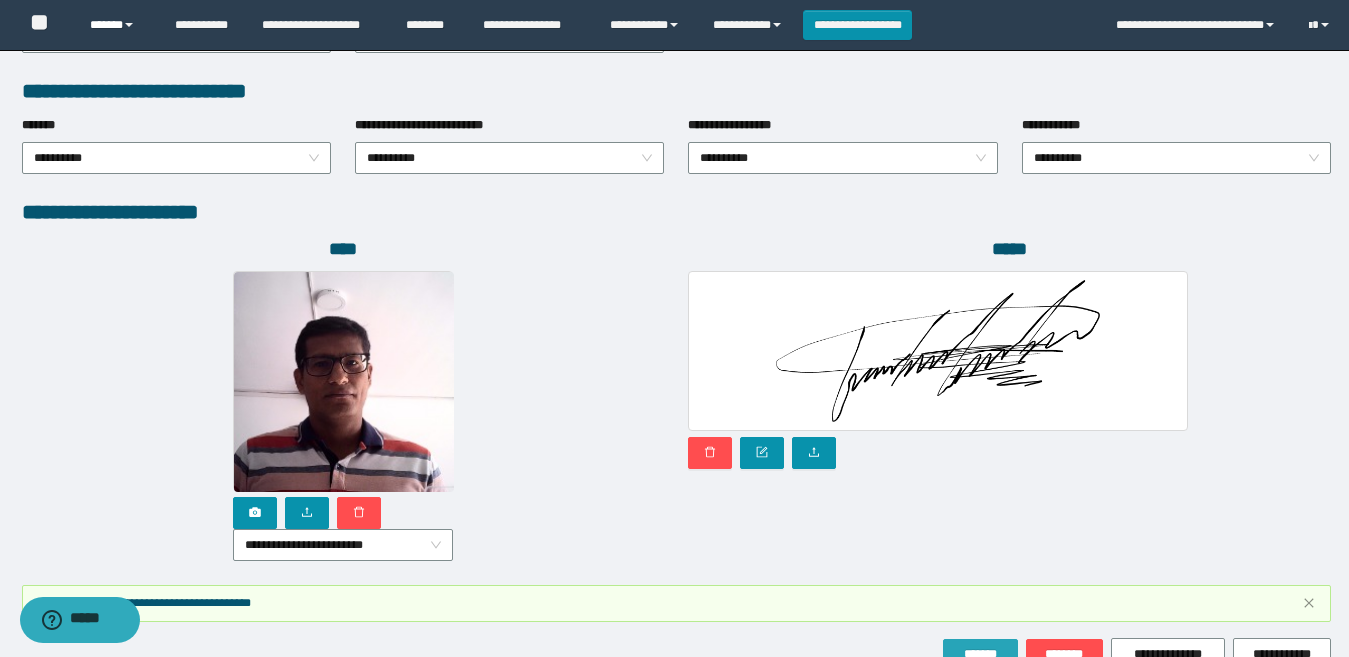 scroll, scrollTop: 1133, scrollLeft: 0, axis: vertical 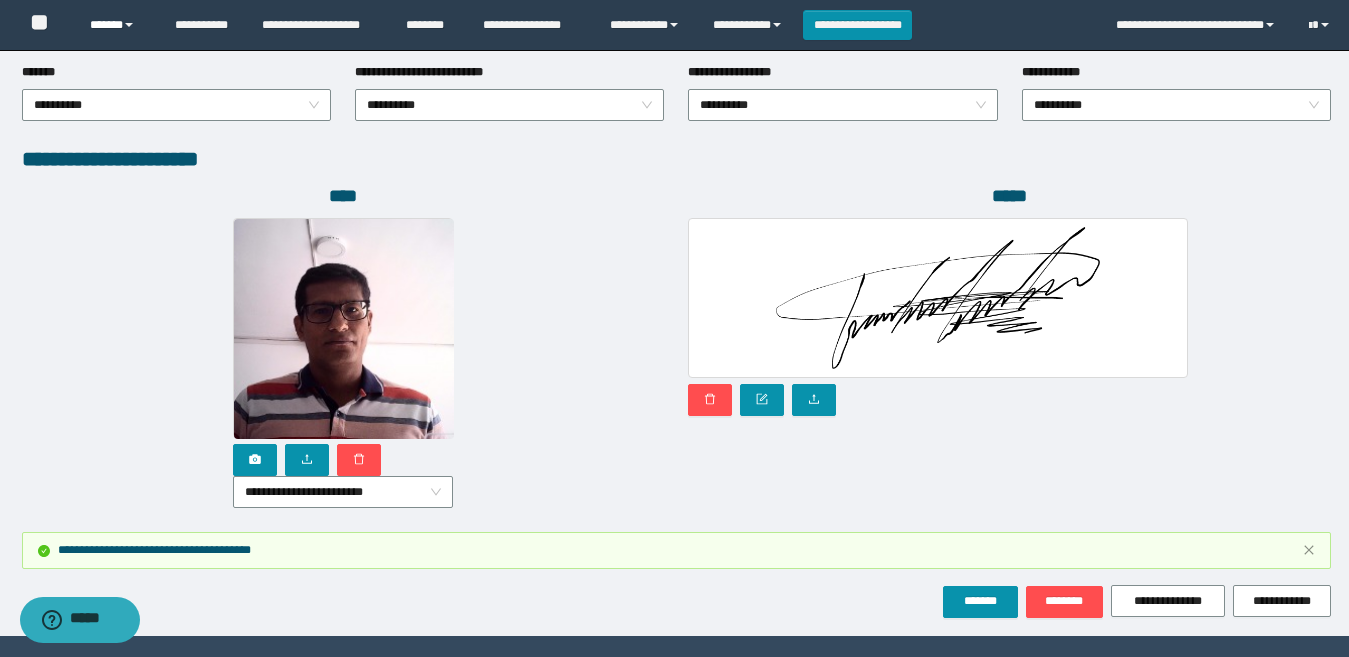 click on "******" at bounding box center [117, 25] 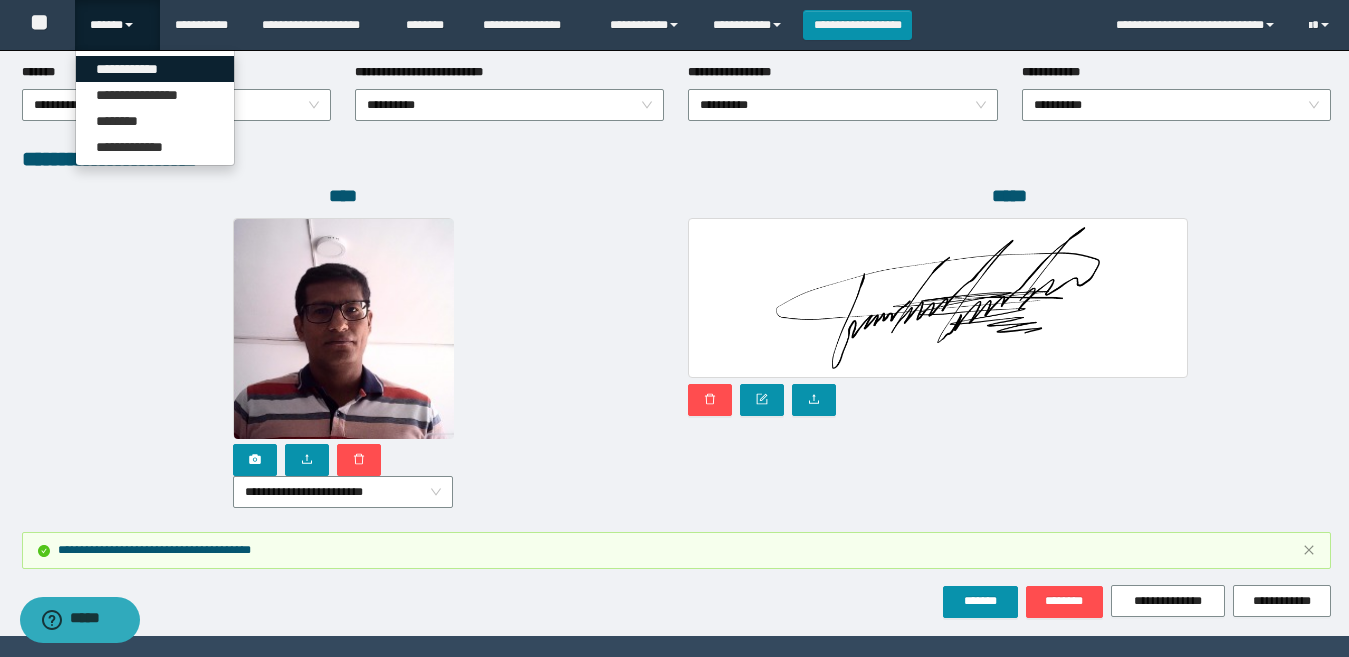 click on "**********" at bounding box center (155, 69) 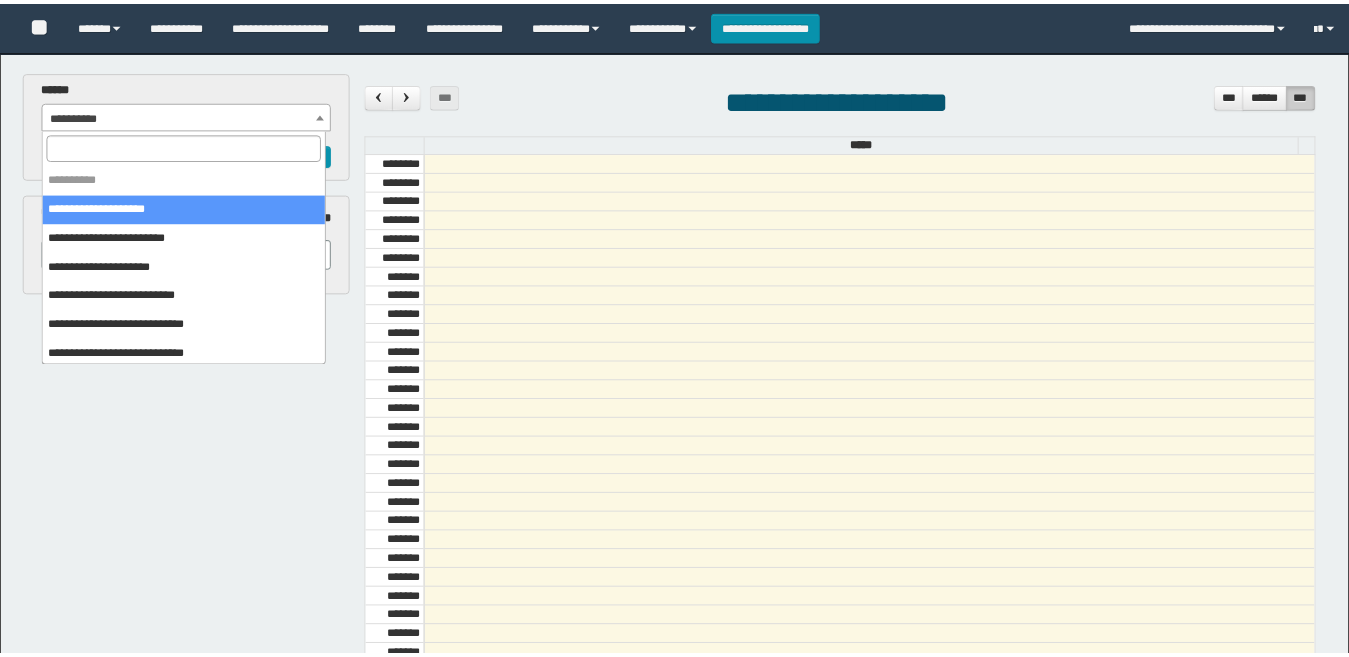 scroll, scrollTop: 0, scrollLeft: 0, axis: both 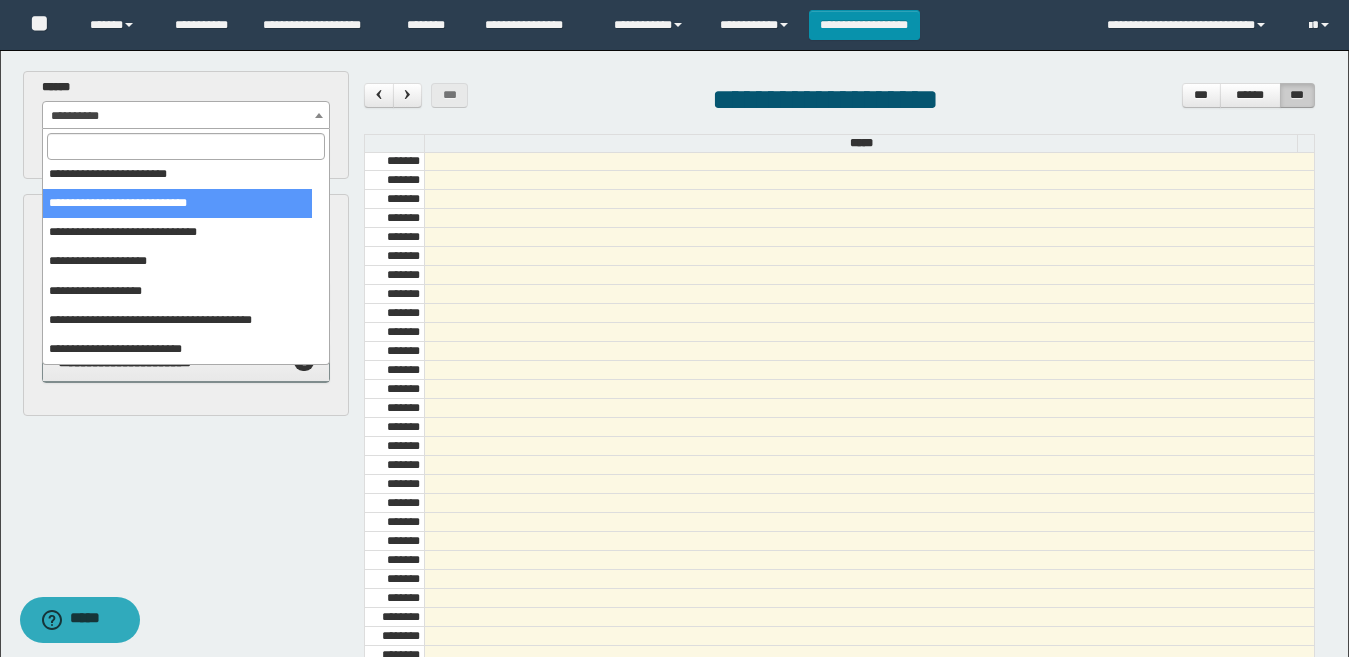 select on "******" 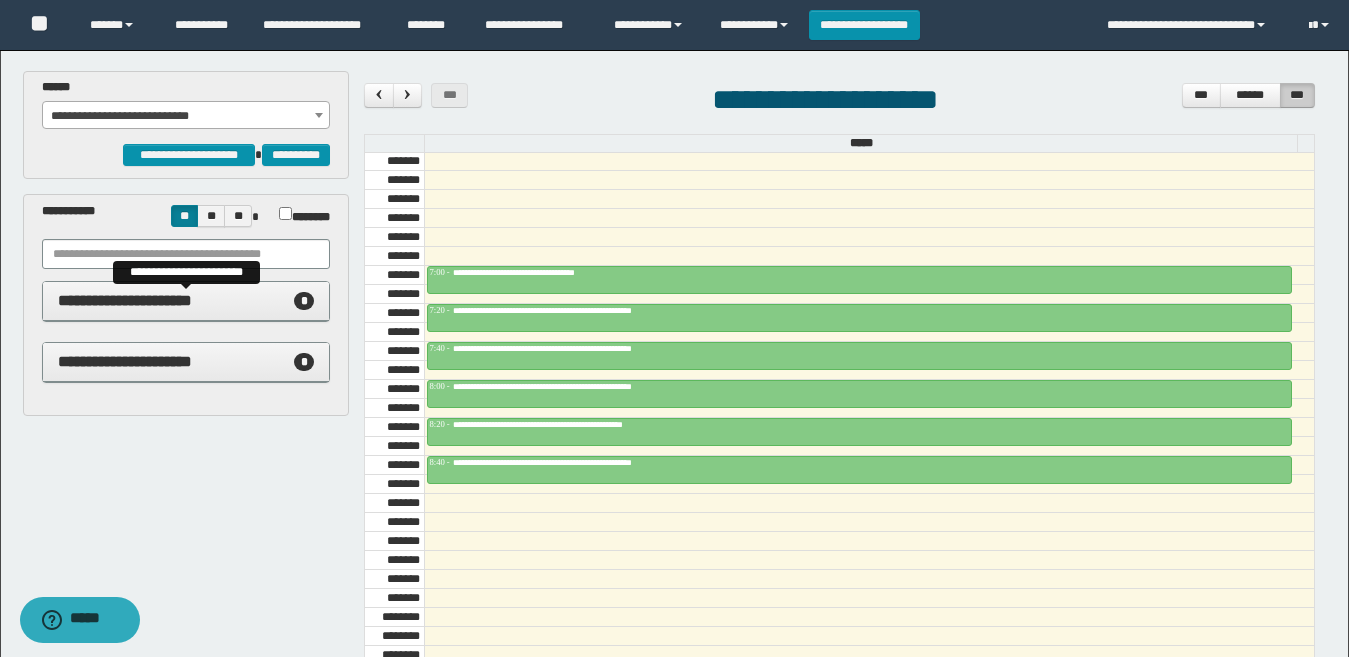 drag, startPoint x: 196, startPoint y: 304, endPoint x: 212, endPoint y: 302, distance: 16.124516 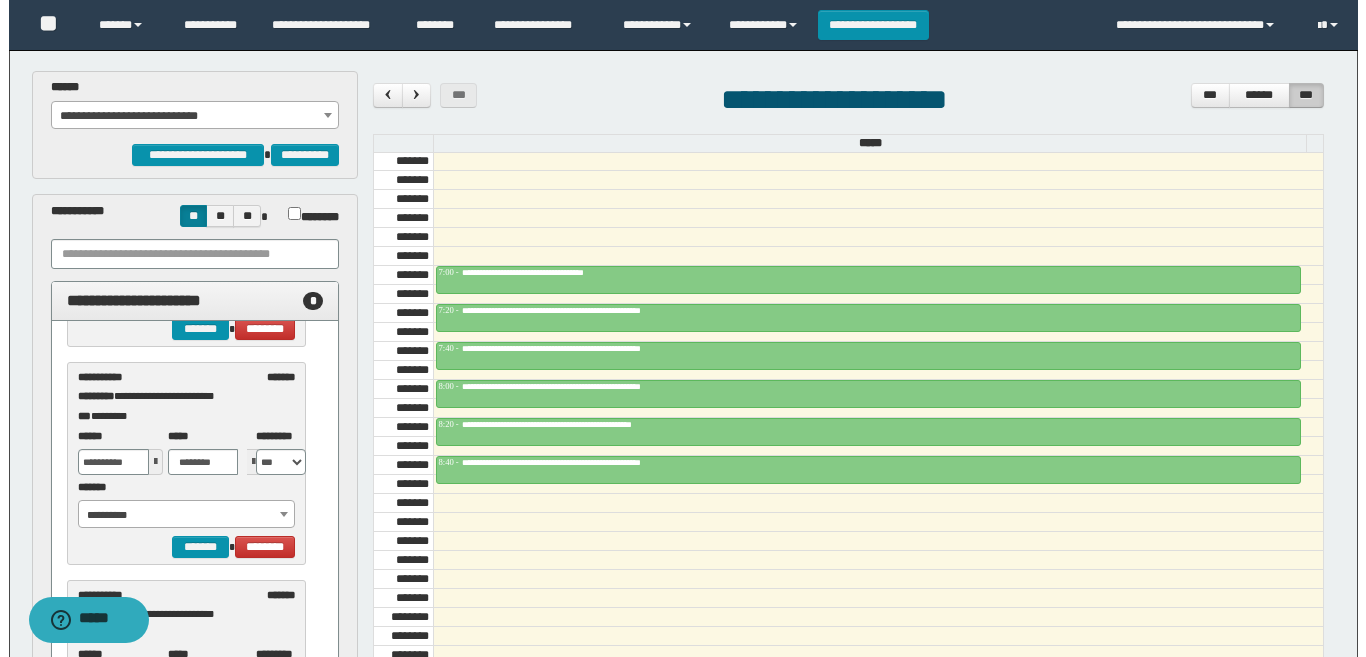 scroll, scrollTop: 300, scrollLeft: 0, axis: vertical 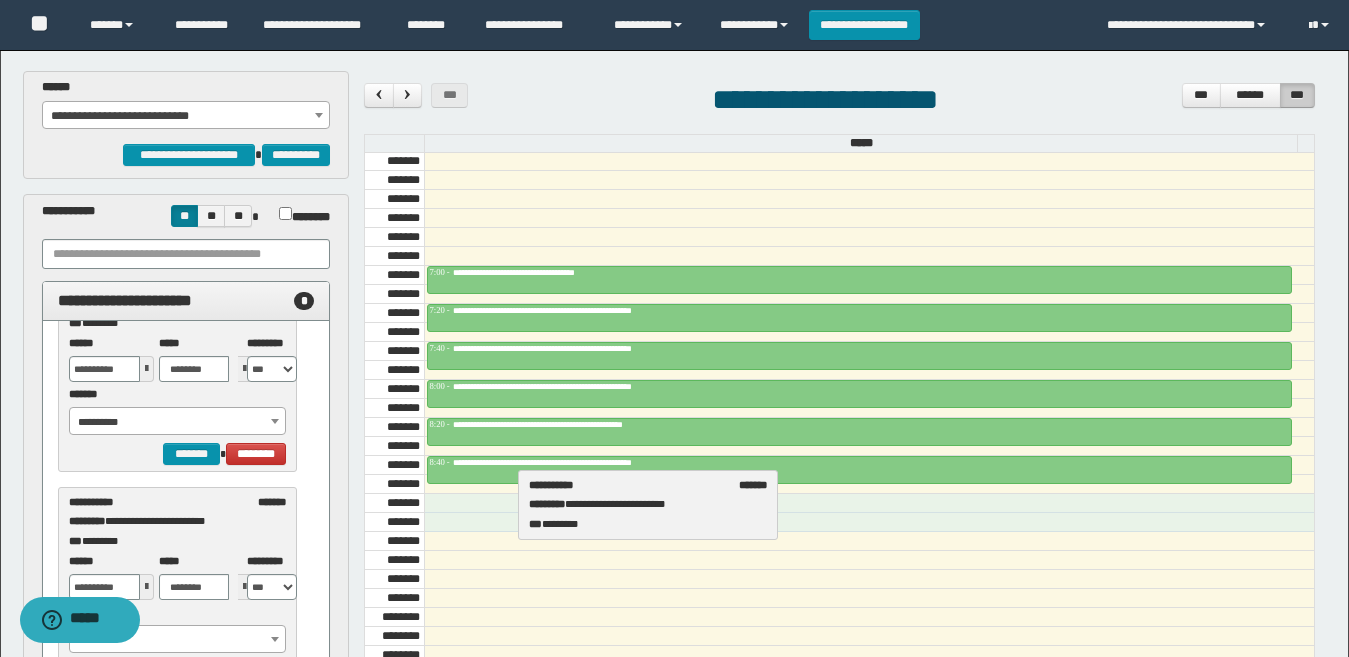 drag, startPoint x: 128, startPoint y: 519, endPoint x: 590, endPoint y: 502, distance: 462.31265 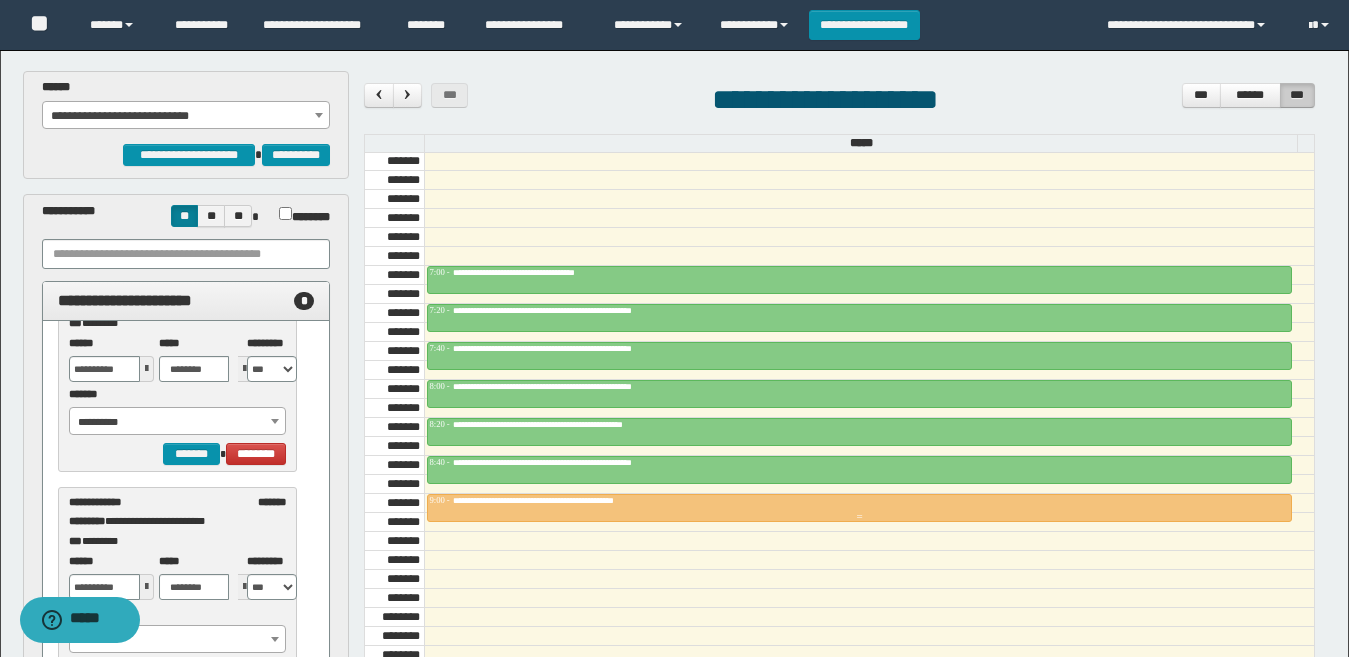 click on "**********" at bounding box center [859, 508] 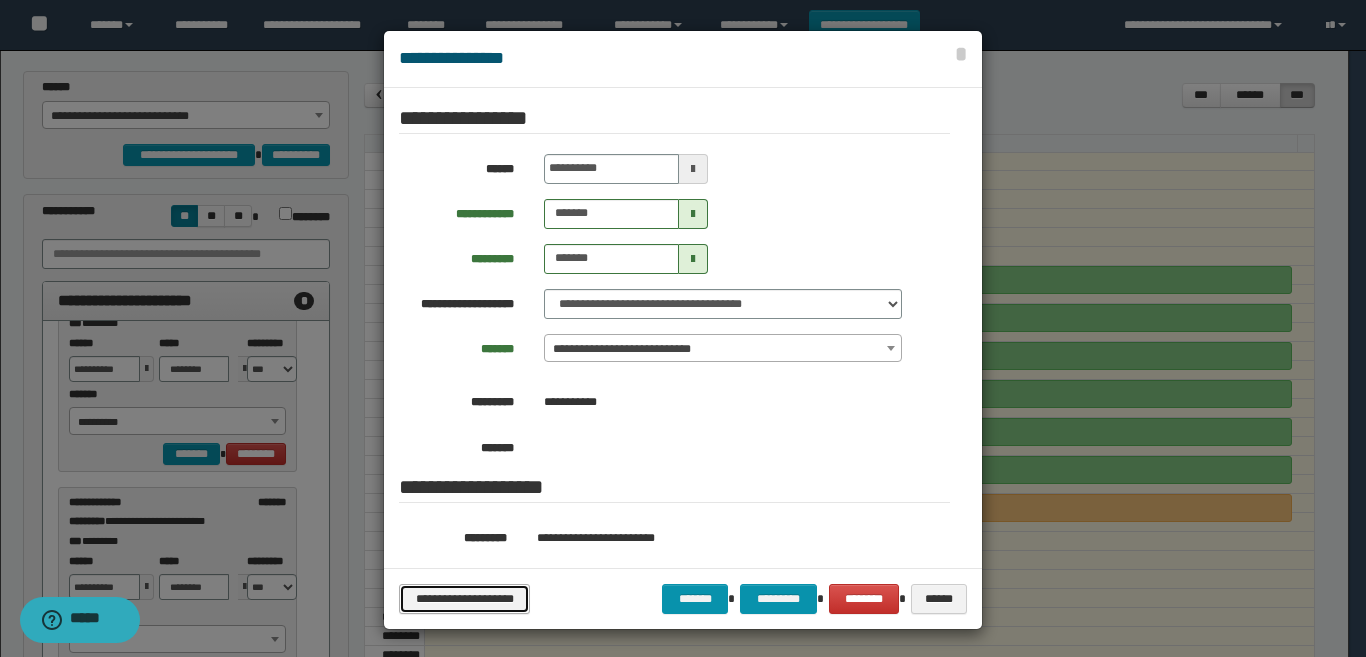 click on "**********" at bounding box center (464, 599) 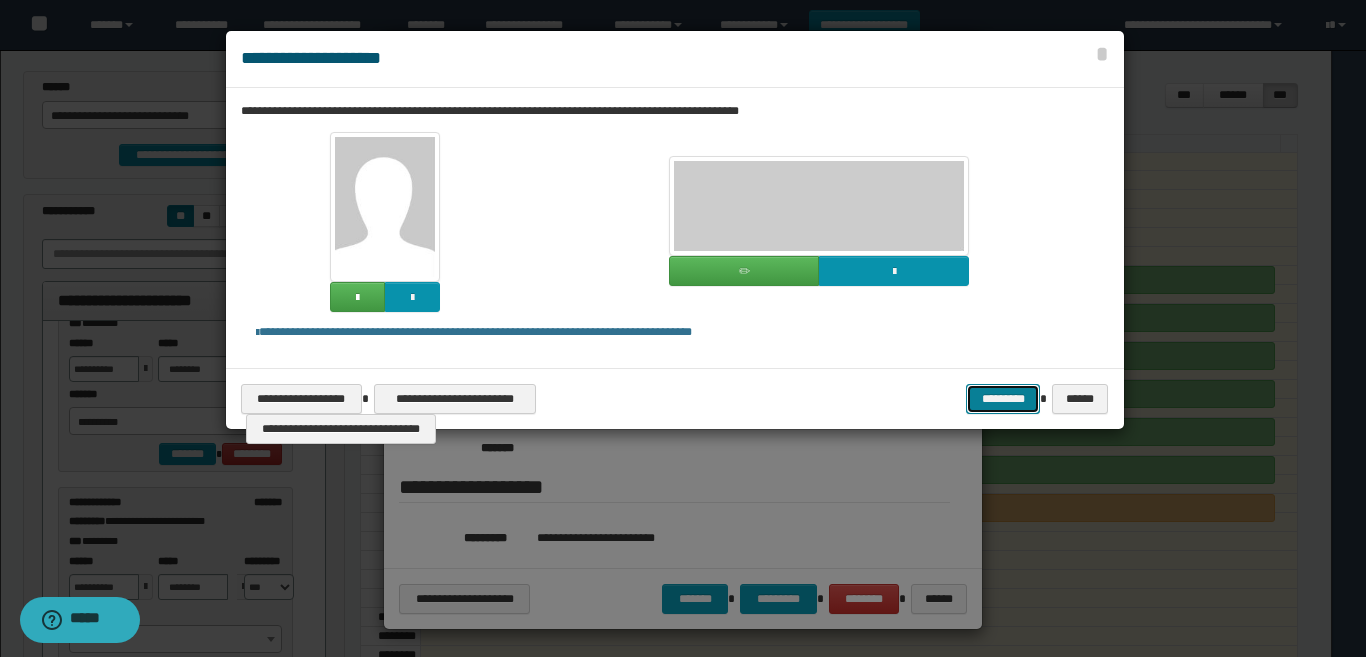 click on "*********" at bounding box center (1003, 399) 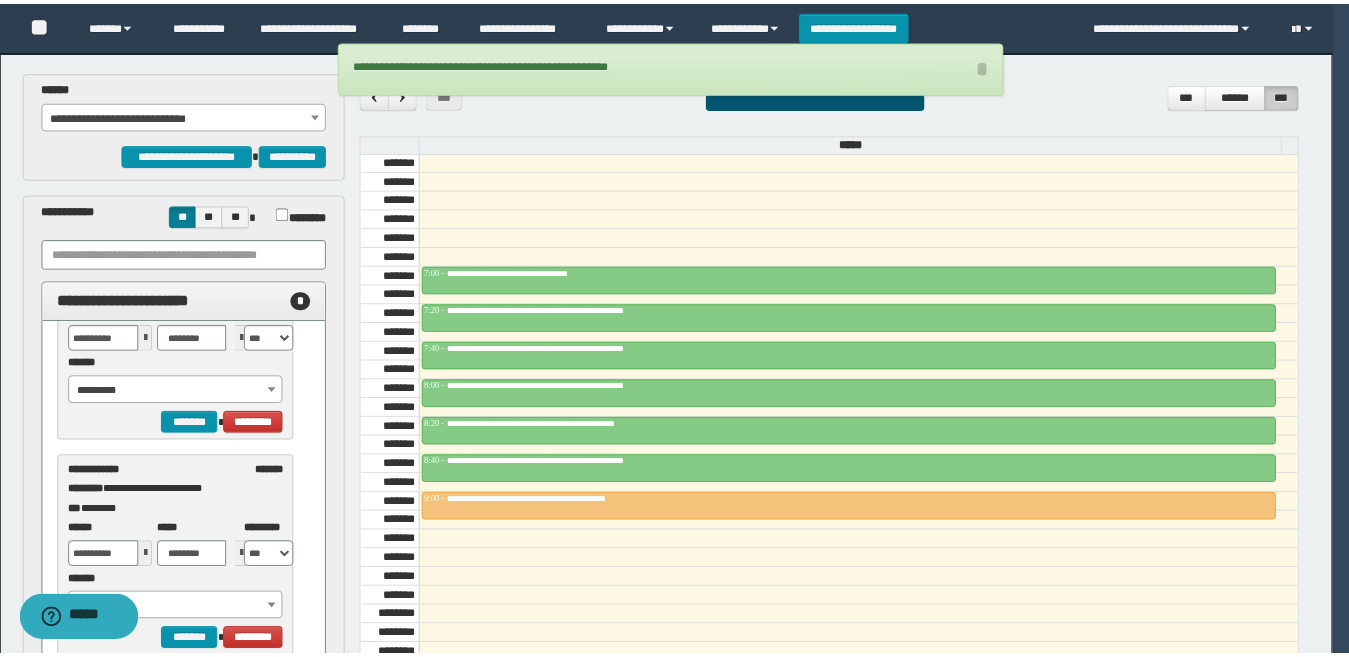 scroll, scrollTop: 300, scrollLeft: 0, axis: vertical 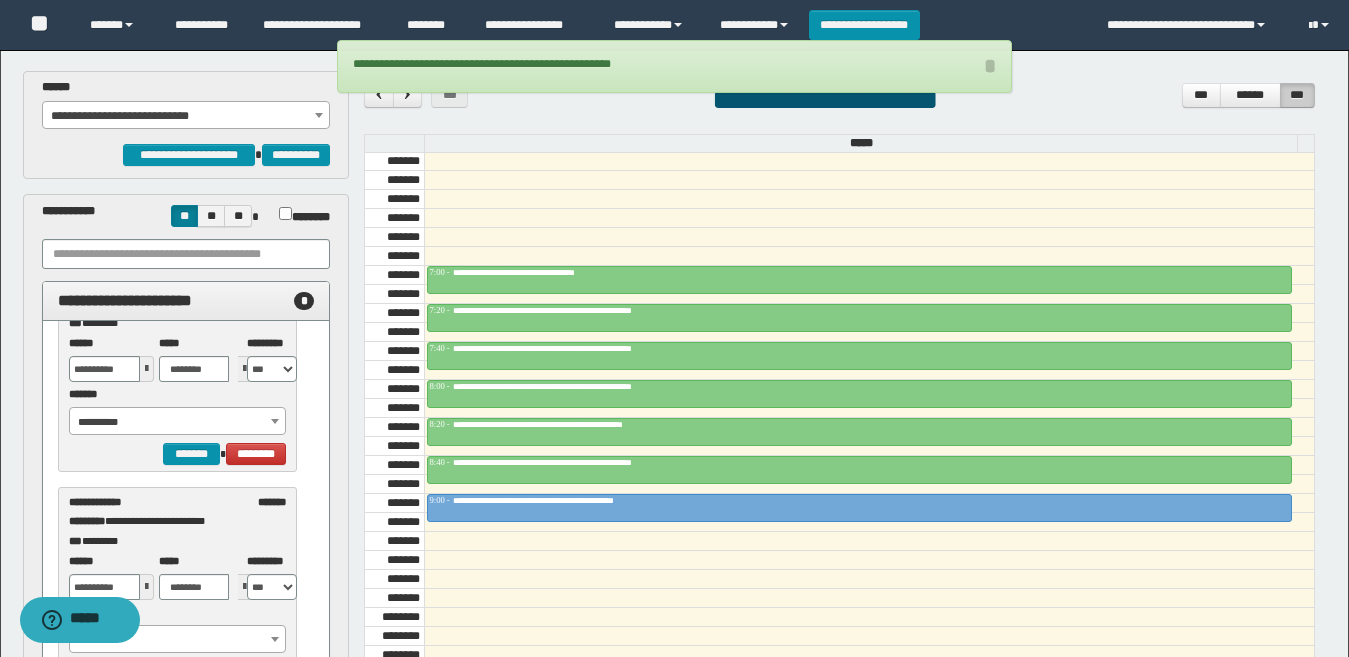 click on "**********" at bounding box center [186, 116] 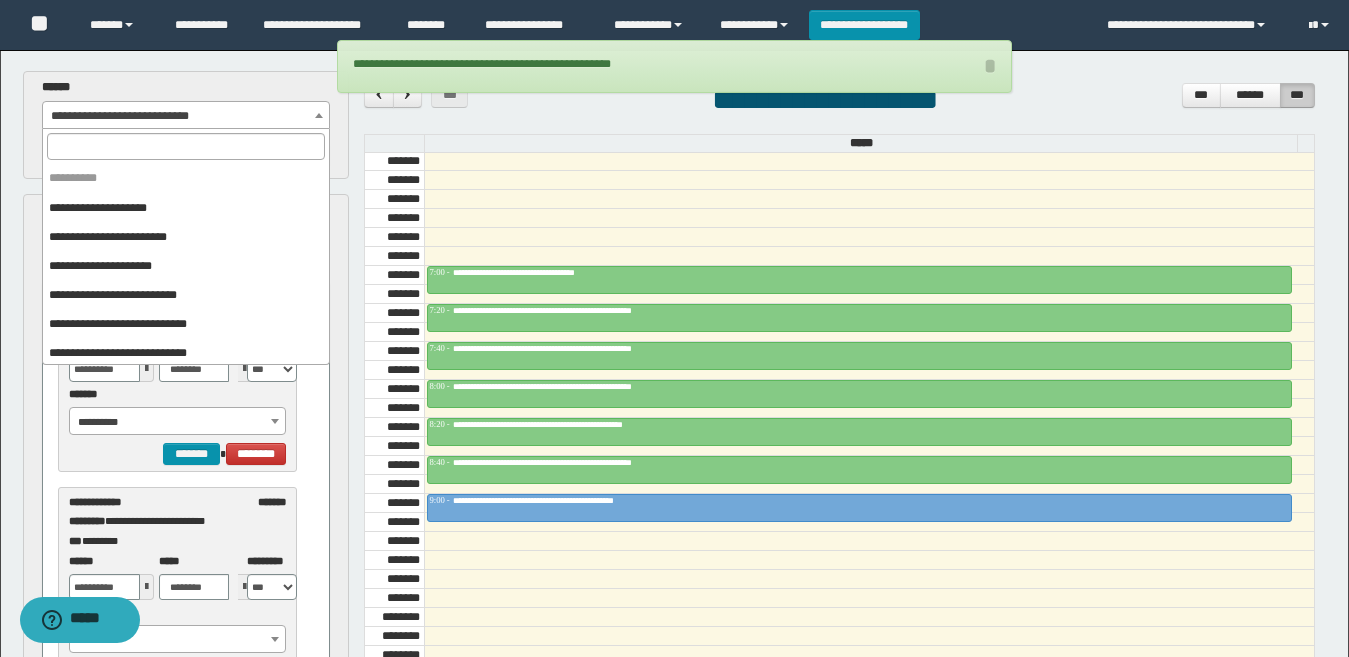 scroll, scrollTop: 320, scrollLeft: 0, axis: vertical 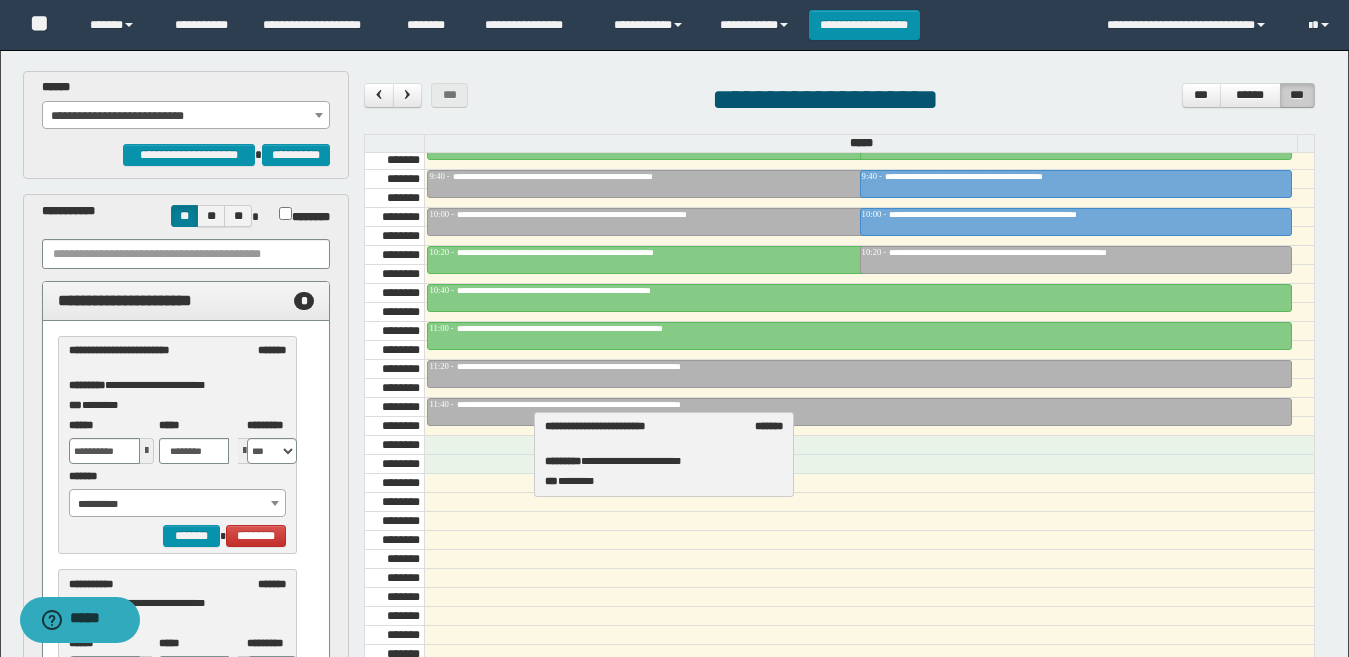drag, startPoint x: 147, startPoint y: 369, endPoint x: 623, endPoint y: 445, distance: 482.02905 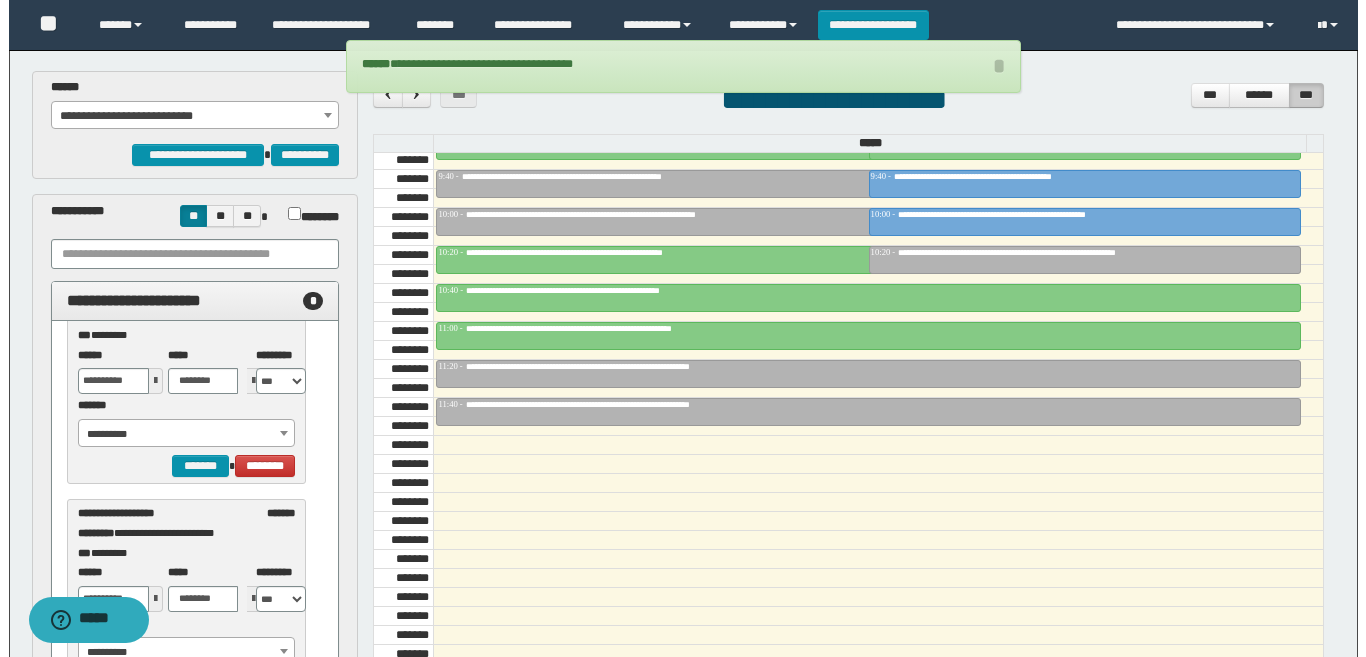 scroll, scrollTop: 284, scrollLeft: 0, axis: vertical 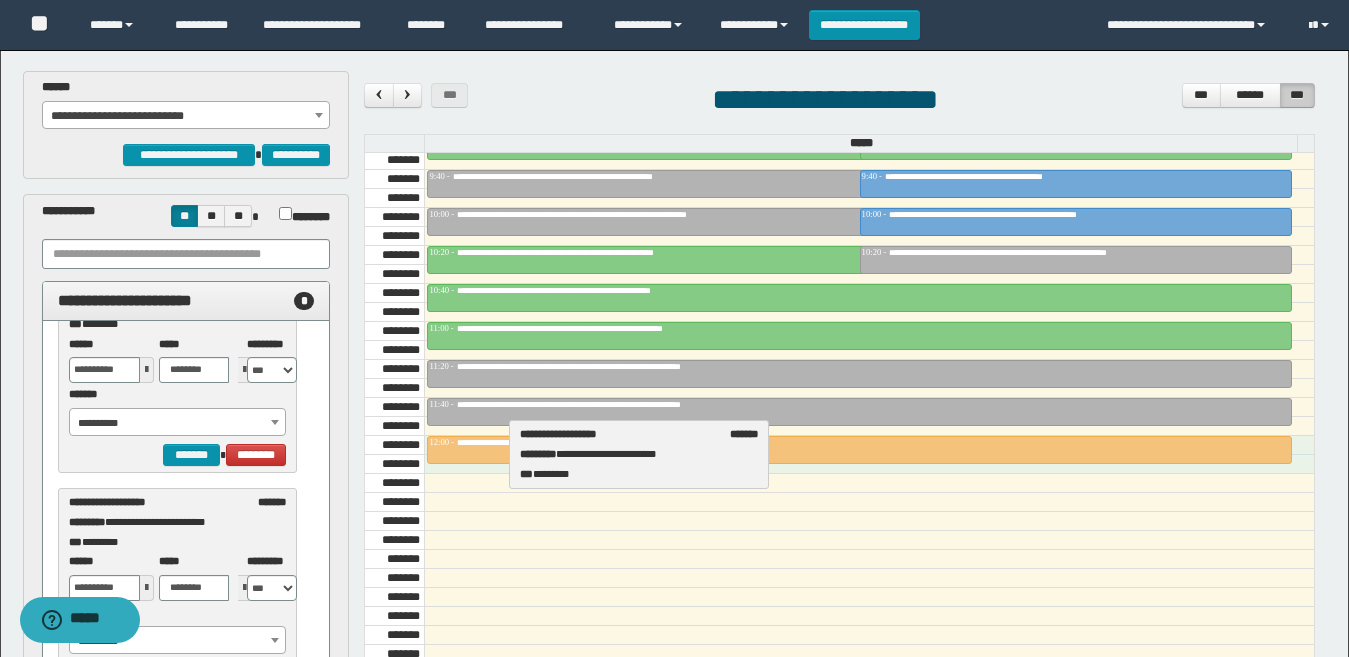 drag, startPoint x: 132, startPoint y: 510, endPoint x: 583, endPoint y: 442, distance: 456.09756 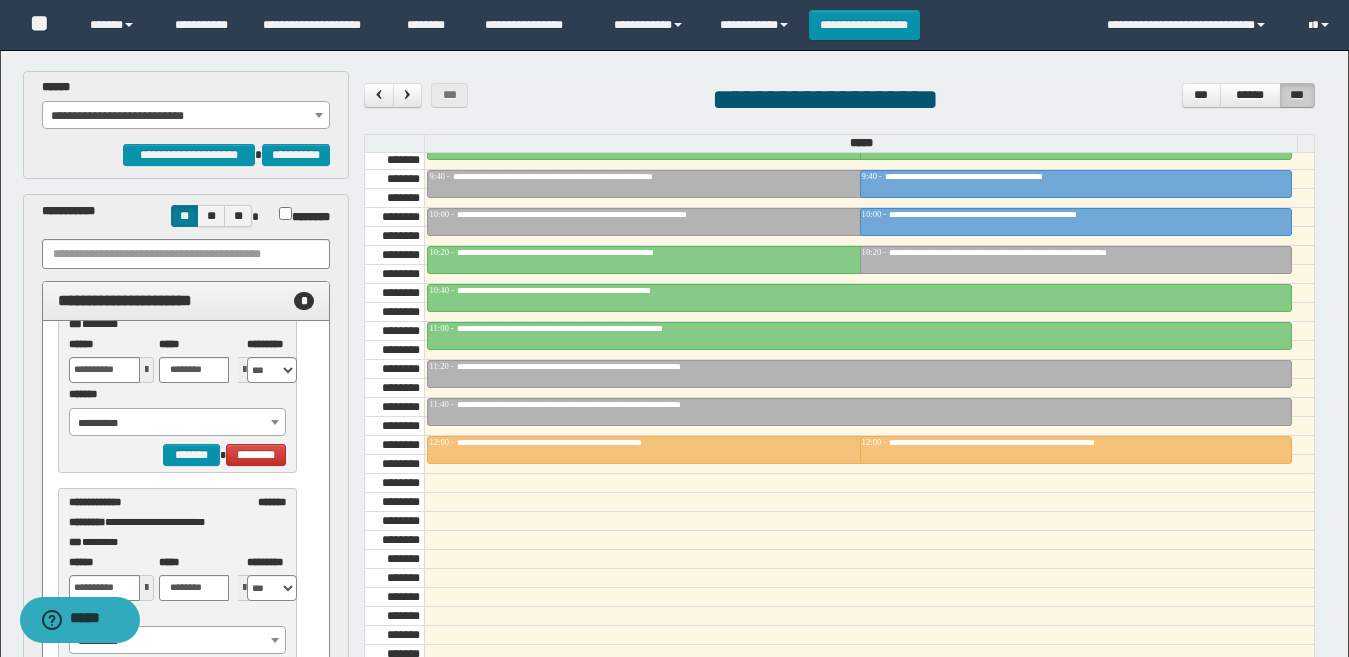 click on "**********" at bounding box center [186, 116] 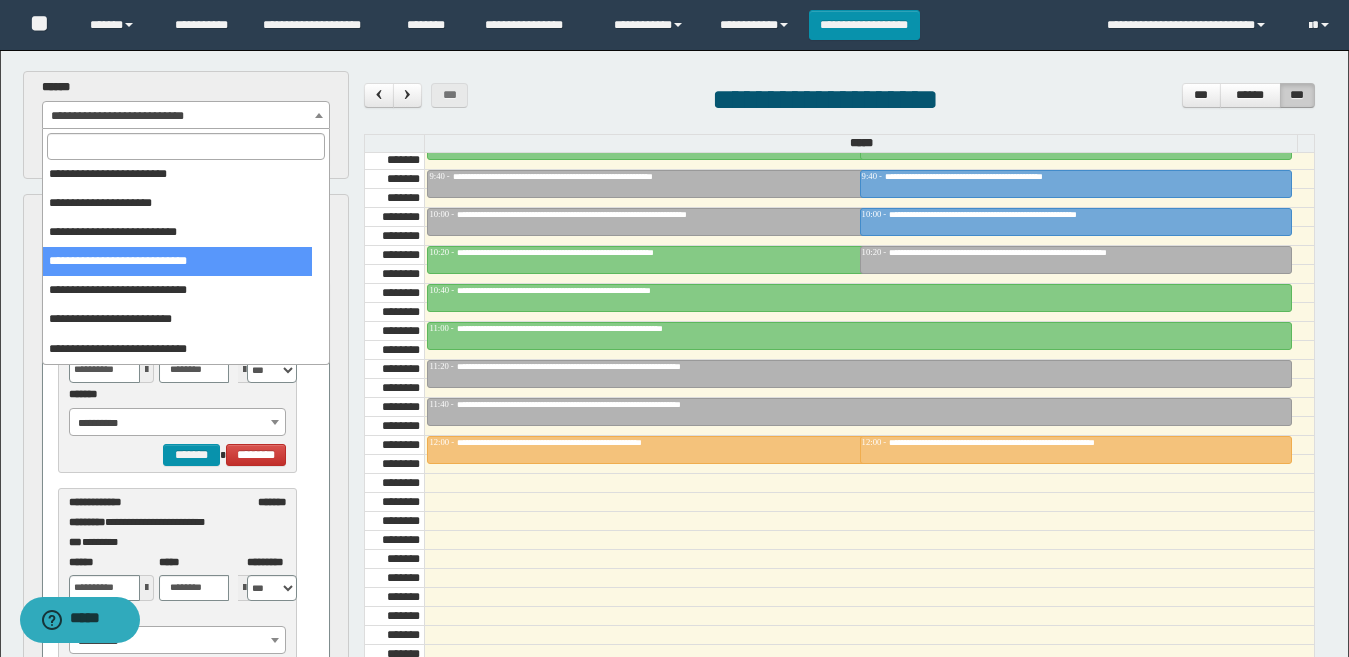 scroll, scrollTop: 0, scrollLeft: 0, axis: both 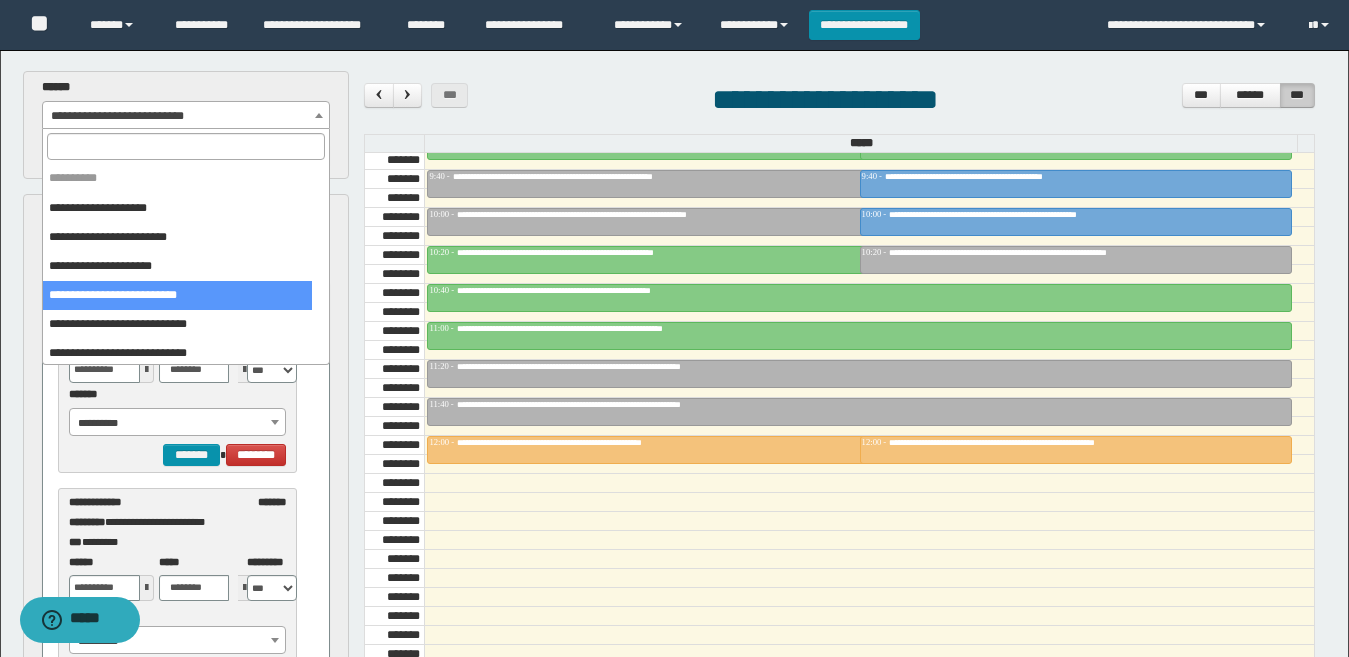 select on "******" 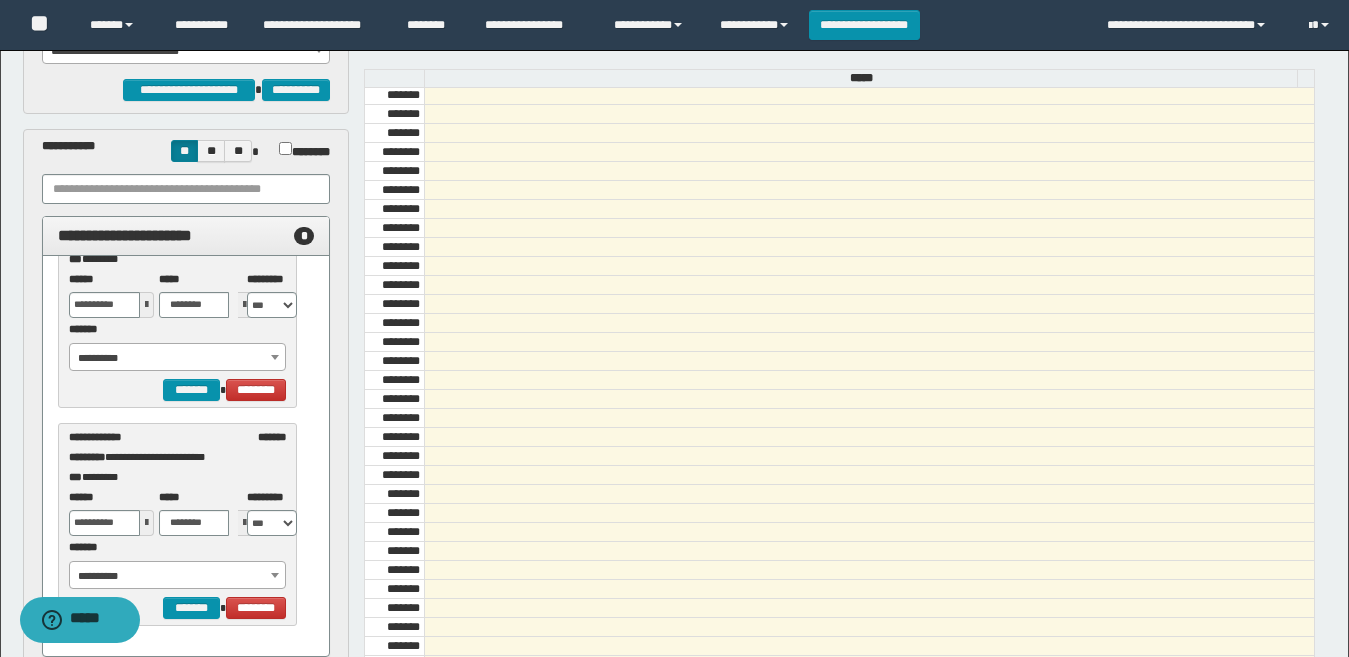 scroll, scrollTop: 100, scrollLeft: 0, axis: vertical 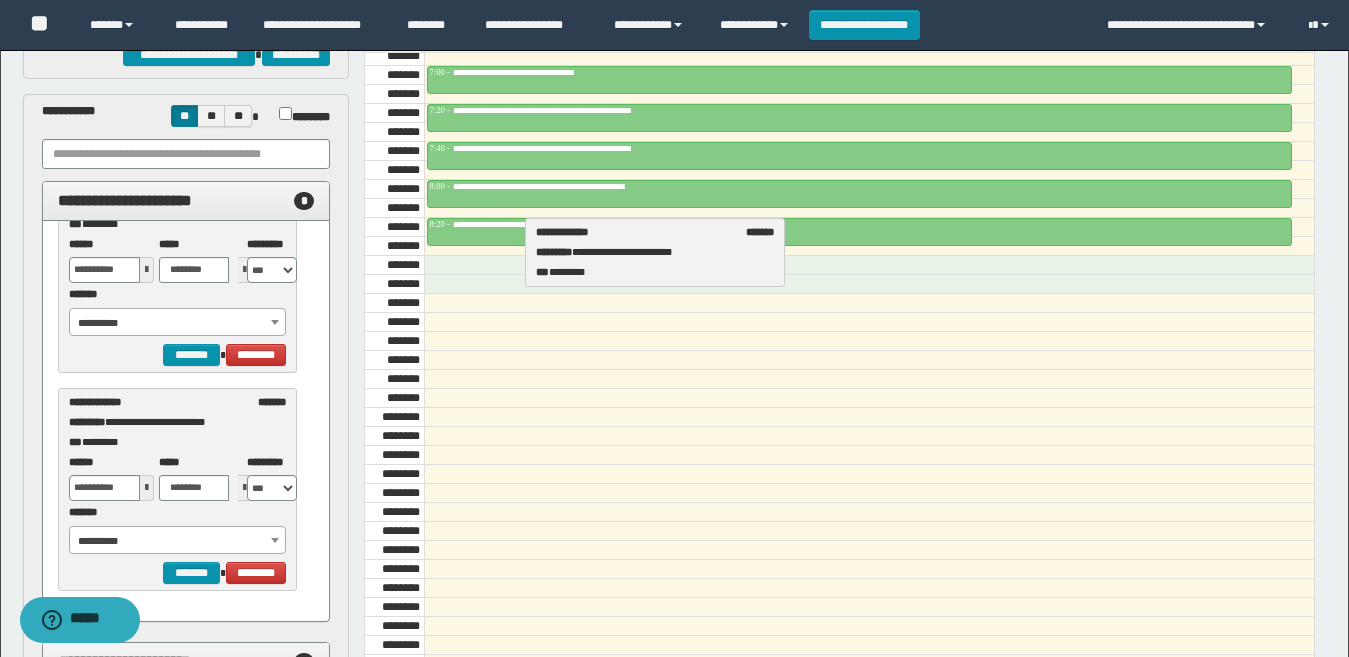 drag, startPoint x: 157, startPoint y: 439, endPoint x: 624, endPoint y: 269, distance: 496.9799 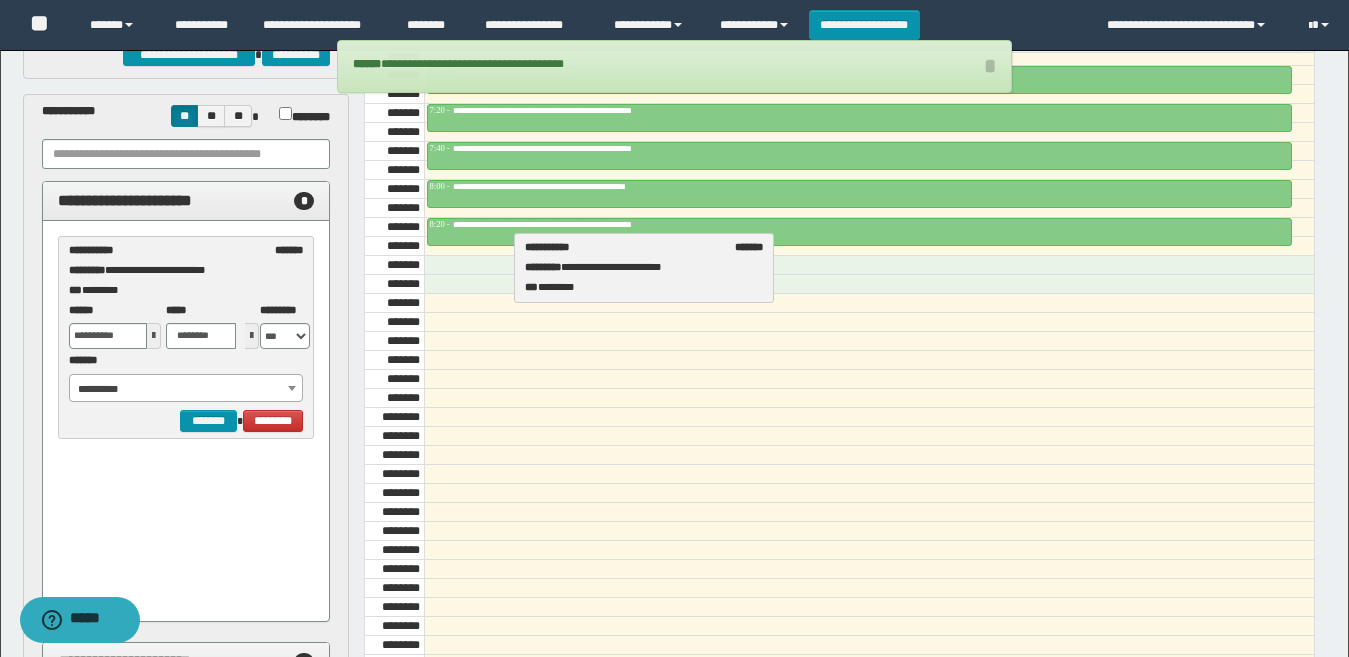 drag, startPoint x: 141, startPoint y: 260, endPoint x: 597, endPoint y: 257, distance: 456.00986 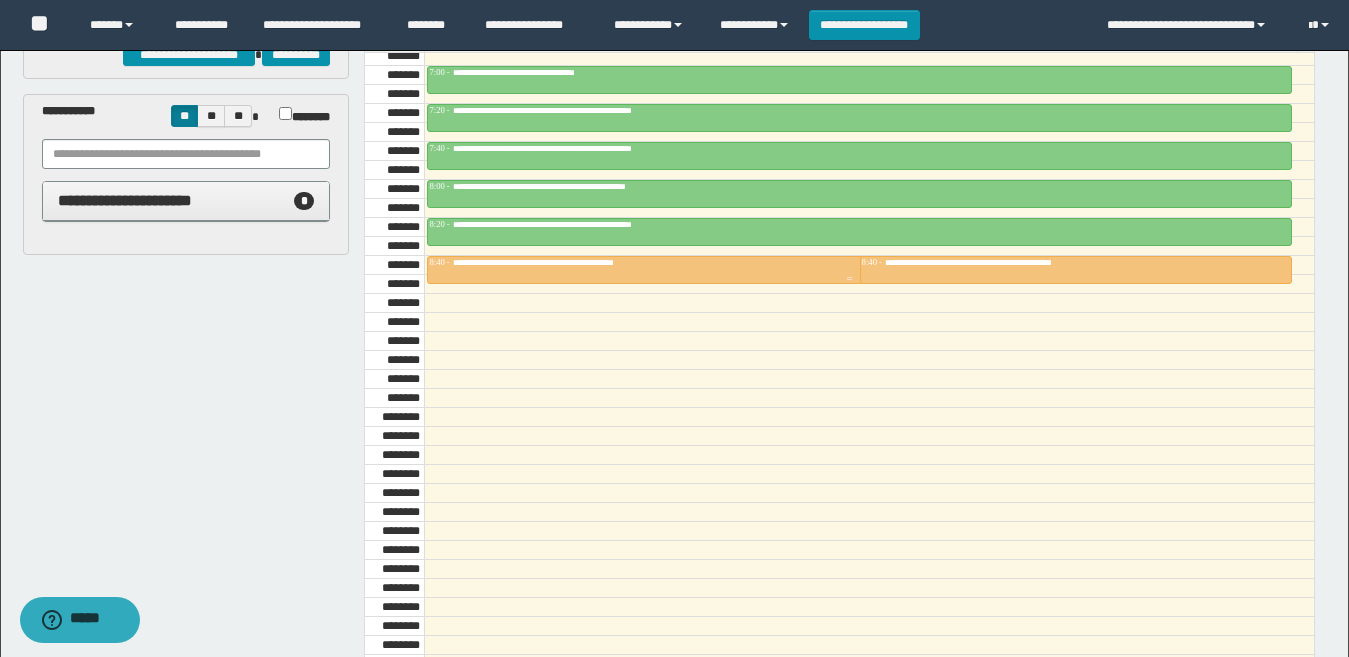 click at bounding box center (849, 279) 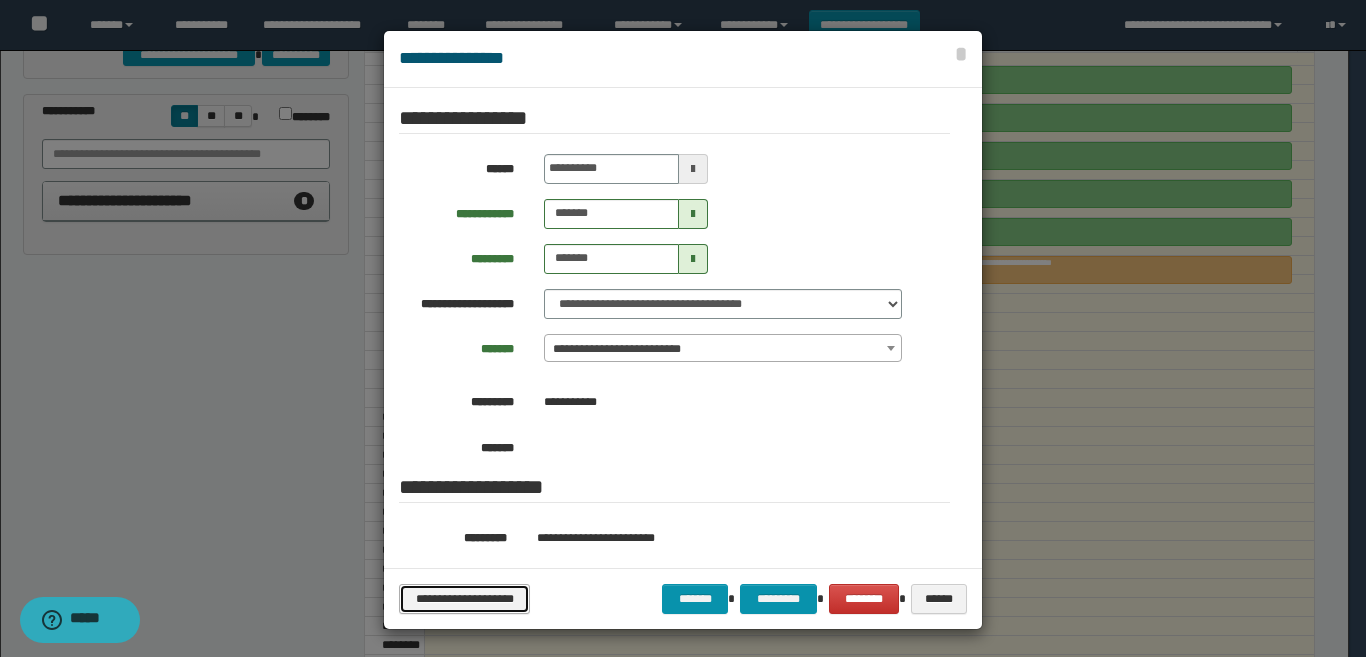 click on "**********" at bounding box center (464, 599) 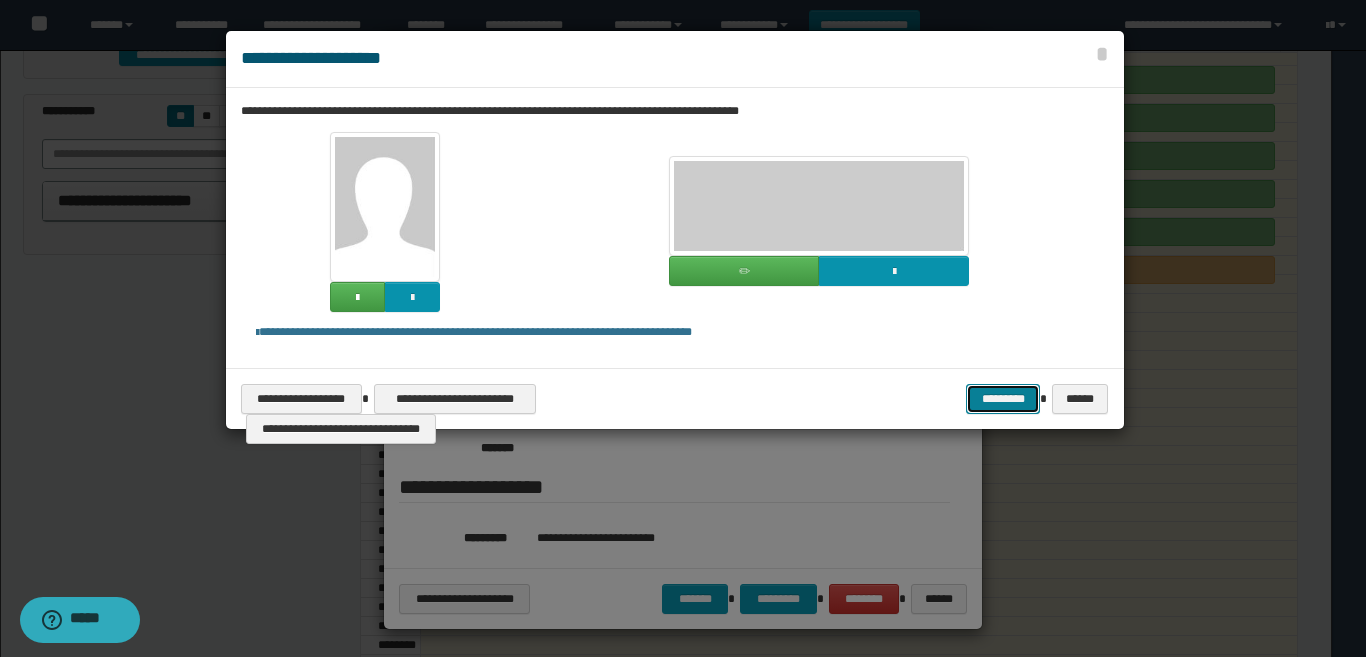 click on "*********" at bounding box center (1003, 399) 